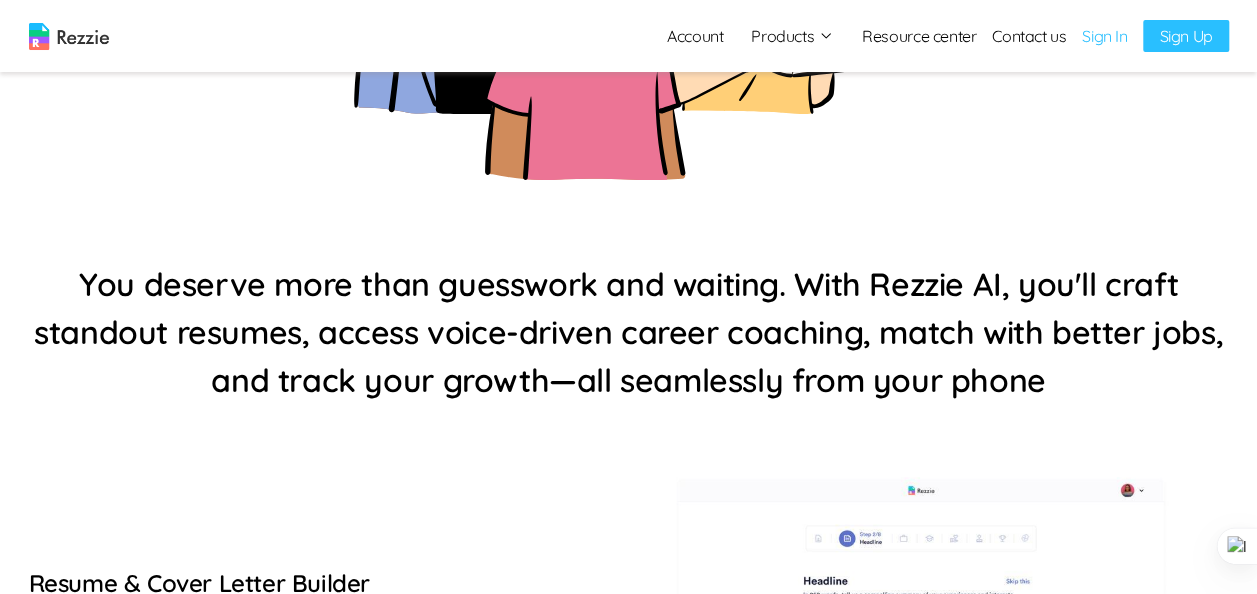 scroll, scrollTop: 617, scrollLeft: 0, axis: vertical 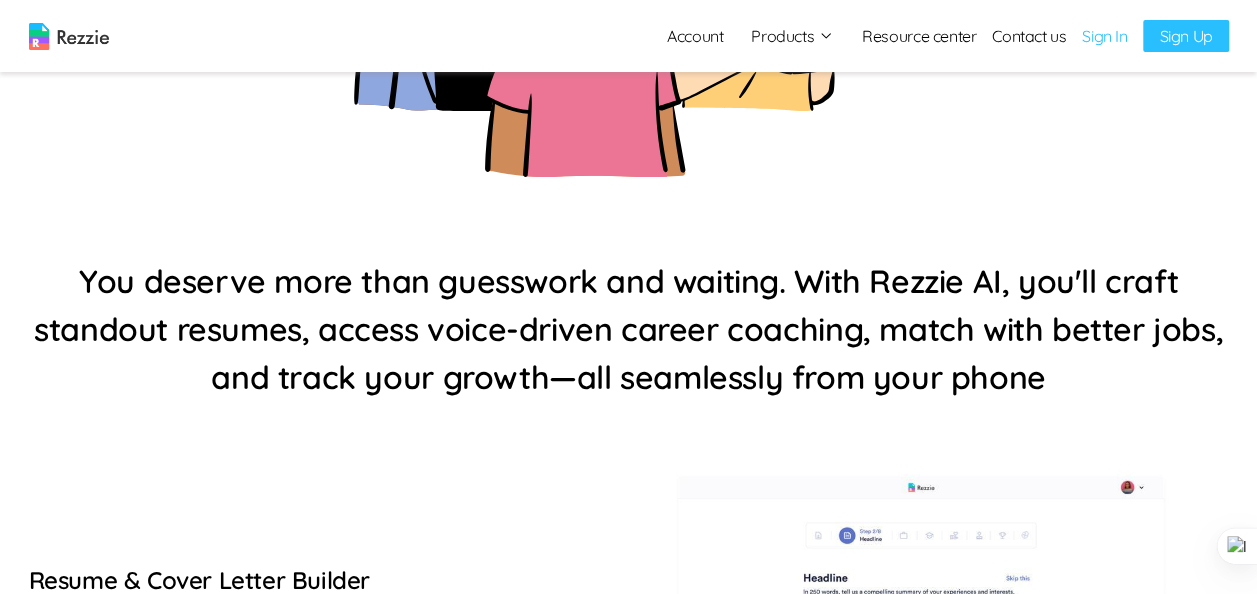 click on "Sign In" at bounding box center [1104, 36] 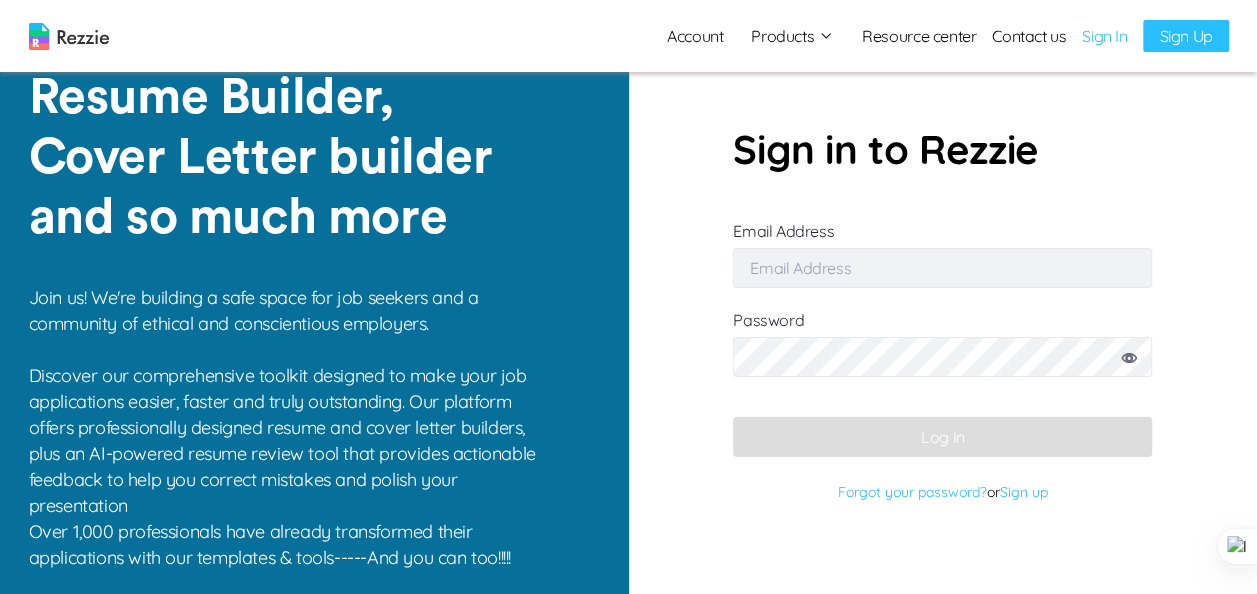 scroll, scrollTop: 0, scrollLeft: 0, axis: both 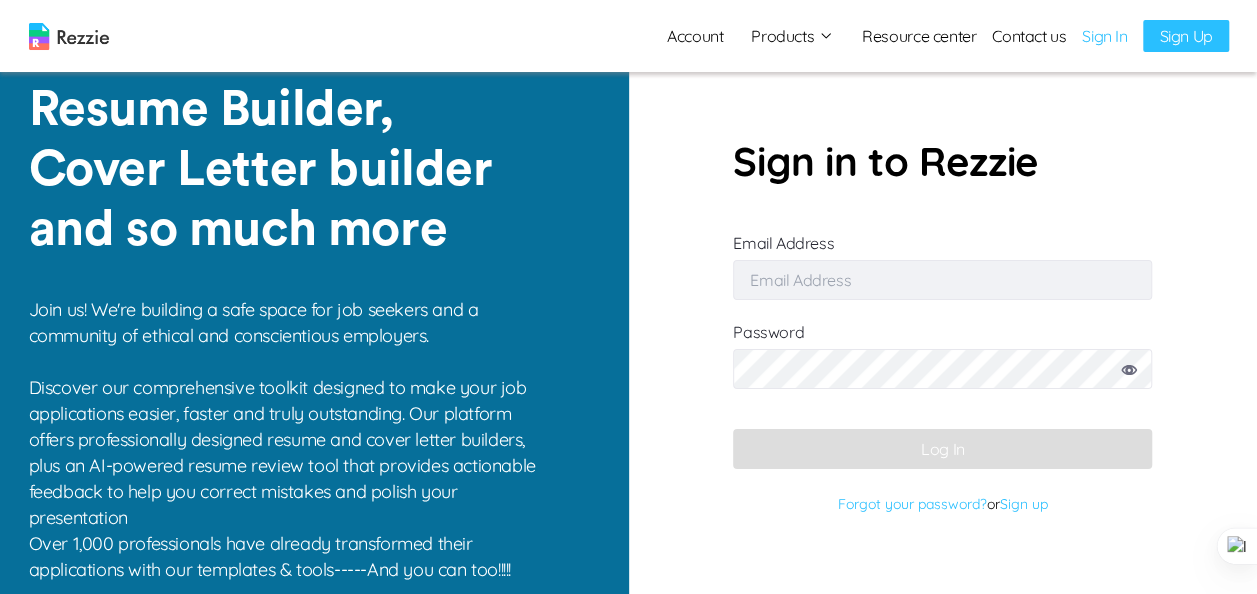 click on "Email Address" at bounding box center (942, 280) 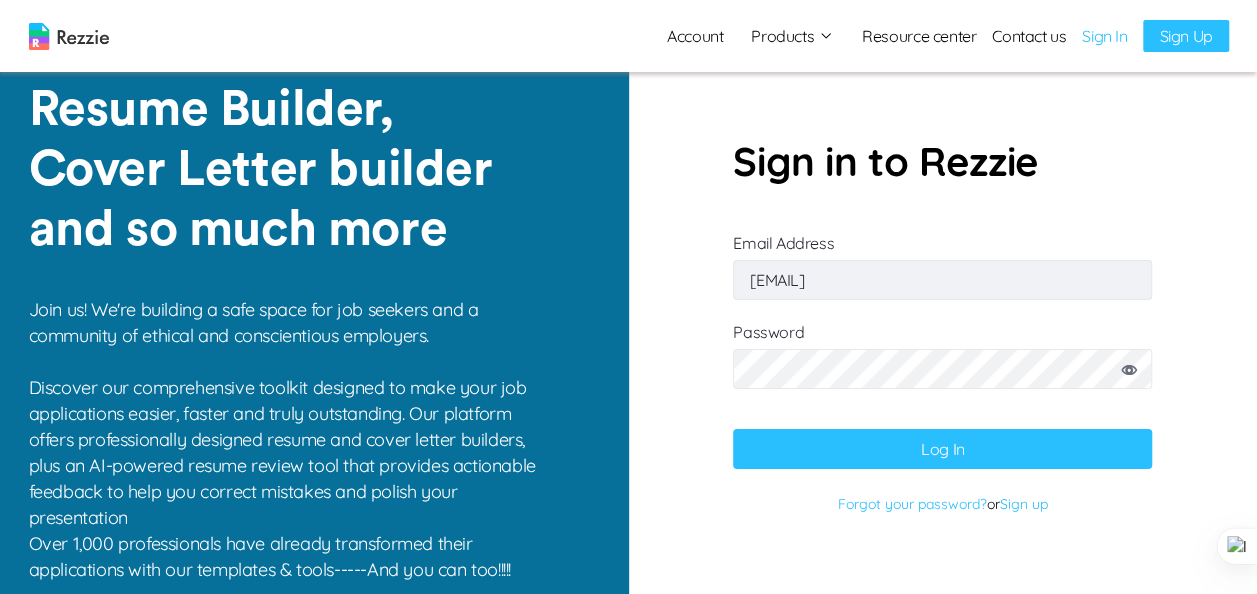 click on "Log In" at bounding box center (942, 449) 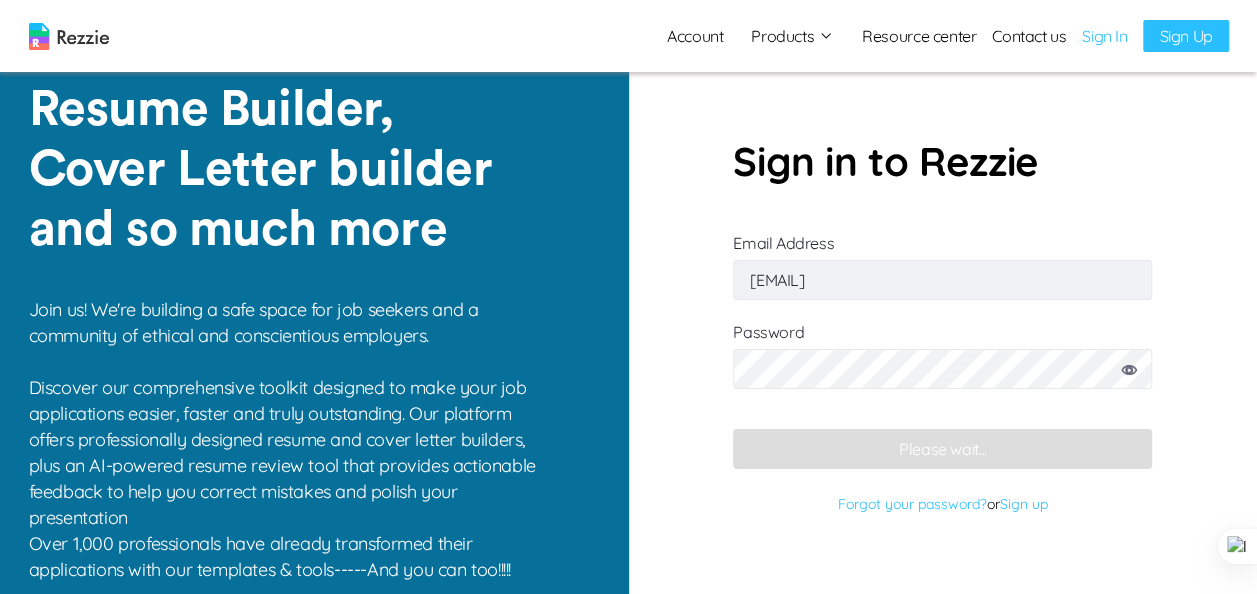 scroll, scrollTop: 192, scrollLeft: 0, axis: vertical 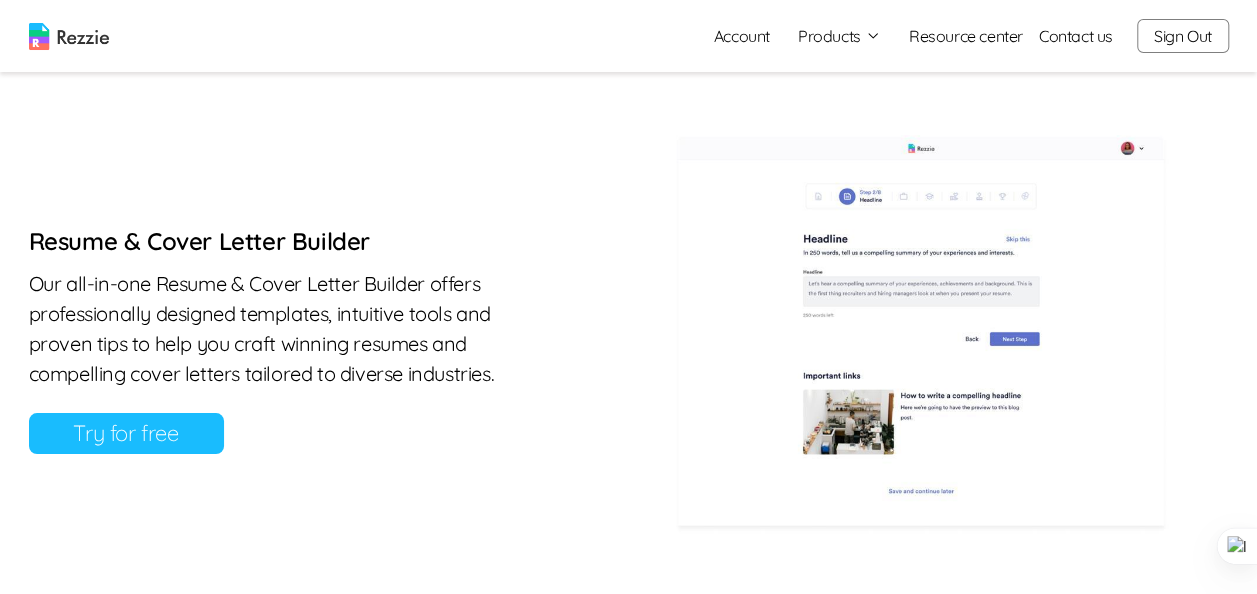 click on "Try for free" at bounding box center (126, 433) 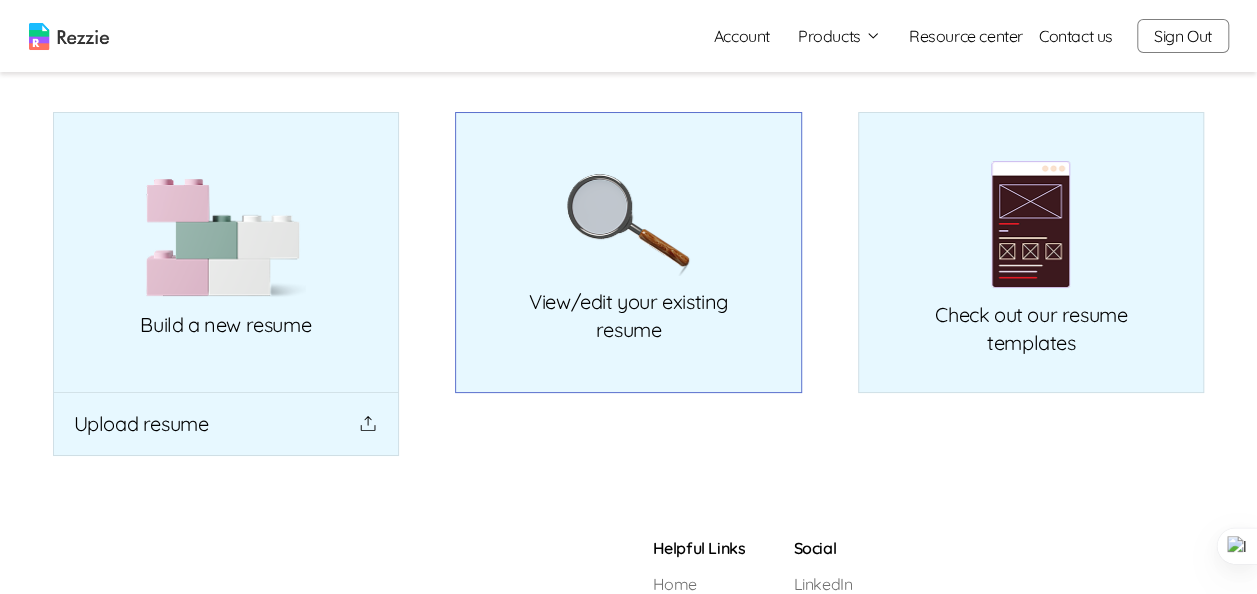 scroll, scrollTop: 186, scrollLeft: 0, axis: vertical 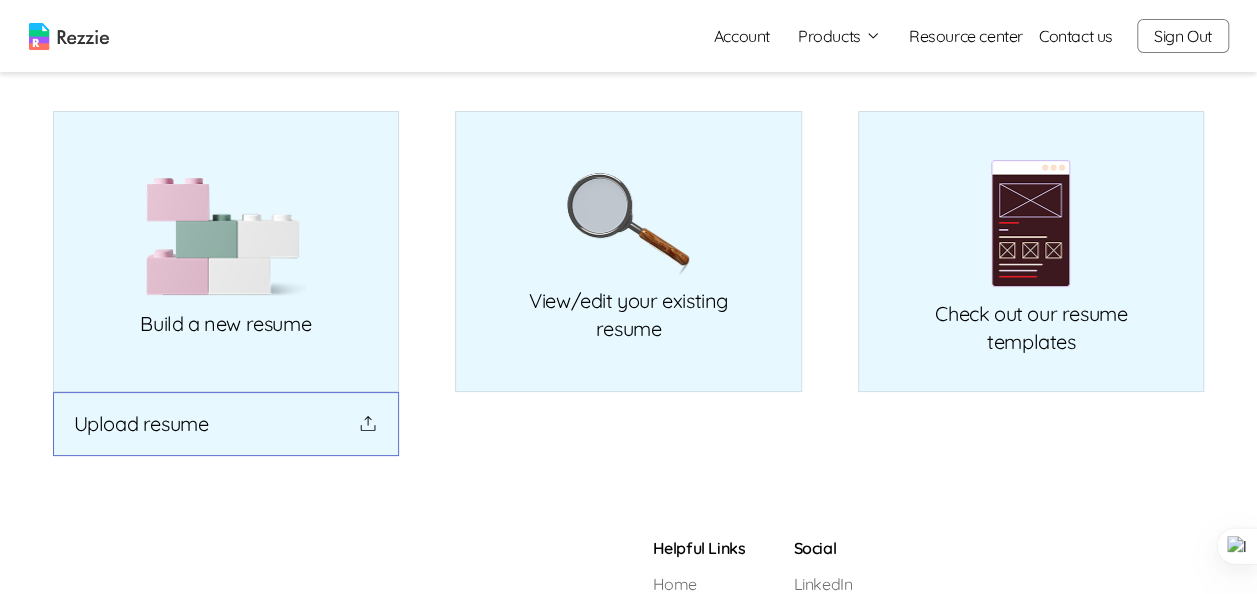 click on "Upload resume" at bounding box center [226, 424] 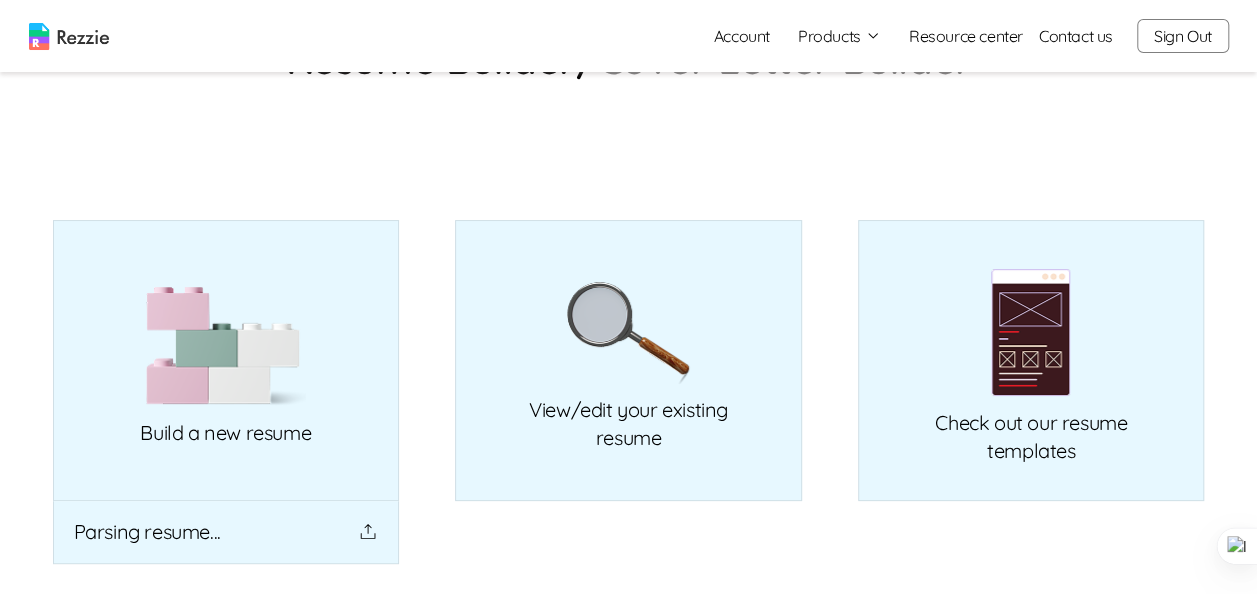 scroll, scrollTop: 71, scrollLeft: 0, axis: vertical 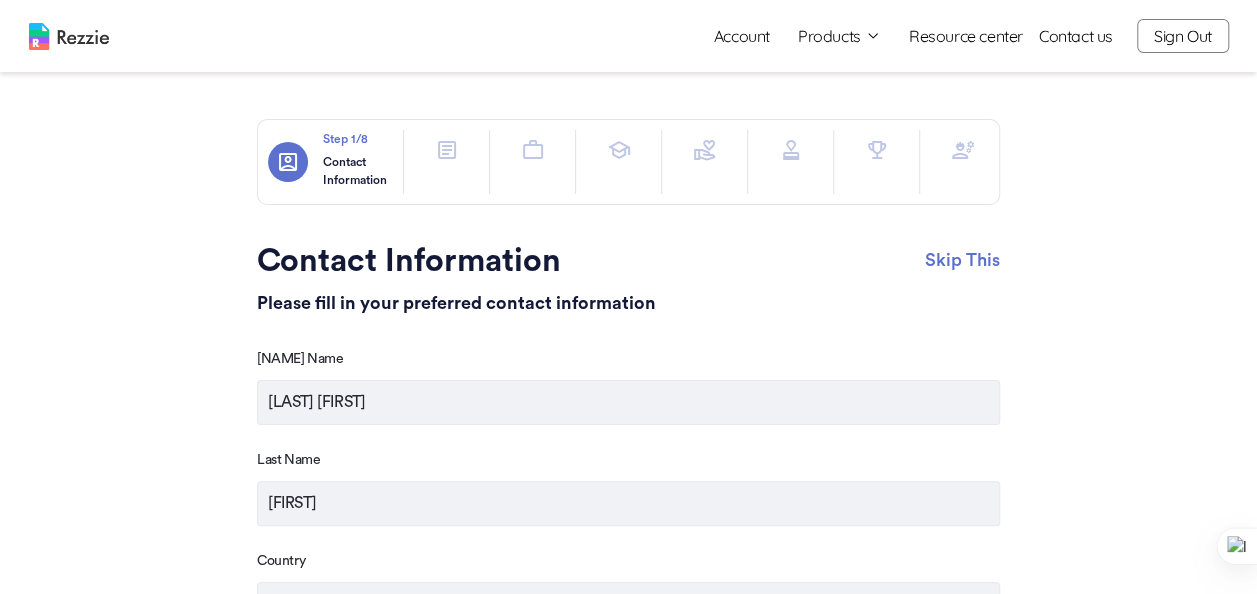 click on "[LAST] [FIRST]" at bounding box center (628, 402) 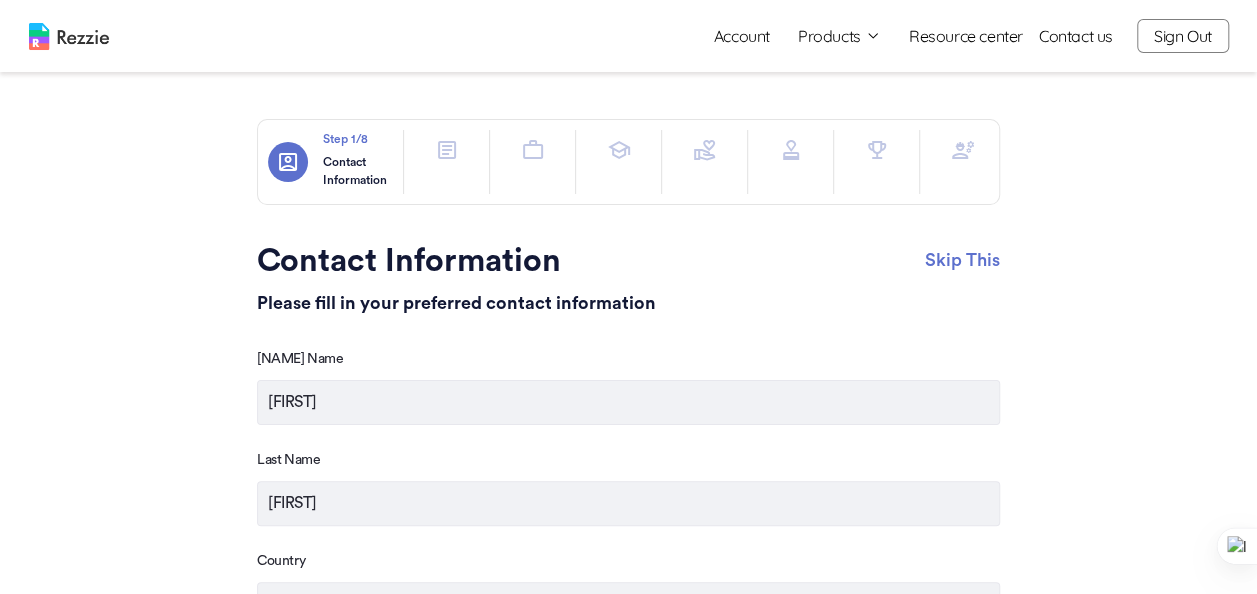 type on "https://www.linkedin.com/in/[USERNAME]" 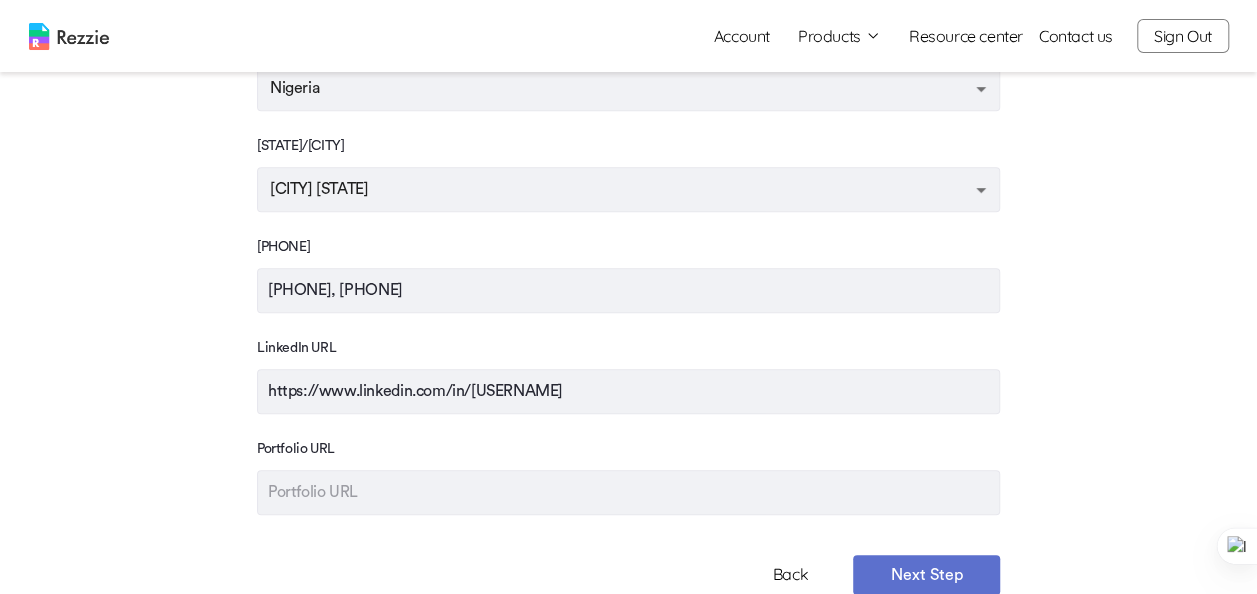 scroll, scrollTop: 522, scrollLeft: 0, axis: vertical 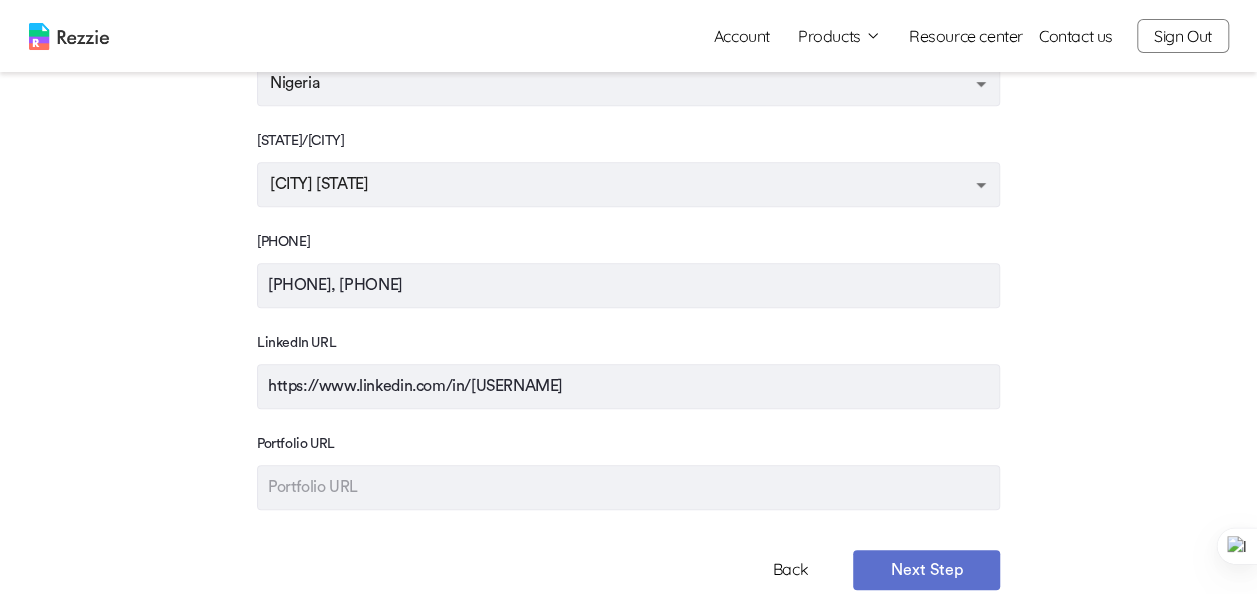 type on "[LAST]" 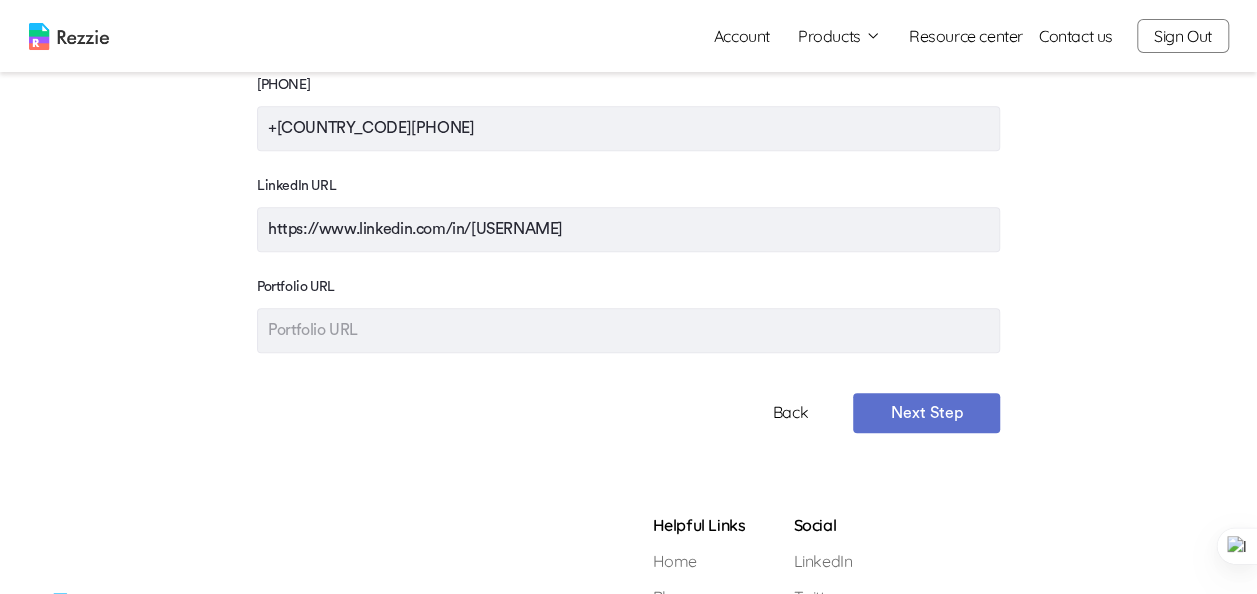 scroll, scrollTop: 683, scrollLeft: 0, axis: vertical 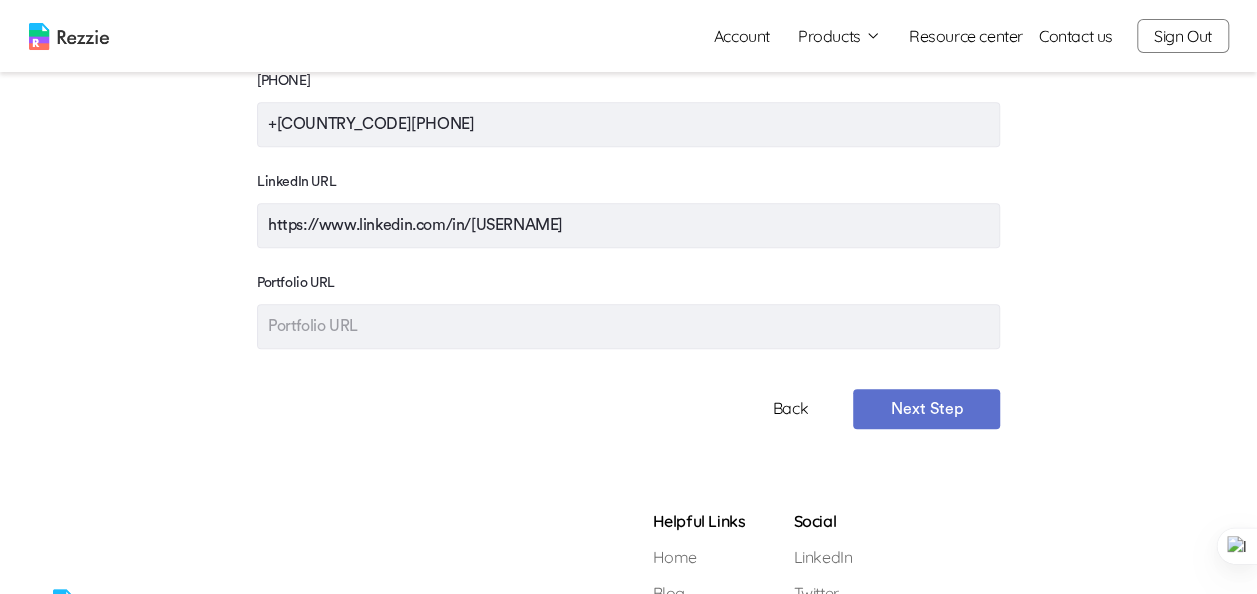 type on "+[COUNTRY_CODE][PHONE]" 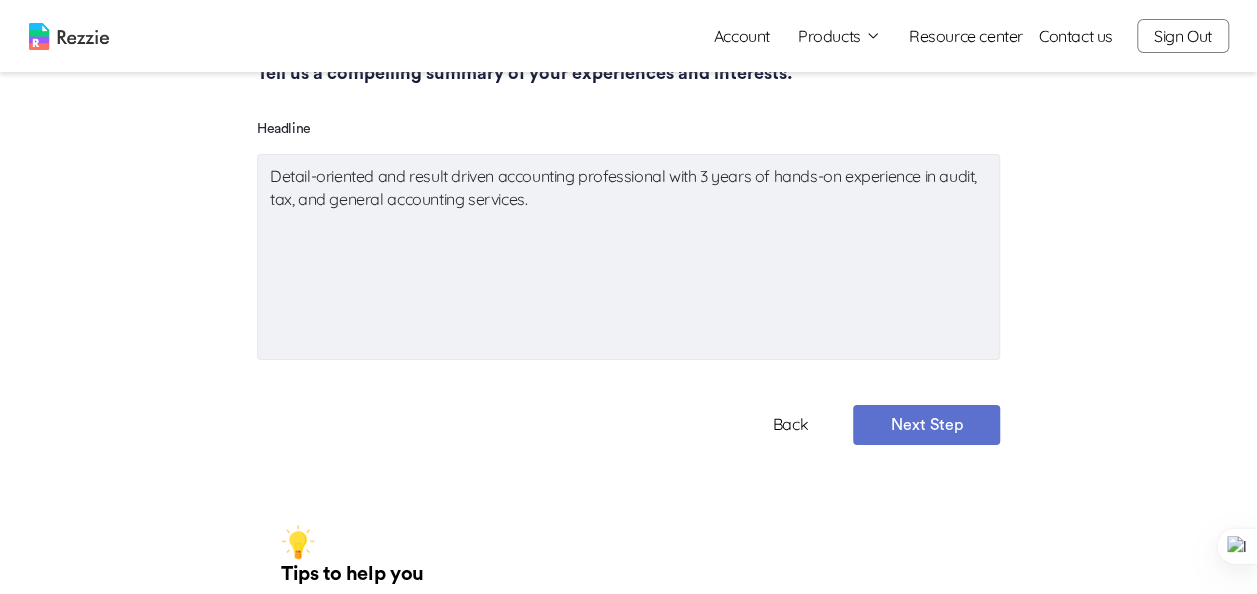 scroll, scrollTop: 214, scrollLeft: 0, axis: vertical 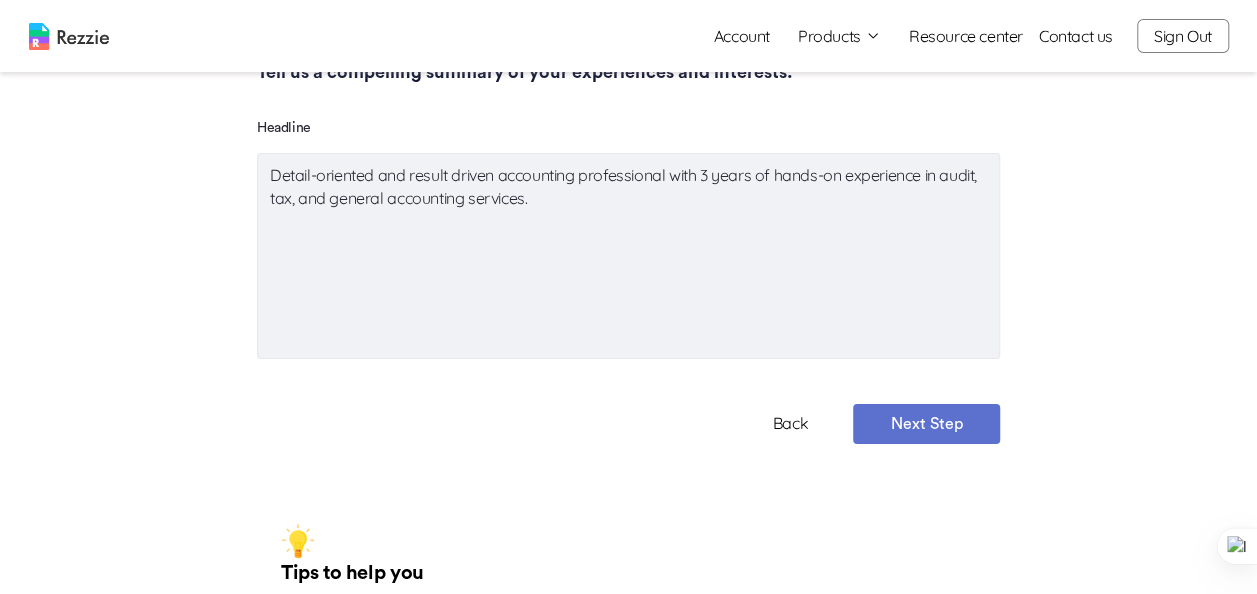 click on "Next Step" at bounding box center [926, 424] 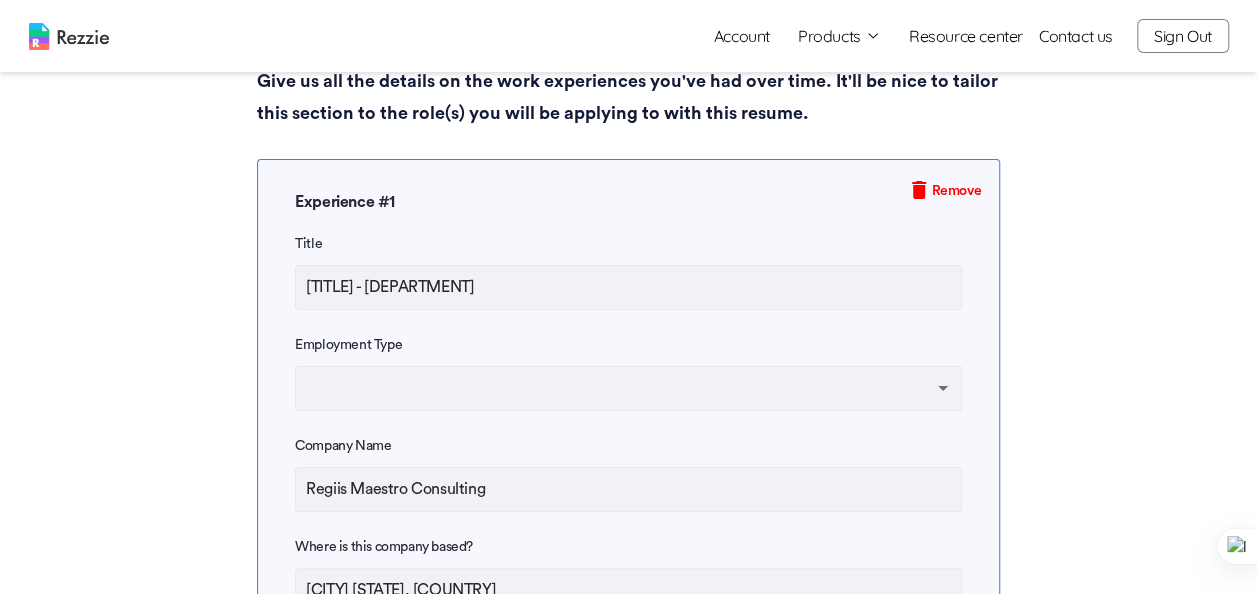 scroll, scrollTop: 225, scrollLeft: 0, axis: vertical 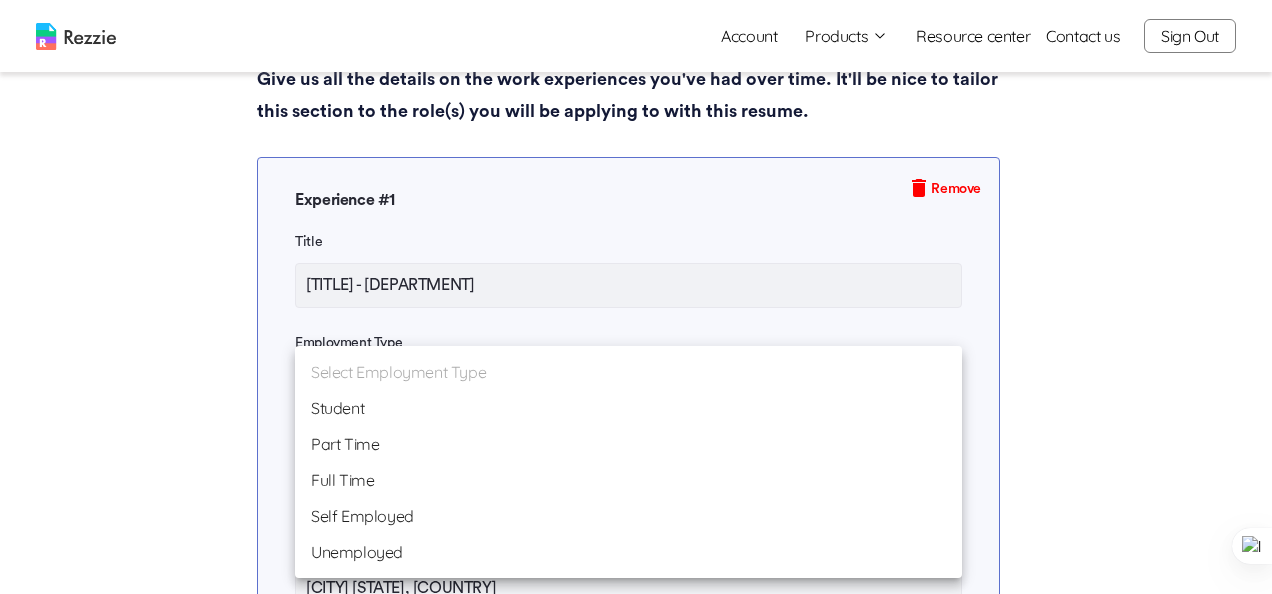 click on "Account Products Resume & Cover Letter Builder AI Resume Review Resource center Contact us Sign Out Account Products Resume & Cover Letter Builder AI Resume Review Resource center Contact us Sign Out Step   3 /8 Work Experience Skip This Work Experience Give us all the details on the work experiences you've had
over time. It'll be nice to tailor this section to the
role(s) you will be applying to with this resume.   Tips to help you Give us all the details on the work
experiences you've had over time. It'll be nice to
tailor this section to the role(s) you will be applying to
with this resume. Use numbers to add context and showcase
some accomplishments.   E.g. Improved user experience by reducing system downtime
to 1%.   Experience # 1 Title Remove Consultant - Account & Tax Employment Type ​ Company Name Regiis Maestro Consulting Where is this company based? Lagos State, Nigeria When did you start at this role? 10/2023 ​ I currently work here Achievement # 1 x 2" at bounding box center [636, 1938] 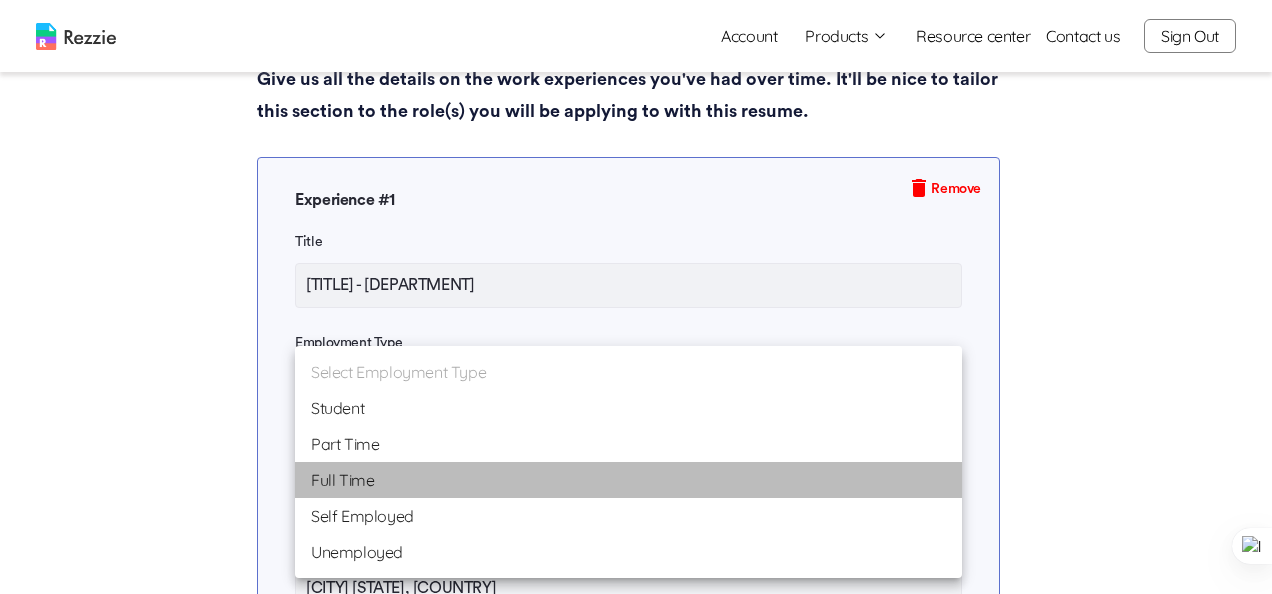 click on "Full Time" at bounding box center [628, 480] 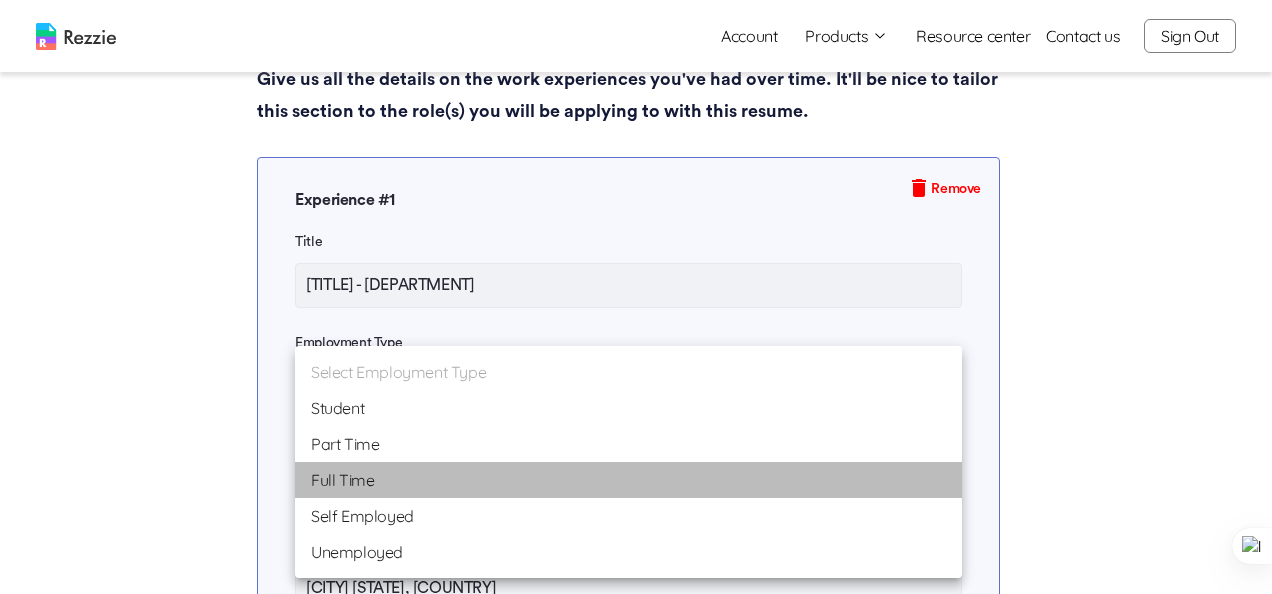 type on "fulltime" 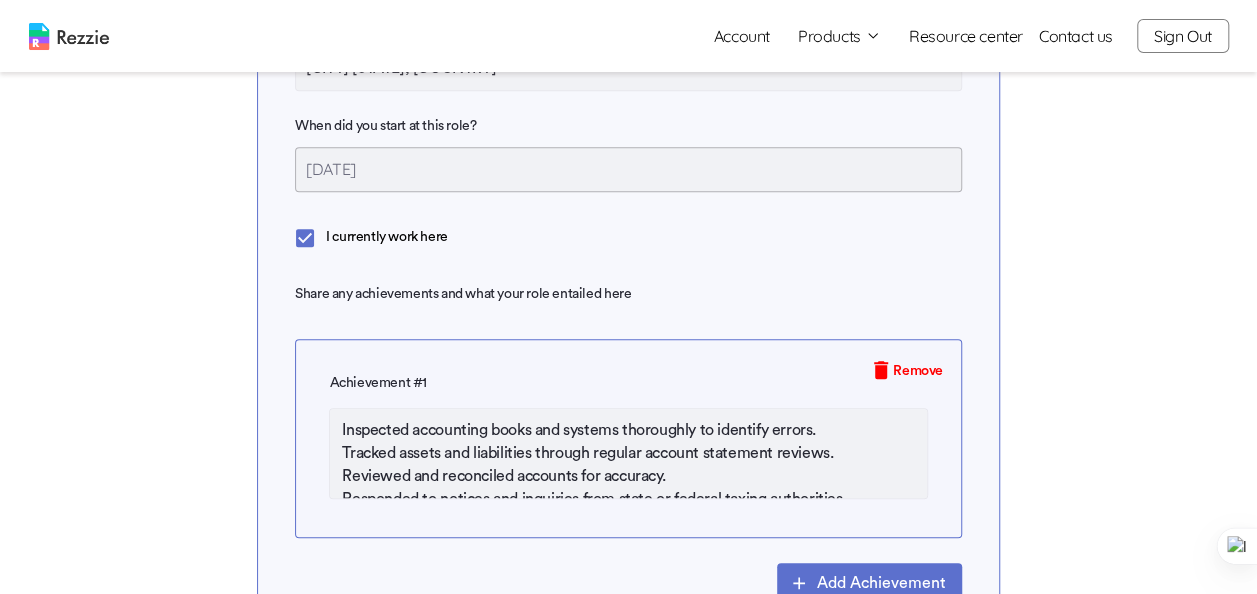 scroll, scrollTop: 754, scrollLeft: 0, axis: vertical 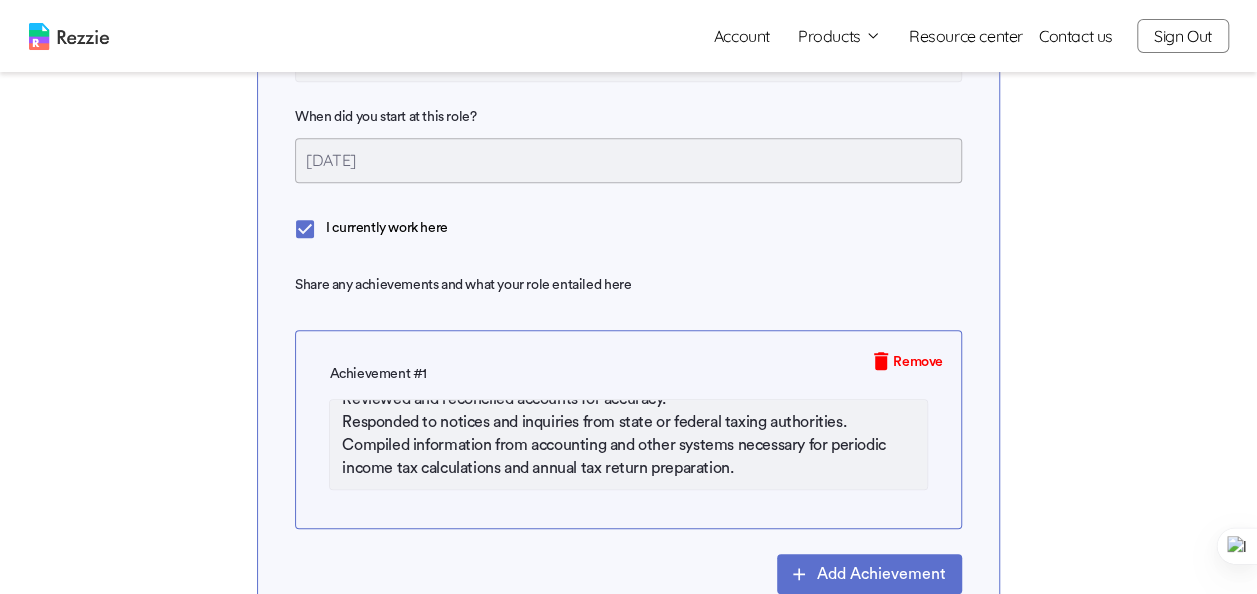 drag, startPoint x: 344, startPoint y: 432, endPoint x: 770, endPoint y: 524, distance: 435.82108 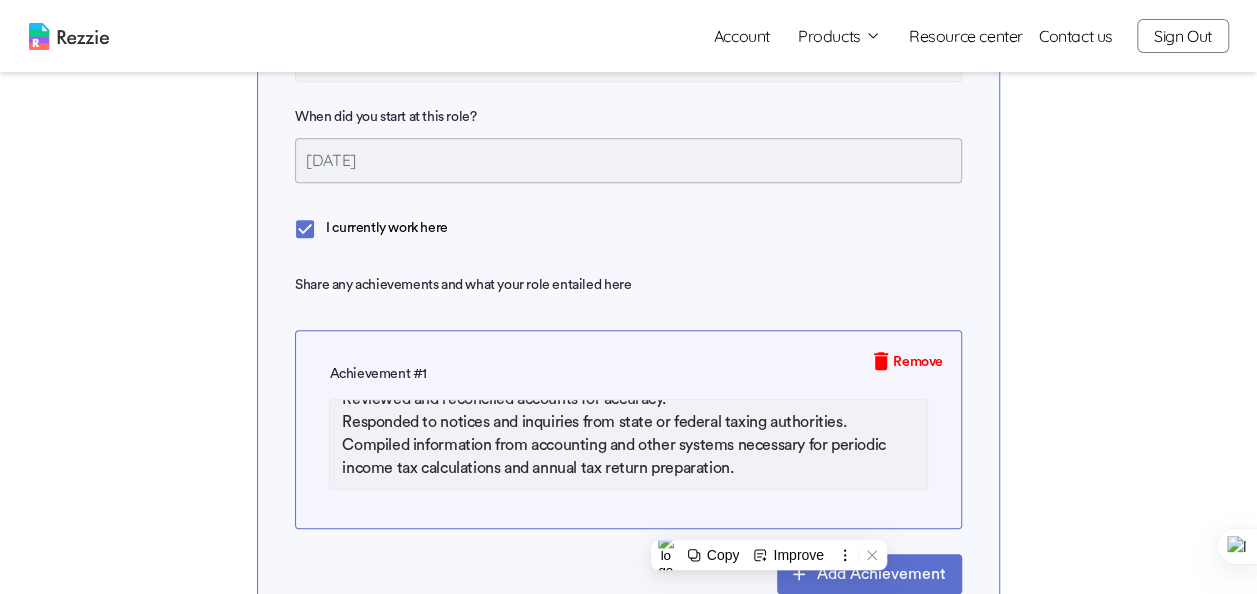 type on "x" 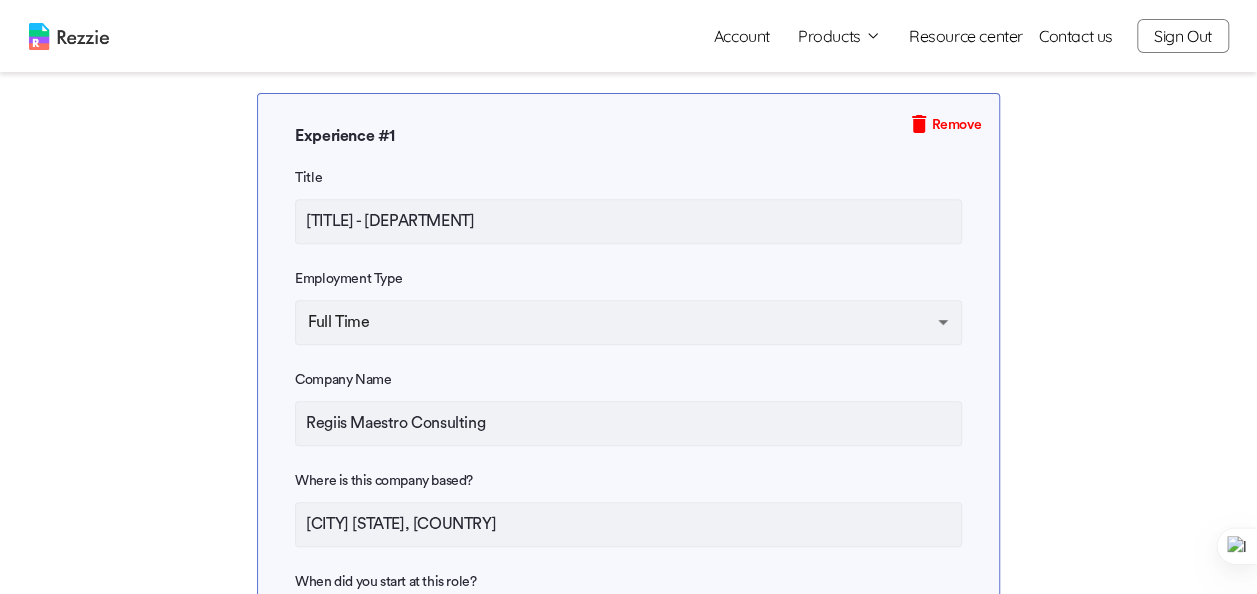 scroll, scrollTop: 290, scrollLeft: 0, axis: vertical 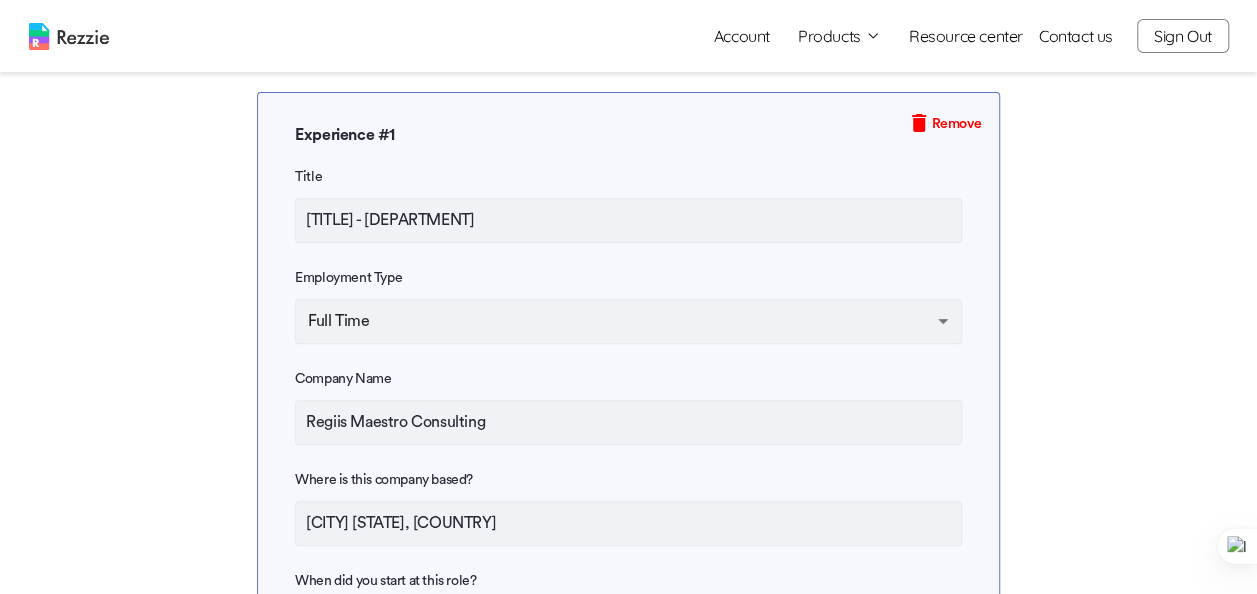type on "x" 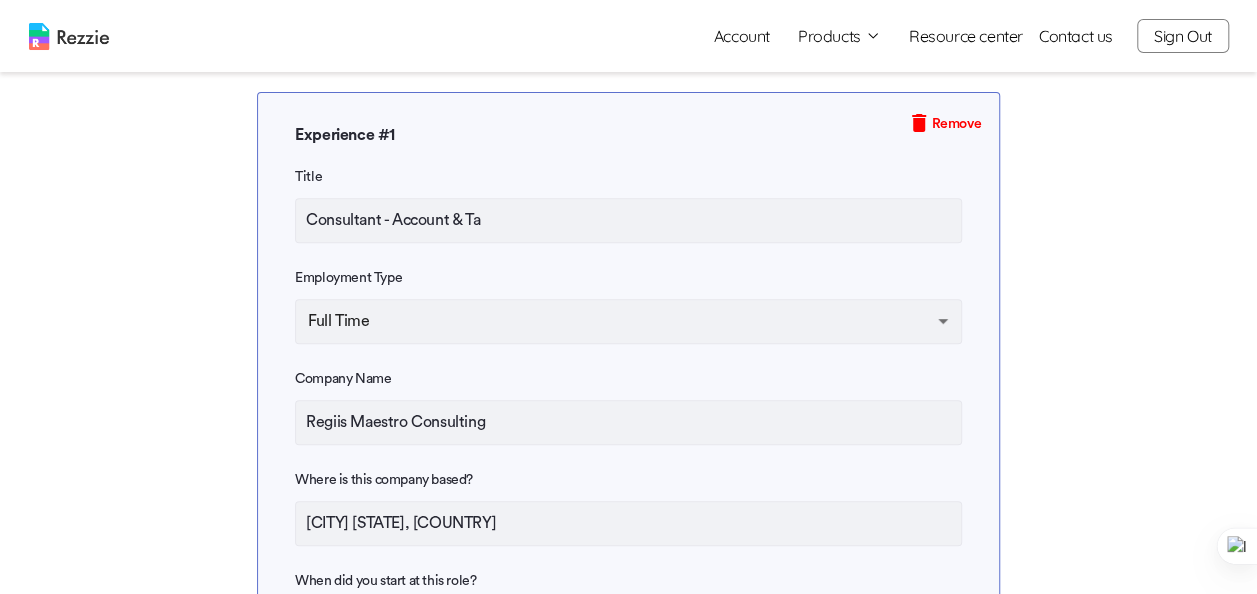 type on "x" 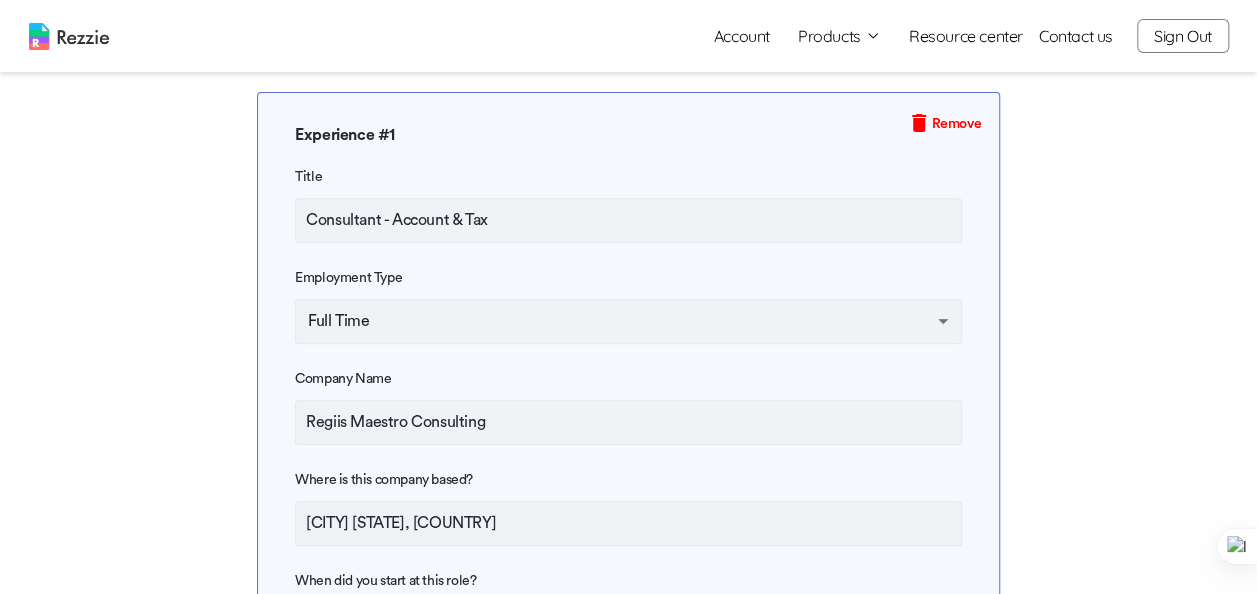 type on "x" 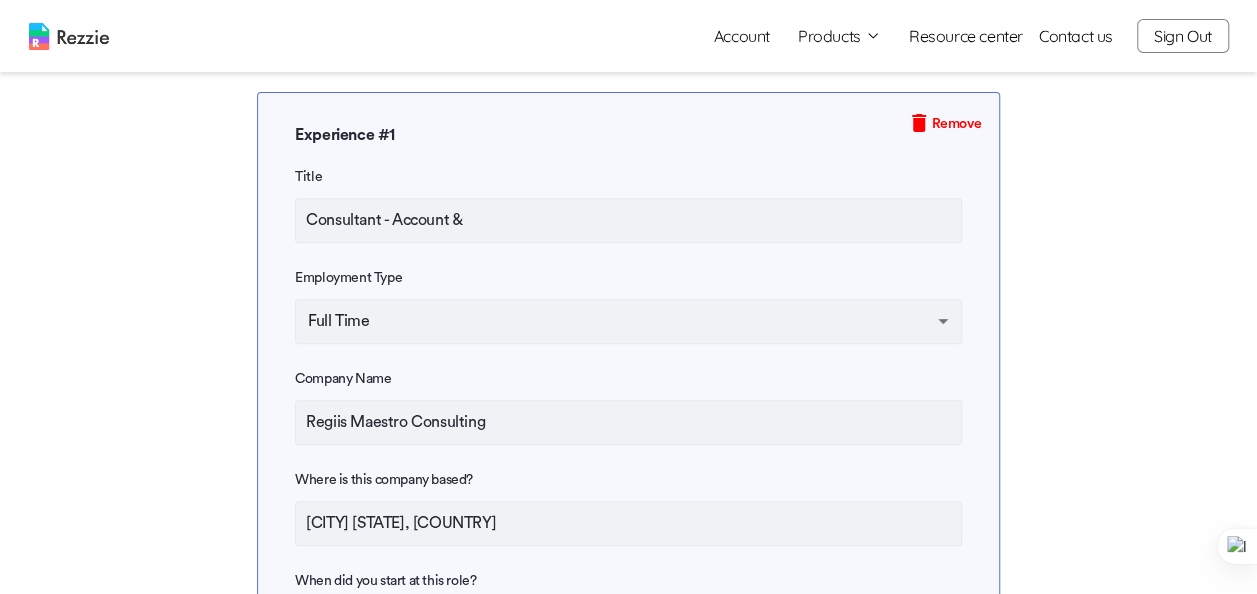 type on "x" 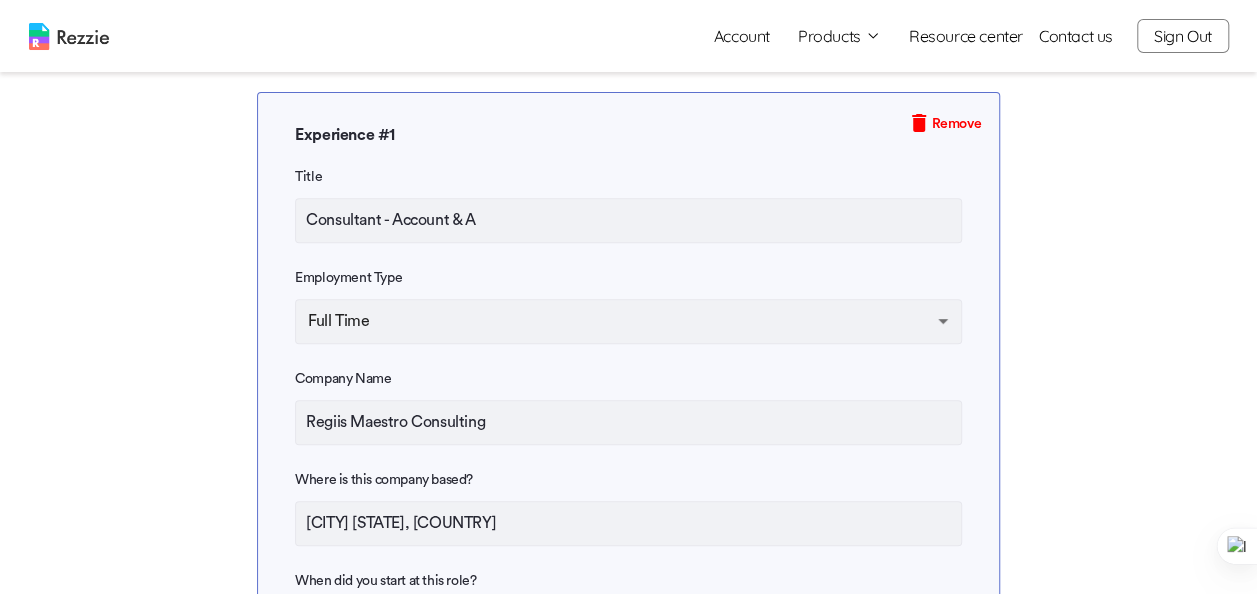 type on "x" 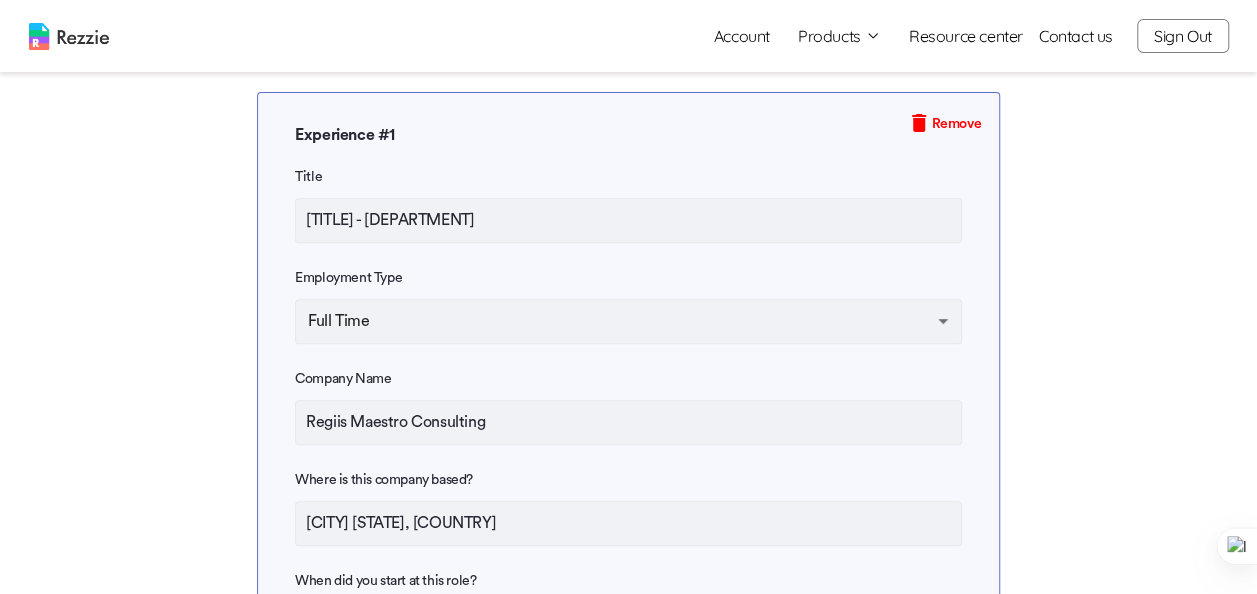 type on "x" 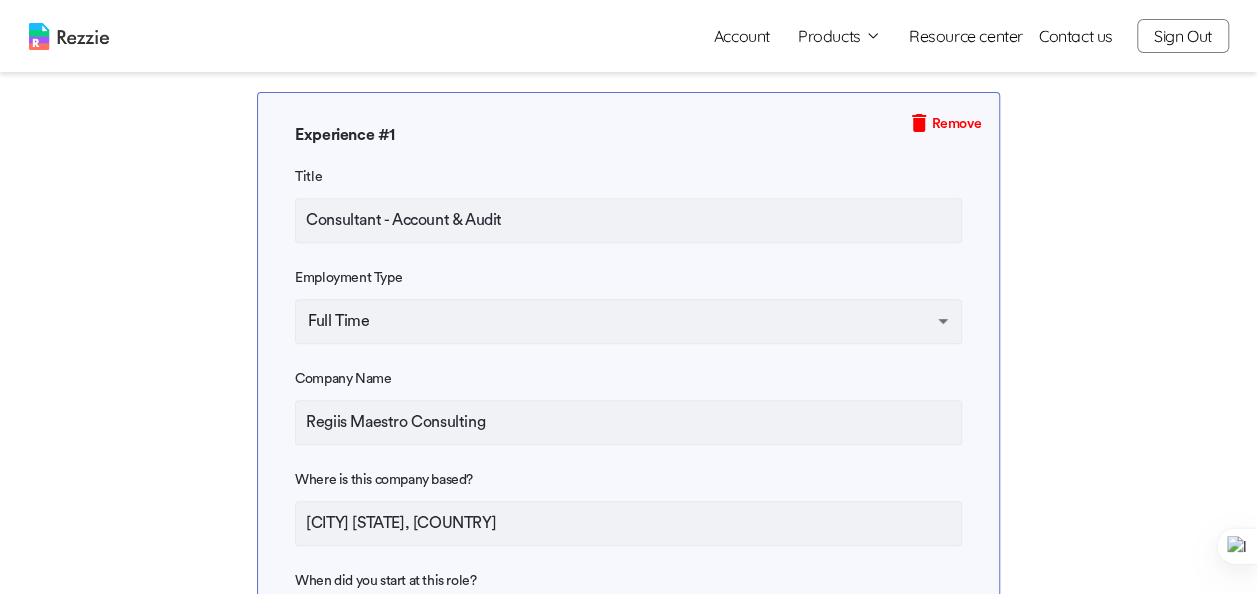 type on "Consultant - [ROLE] & [ROLE]" 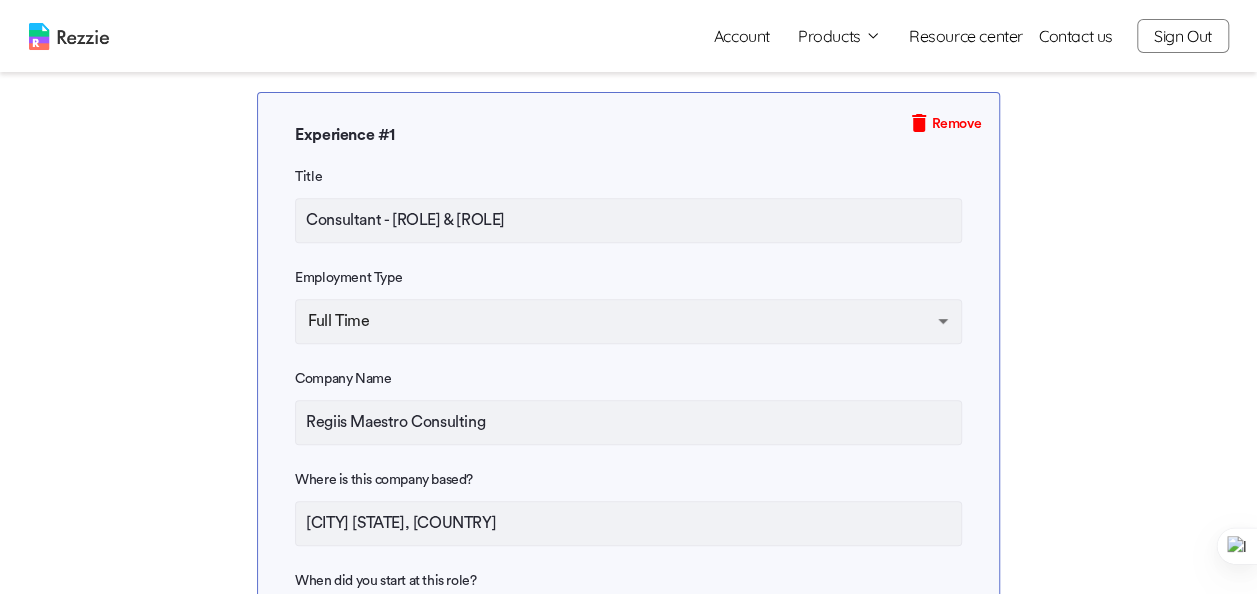 type on "x" 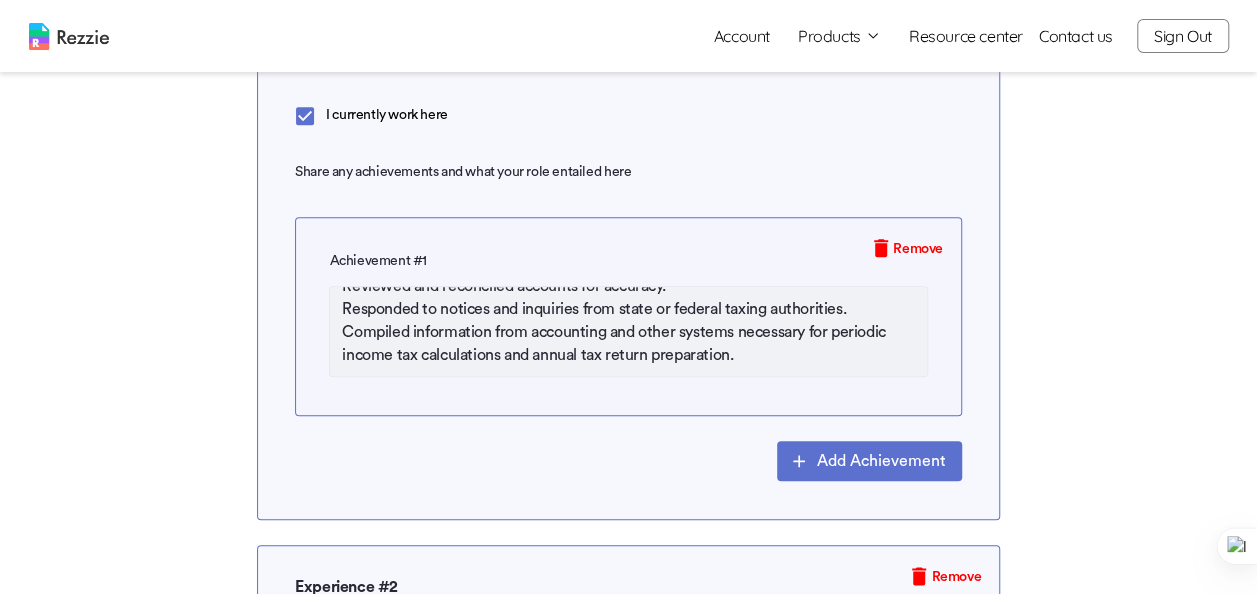 scroll, scrollTop: 868, scrollLeft: 0, axis: vertical 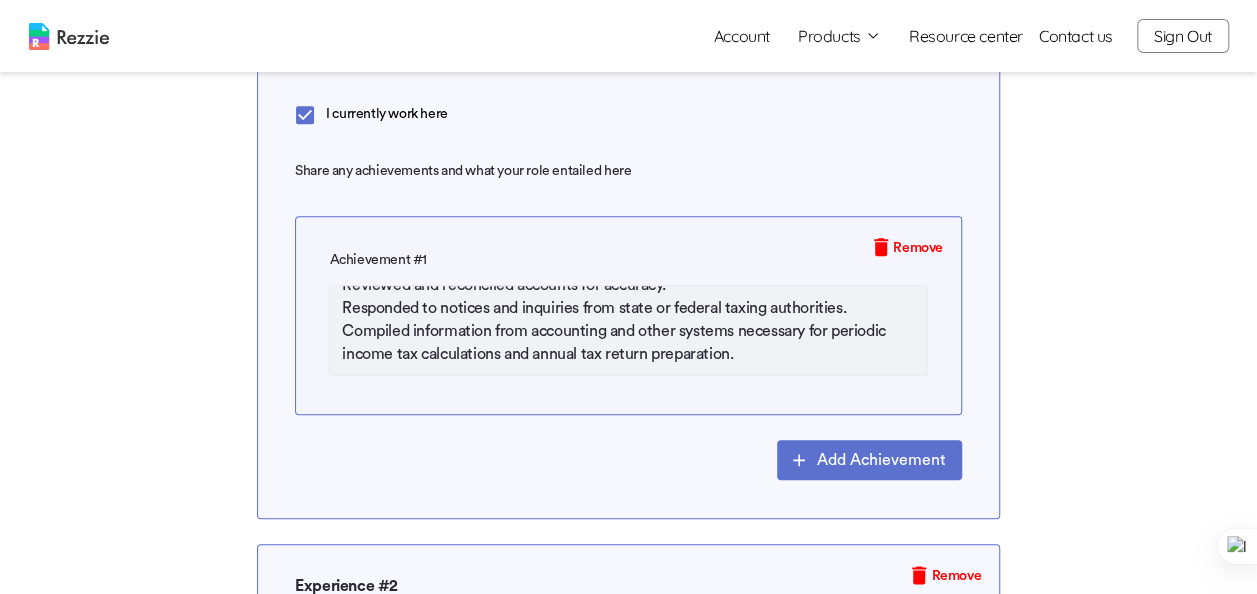 type on "Consultant - [ROLE] & [ROLE]" 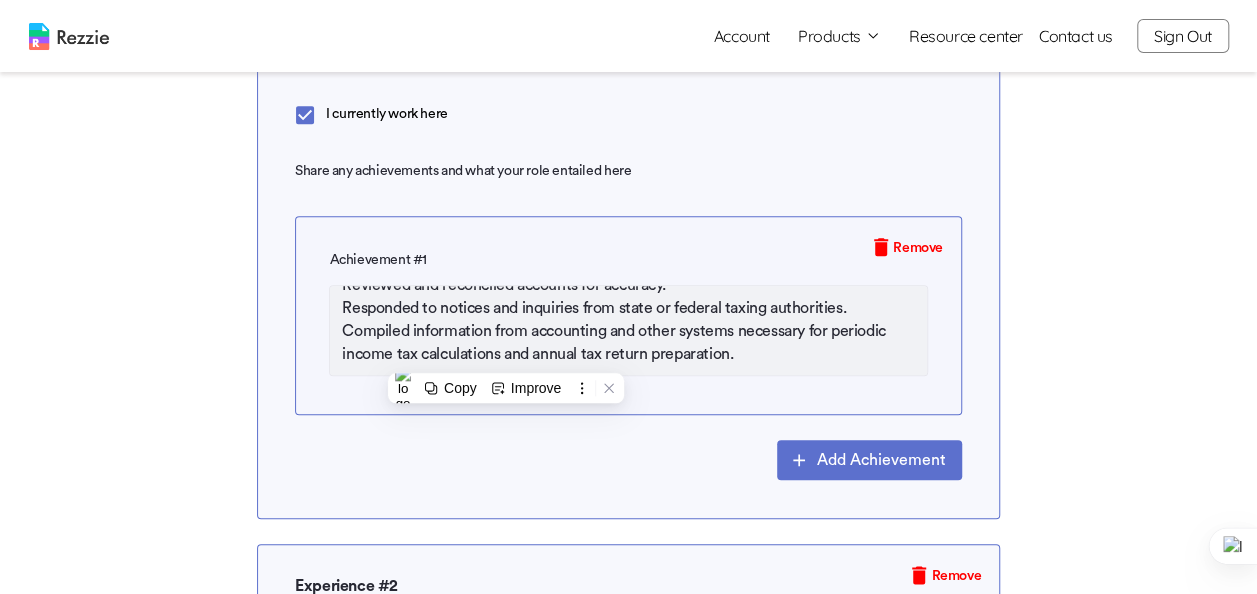 type 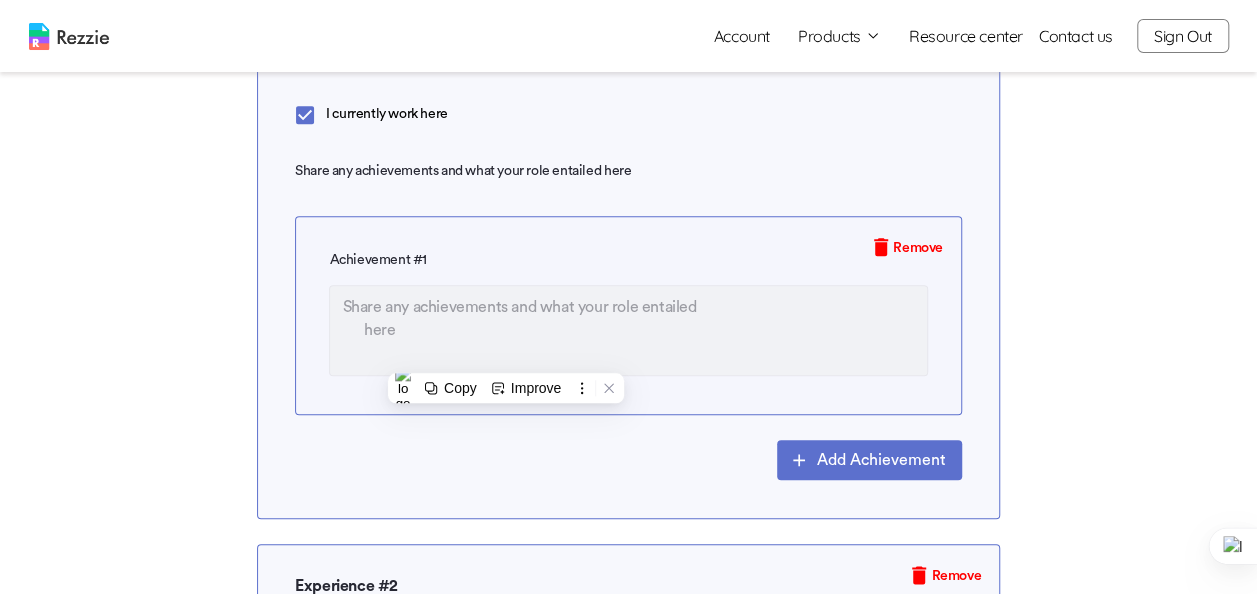 type on "x" 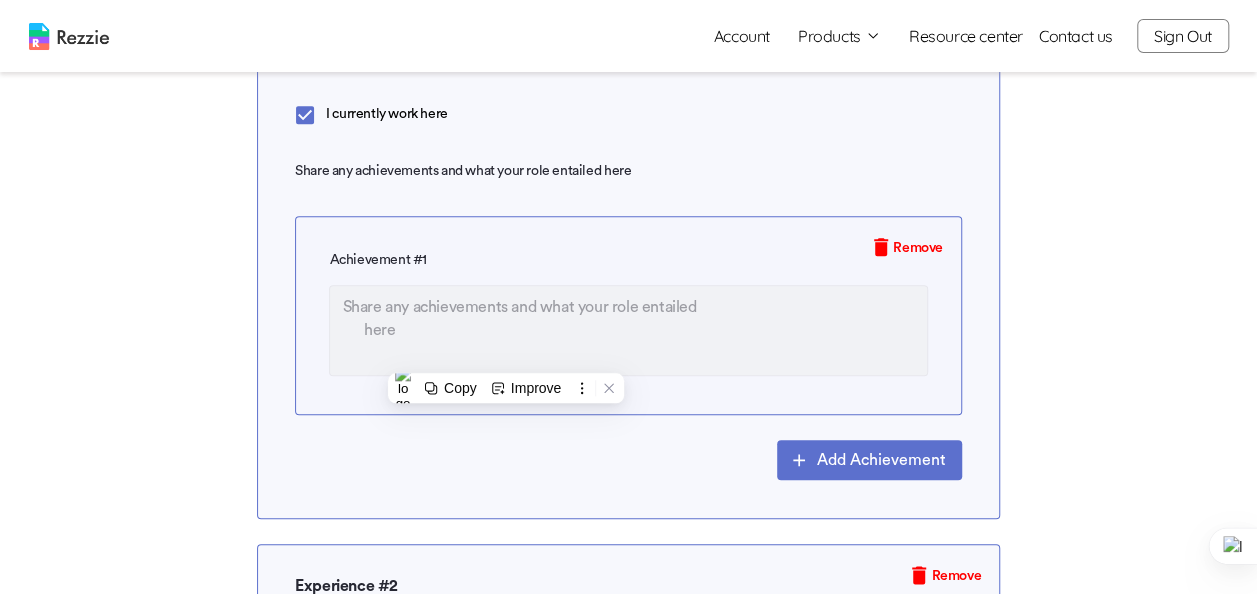type on "x" 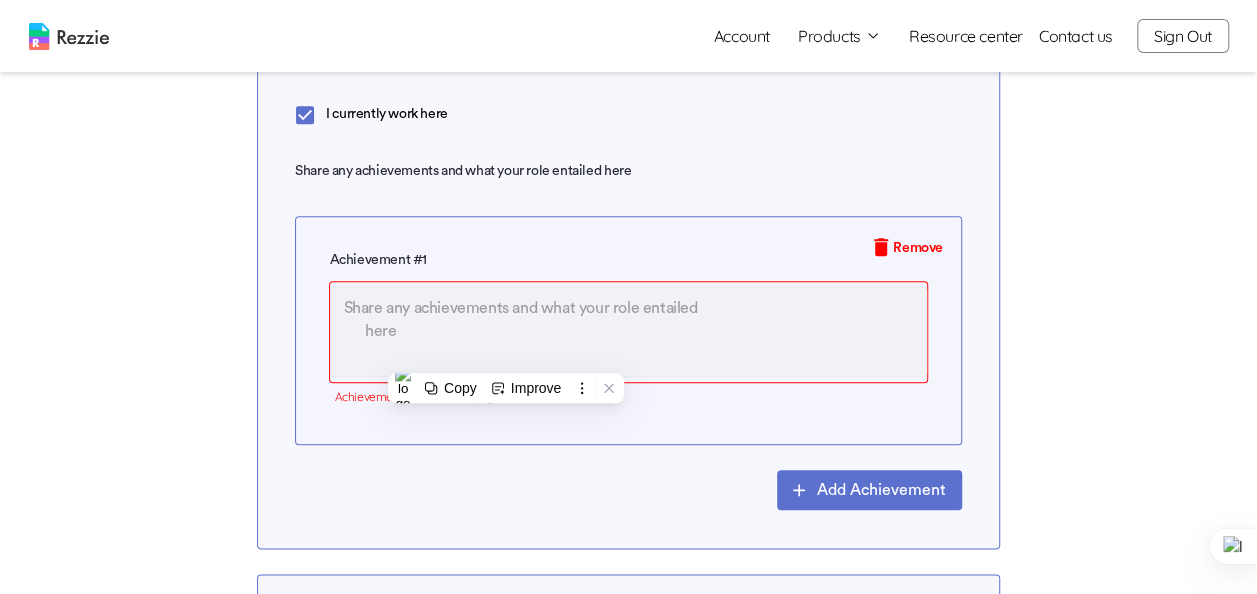 scroll, scrollTop: 0, scrollLeft: 0, axis: both 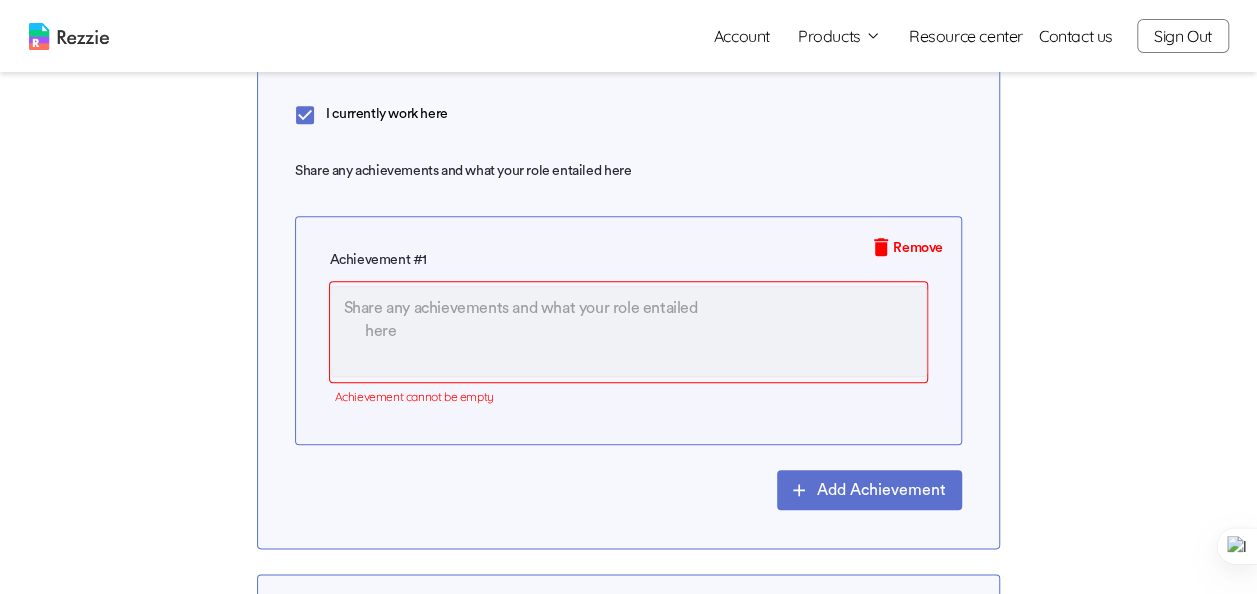 paste on "Conducted in-depth inspections of accounting books and systems, identifying and resolving errors that improved reporting accuracy and internal control effectiveness." 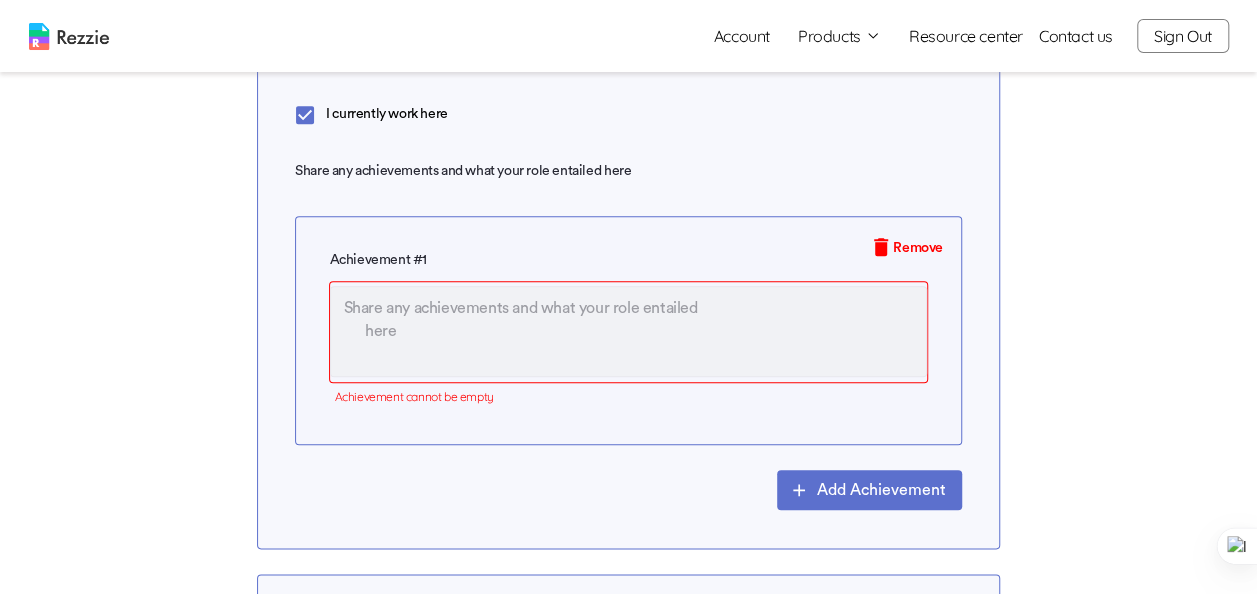 type on "Conducted in-depth inspections of accounting books and systems, identifying and resolving errors that improved reporting accuracy and internal control effectiveness." 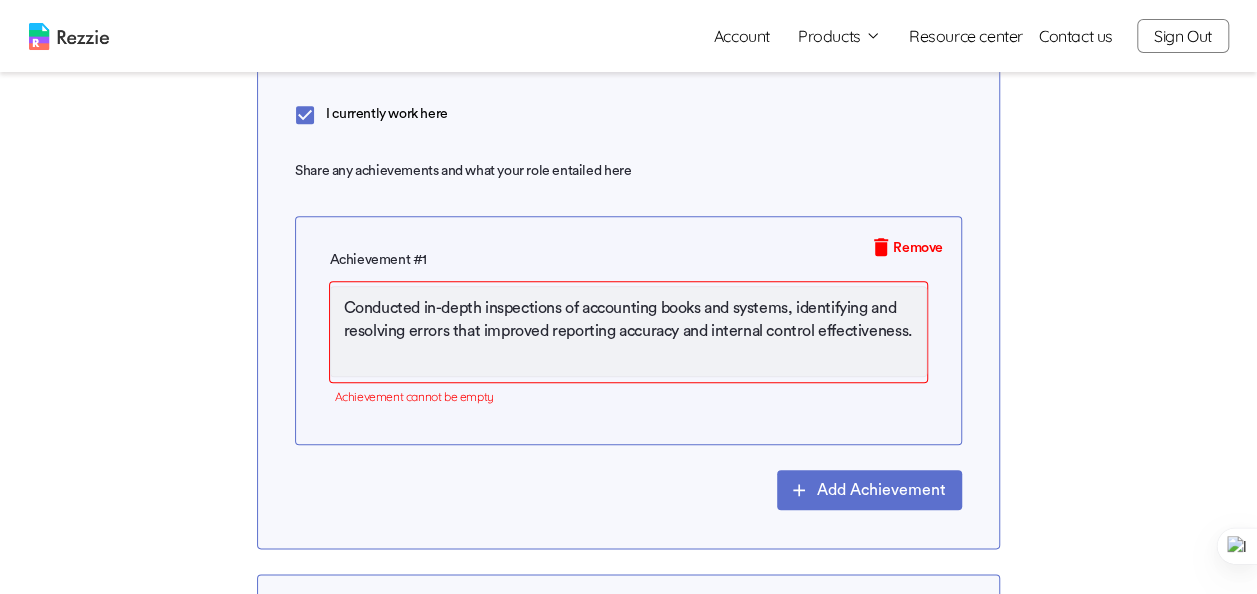 type on "x" 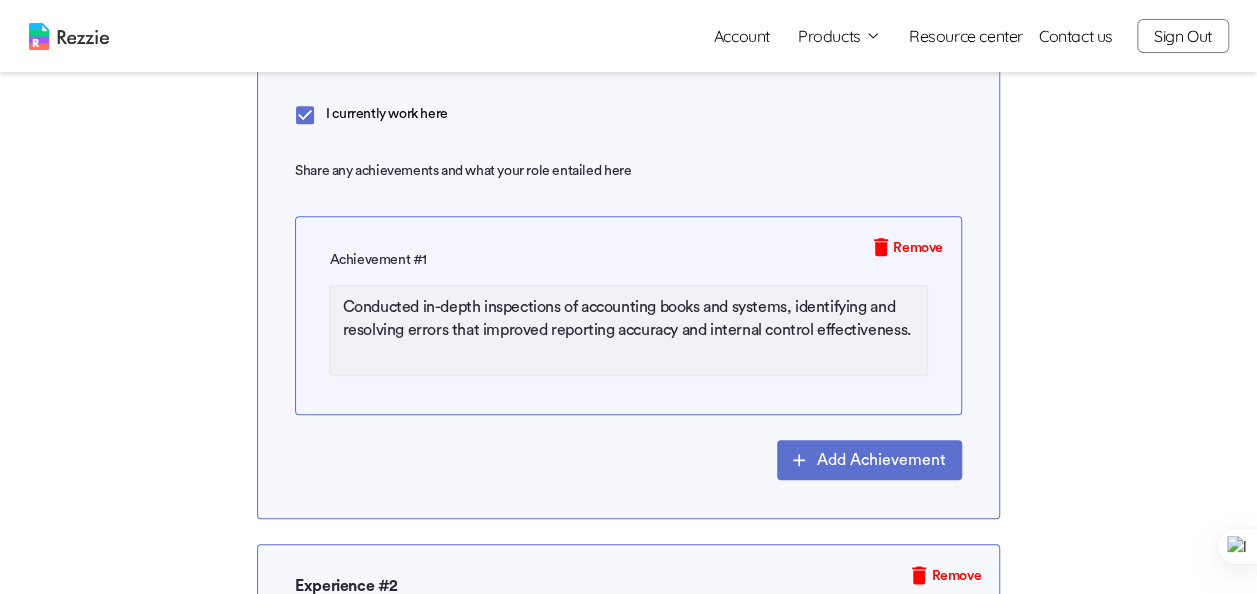 type on "Conducted in-depth inspections of accounting books and systems, identifying and resolving errors that improved reporting accuracy and internal control effectiveness." 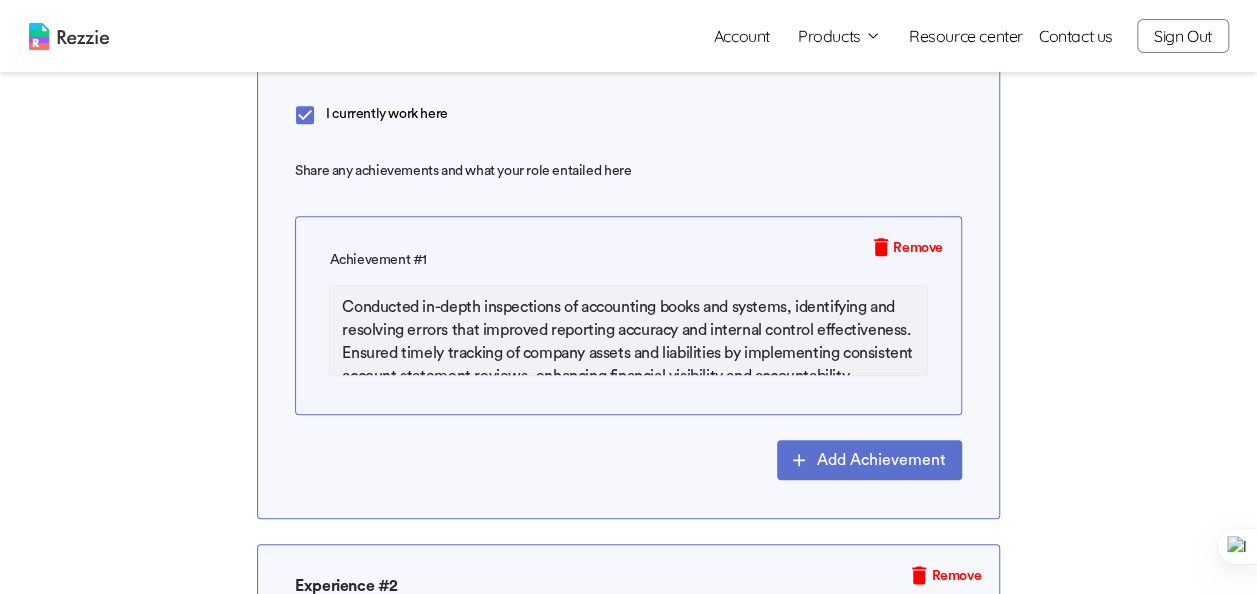 scroll, scrollTop: 68, scrollLeft: 0, axis: vertical 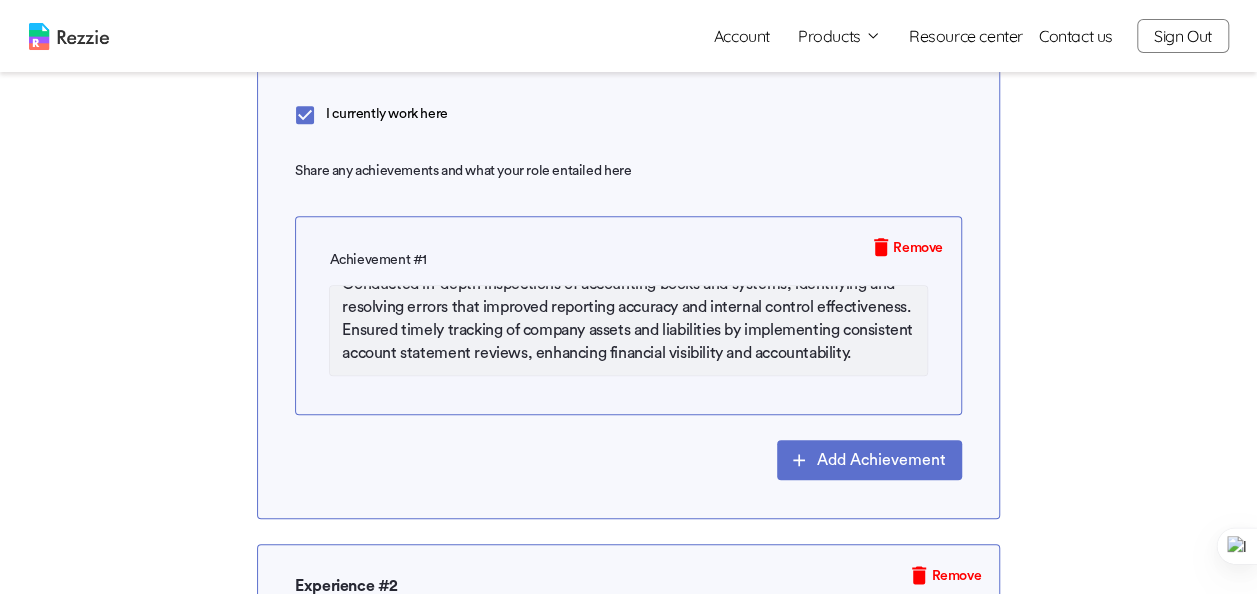 type on "Conducted in-depth inspections of accounting books and systems, identifying and resolving errors that improved reporting accuracy and internal control effectiveness.
Ensured timely tracking of company assets and liabilities by implementing consistent account statement reviews, enhancing financial visibility and accountability." 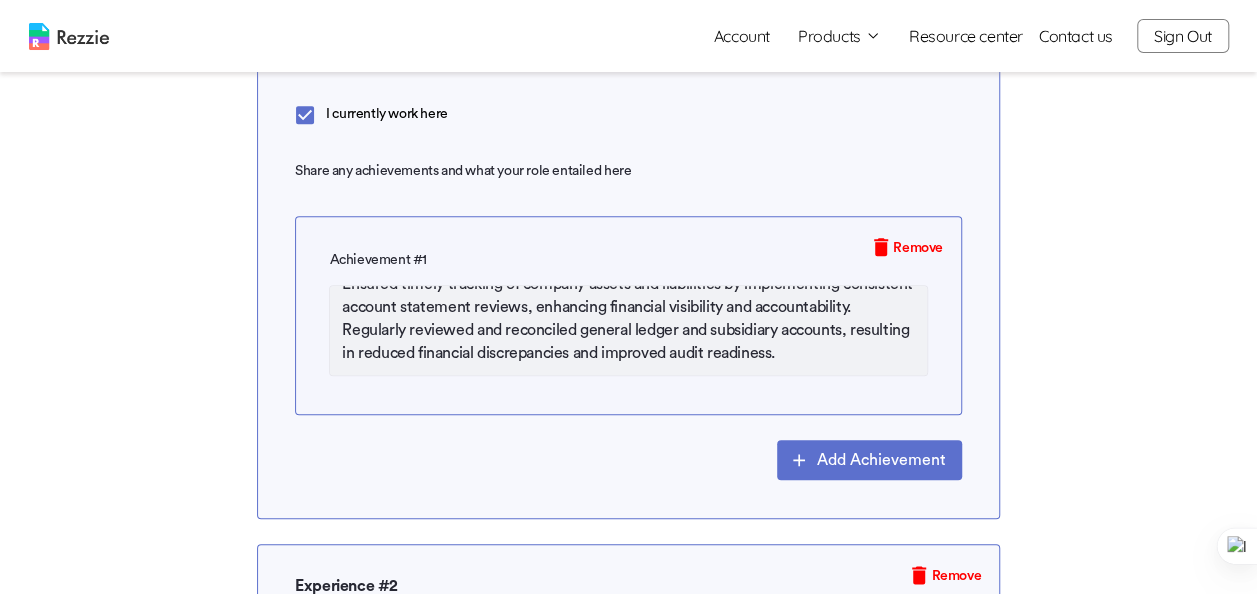 scroll, scrollTop: 102, scrollLeft: 0, axis: vertical 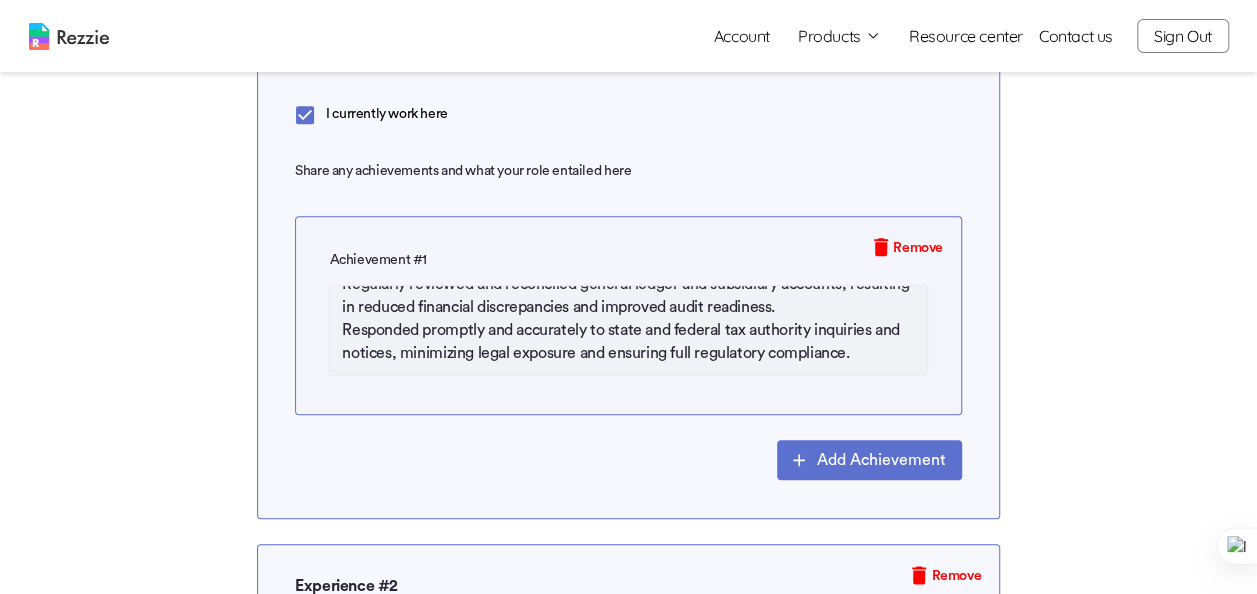 type on "Conducted in-depth inspections of accounting books and systems, identifying and resolving errors that improved reporting accuracy and internal control effectiveness.
Ensured timely tracking of company assets and liabilities by implementing consistent account statement reviews, enhancing financial visibility and accountability.
Regularly reviewed and reconciled general ledger and subsidiary accounts, resulting in reduced financial discrepancies and improved audit readiness.
Responded promptly and accurately to state and federal tax authority inquiries and notices, minimizing legal exposure and ensuring full regulatory compliance." 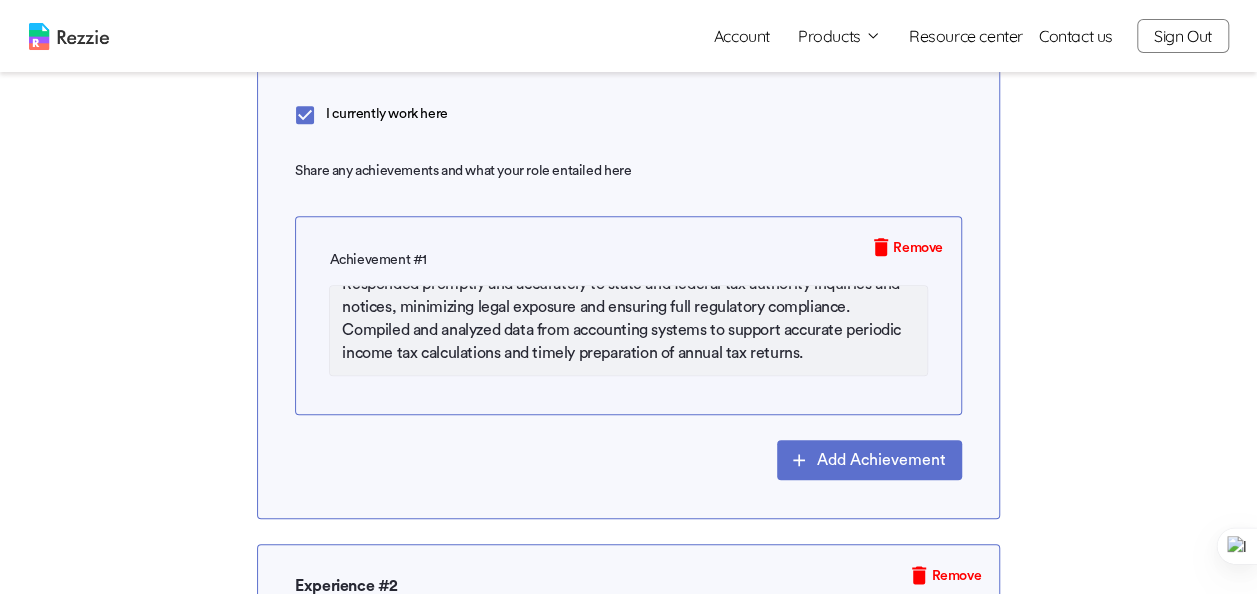 scroll, scrollTop: 194, scrollLeft: 0, axis: vertical 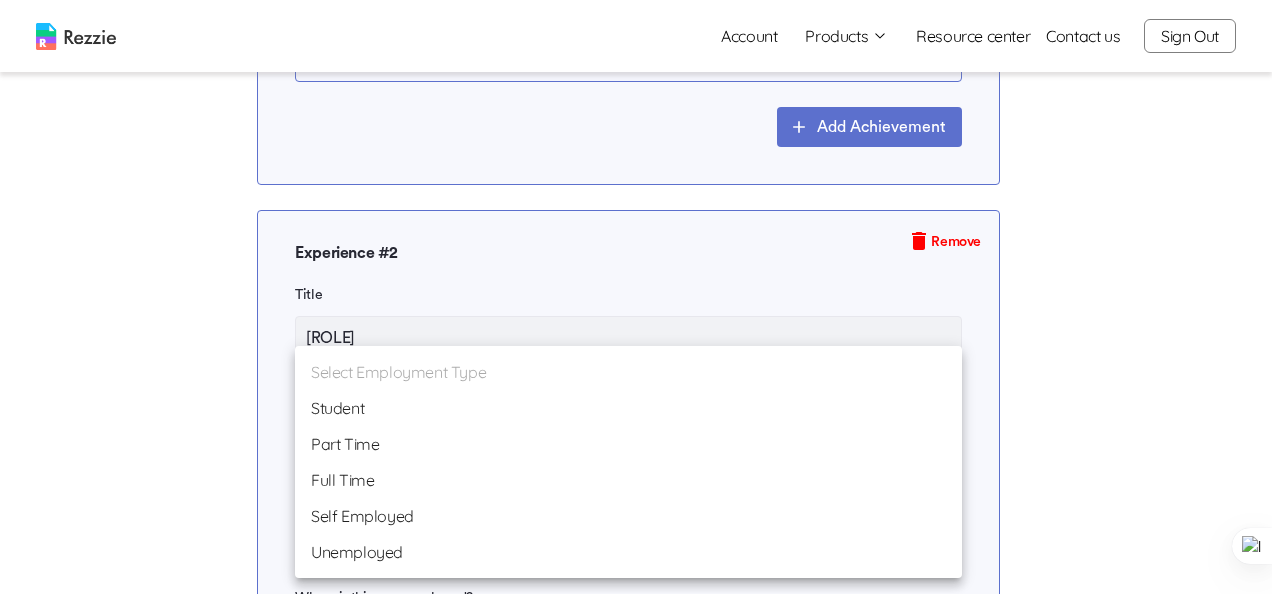 click on "Account Products Resume & Cover Letter Builder AI Resume Review Resource center Contact us Sign Out Account Products Resume & Cover Letter Builder AI Resume Review Resource center Contact us Sign Out Step   3 /8 Work Experience Skip This Work Experience Give us all the details on the work experiences you've had
over time. It'll be nice to tailor this section to the
role(s) you will be applying to with this resume.   Tips to help you Give us all the details on the work
experiences you've had over time. It'll be nice to
tailor this section to the role(s) you will be applying to
with this resume. Use numbers to add context and showcase
some accomplishments.   E.g. Improved user experience by reducing system downtime
to 1%.   Experience # 1 Title Remove Consultant - Account & Audit Employment Type Full Time fulltime Company Name Regiis Maestro Consulting Where is this company based? Lagos State, Nigeria When did you start at this role? 10/2023 ​ I currently work here 1" at bounding box center [636, 849] 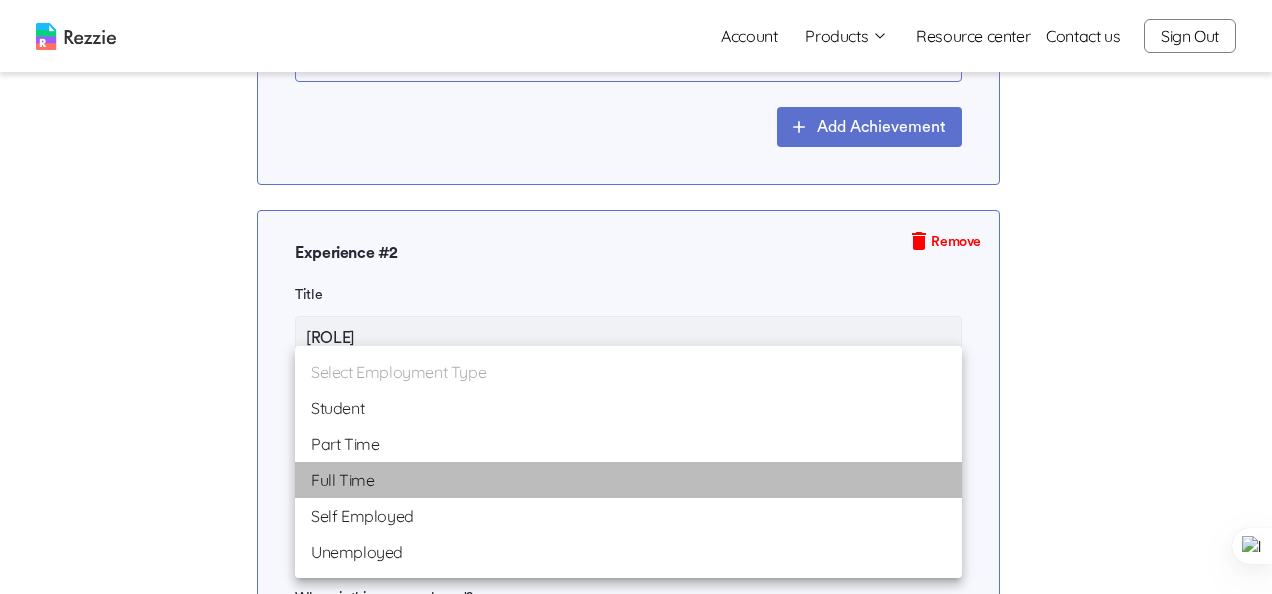 click on "Full Time" at bounding box center [628, 480] 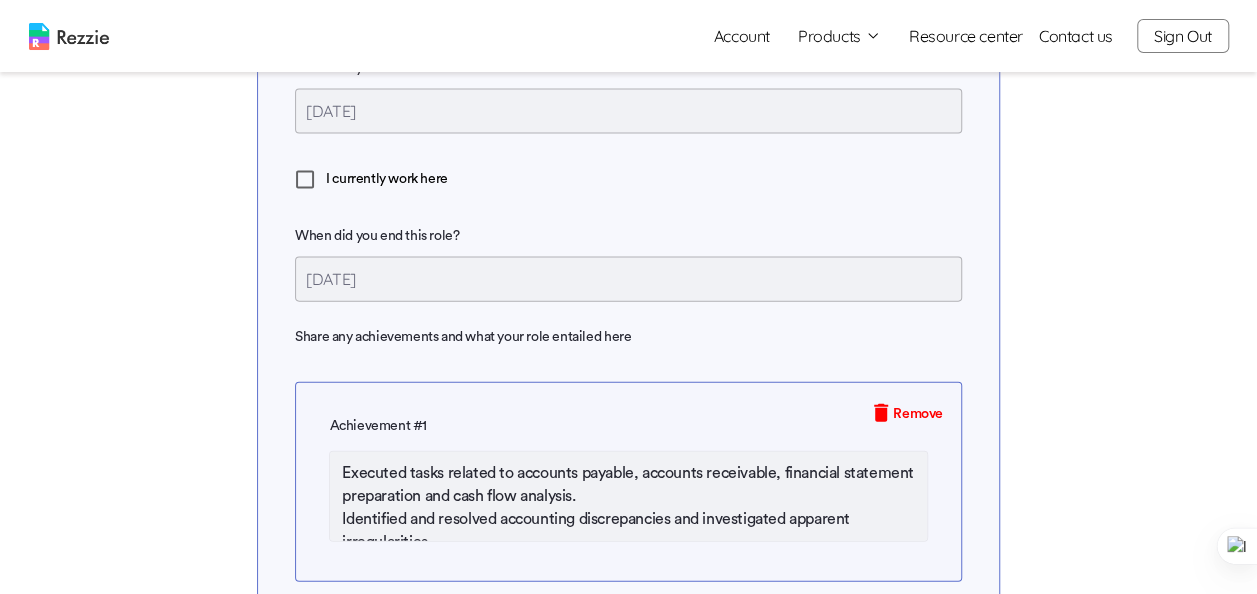 scroll, scrollTop: 2059, scrollLeft: 0, axis: vertical 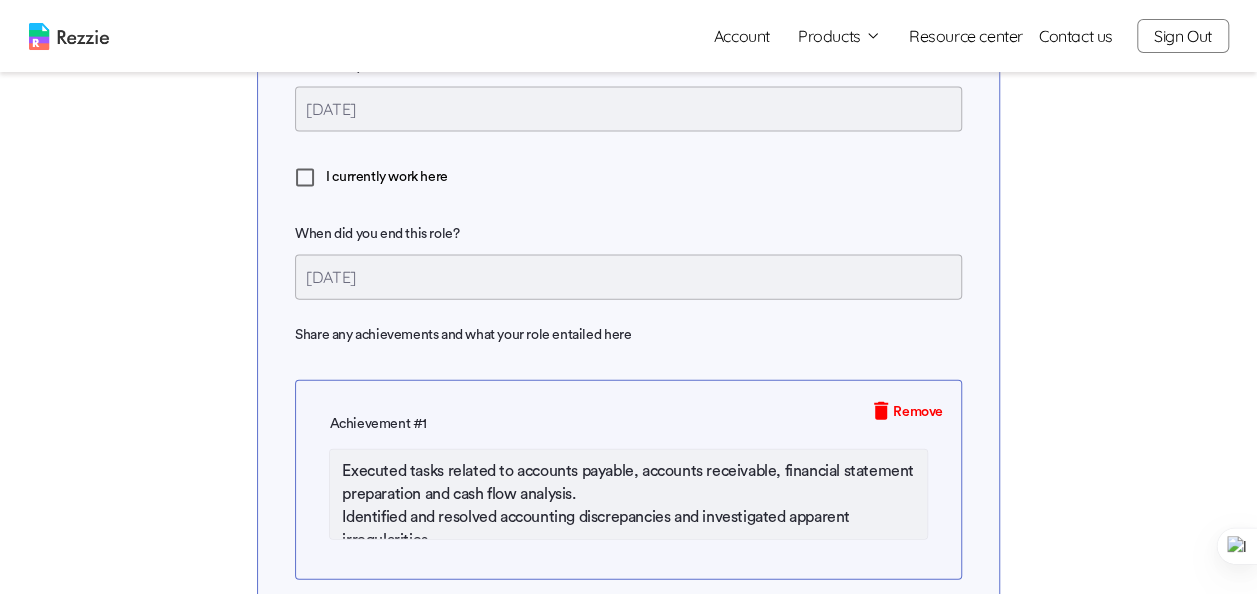 type on "x" 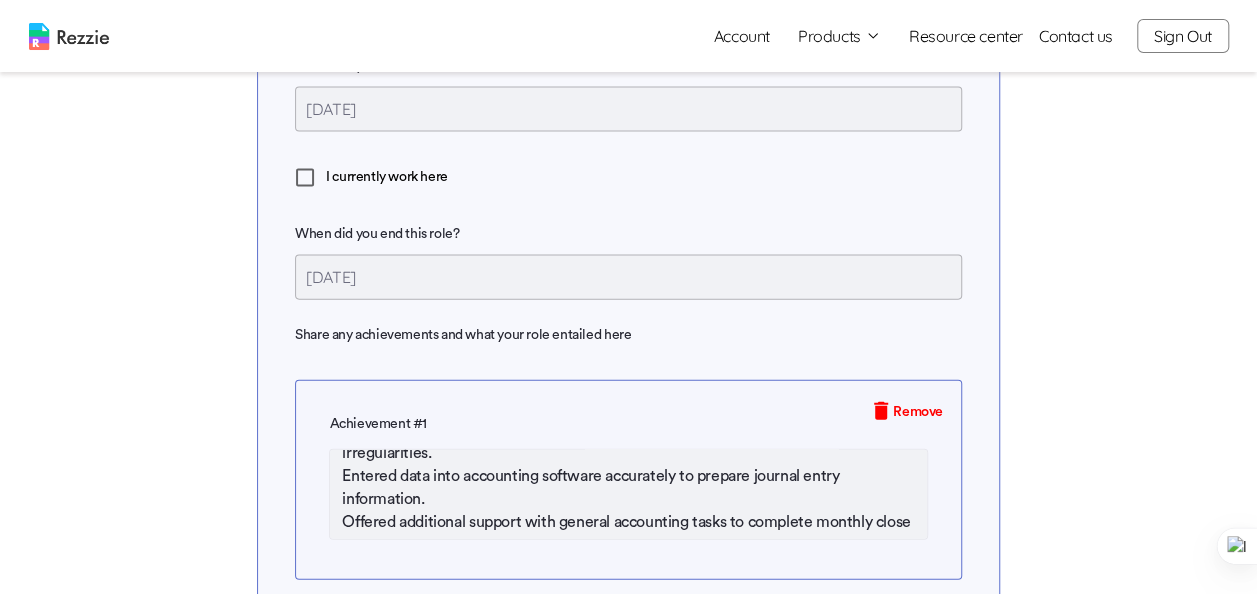 scroll, scrollTop: 184, scrollLeft: 0, axis: vertical 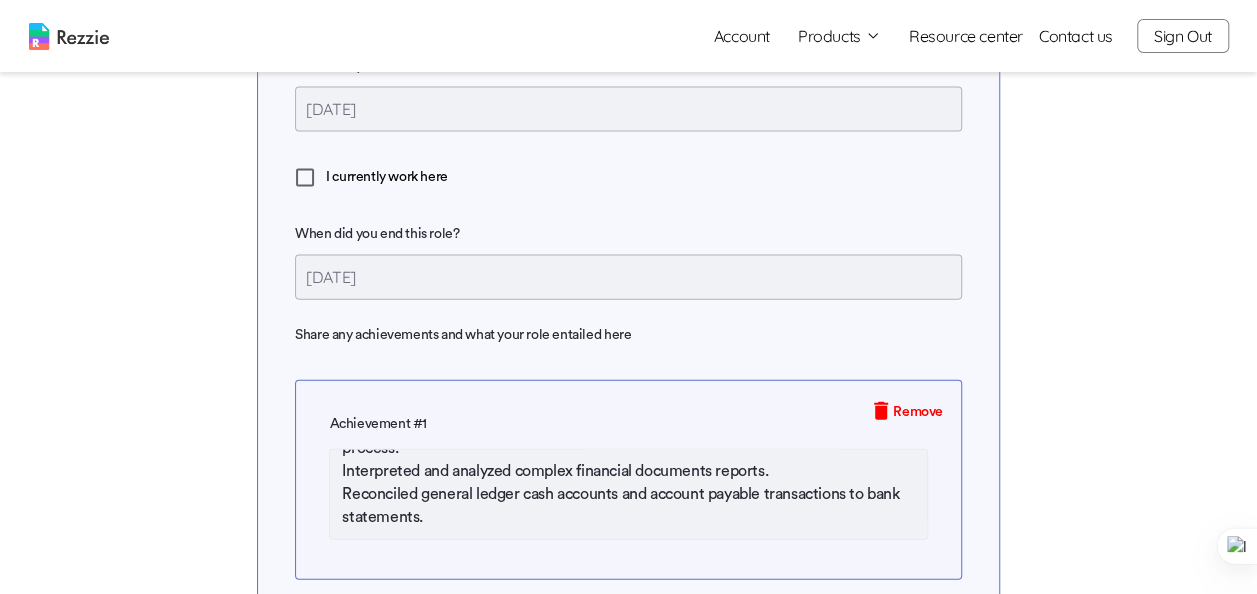 drag, startPoint x: 346, startPoint y: 472, endPoint x: 657, endPoint y: 564, distance: 324.32236 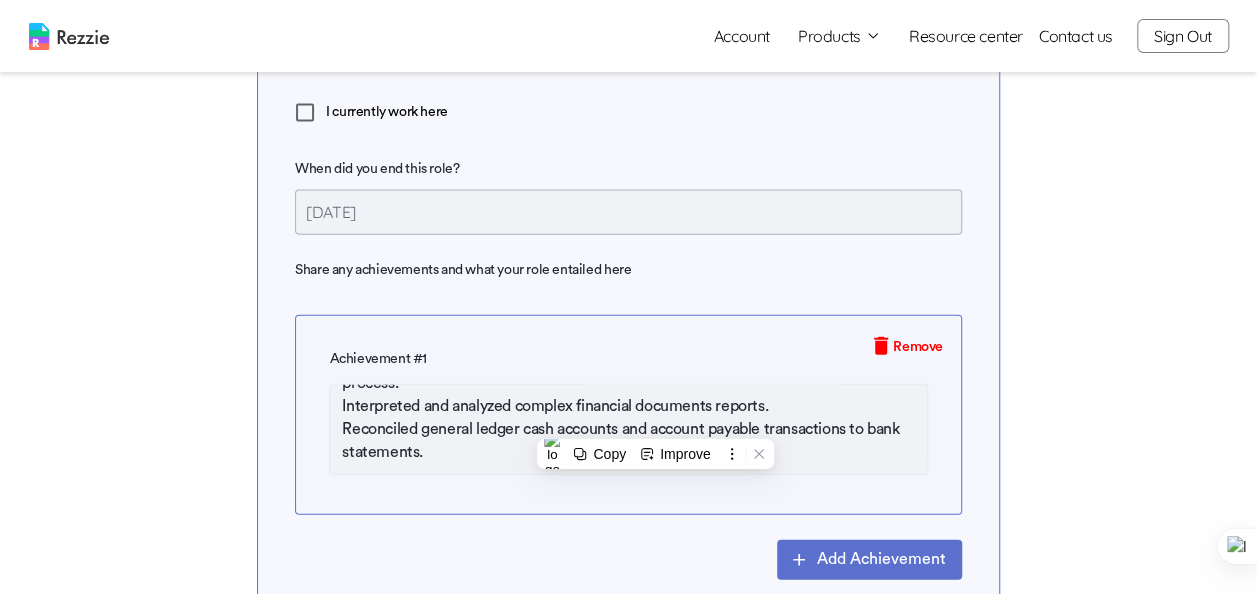 scroll, scrollTop: 2125, scrollLeft: 0, axis: vertical 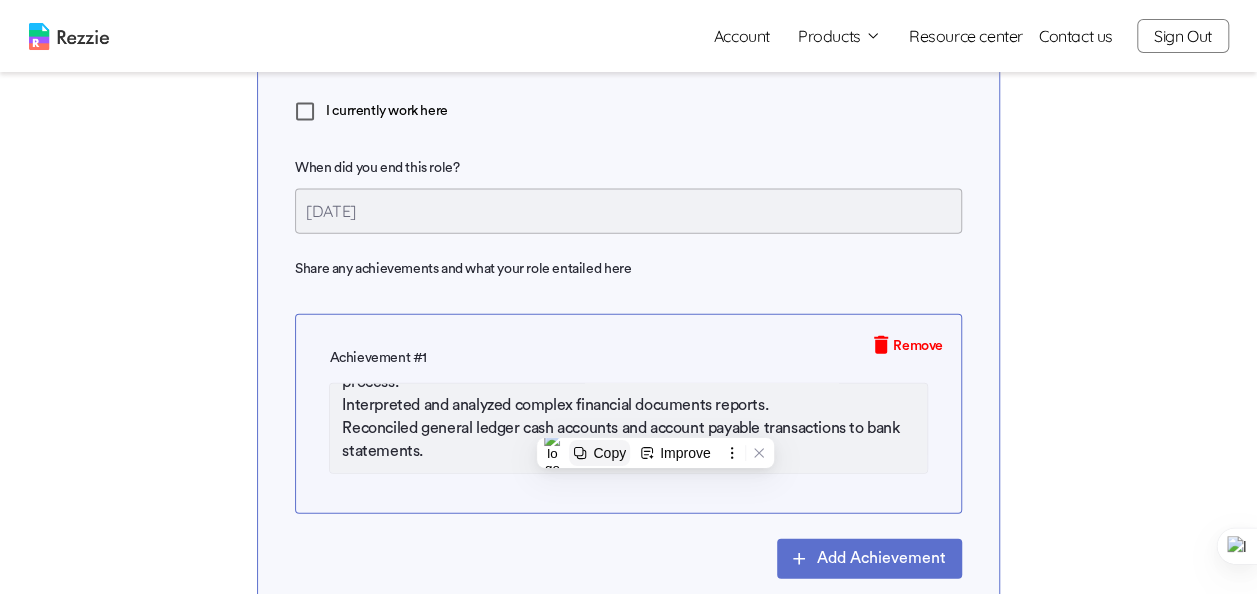 type on "x" 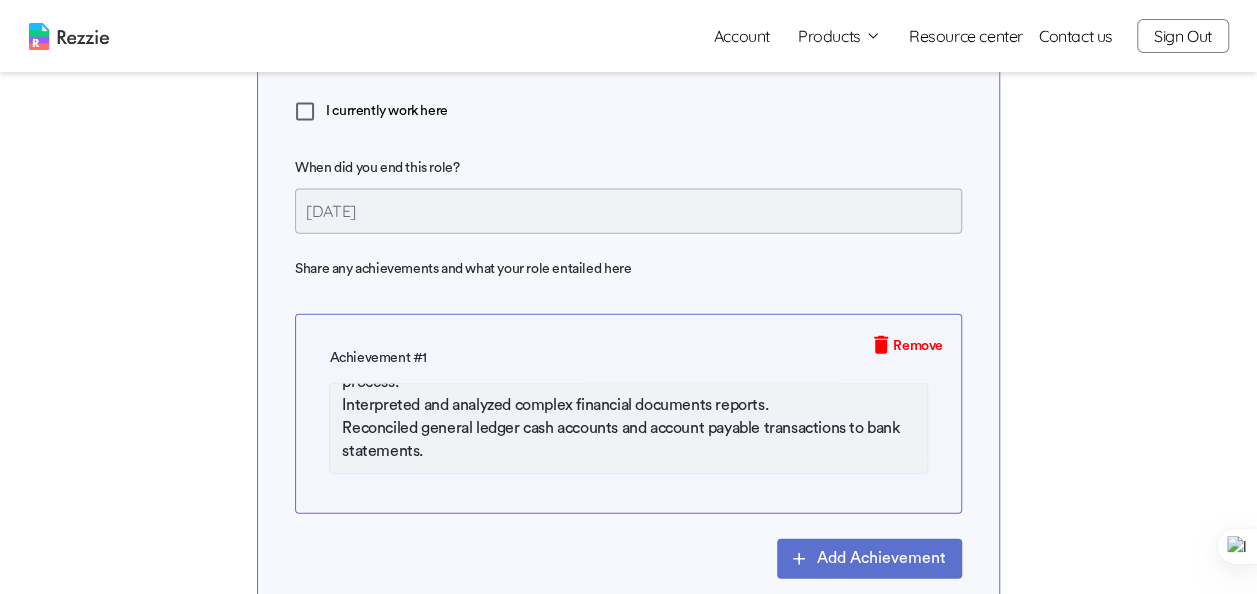 type on "x" 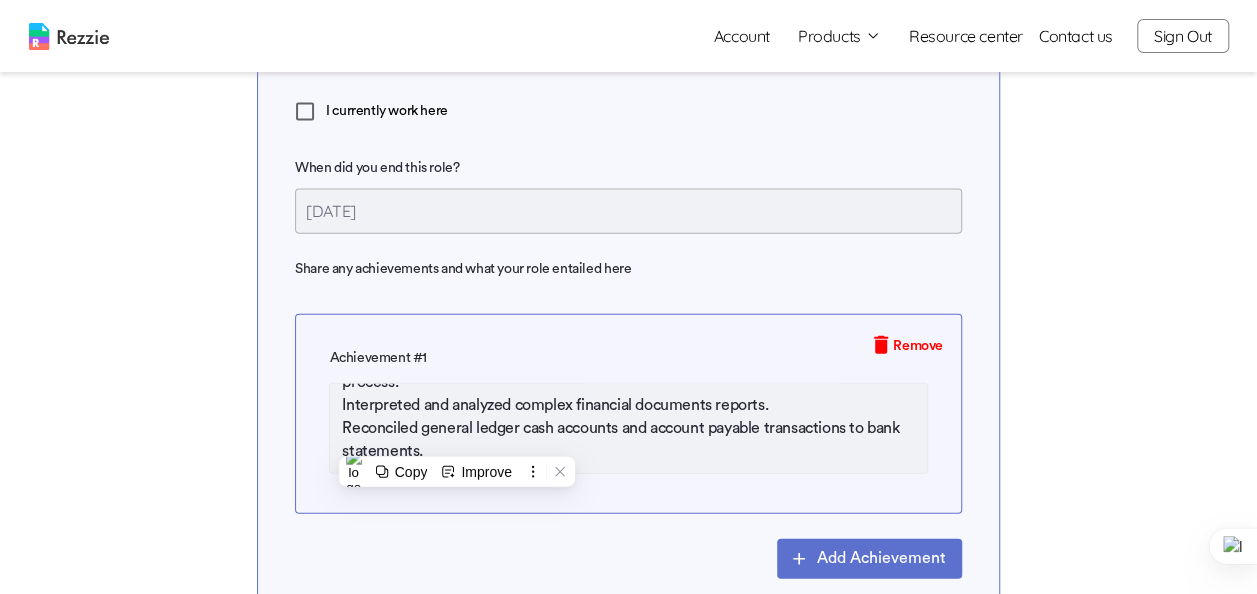 type on "x" 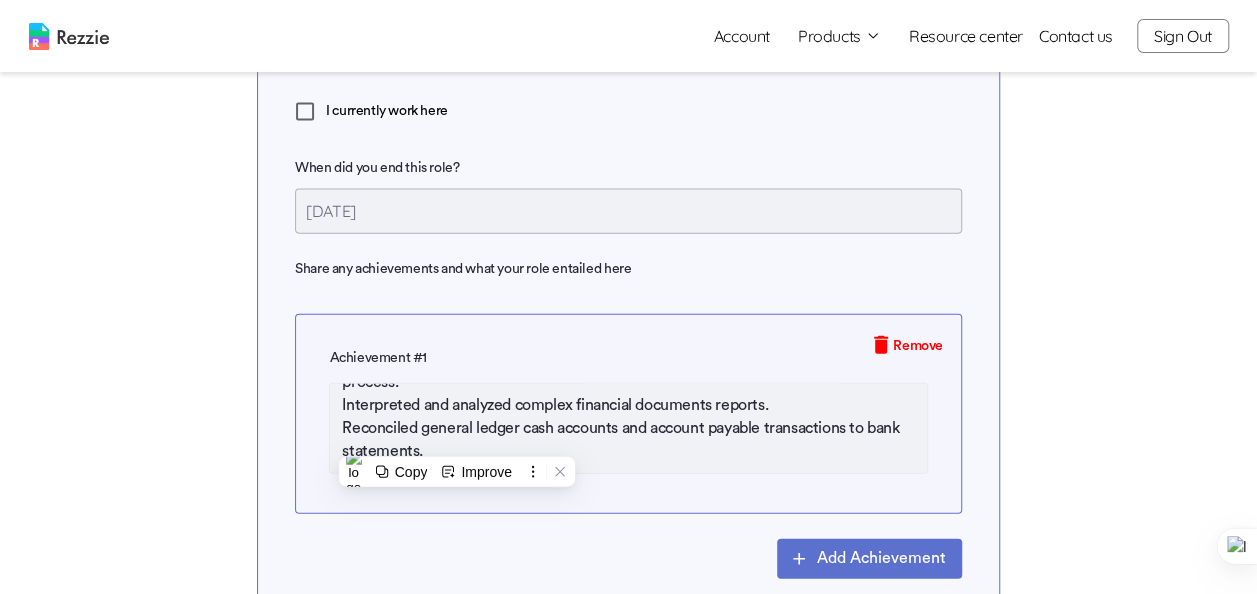 type on "x" 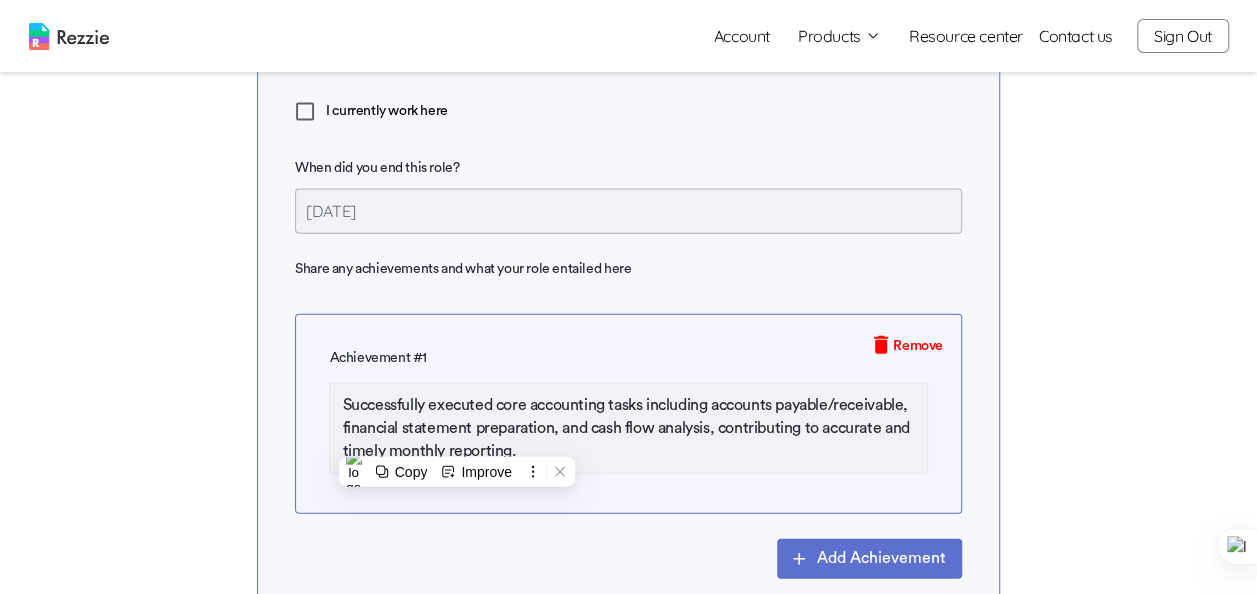 scroll, scrollTop: 0, scrollLeft: 0, axis: both 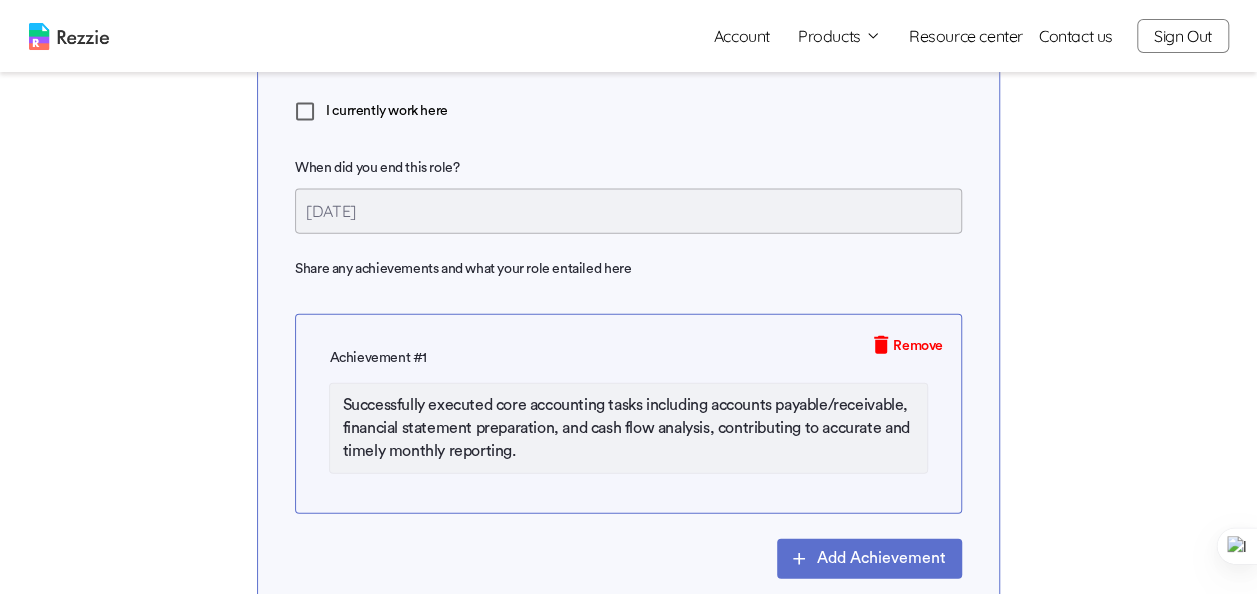 type on "Successfully executed core accounting tasks including accounts payable/receivable, financial statement preparation, and cash flow analysis, contributing to accurate and timely monthly reporting." 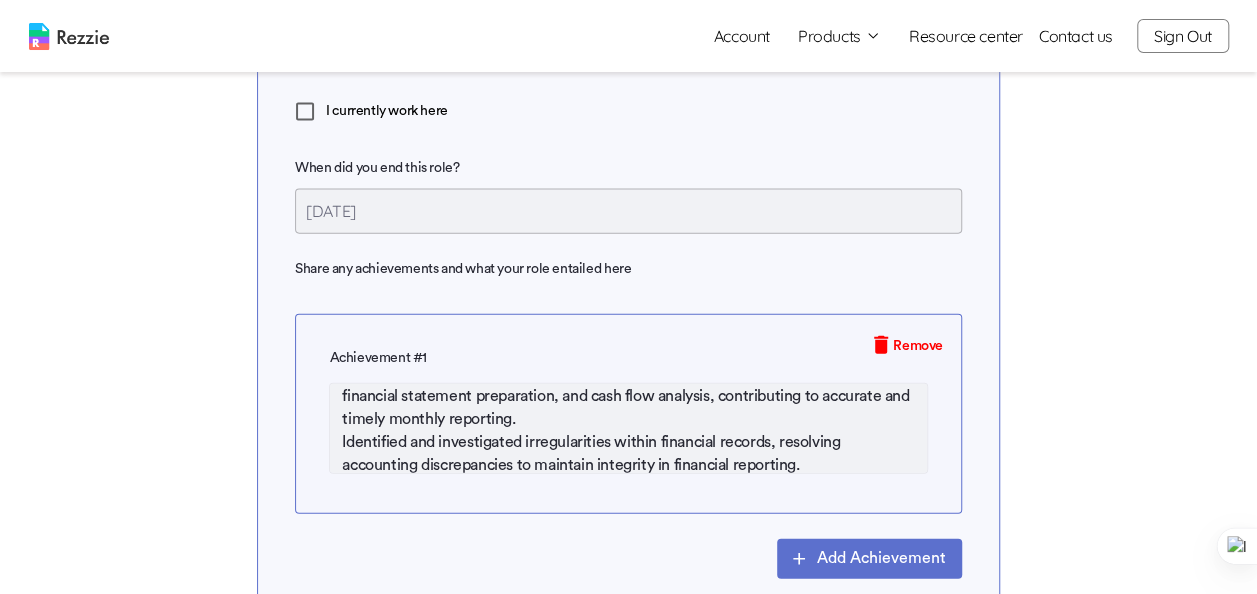 scroll, scrollTop: 46, scrollLeft: 0, axis: vertical 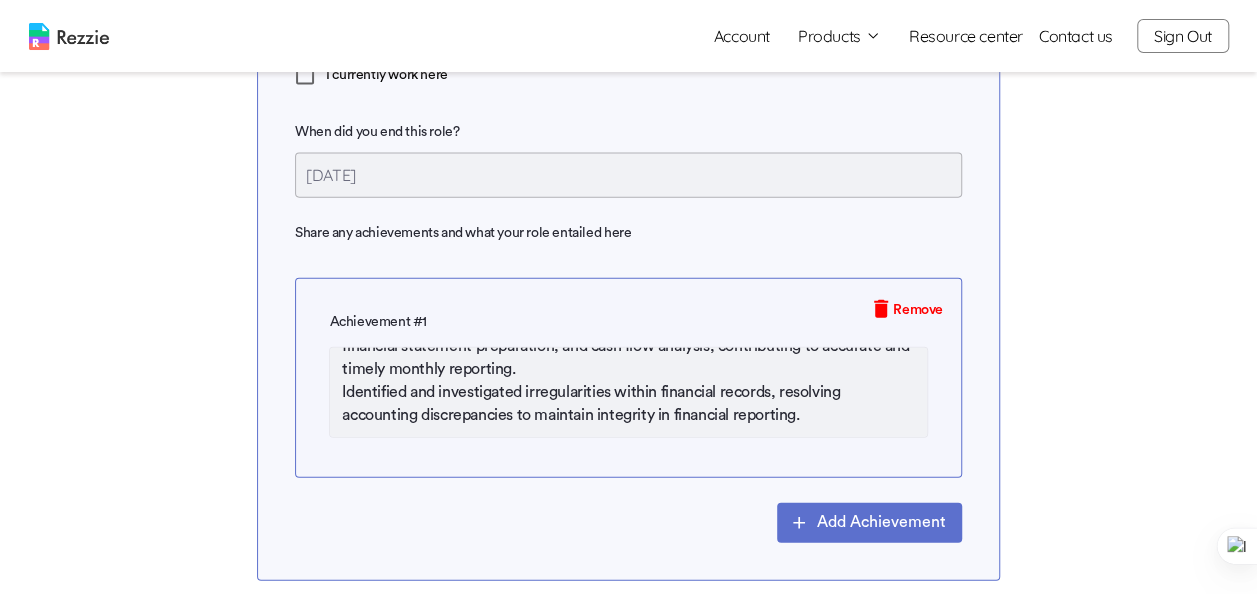 type on "x" 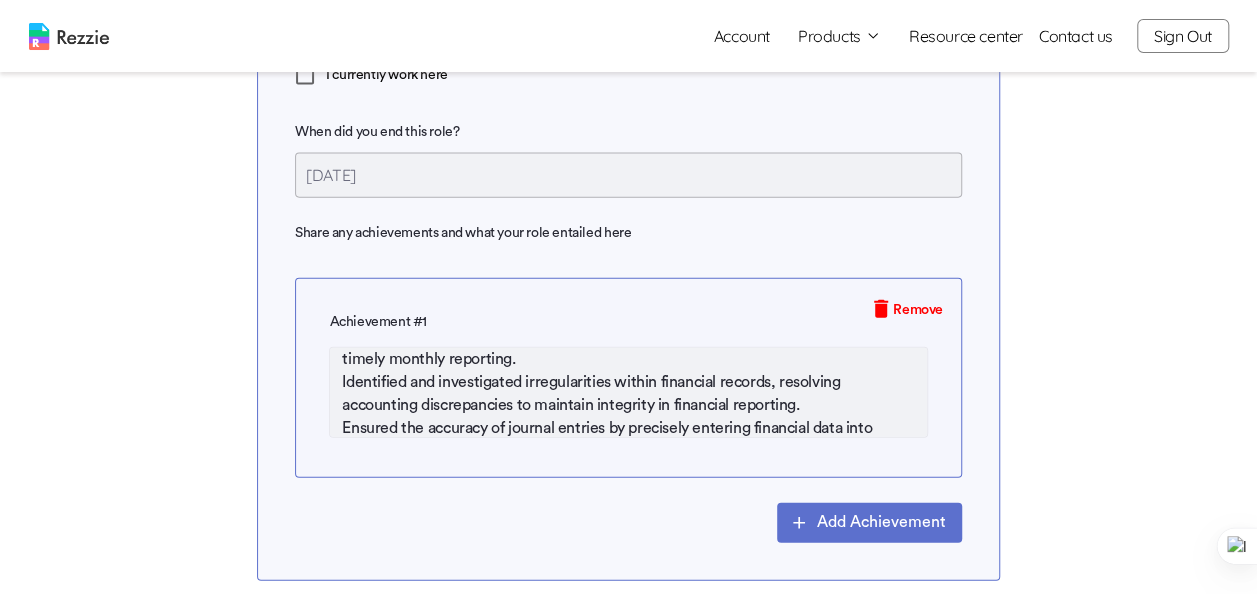 scroll, scrollTop: 102, scrollLeft: 0, axis: vertical 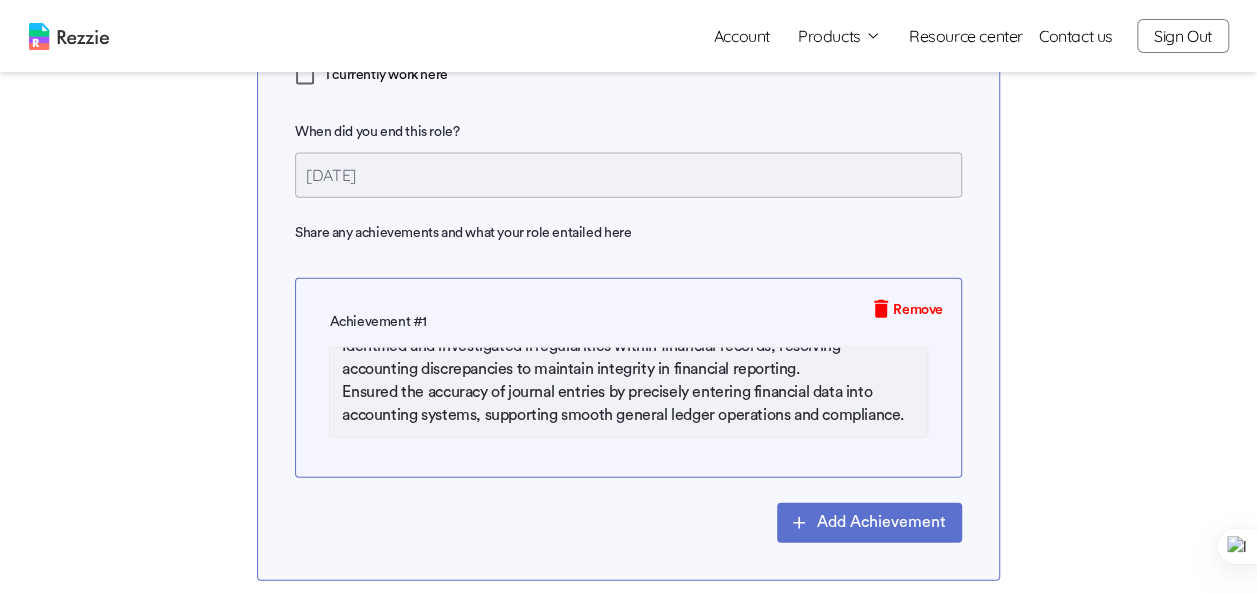 type on "x" 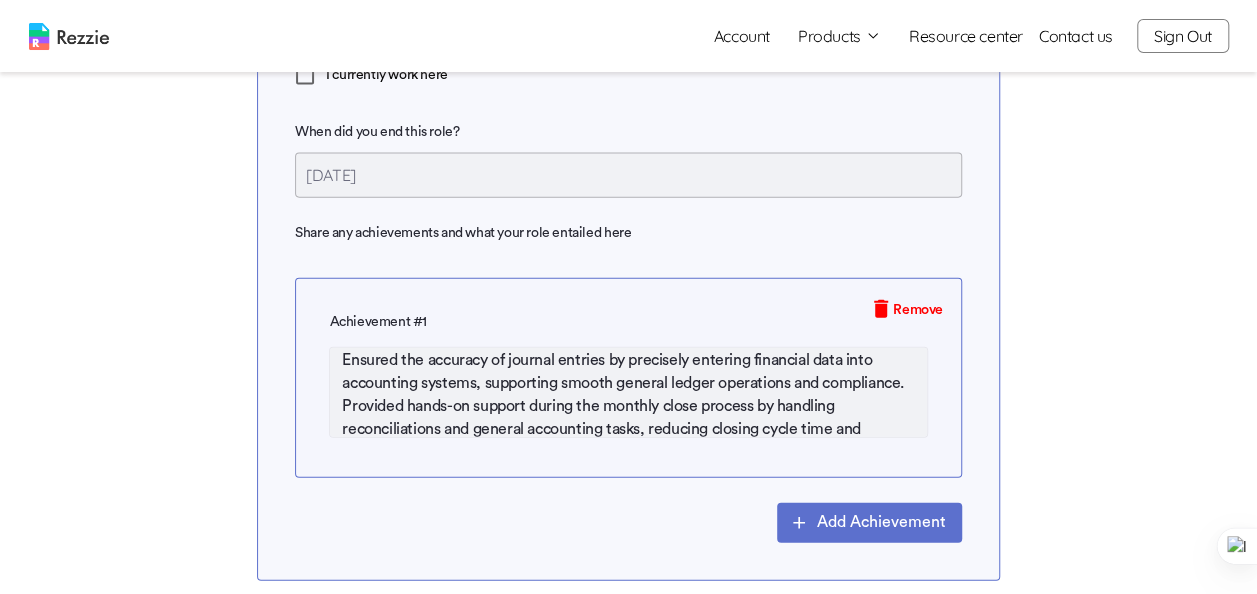 type 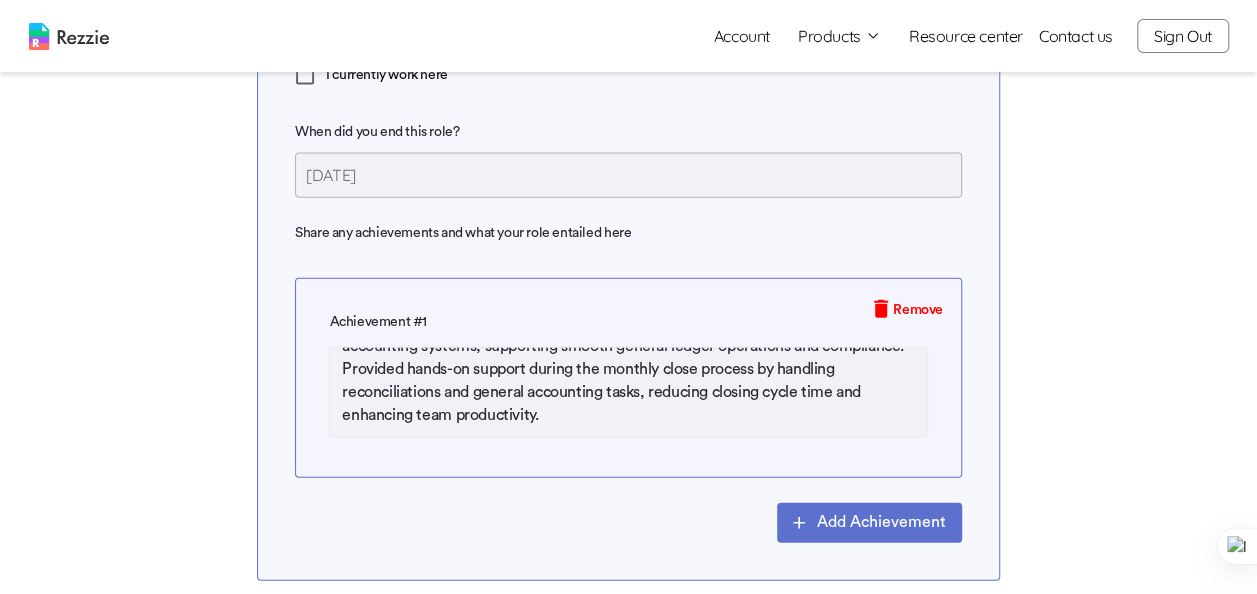 scroll, scrollTop: 194, scrollLeft: 0, axis: vertical 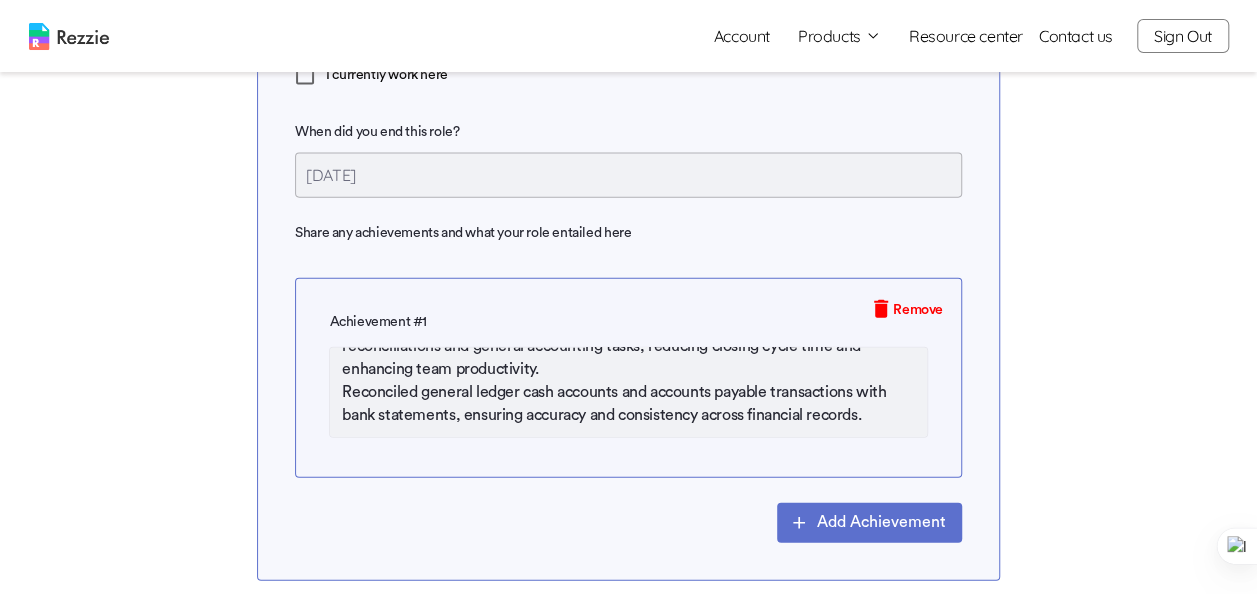 click 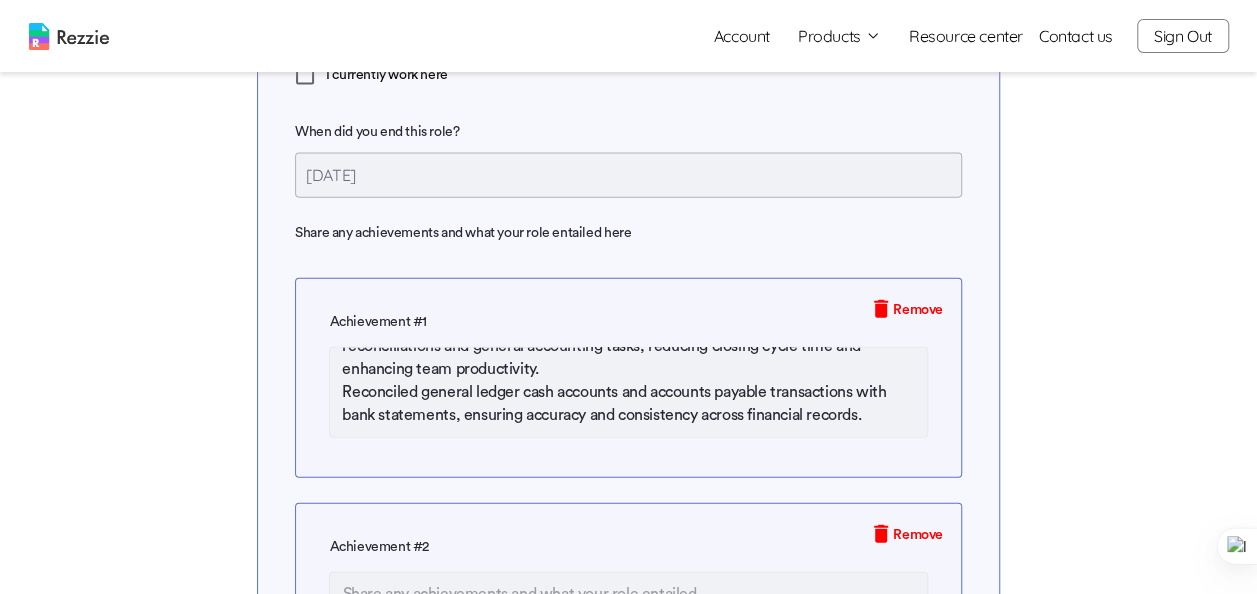 scroll, scrollTop: 230, scrollLeft: 0, axis: vertical 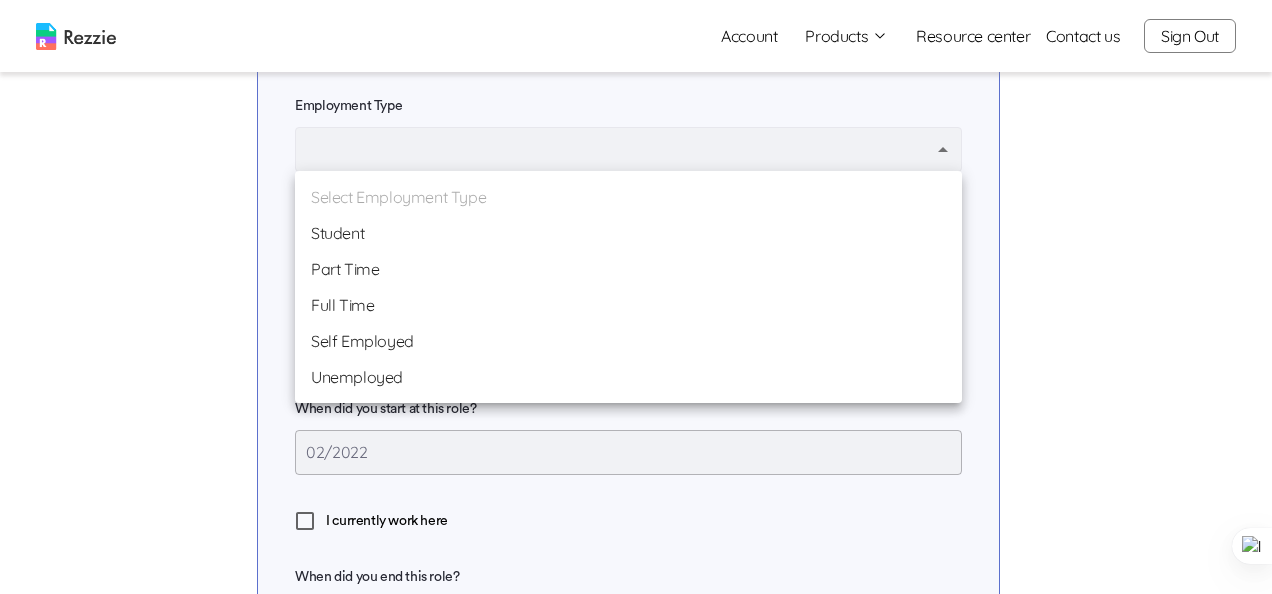 click on "Account Products Resume & Cover Letter Builder AI Resume Review Resource center Contact us Sign Out Account Products Resume & Cover Letter Builder AI Resume Review Resource center Contact us Sign Out Step   3 /8 Work Experience Skip This Work Experience Give us all the details on the work experiences you've had
over time. It'll be nice to tailor this section to the
role(s) you will be applying to with this resume.   Tips to help you Give us all the details on the work
experiences you've had over time. It'll be nice to
tailor this section to the role(s) you will be applying to
with this resume. Use numbers to add context and showcase
some accomplishments.   E.g. Improved user experience by reducing system downtime
to 1%.   Experience # 1 Title Remove Consultant - Account & Audit Employment Type Full Time fulltime Company Name Regiis Maestro Consulting Where is this company based? Lagos State, Nigeria When did you start at this role? 10/2023 ​ I currently work here 1" at bounding box center [636, -683] 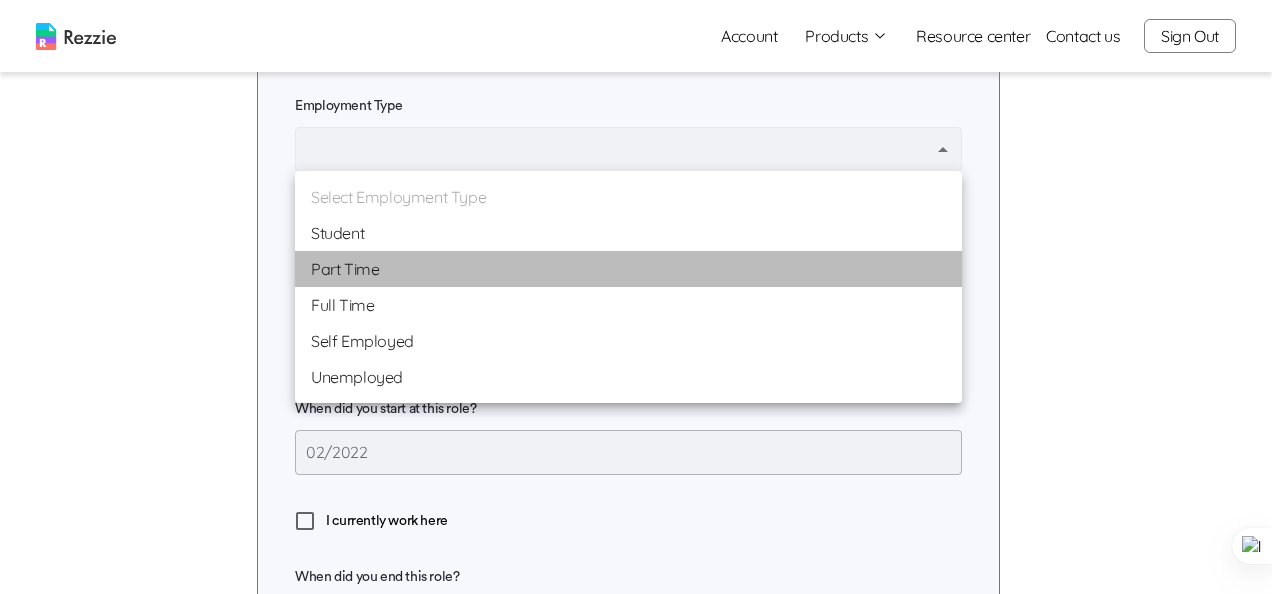 click on "Part Time" at bounding box center [628, 269] 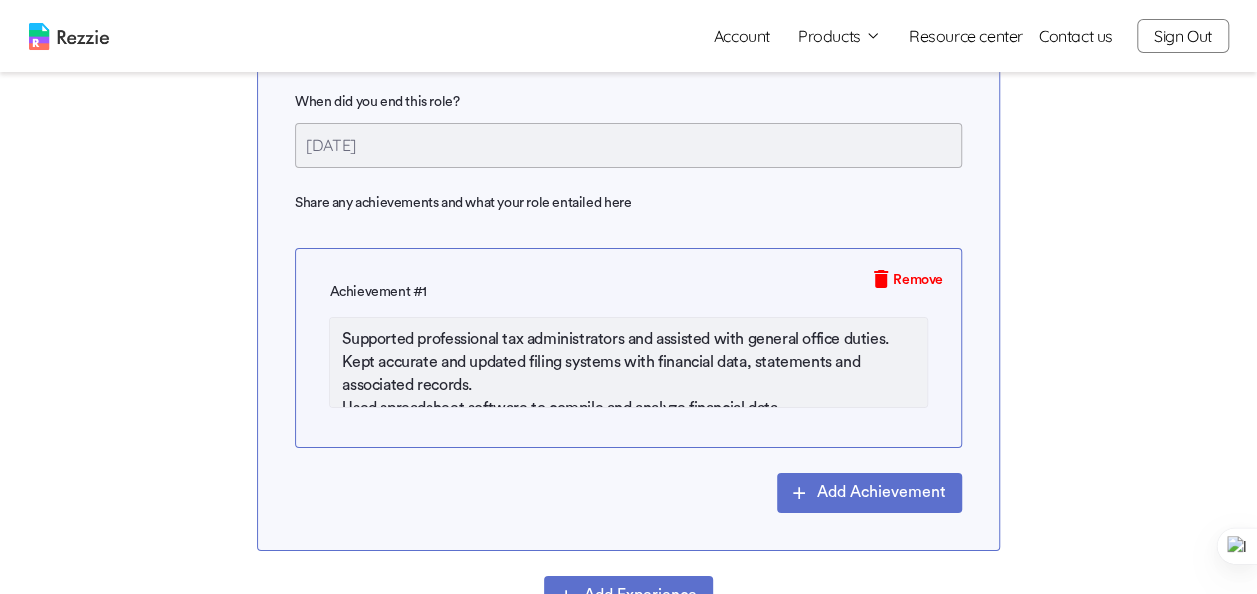 scroll, scrollTop: 3547, scrollLeft: 0, axis: vertical 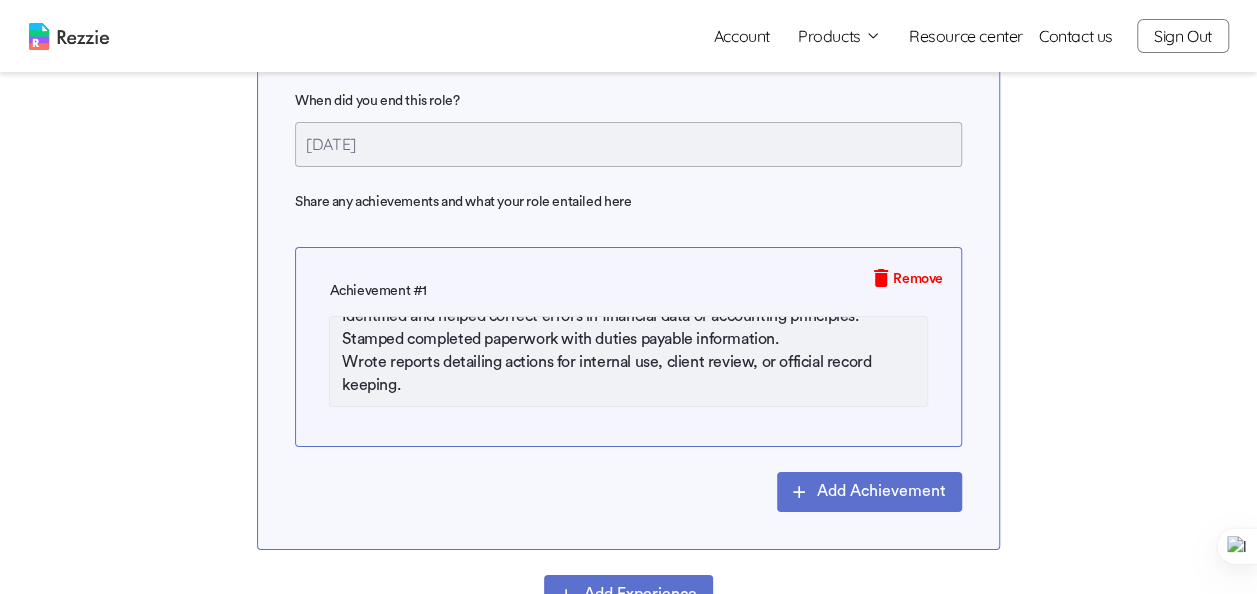 drag, startPoint x: 342, startPoint y: 328, endPoint x: 804, endPoint y: 528, distance: 503.43222 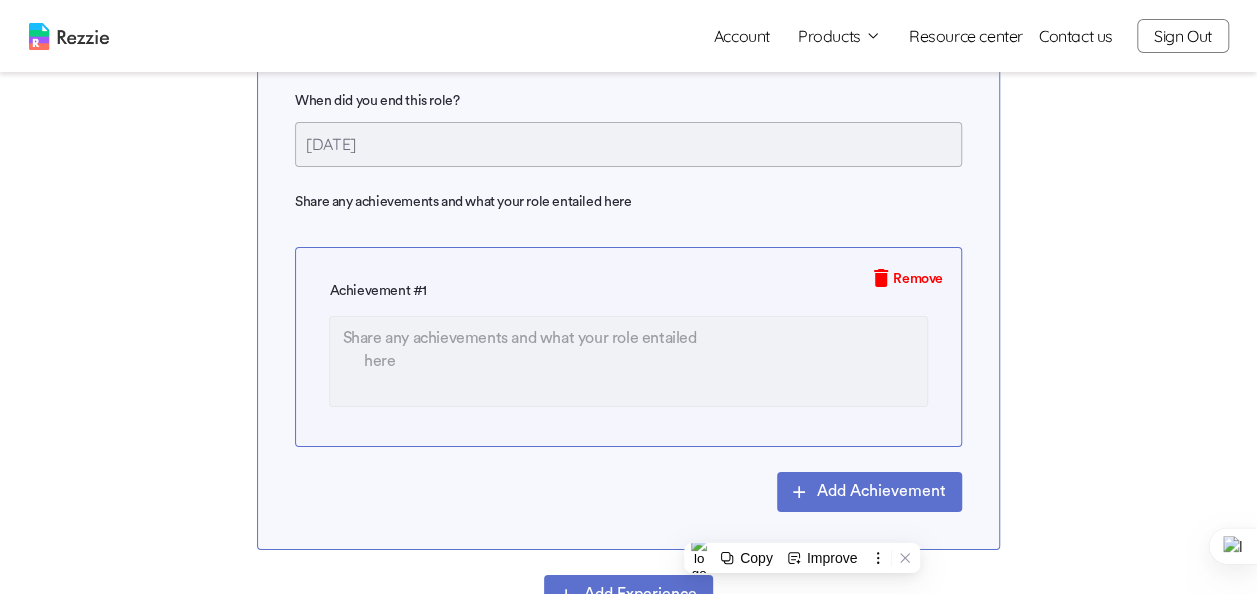 scroll, scrollTop: 0, scrollLeft: 0, axis: both 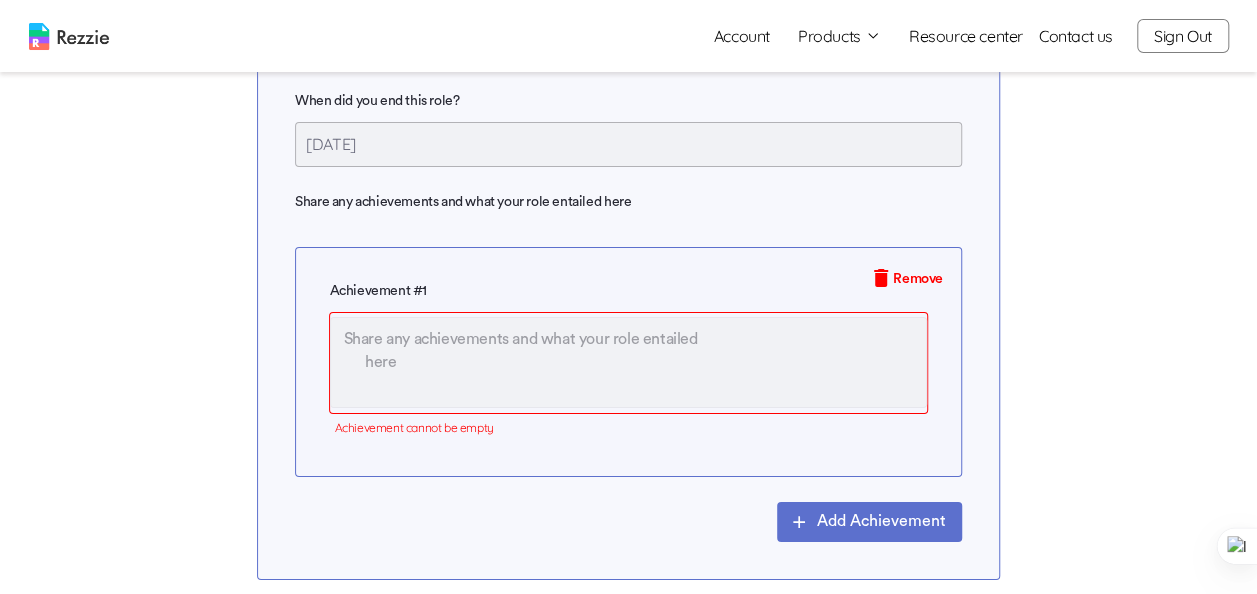 click at bounding box center (628, 362) 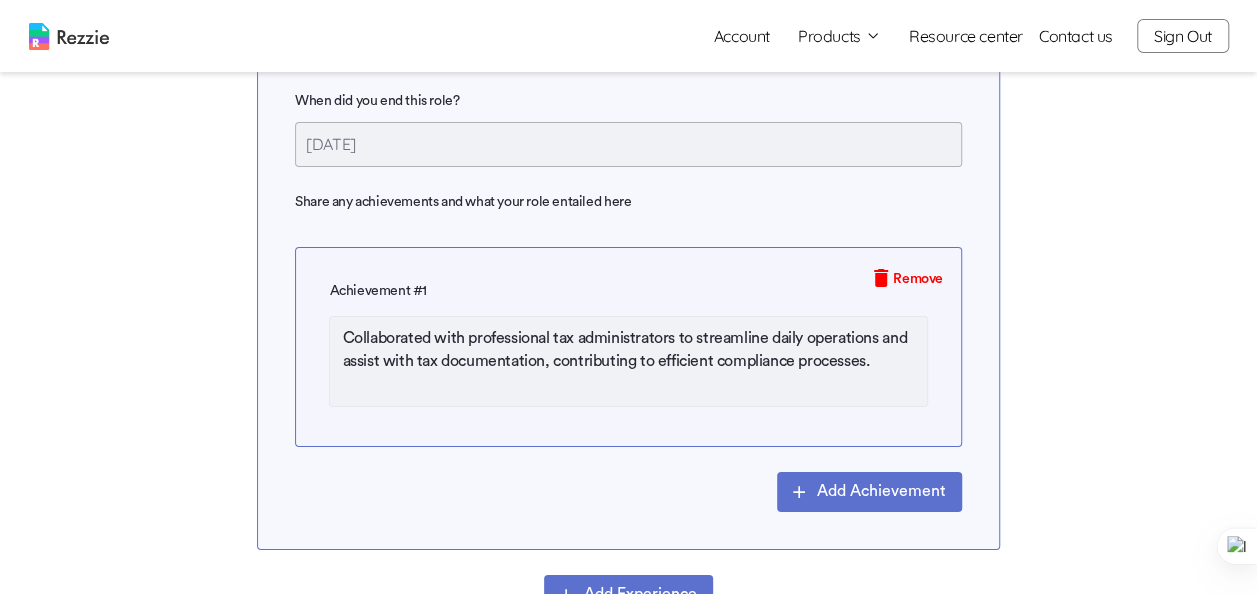 paste on "Organized and updated financial data, statements, and records in structured filing systems, enhancing accessibility and supporting audit readiness." 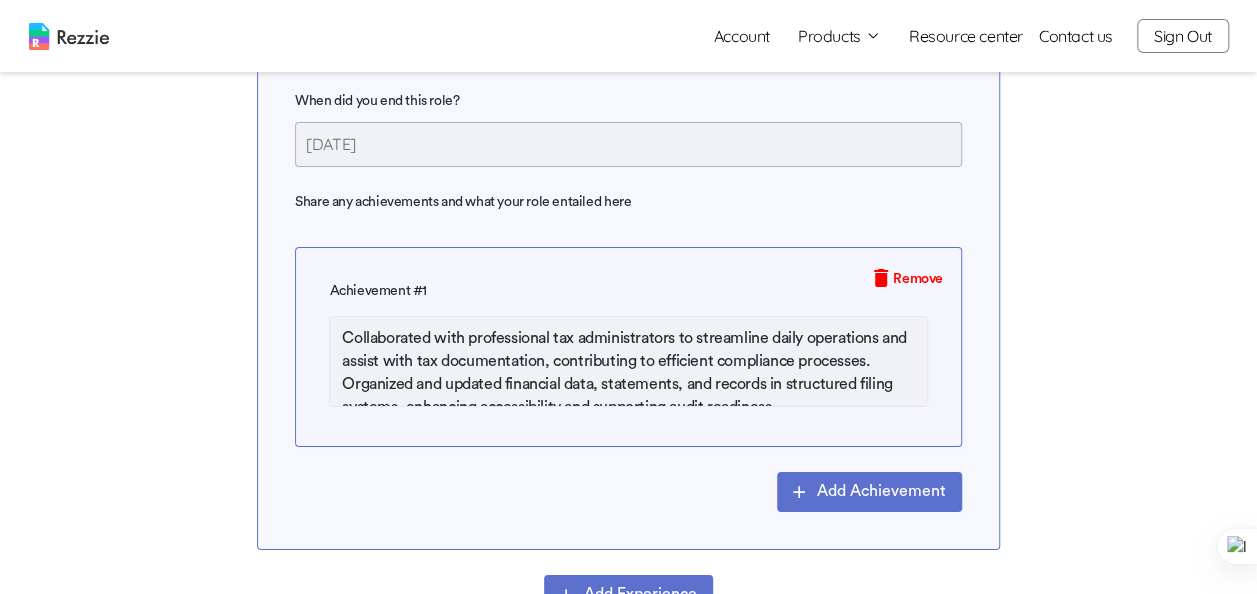 scroll, scrollTop: 32, scrollLeft: 0, axis: vertical 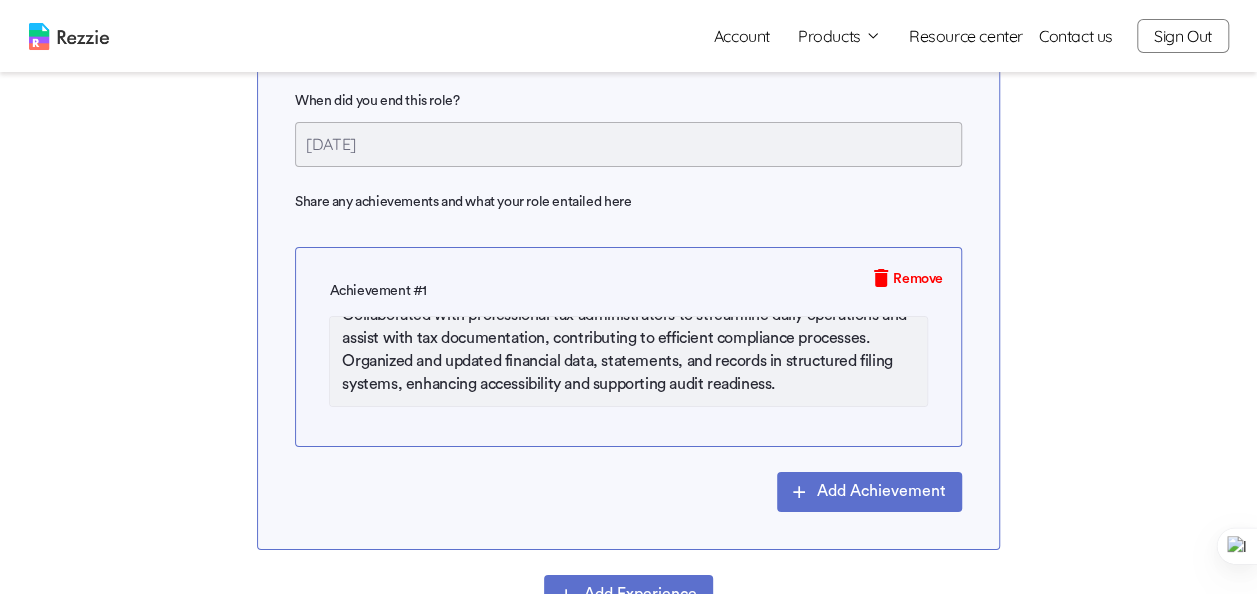 paste on "Utilized spreadsheet tools to compile, organize, and analyze financial data, aiding in data-driven decision-making and reporting accuracy." 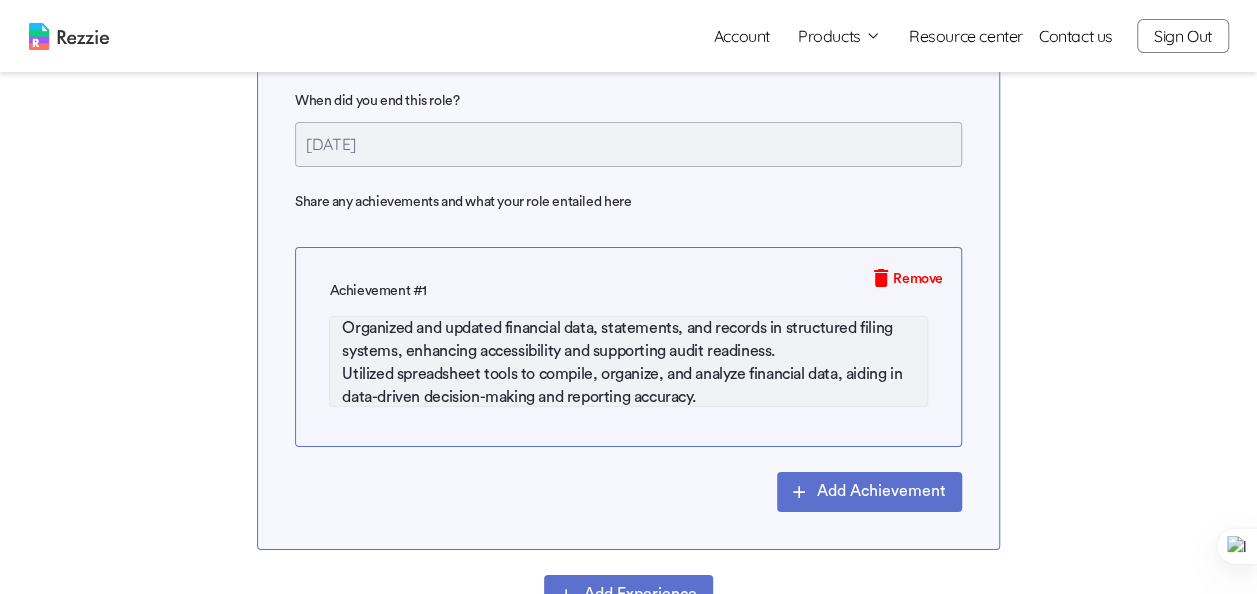 scroll, scrollTop: 78, scrollLeft: 0, axis: vertical 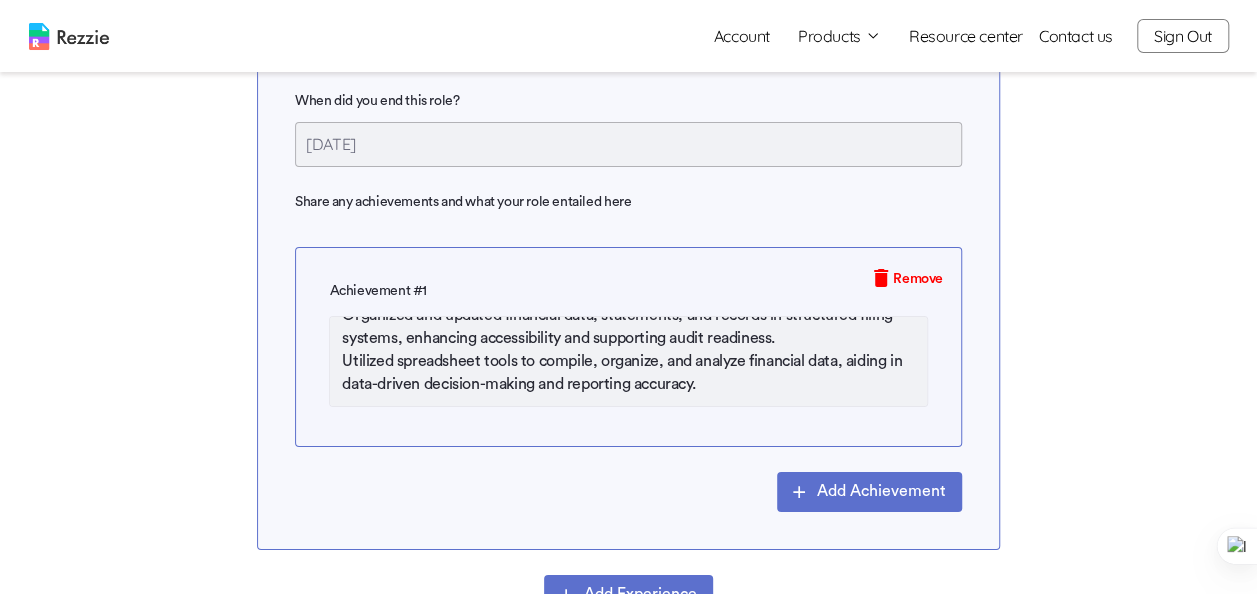 paste on "Identified and assisted in correcting errors in financial records and accounting practices, ensuring adherence to standard principles and minimizing reporting risks." 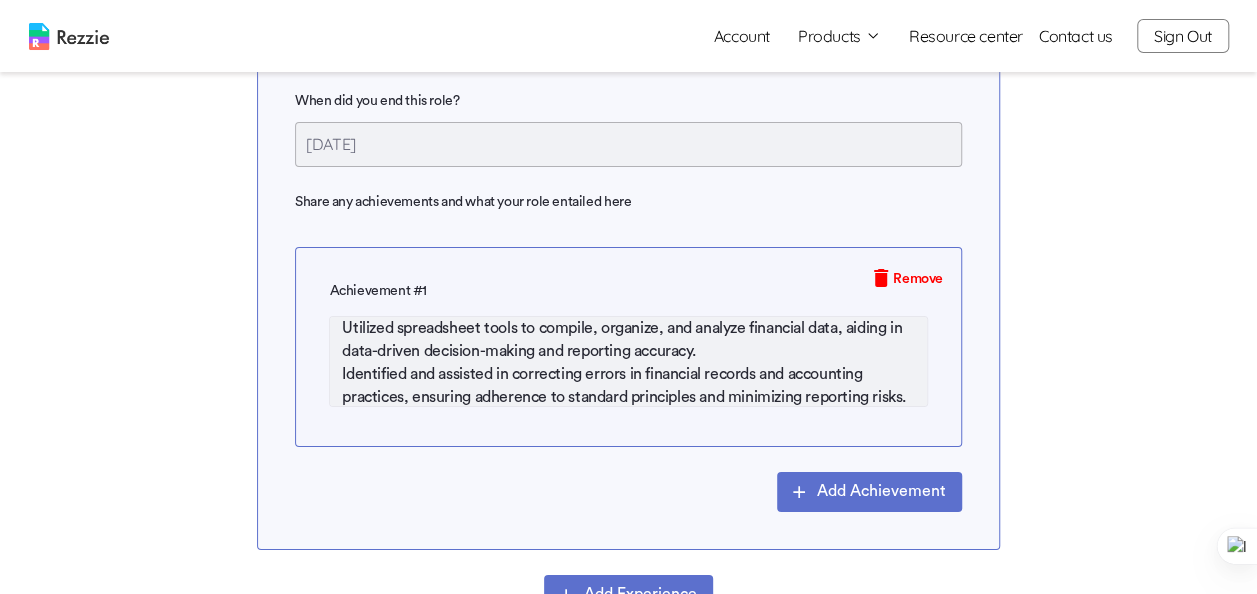 scroll, scrollTop: 148, scrollLeft: 0, axis: vertical 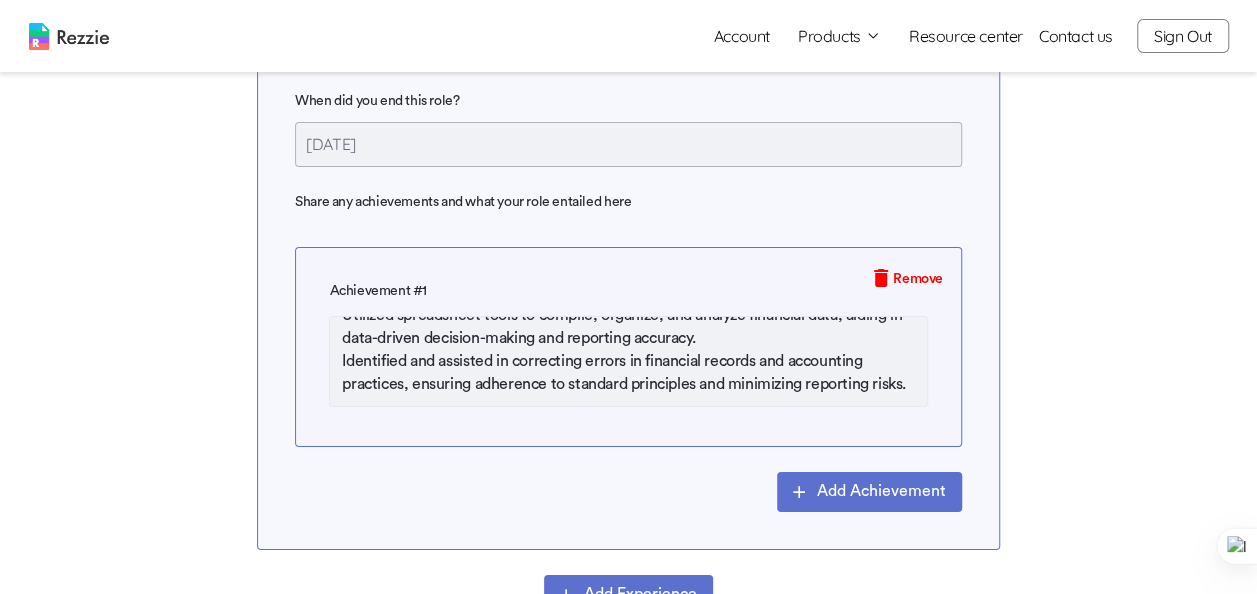 paste on "Drafted reports and annotated documents with duty information for internal use, client review, and official record-keeping, supporting transparency and traceability." 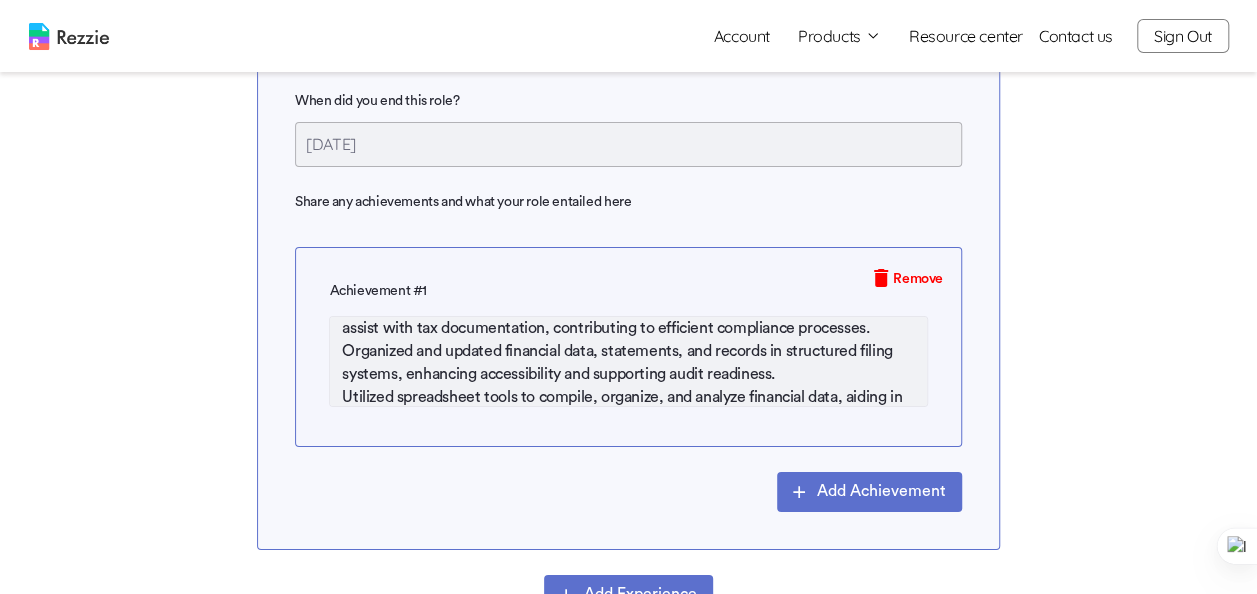 scroll, scrollTop: 0, scrollLeft: 0, axis: both 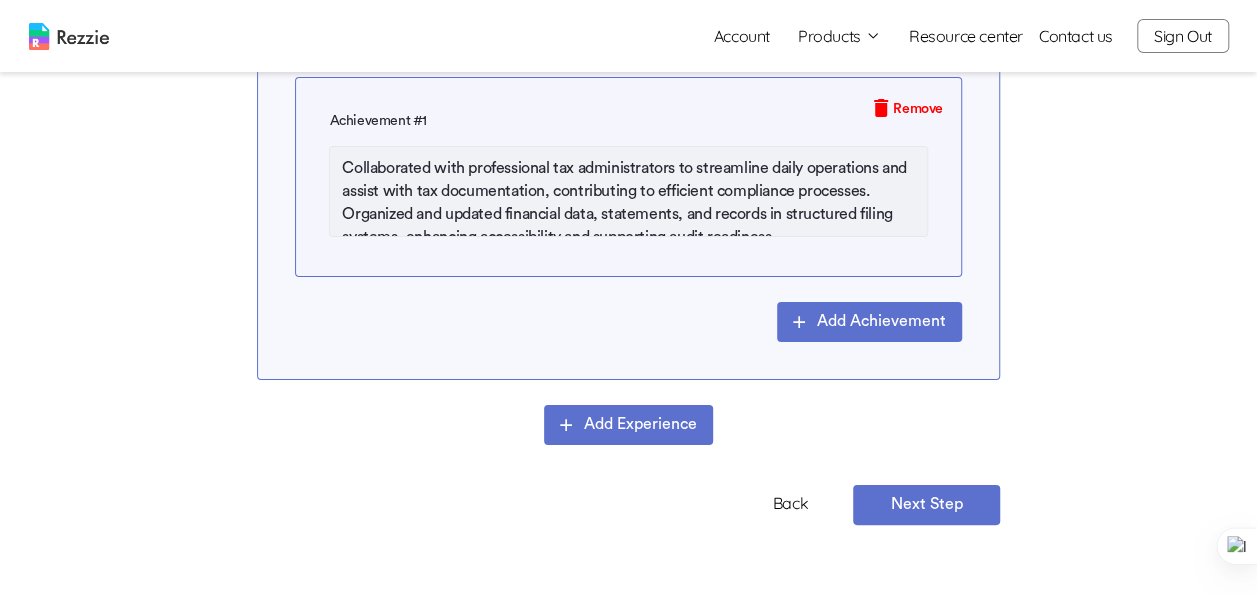 click on "Add Achievement" at bounding box center (869, 322) 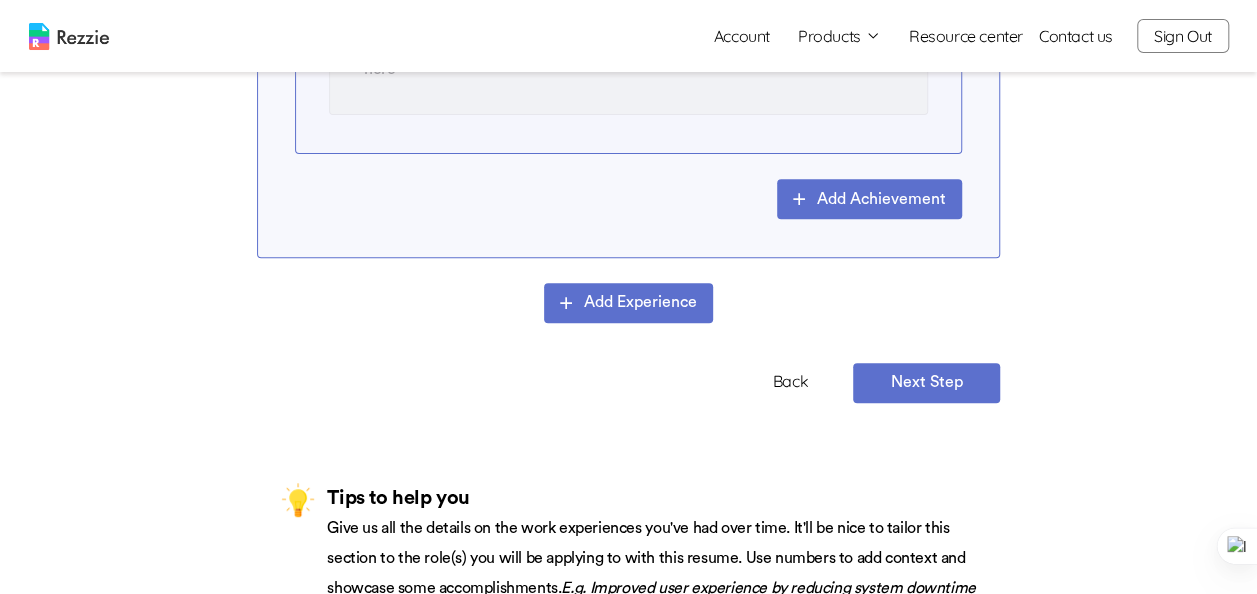 scroll, scrollTop: 4065, scrollLeft: 0, axis: vertical 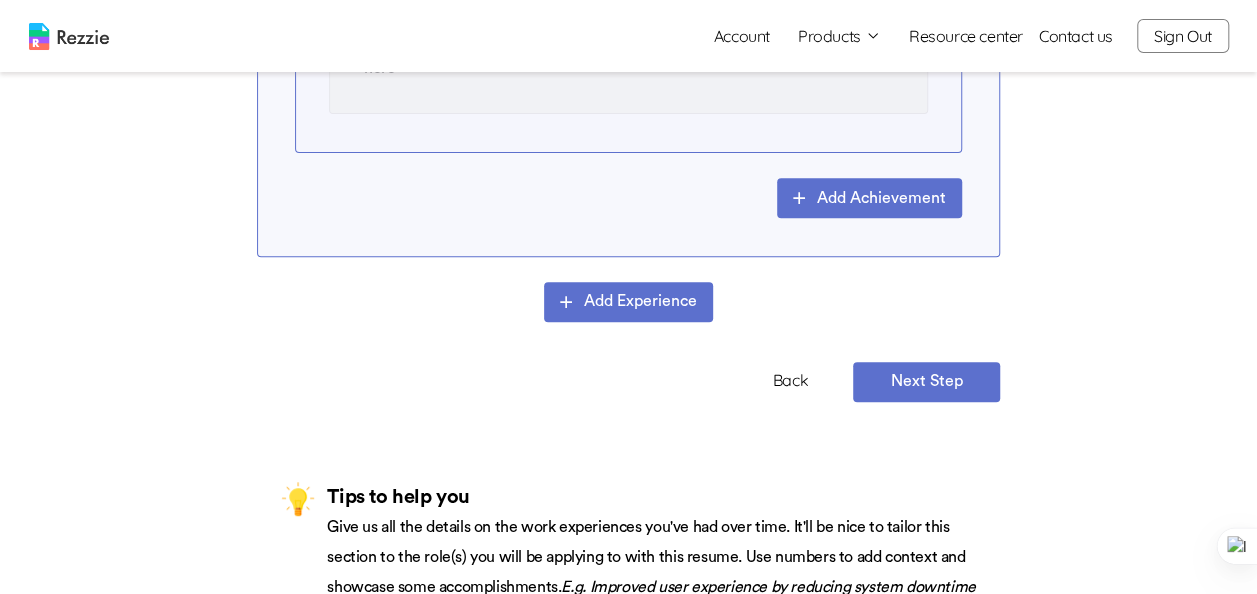 click on "Next Step" at bounding box center (926, 382) 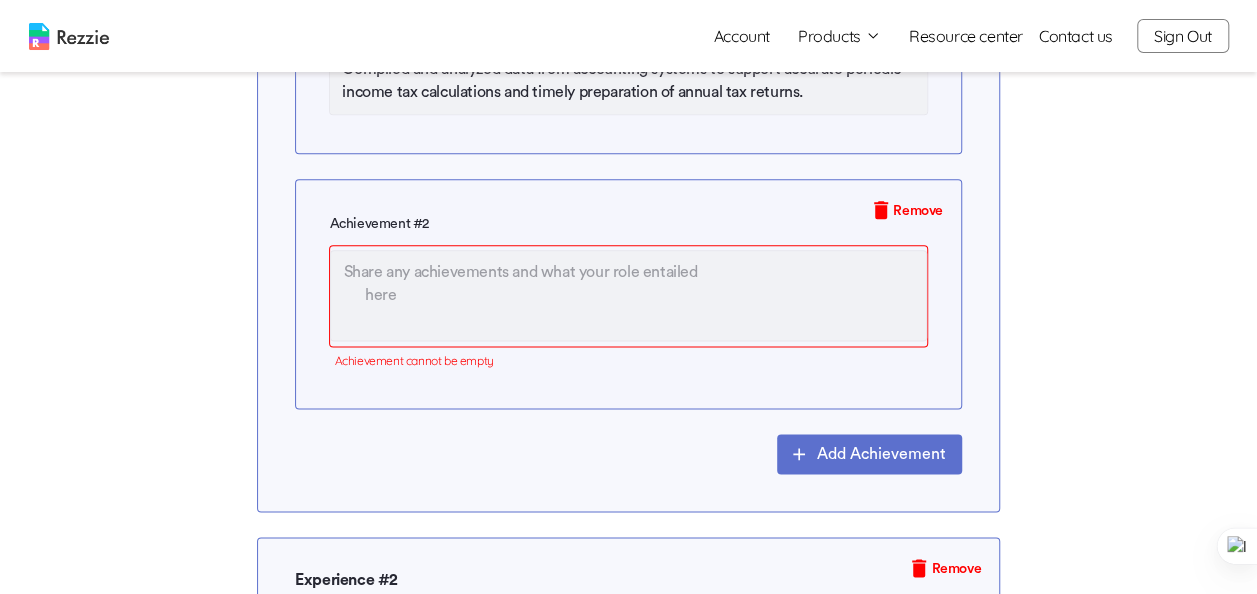 scroll, scrollTop: 1127, scrollLeft: 0, axis: vertical 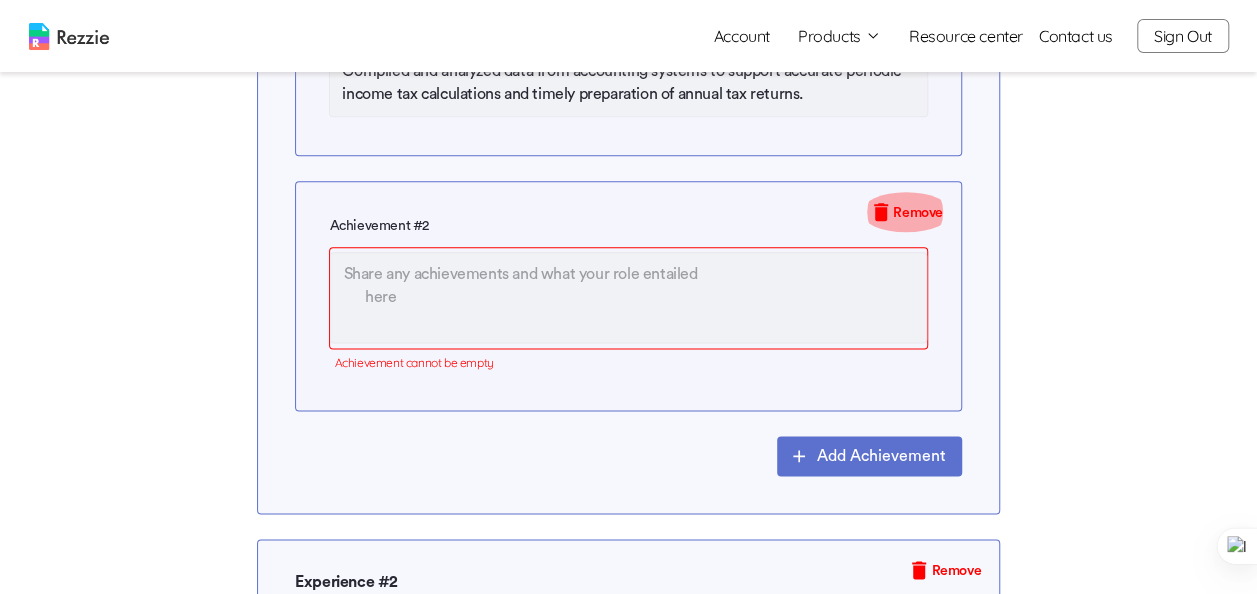 click on "Remove" at bounding box center (918, 213) 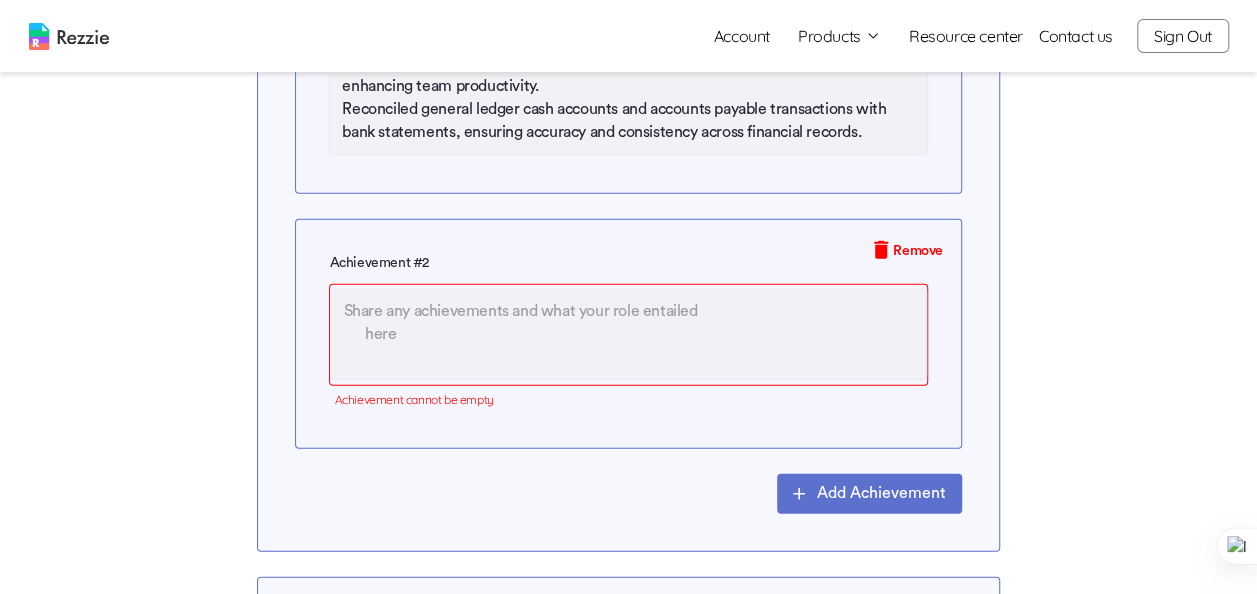 scroll, scrollTop: 2221, scrollLeft: 0, axis: vertical 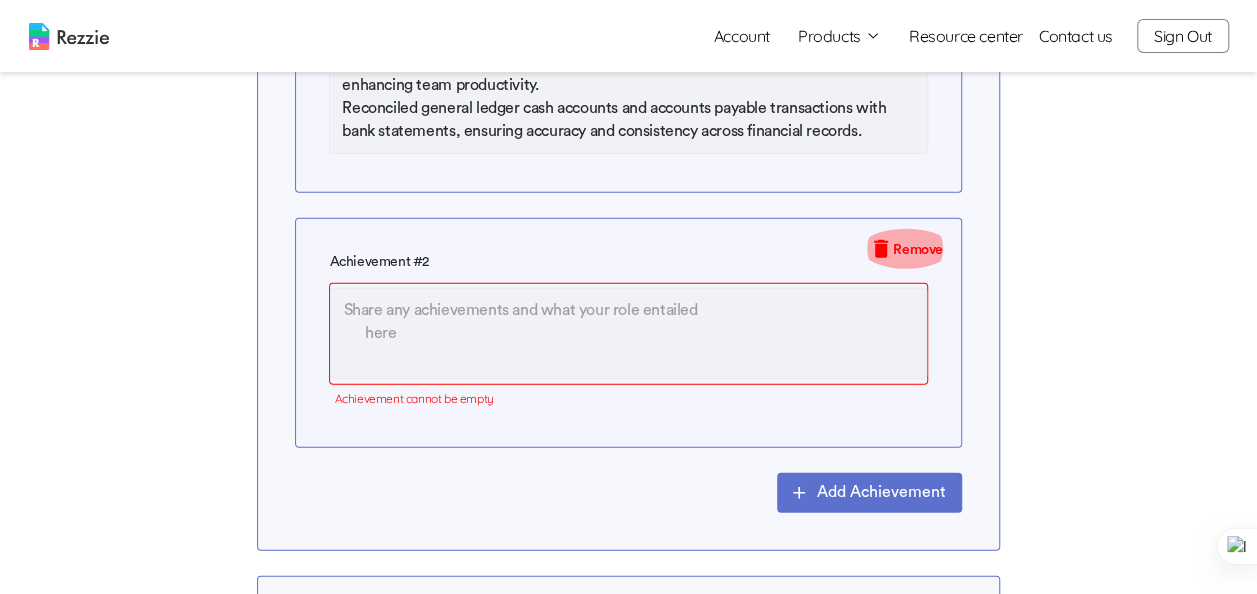 click on "Remove" at bounding box center [918, 250] 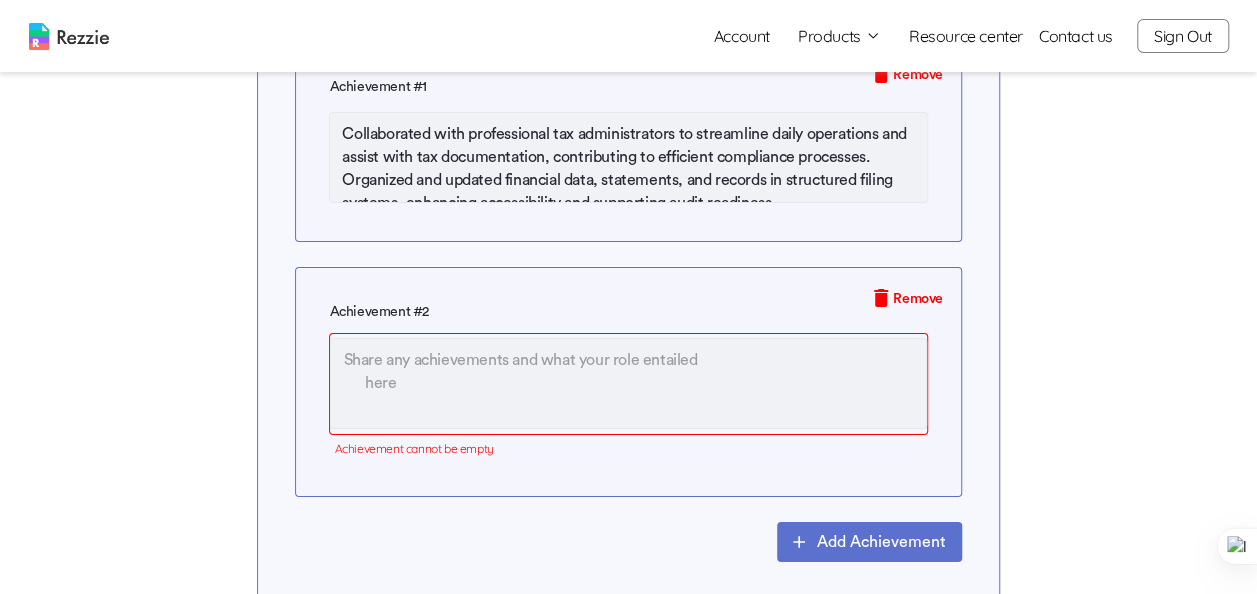 scroll, scrollTop: 3373, scrollLeft: 0, axis: vertical 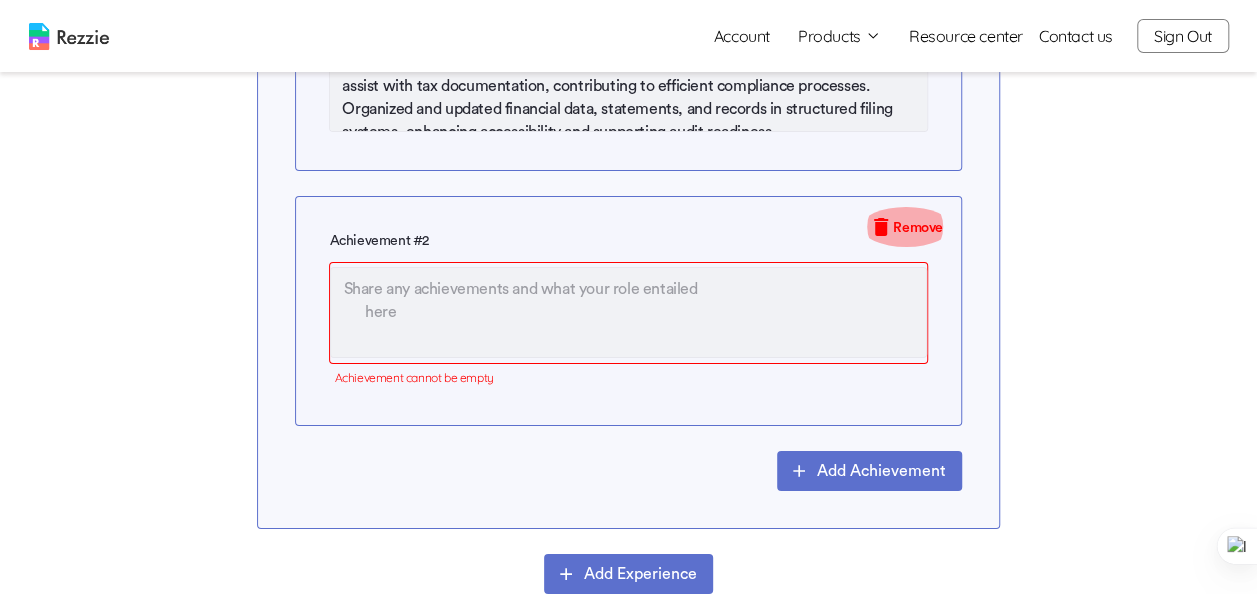 click on "Remove" at bounding box center [906, 227] 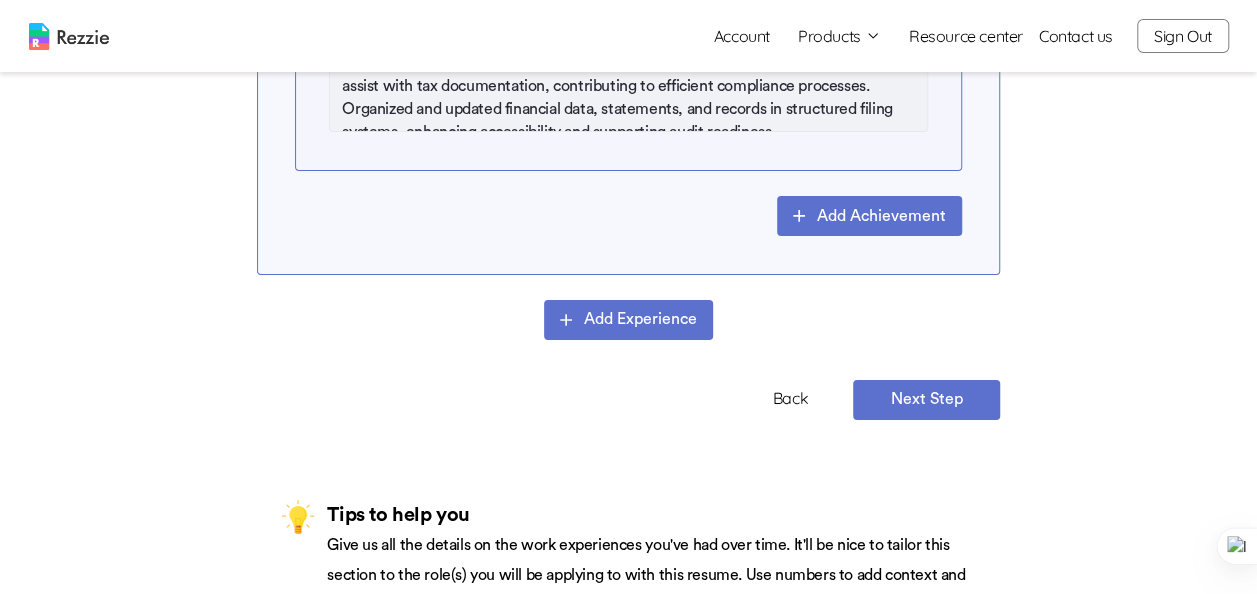 click on "Next Step" at bounding box center (926, 400) 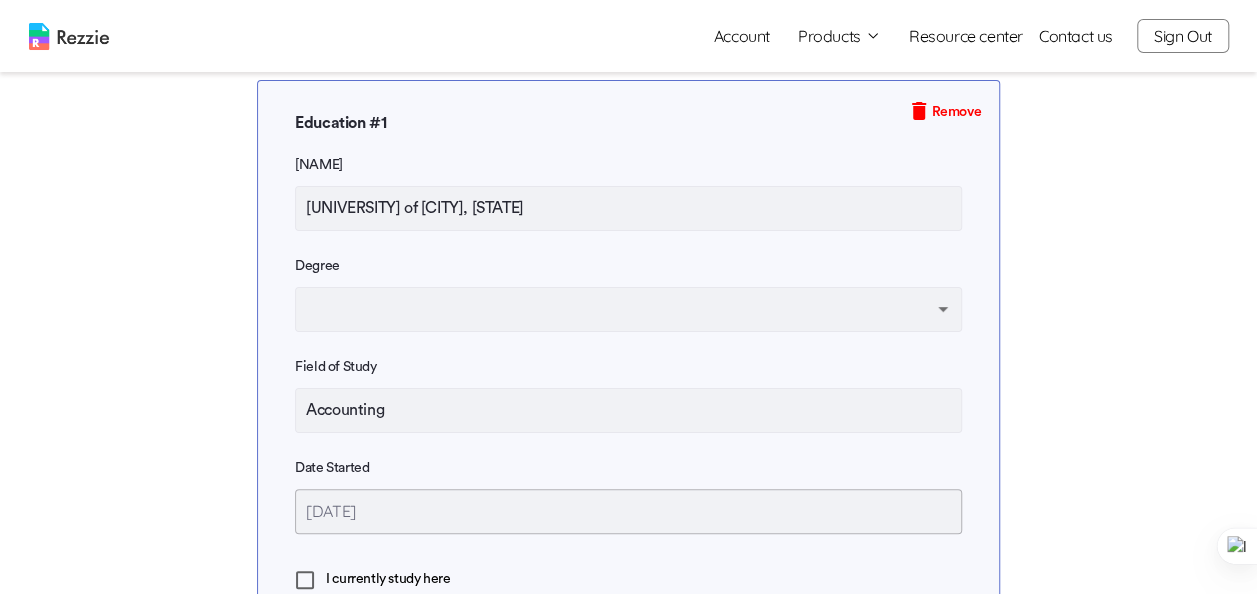 scroll, scrollTop: 256, scrollLeft: 0, axis: vertical 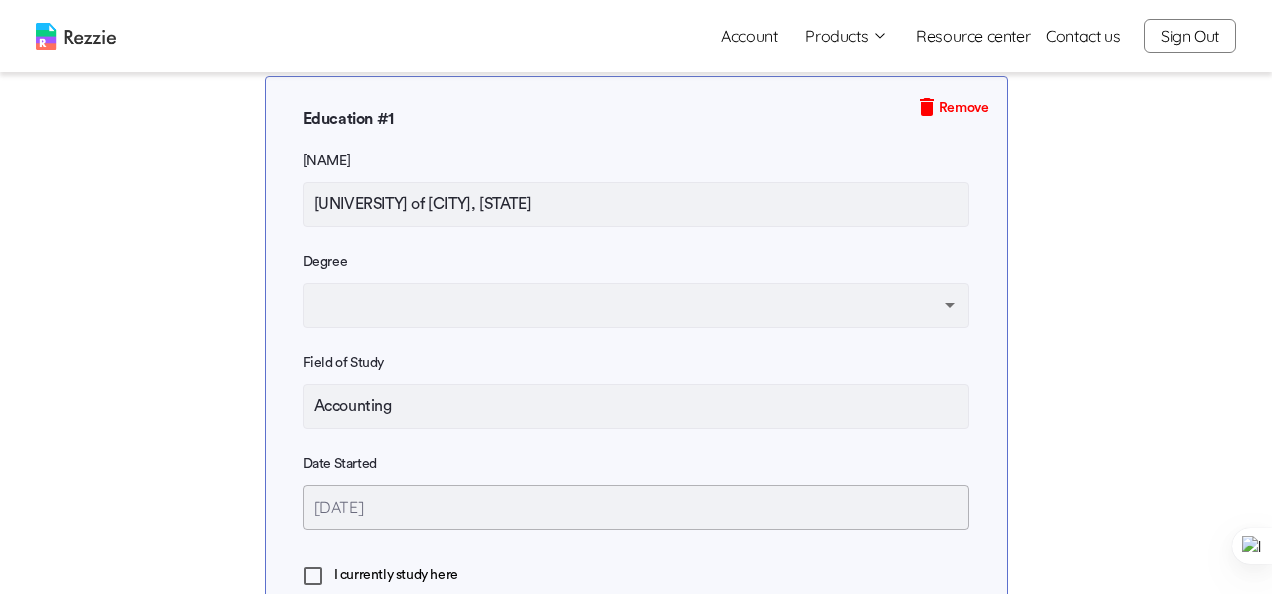 click on "Account Products Resume & Cover Letter Builder AI Resume Review Resource center Contact us Sign Out Account Products Resume & Cover Letter Builder AI Resume Review Resource center Contact us Sign Out Step   4 /8 Education Skip This Education Here we want to hear your education history. Tips to help you Outline courses relevant to the job (especially if
you're a graduate seeking work experience) as well as
achievements and relevant student activities. Oftentimes,
recruiters will not find your primary and secondary
education relevant to the role, Consider omitting them. Education # 1 Name Remove University of Nigeria, Nsukka Degree ​ B.Ed Field of Study Accounting Date Started 01/2017 ​ I currently study here End Date 12/2021 ​ Grade 2nd Class Upper Division Activities and Societies Currently pursuing ACA Qualification x Add Education Back Next Step   Tips to help you  Helpful Links Home Blog  Social LinkedIn Twitter Instagram   @ 2021 Rezzie. All rights reserved. | Ask AI" at bounding box center (636, 740) 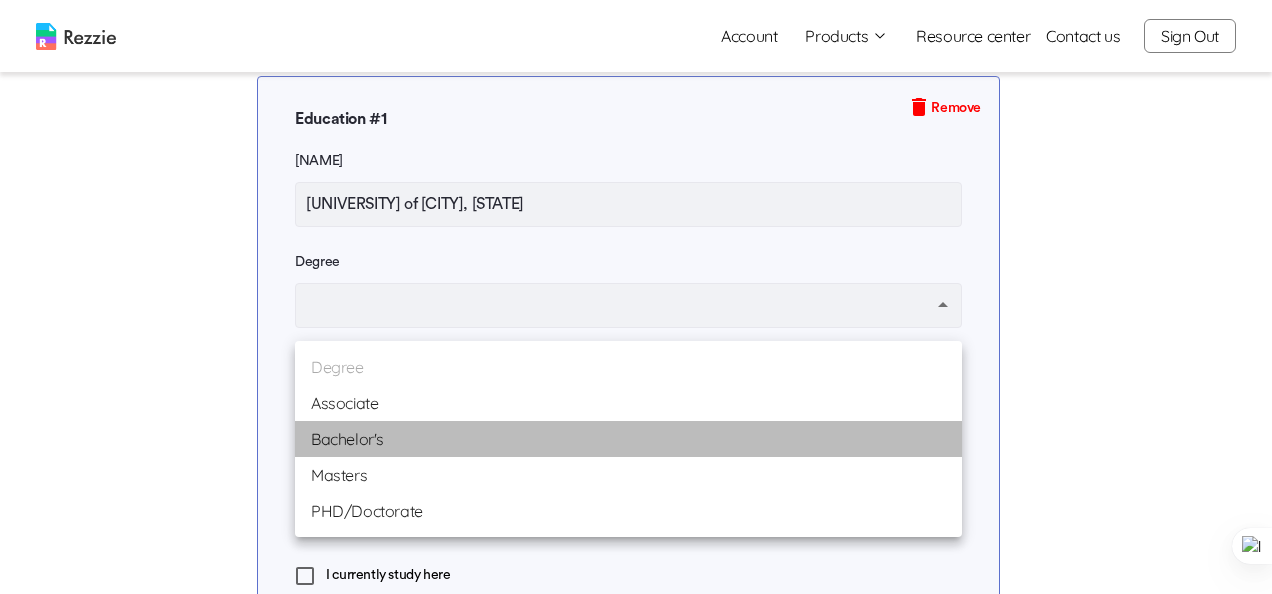 click on "Bachelor's" at bounding box center (628, 439) 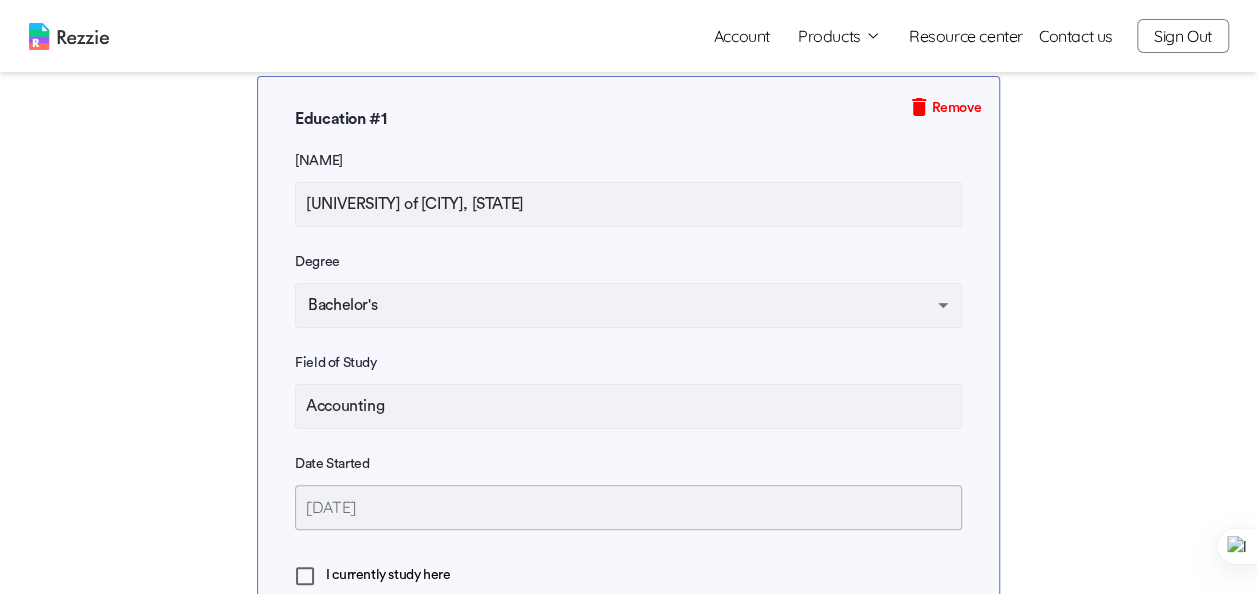 click on "Accounting" at bounding box center [628, 406] 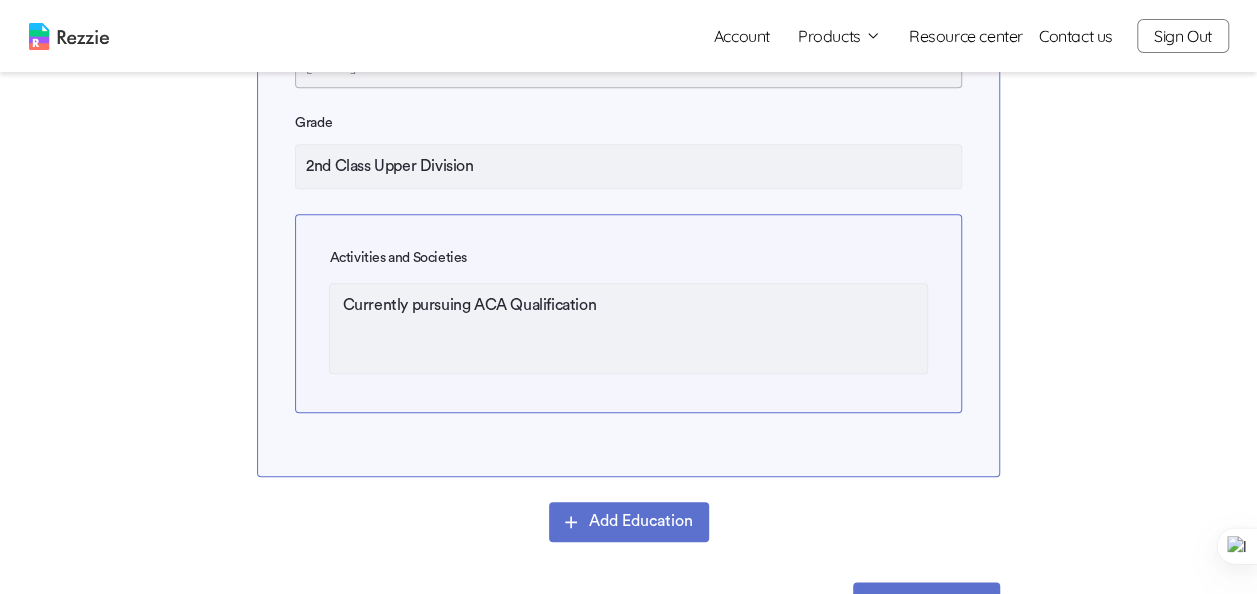 scroll, scrollTop: 865, scrollLeft: 0, axis: vertical 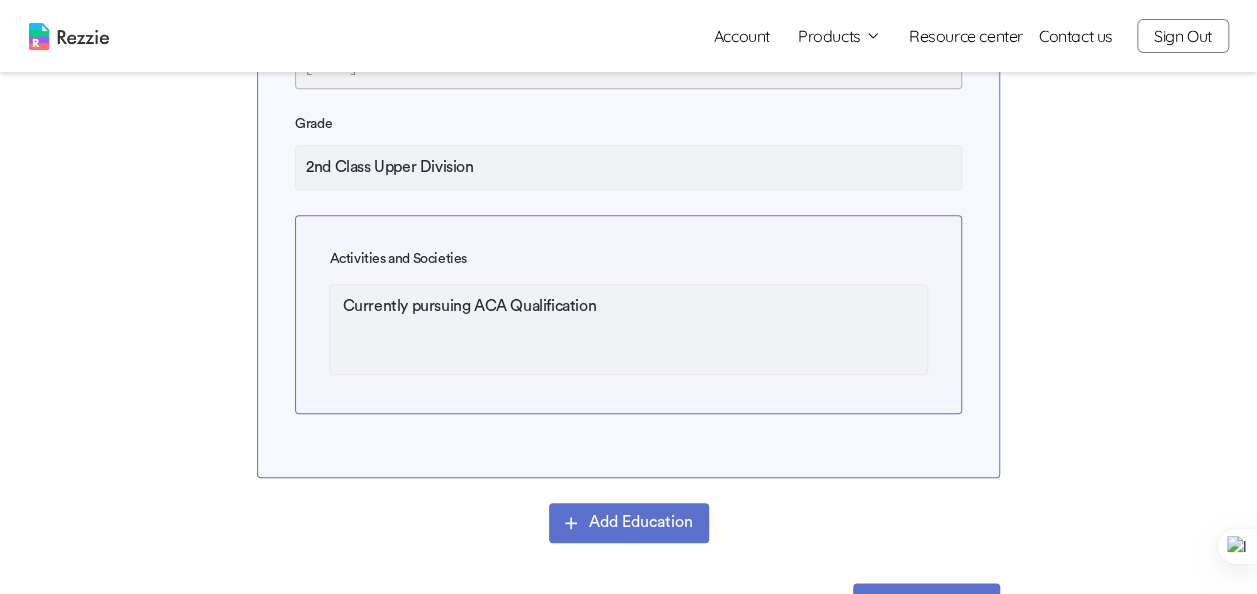 click on "Currently pursuing ACA Qualification" at bounding box center (628, 329) 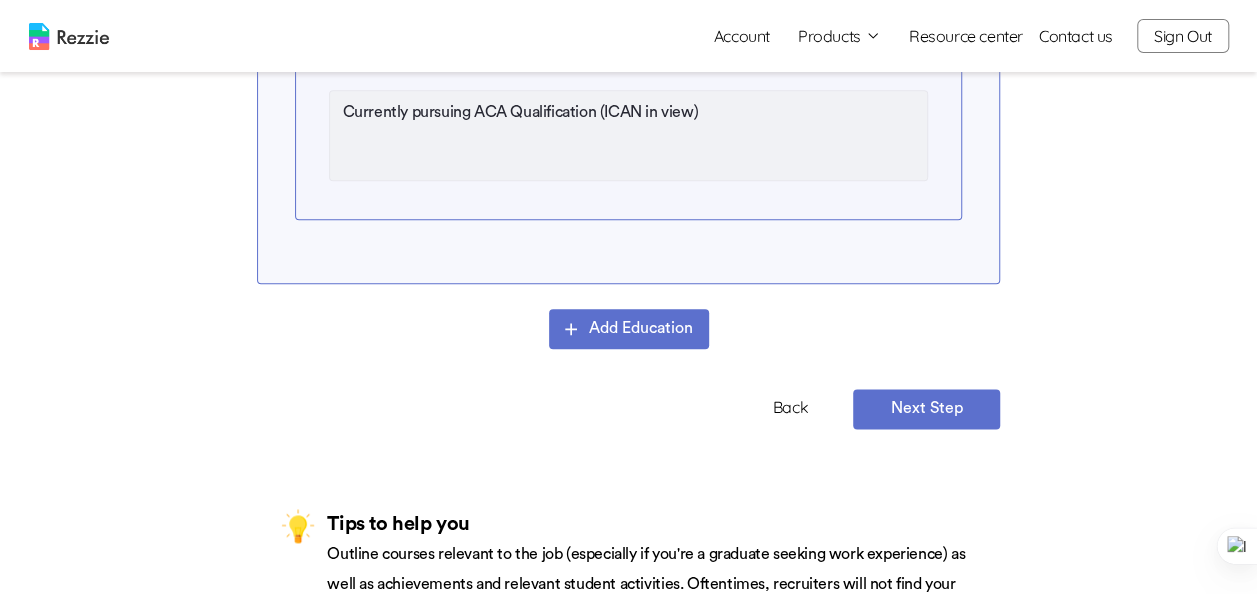 scroll, scrollTop: 1089, scrollLeft: 0, axis: vertical 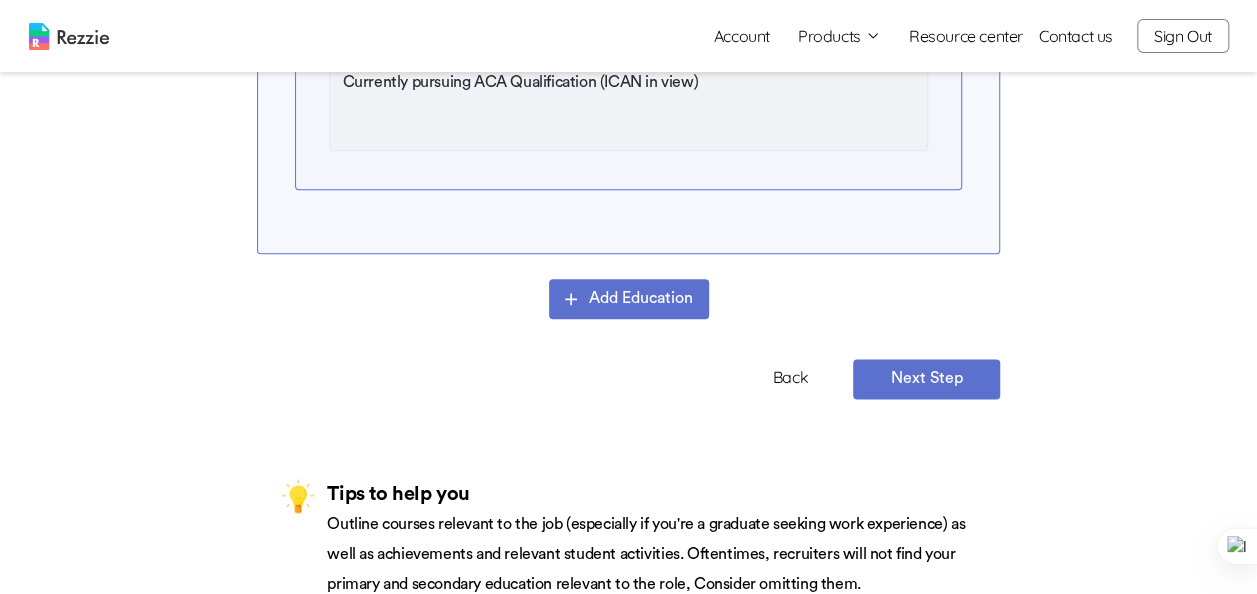 click on "Next Step" at bounding box center (926, 379) 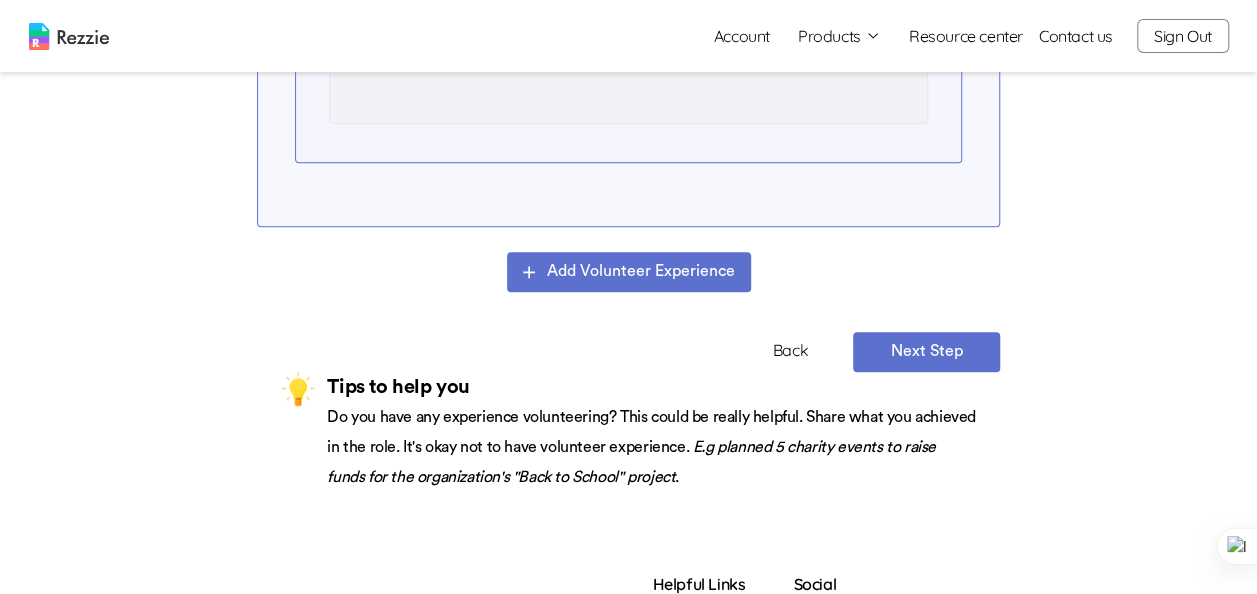 scroll, scrollTop: 939, scrollLeft: 0, axis: vertical 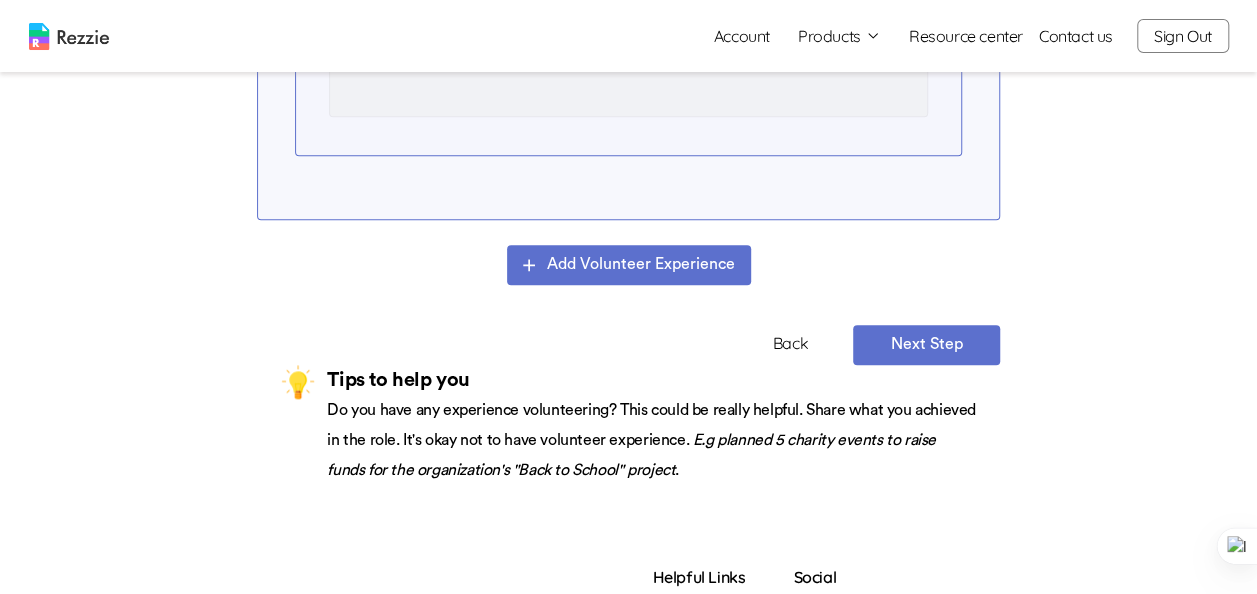click on "Next Step" at bounding box center [926, 345] 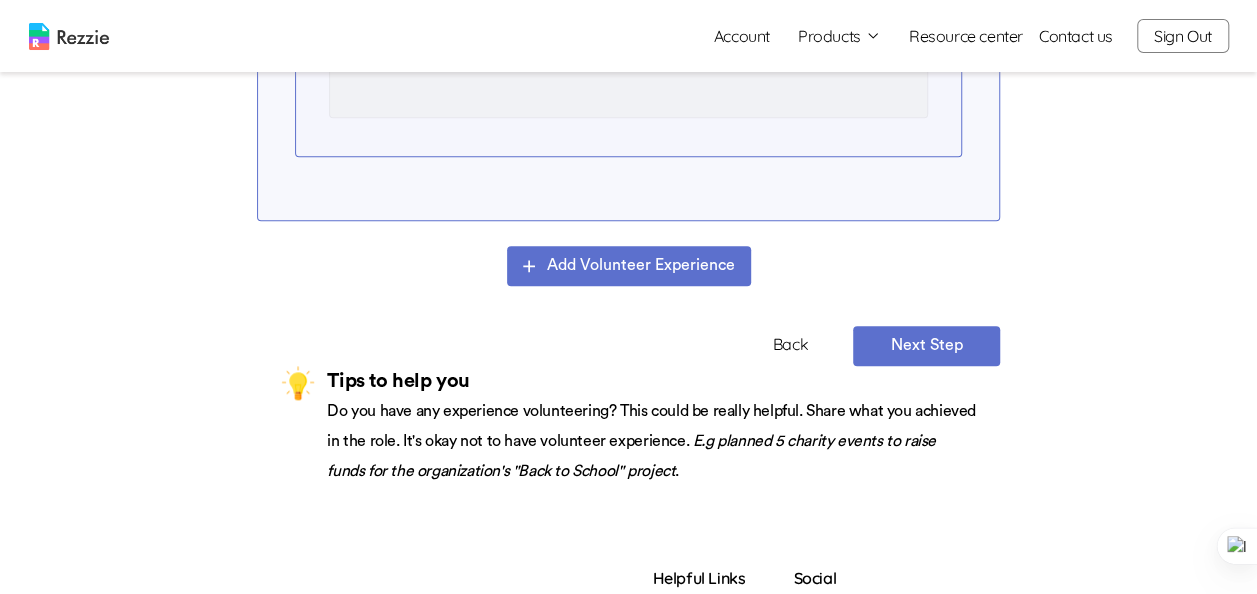 click on "Next Step" at bounding box center (926, 346) 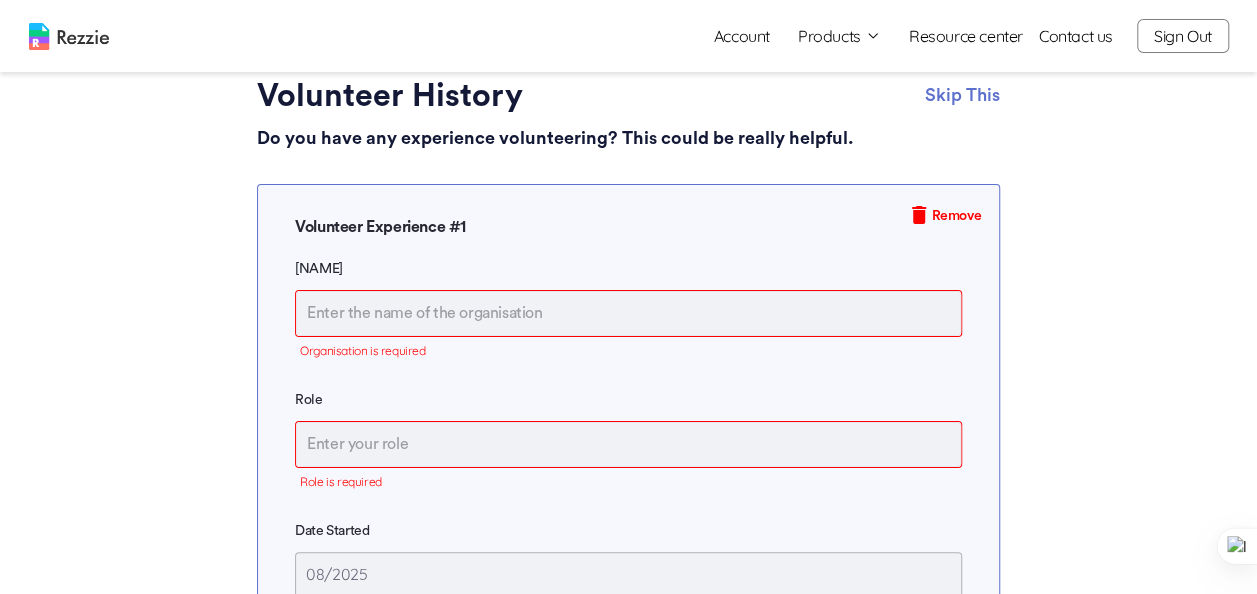 scroll, scrollTop: 166, scrollLeft: 0, axis: vertical 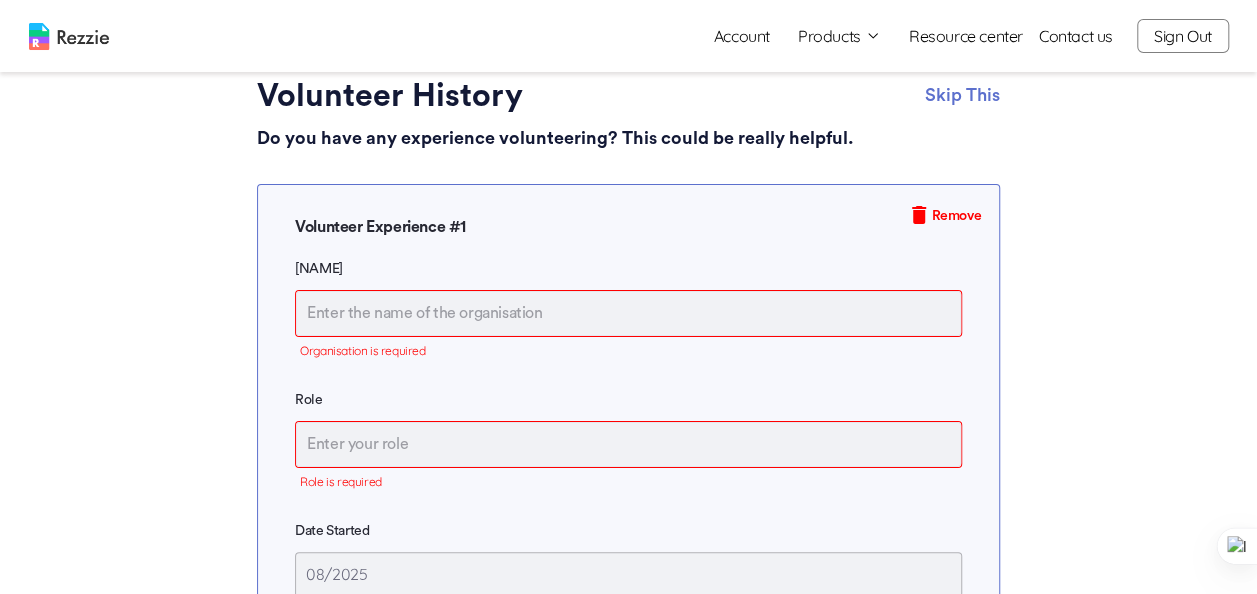 click on "Remove" at bounding box center [956, 216] 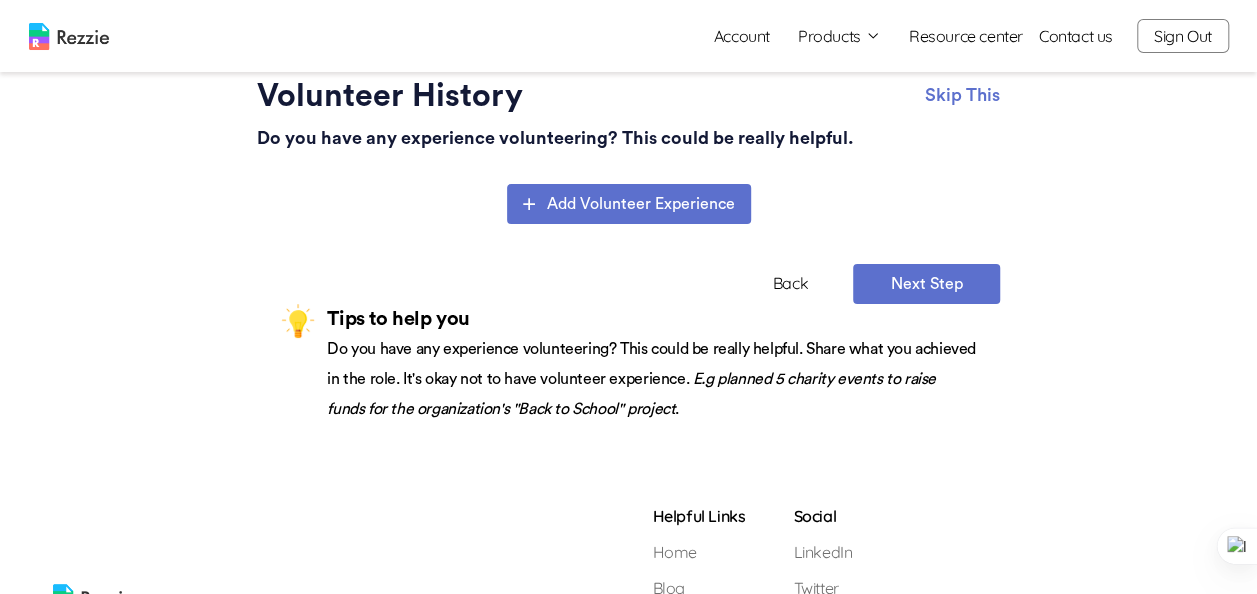 click on "Next Step" at bounding box center [926, 284] 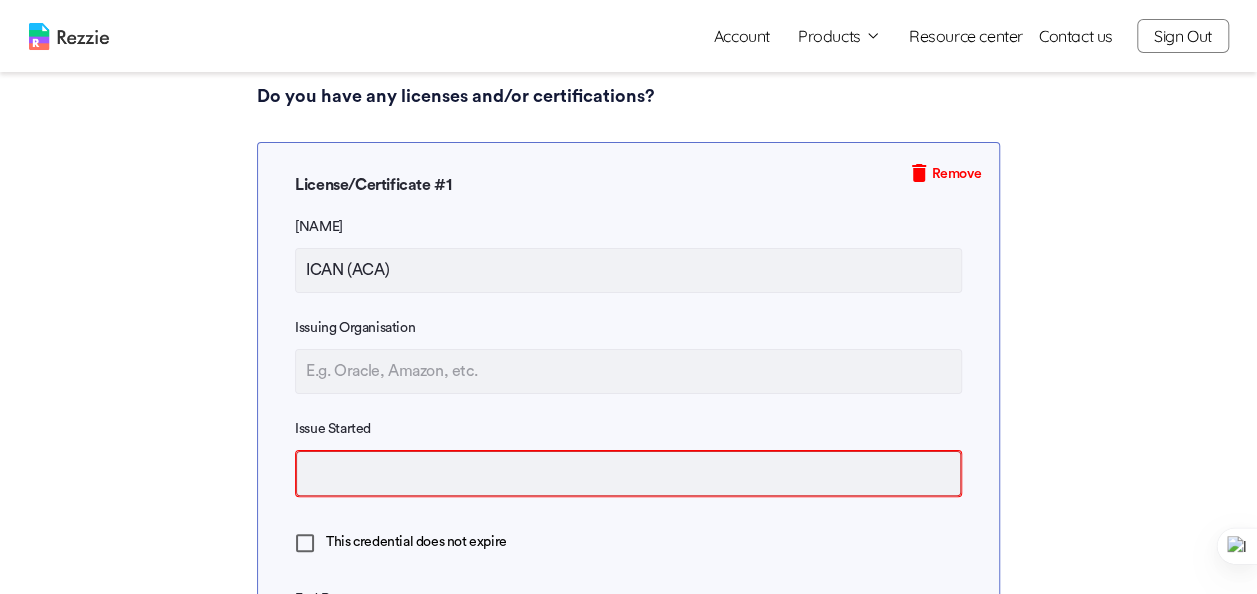 scroll, scrollTop: 209, scrollLeft: 0, axis: vertical 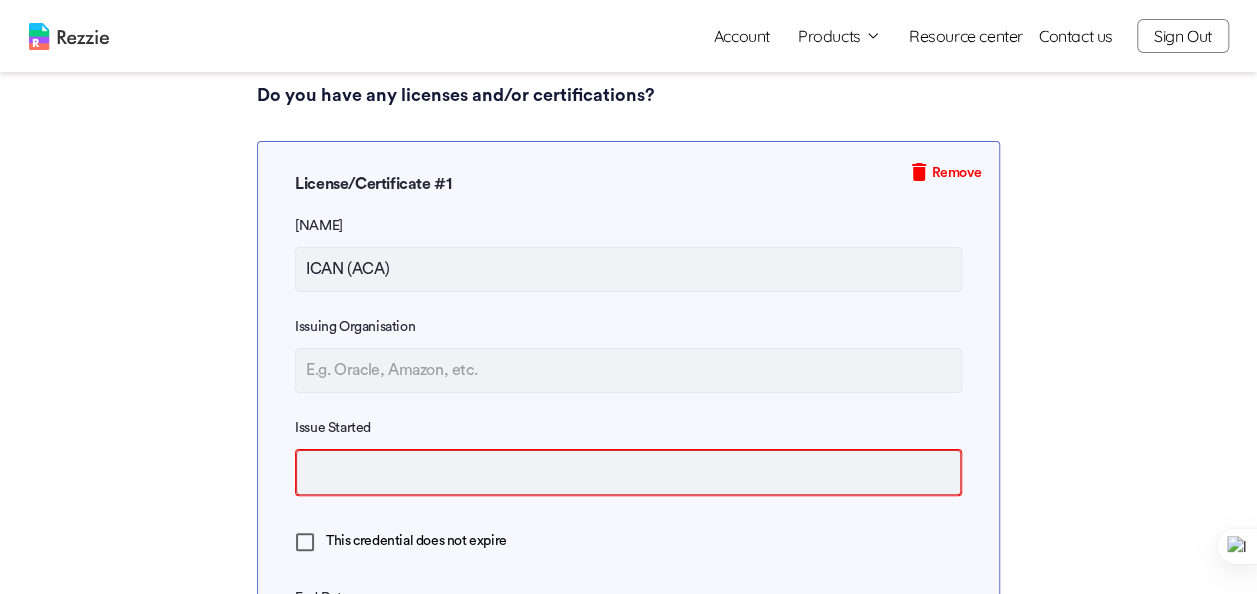 click at bounding box center [628, 370] 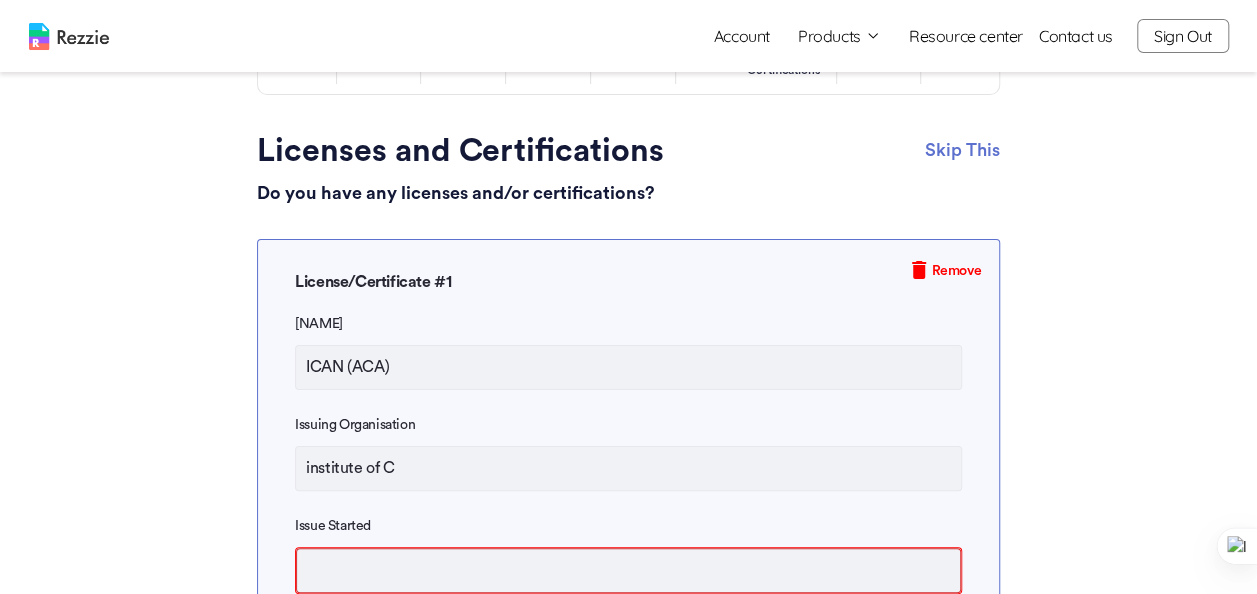 scroll, scrollTop: 107, scrollLeft: 0, axis: vertical 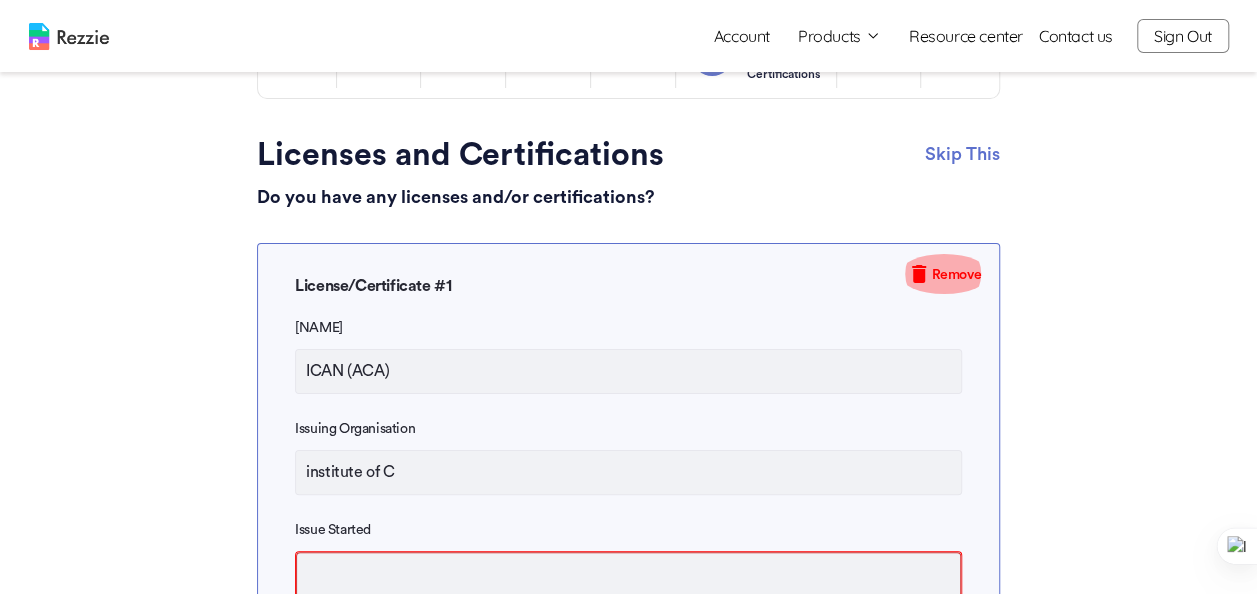 click on "Remove" at bounding box center (956, 275) 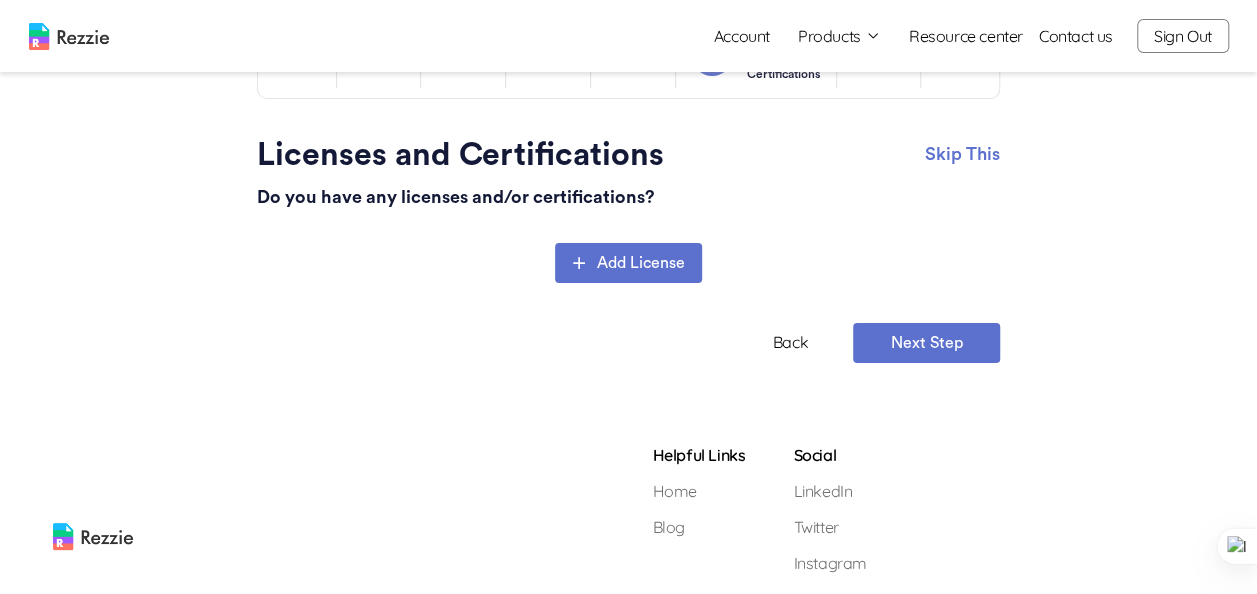 click on "Next Step" at bounding box center (926, 343) 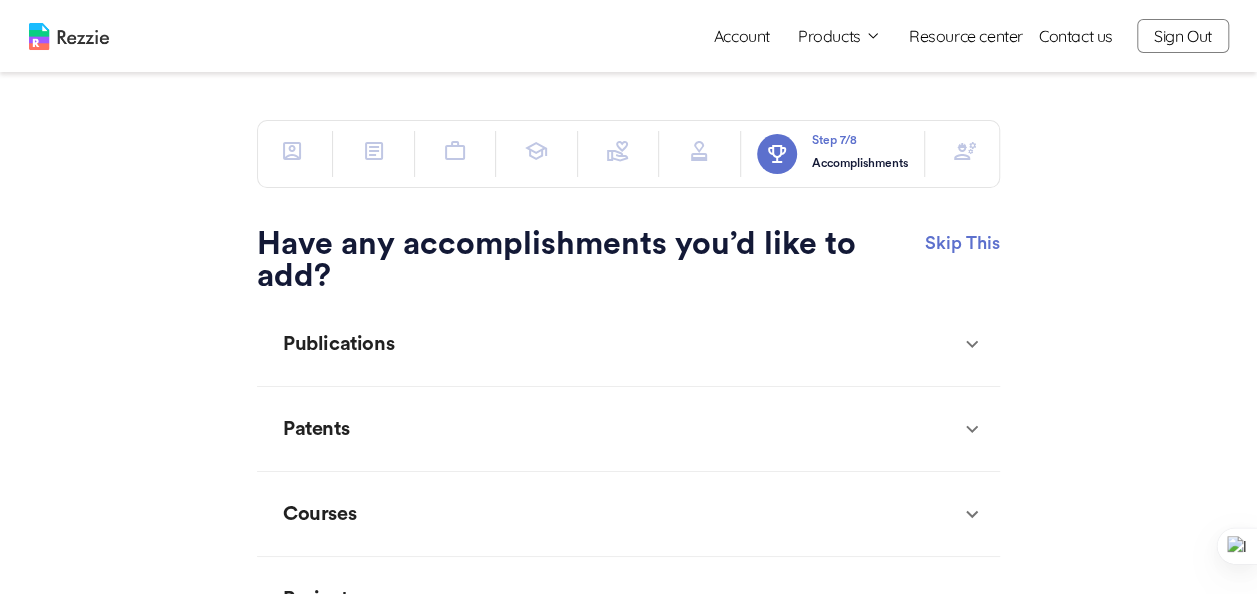 scroll, scrollTop: 0, scrollLeft: 0, axis: both 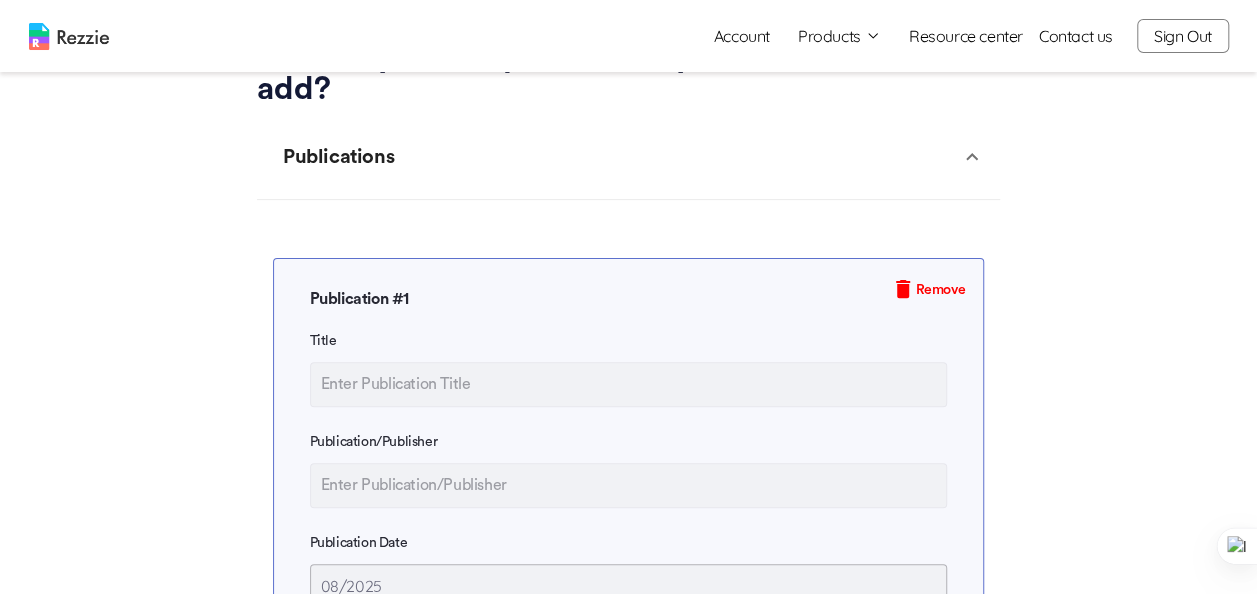 click on "Remove" at bounding box center [928, 289] 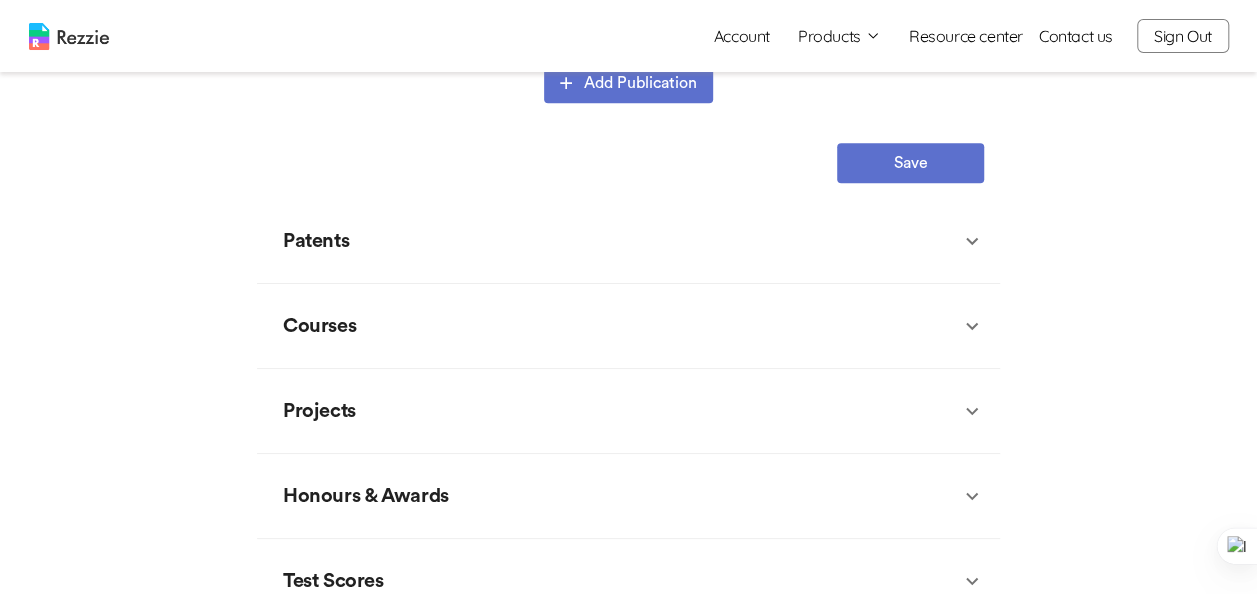 scroll, scrollTop: 386, scrollLeft: 0, axis: vertical 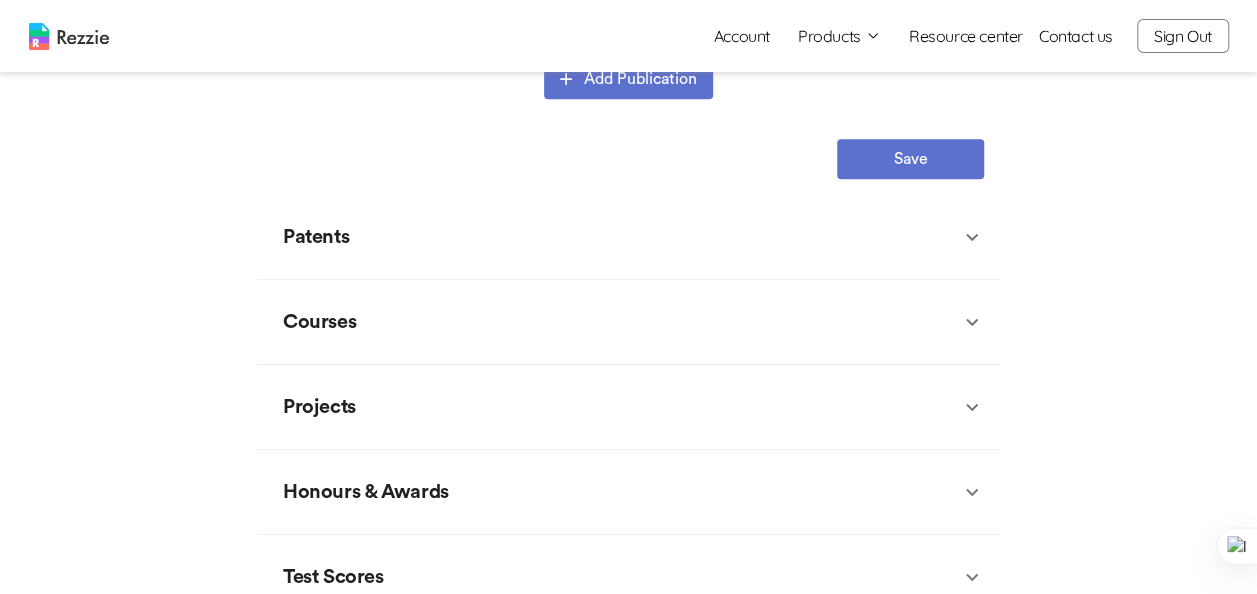 click on "Courses" at bounding box center (616, 322) 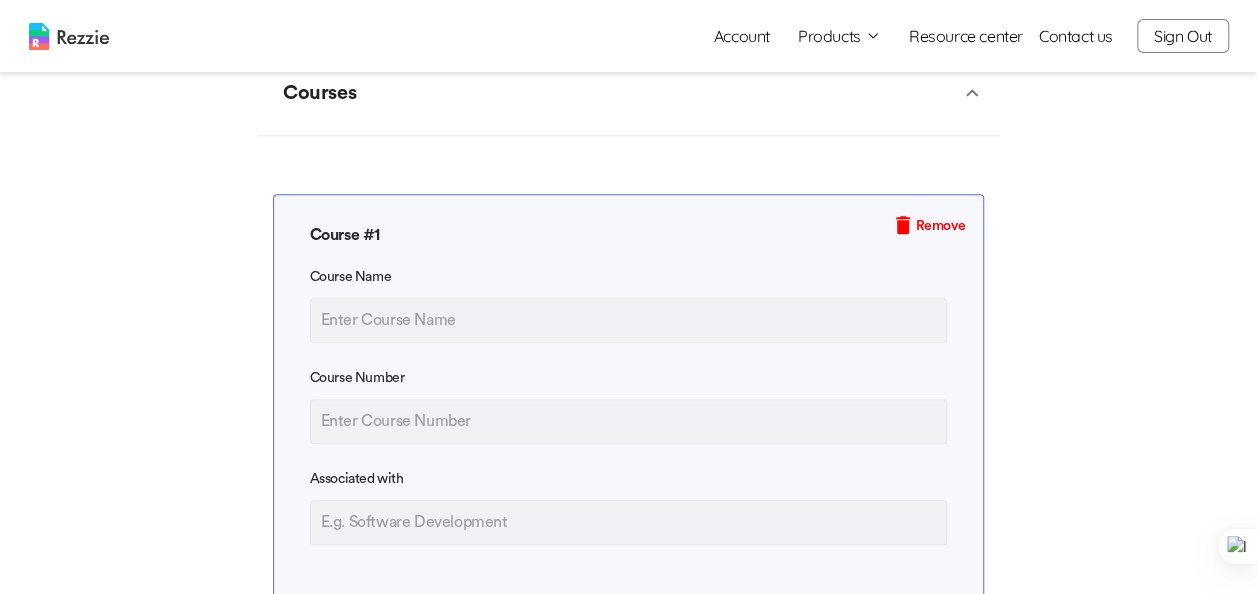 scroll, scrollTop: 611, scrollLeft: 0, axis: vertical 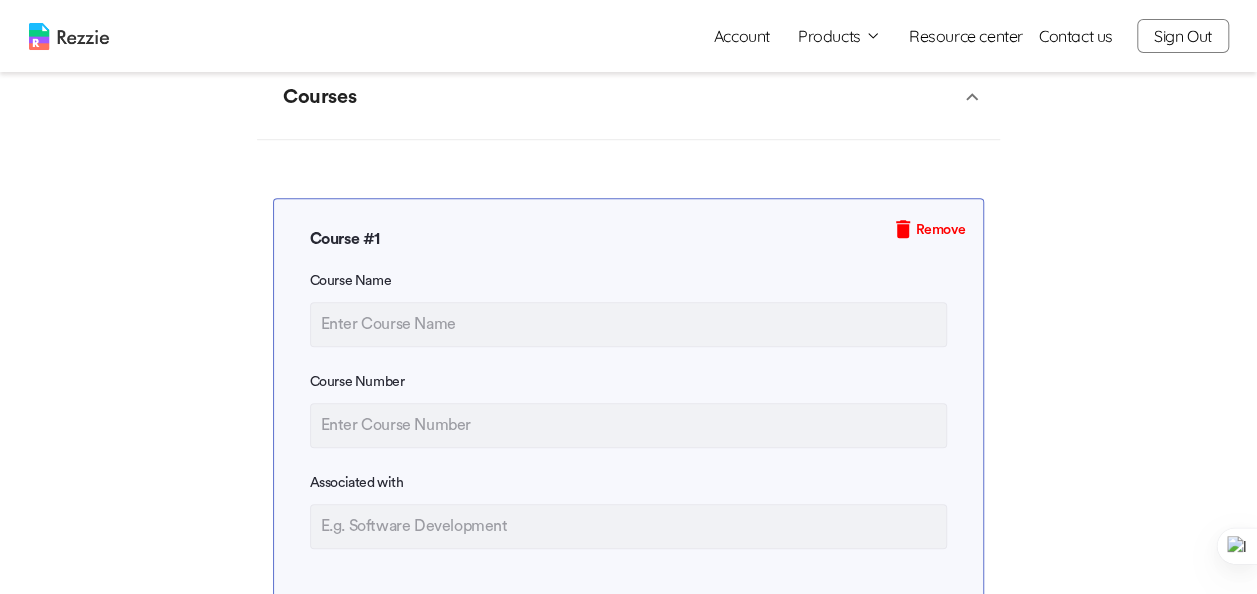 click on "Remove" at bounding box center (940, 230) 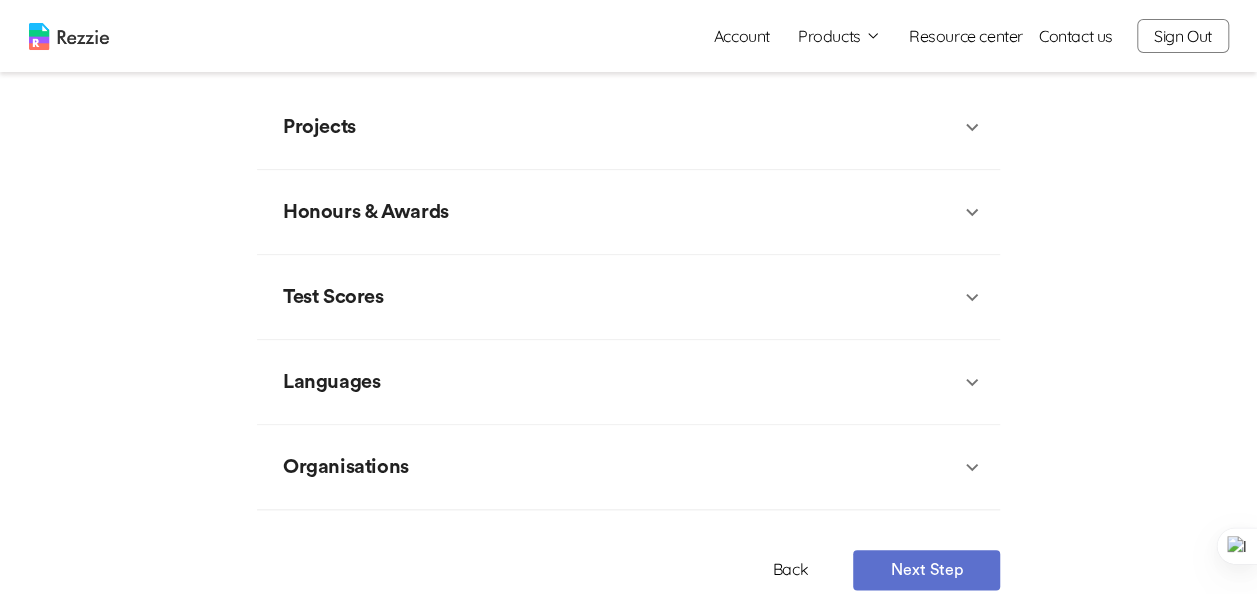 scroll, scrollTop: 861, scrollLeft: 0, axis: vertical 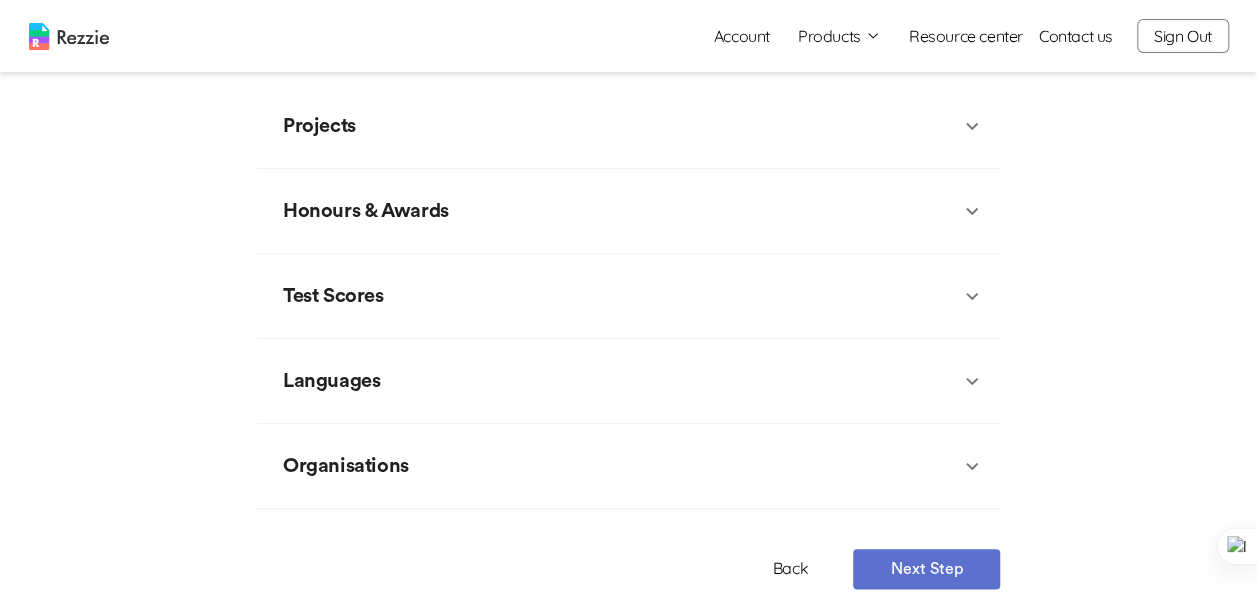 click on "Languages" at bounding box center [616, 381] 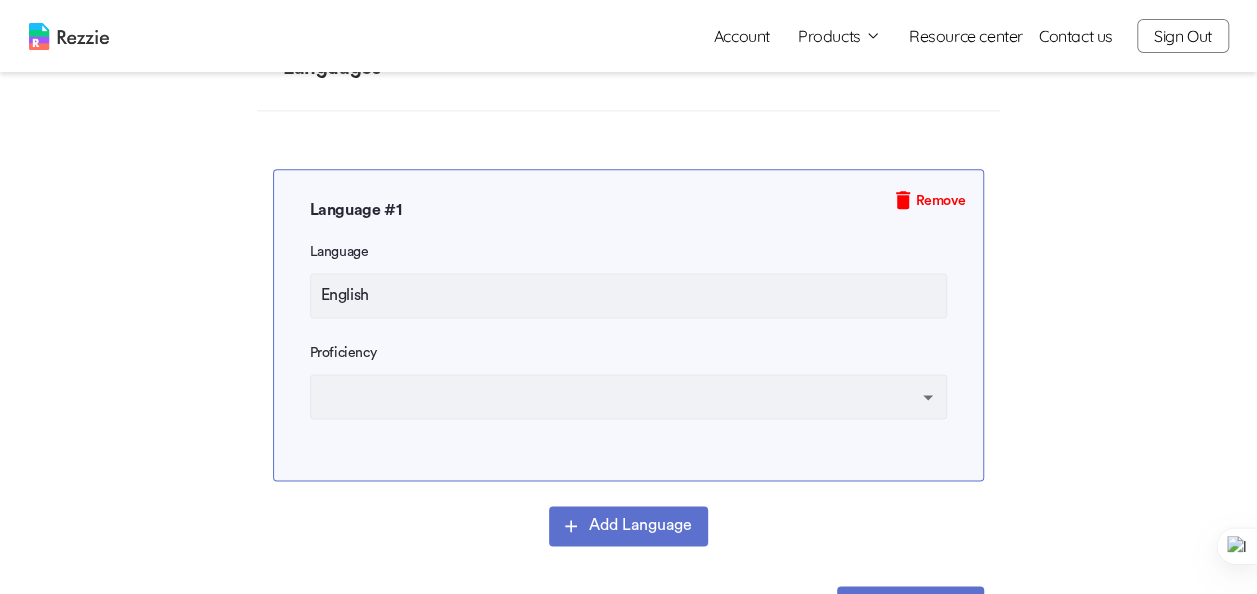 scroll, scrollTop: 1174, scrollLeft: 0, axis: vertical 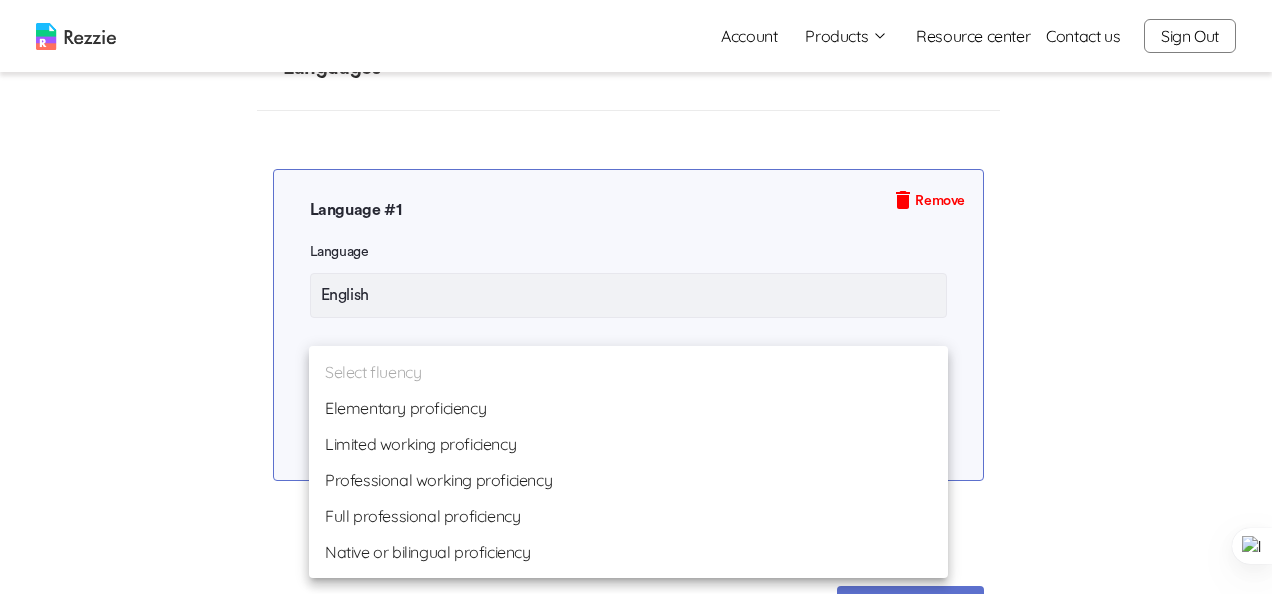 click on "Have any accomplishments you’d like to add? Publications Add Publication Save Patents Patent # 1 Patent Title Remove Patent Office Patent / Application Number Add other authors that contributed to this patent Add Inventor Patent Issued Patent URL Description Add Patent Save Courses Add Course Save Projects Project # 1 Project Name Remove Start Date 08/2025 ​ I am currently working on this project Add other authors that contributed to this project Add Author Associated With Project URL Description Add Project Save Honours & Awards Honour/Award # 1 Title Remove Associated With Issuer Issue Date 08/2025 ​ Description Add Honour/Award Save Test Scores Test Score # 1 Title Remove Associated With Score Test Date 08/2025 ​ Description Add Test Score Save Languages Language #" at bounding box center [636, -32] 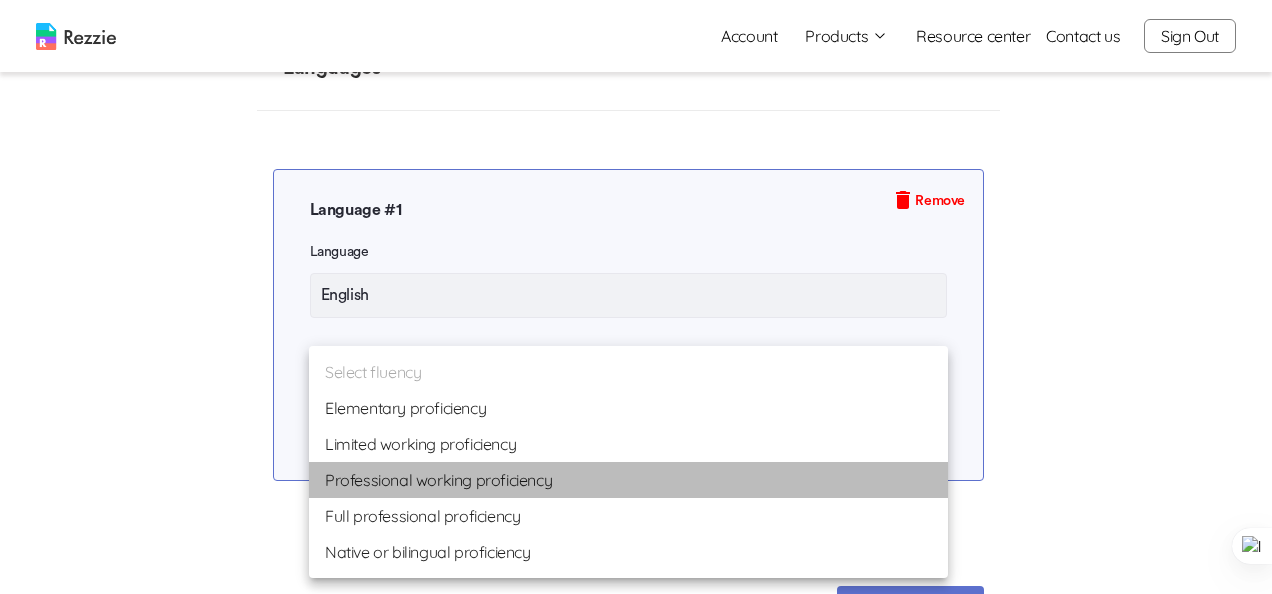 click on "Professional working proficiency" at bounding box center (628, 480) 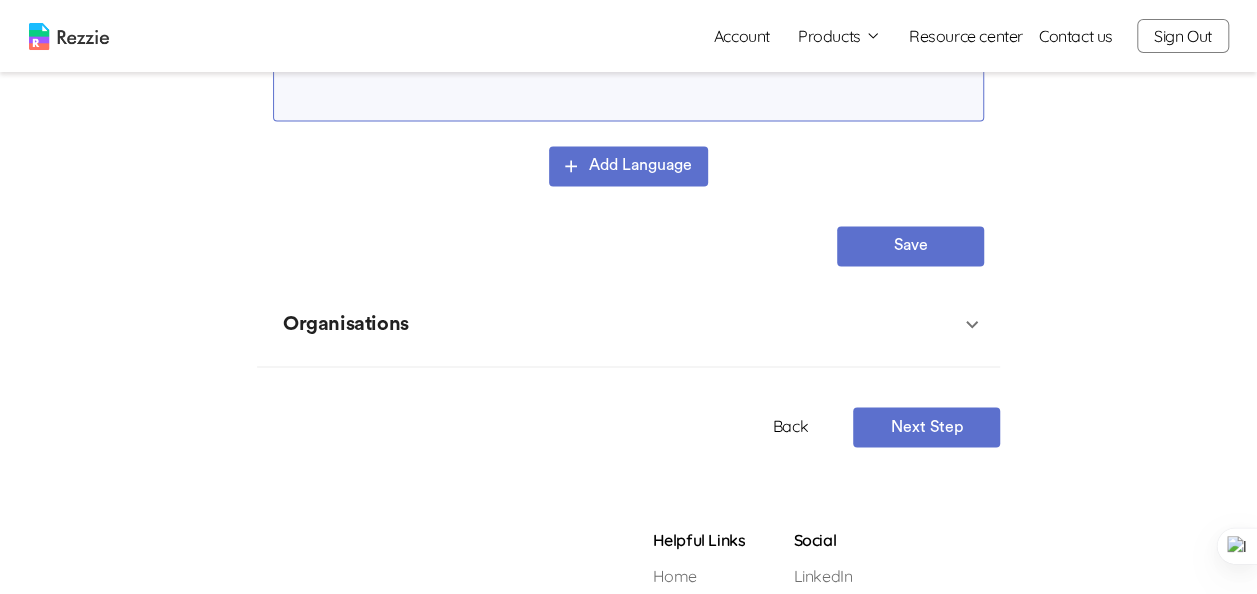 scroll, scrollTop: 1542, scrollLeft: 0, axis: vertical 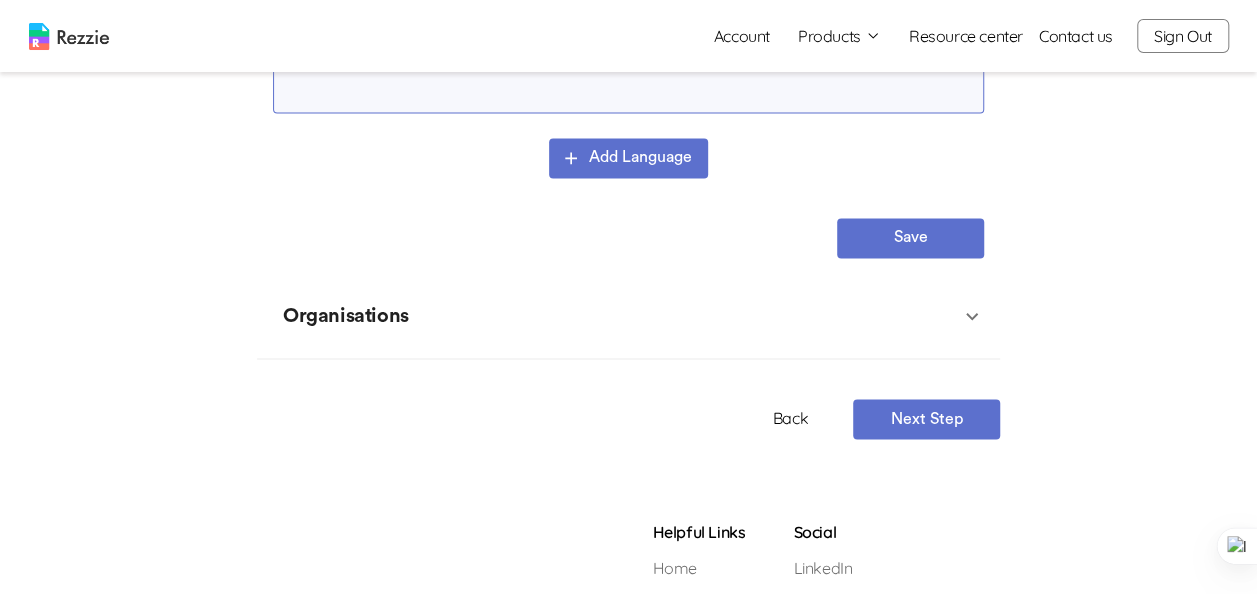 click on "Organisations" at bounding box center [628, 316] 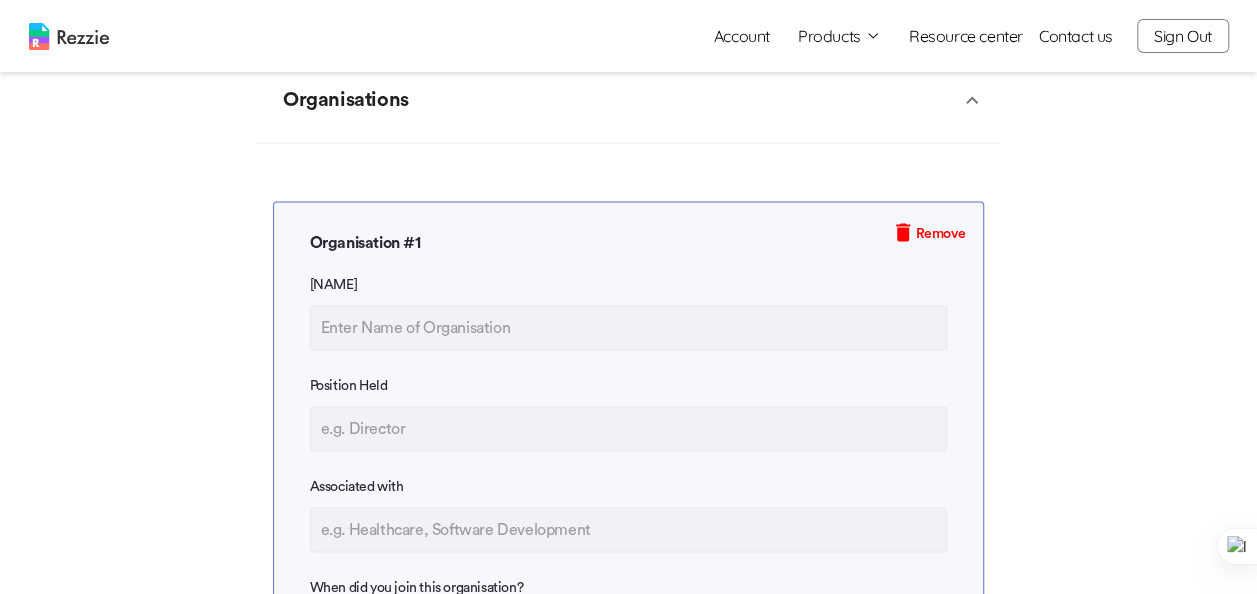 scroll, scrollTop: 1755, scrollLeft: 0, axis: vertical 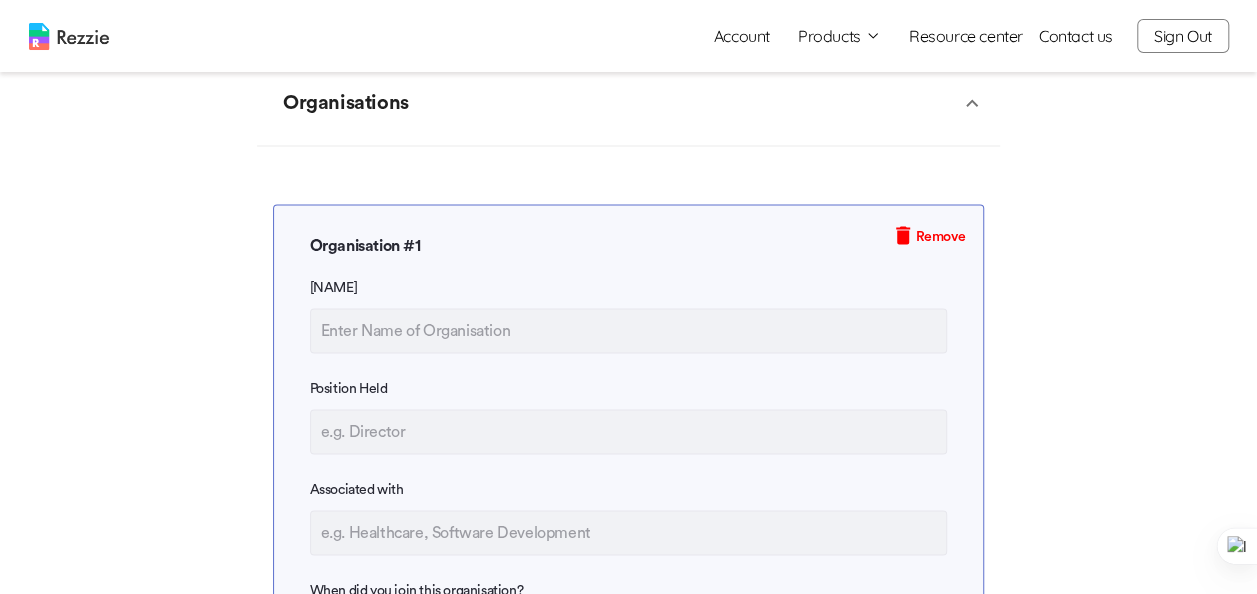 click on "Remove" at bounding box center [940, 236] 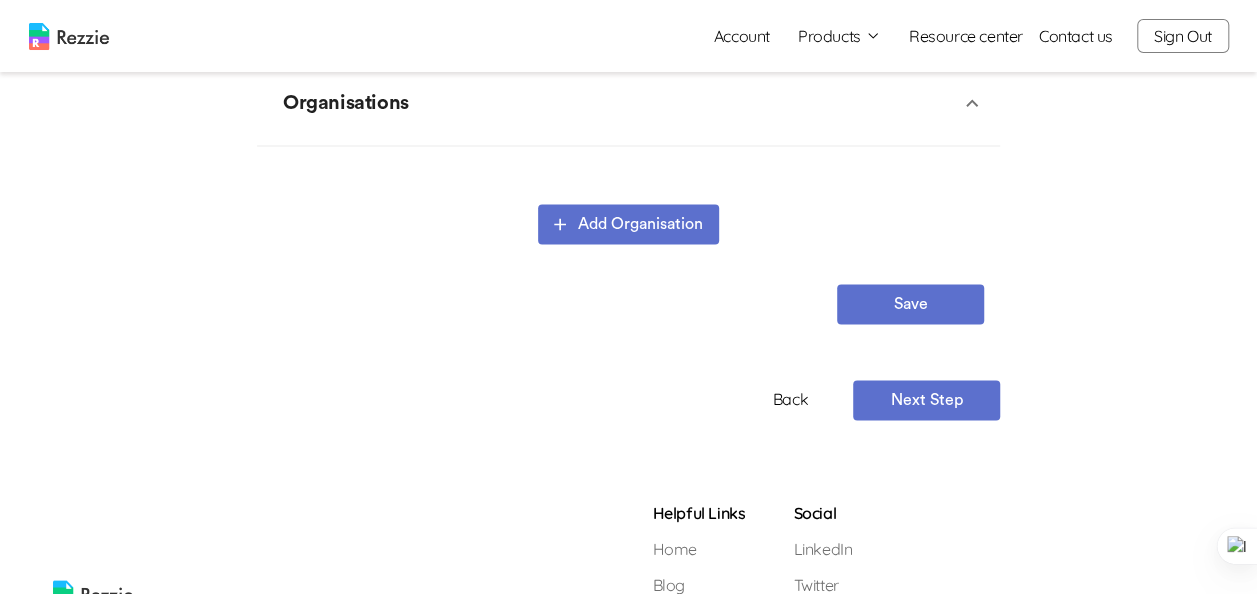 click on "Next Step" at bounding box center [926, 400] 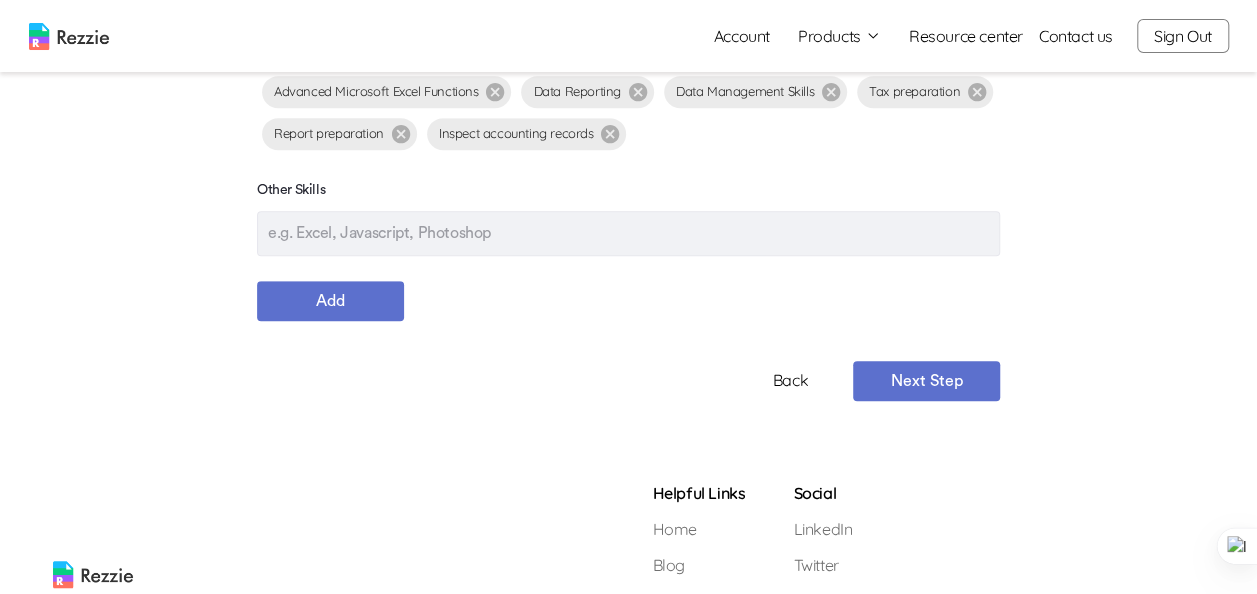 scroll, scrollTop: 436, scrollLeft: 0, axis: vertical 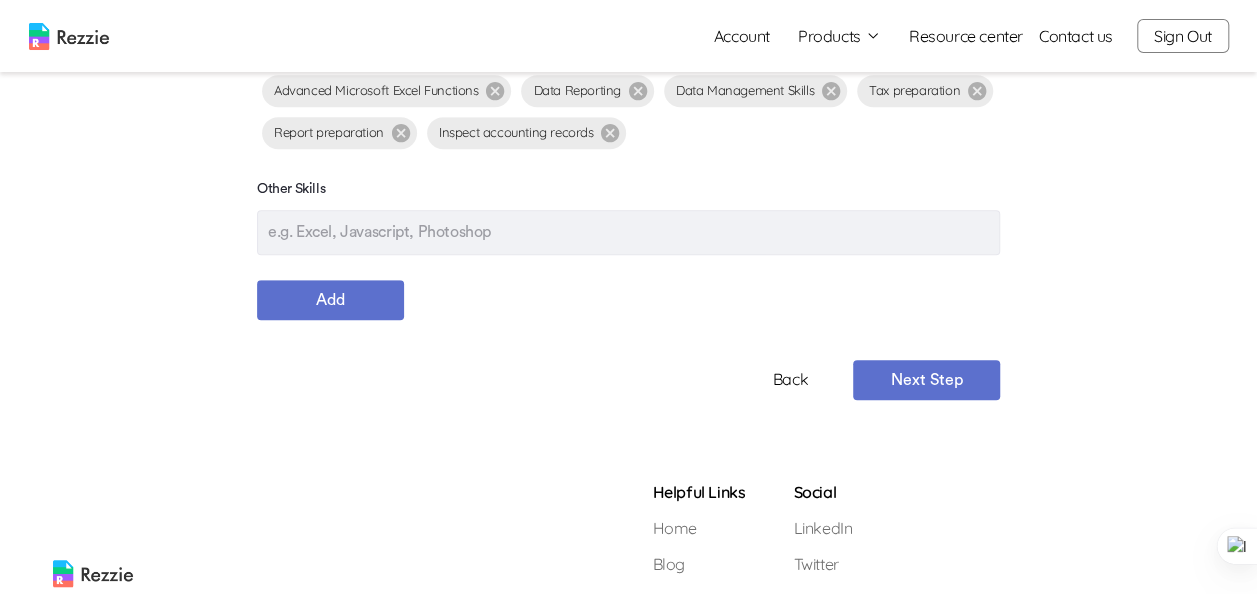 click on "Next Step" at bounding box center [926, 380] 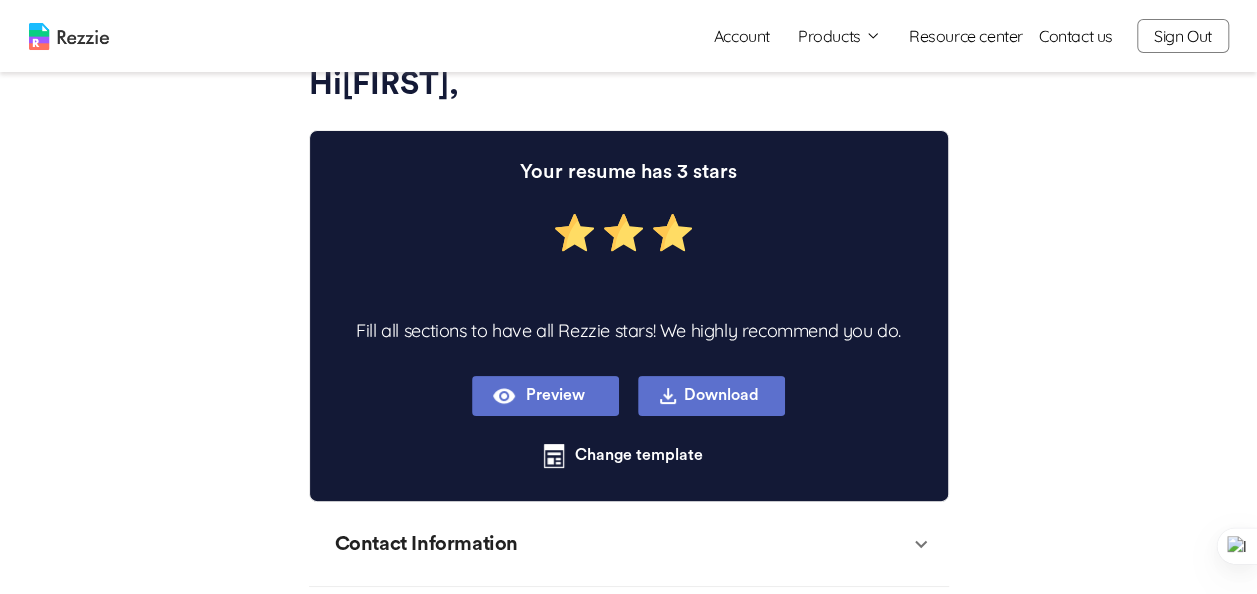 scroll, scrollTop: 41, scrollLeft: 0, axis: vertical 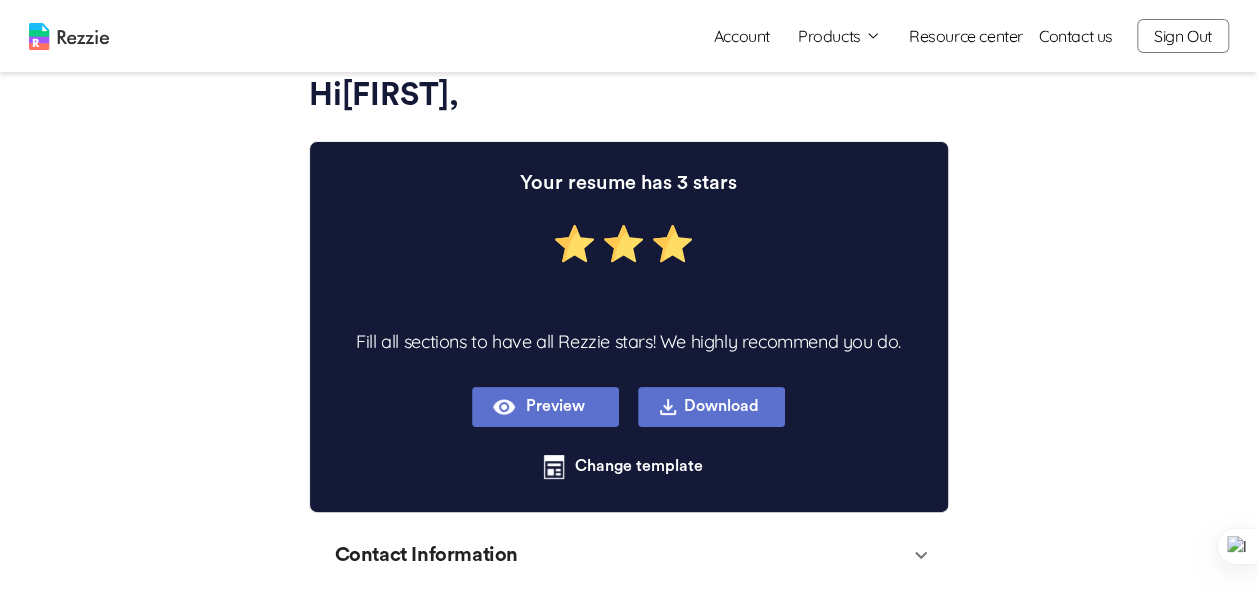 click on "Preview" at bounding box center [545, 407] 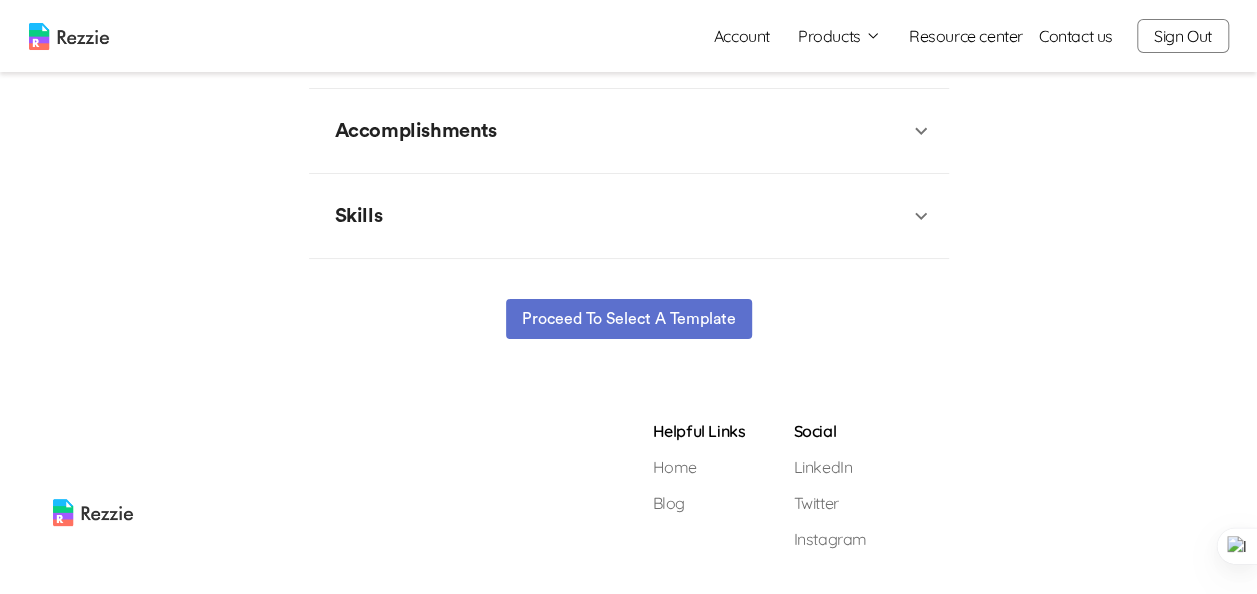 scroll, scrollTop: 1021, scrollLeft: 0, axis: vertical 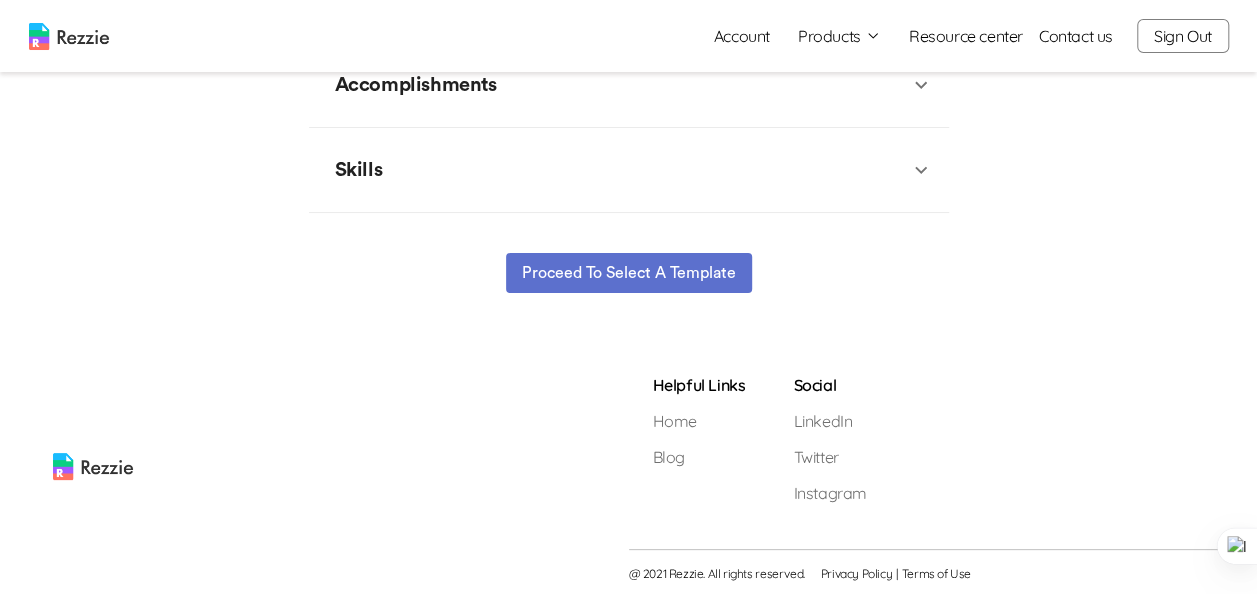 click on "Proceed to select a template" at bounding box center [629, 273] 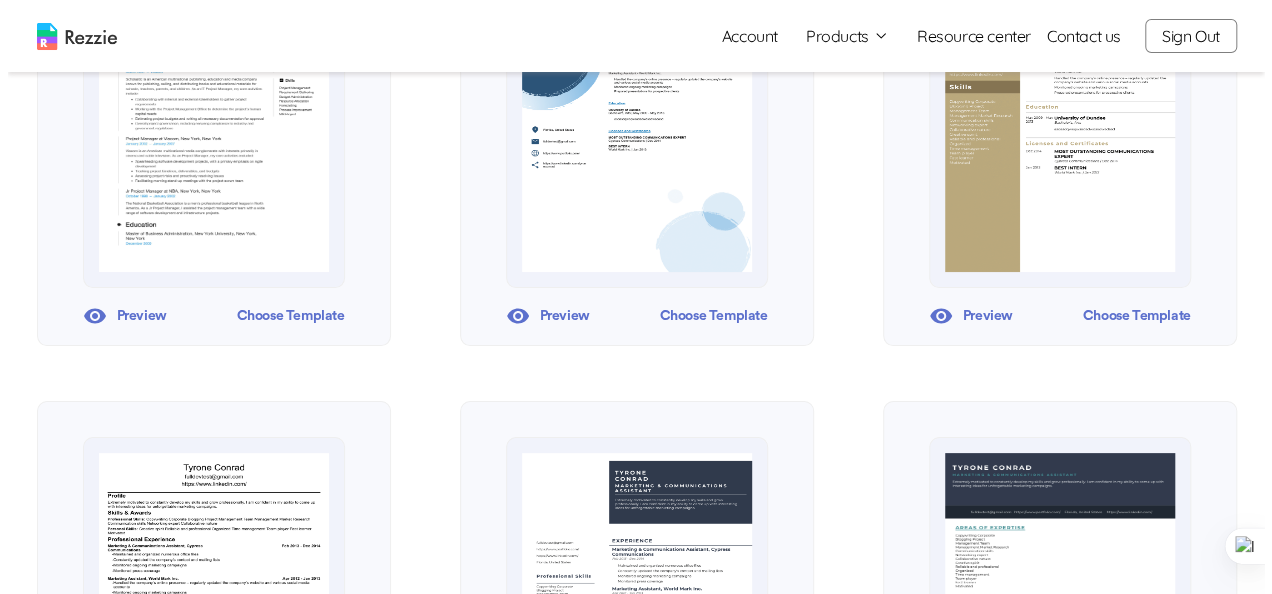scroll, scrollTop: 881, scrollLeft: 0, axis: vertical 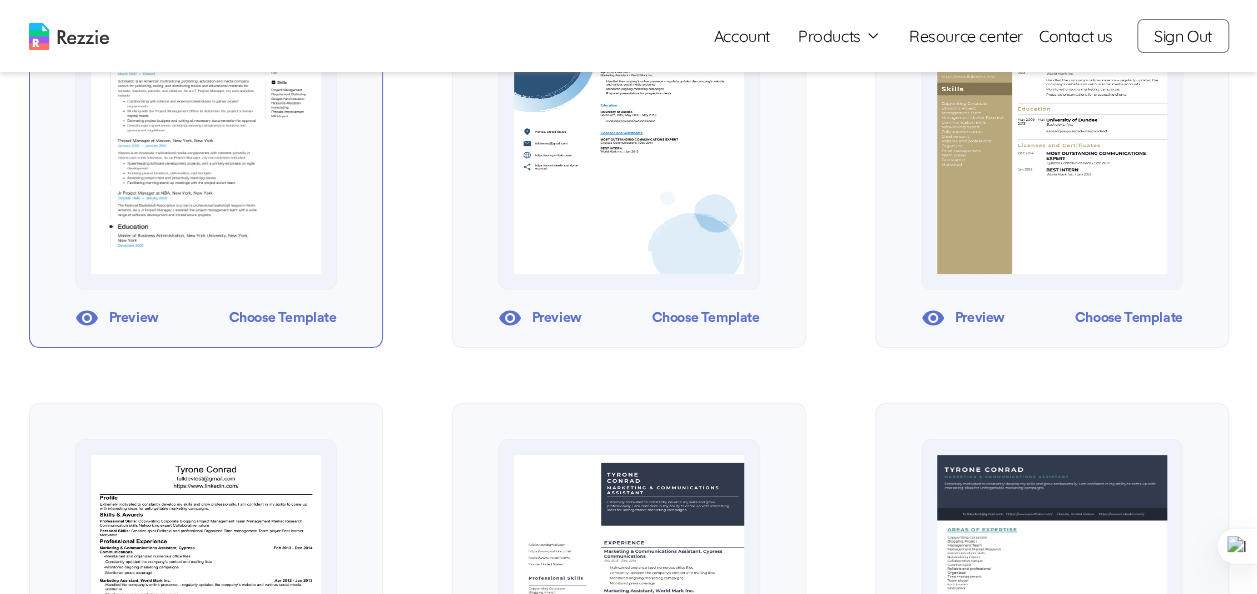 click on "Preview" at bounding box center (117, 318) 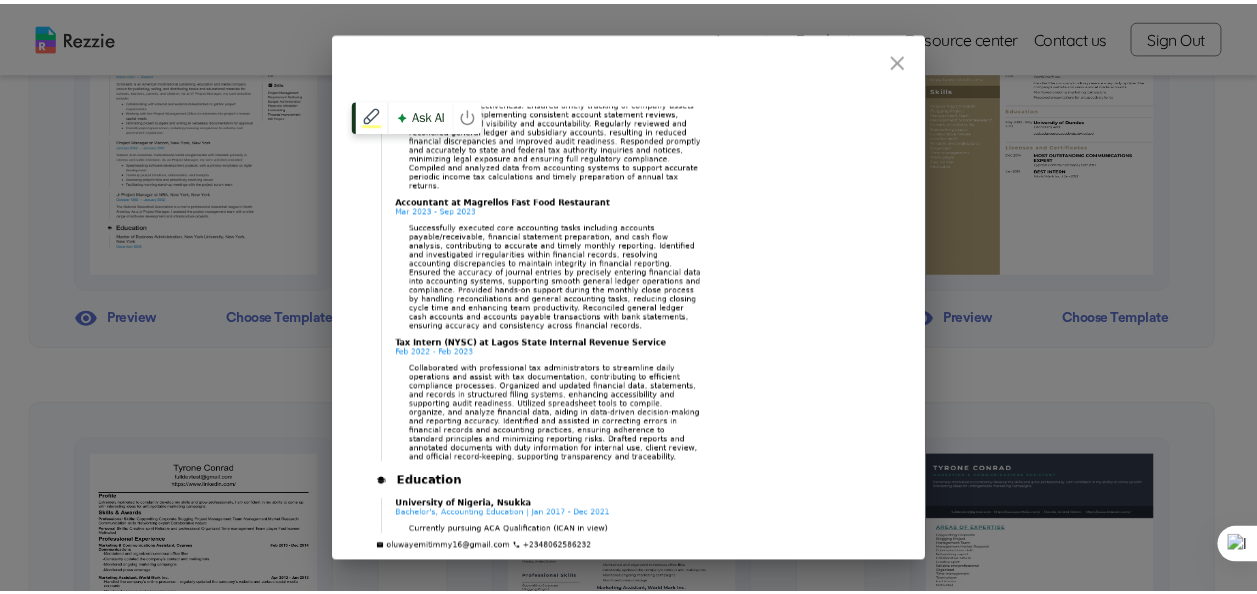 scroll, scrollTop: 0, scrollLeft: 0, axis: both 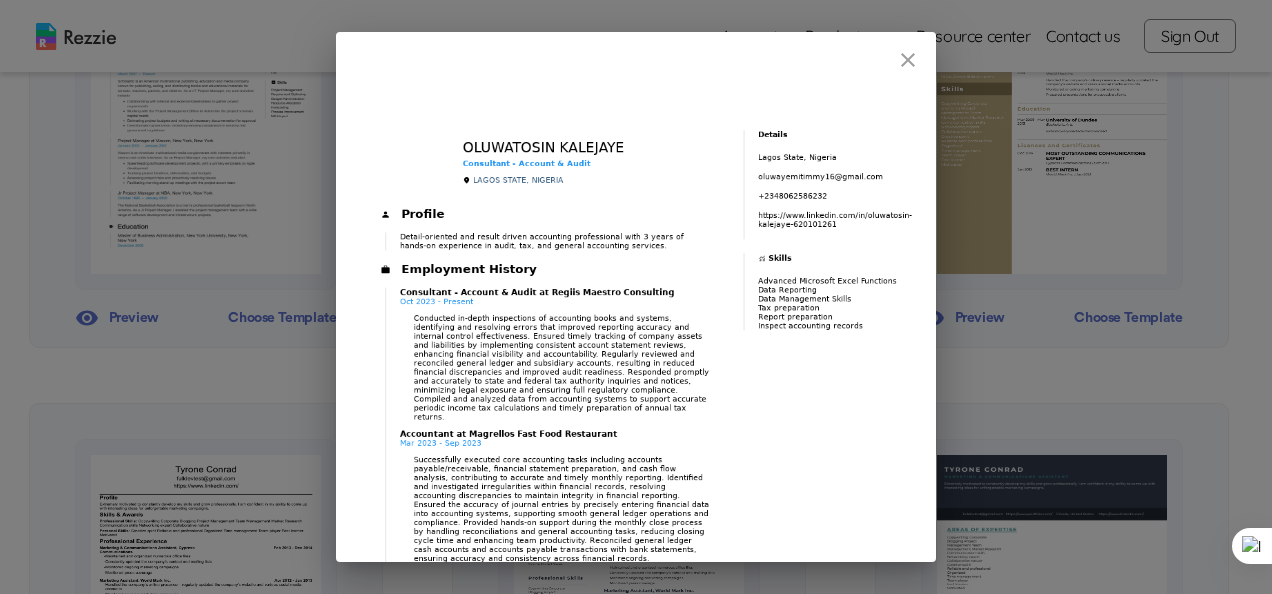 click 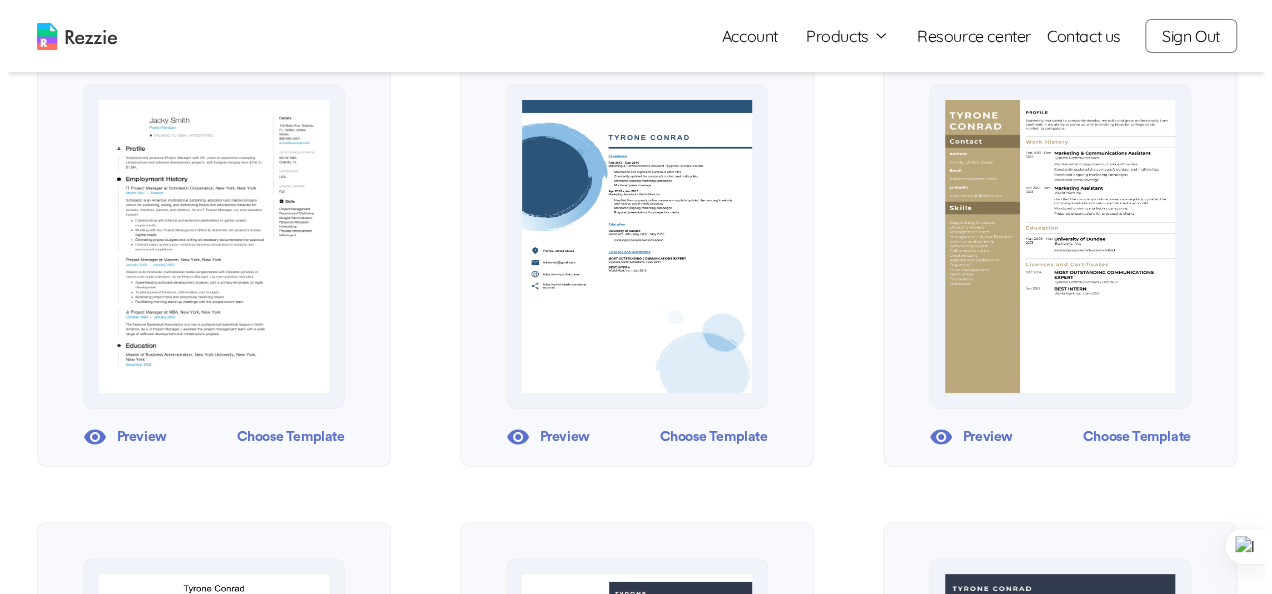 scroll, scrollTop: 743, scrollLeft: 0, axis: vertical 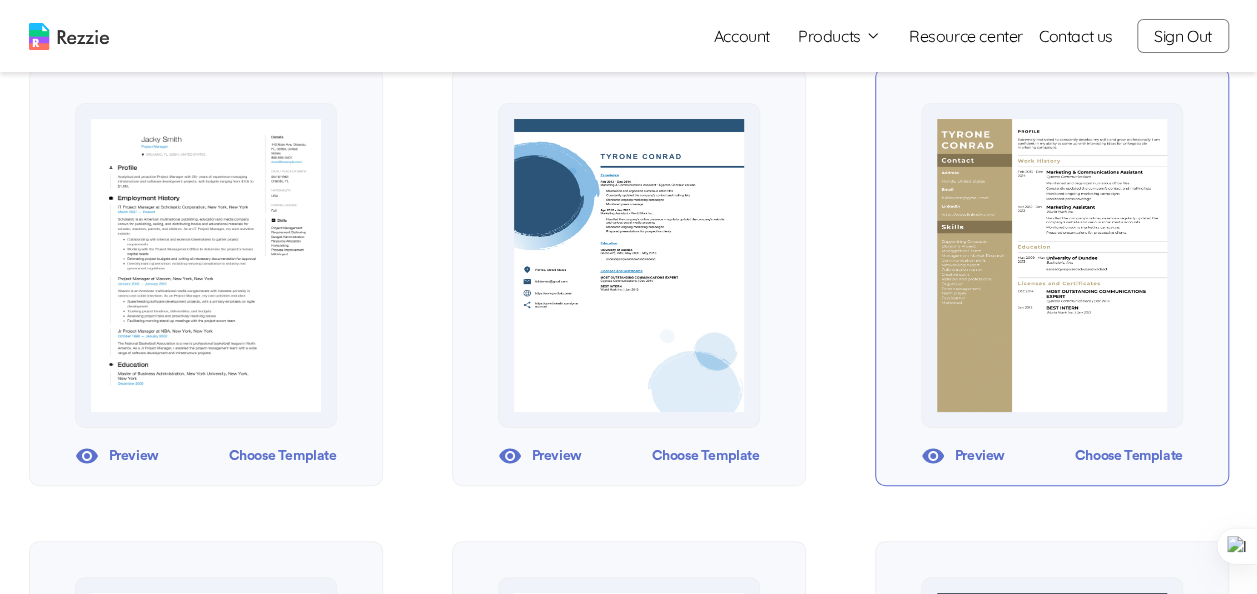 click on "Preview" at bounding box center [963, 456] 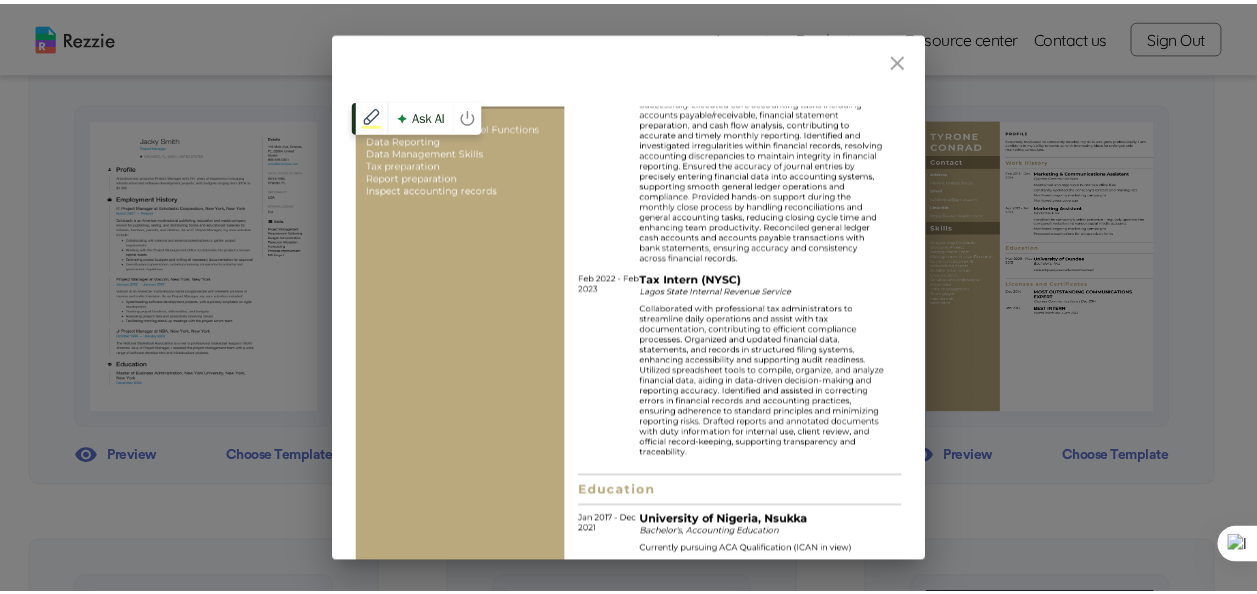 scroll, scrollTop: 0, scrollLeft: 0, axis: both 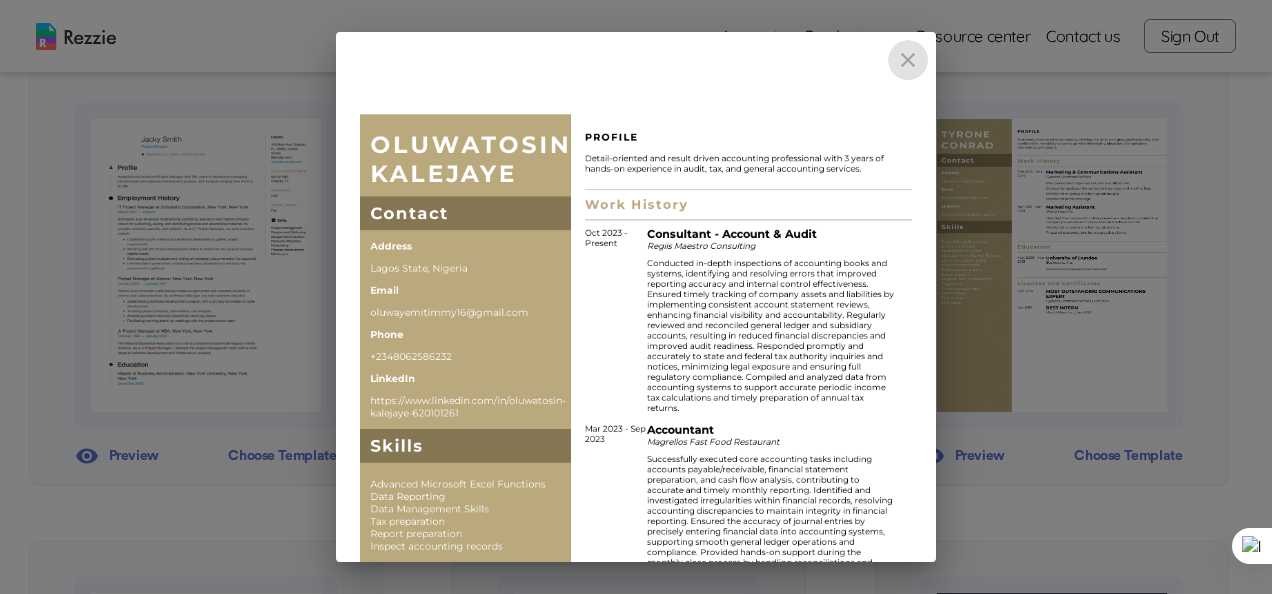 click 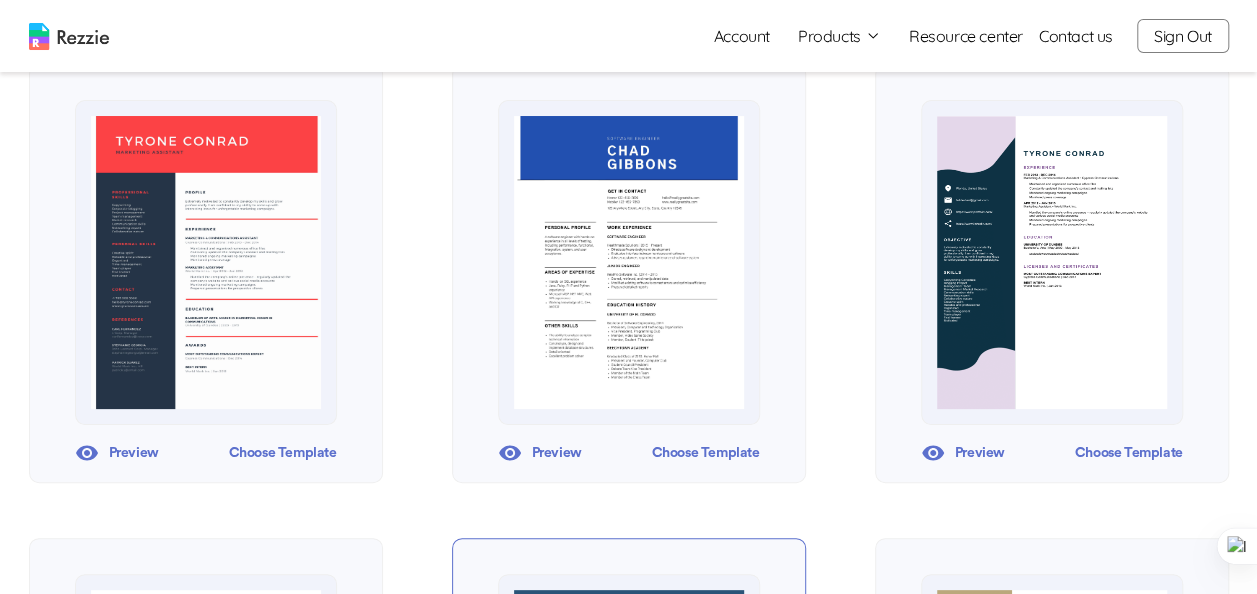 scroll, scrollTop: 270, scrollLeft: 0, axis: vertical 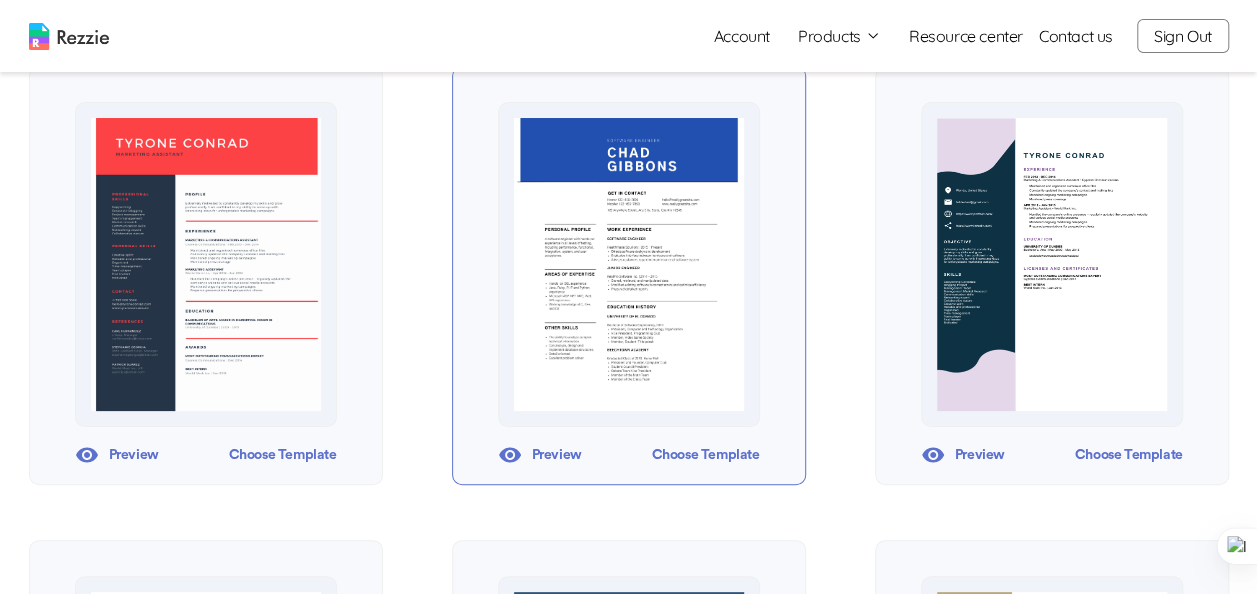 click on "Preview" at bounding box center [540, 455] 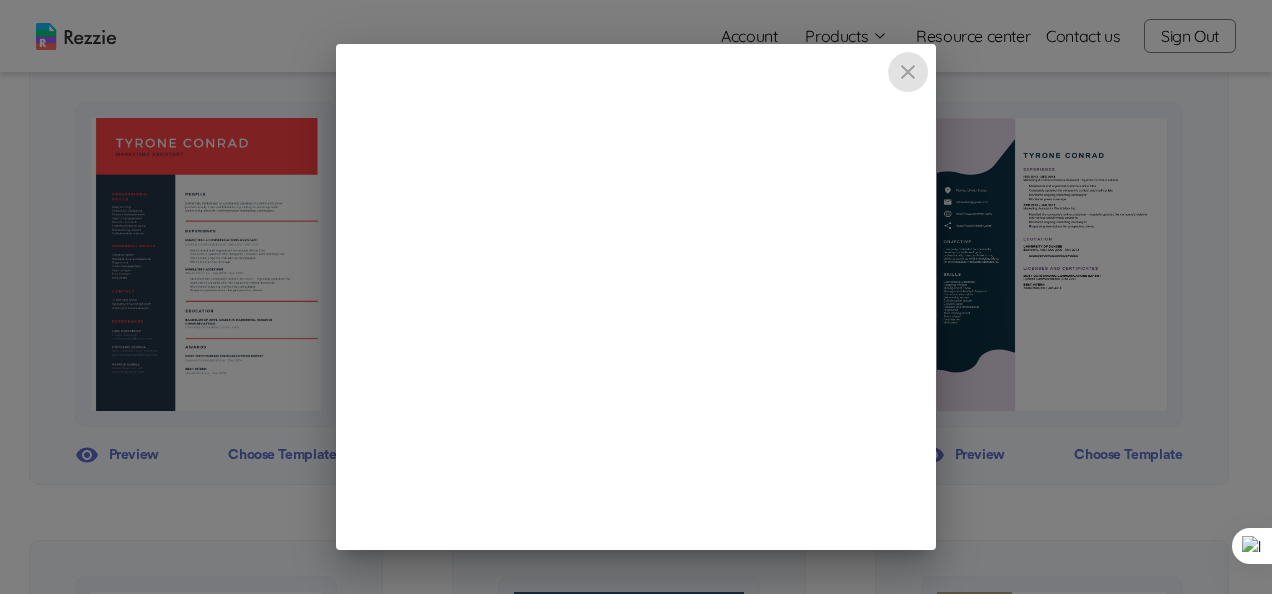 click at bounding box center [908, 72] 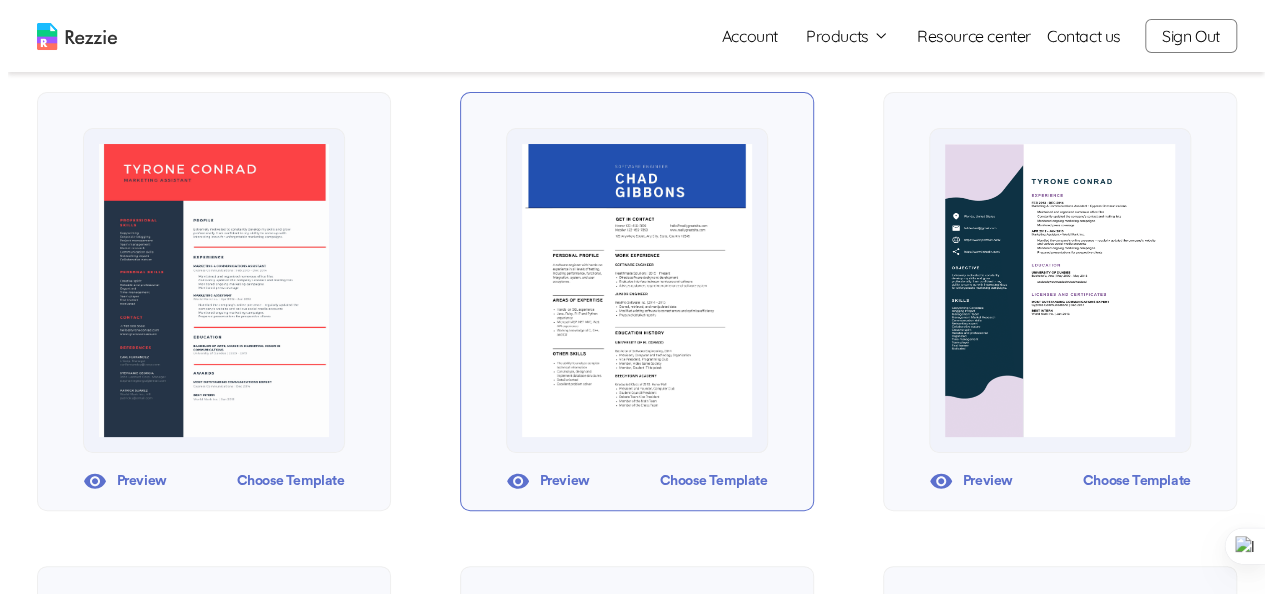 scroll, scrollTop: 245, scrollLeft: 0, axis: vertical 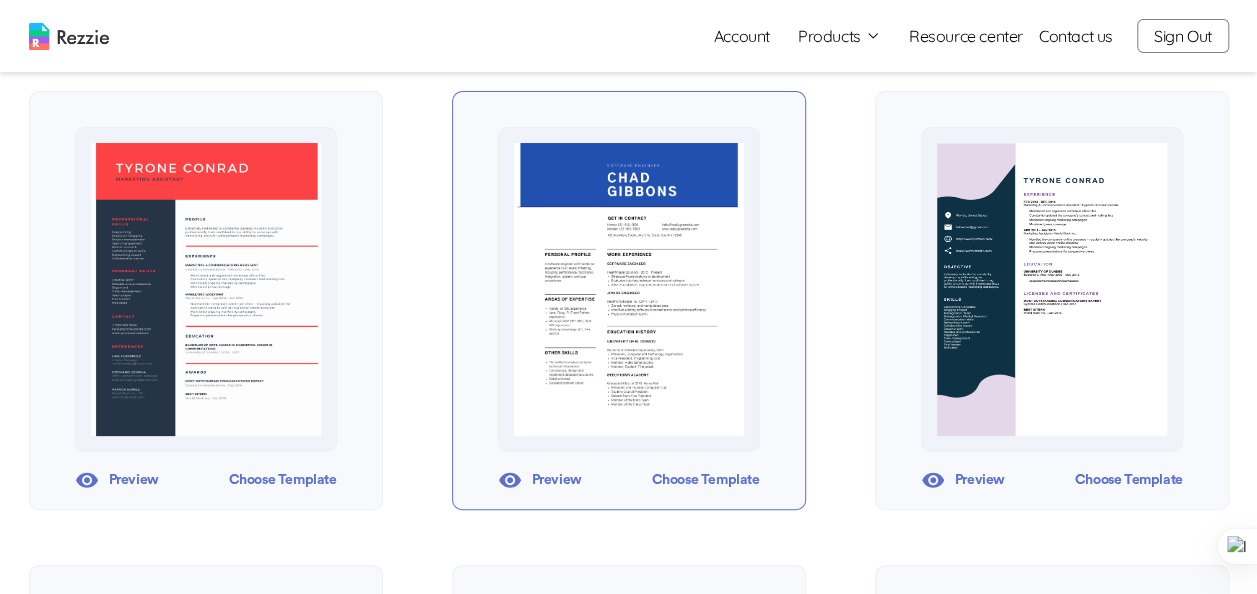 click on "Preview" at bounding box center [540, 480] 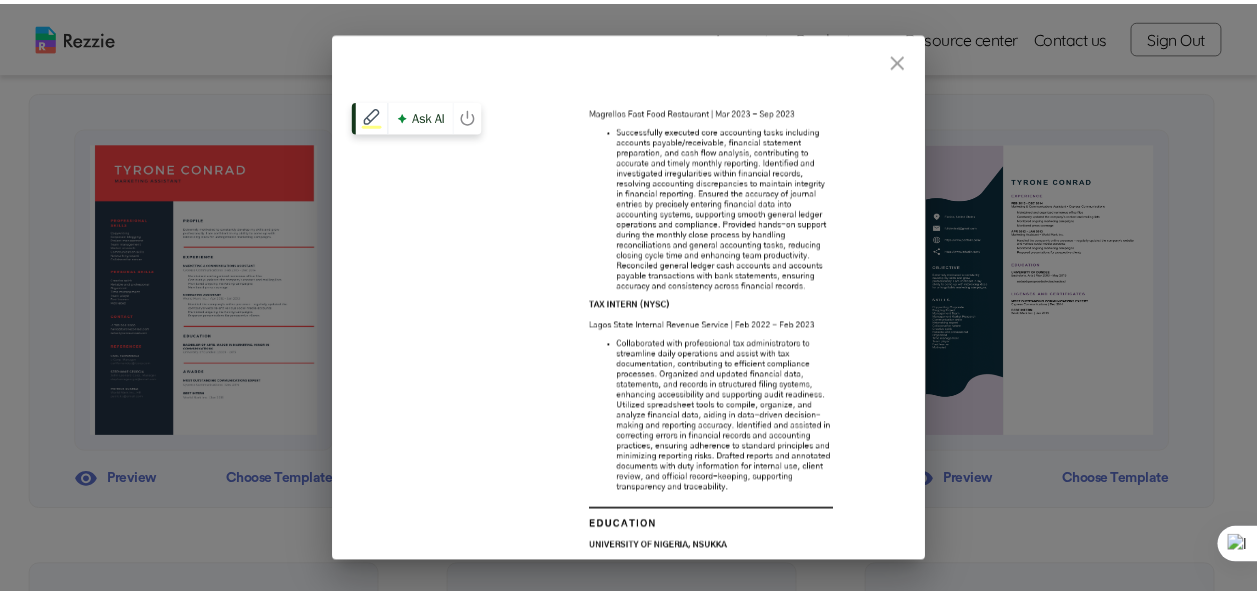 scroll, scrollTop: 576, scrollLeft: 0, axis: vertical 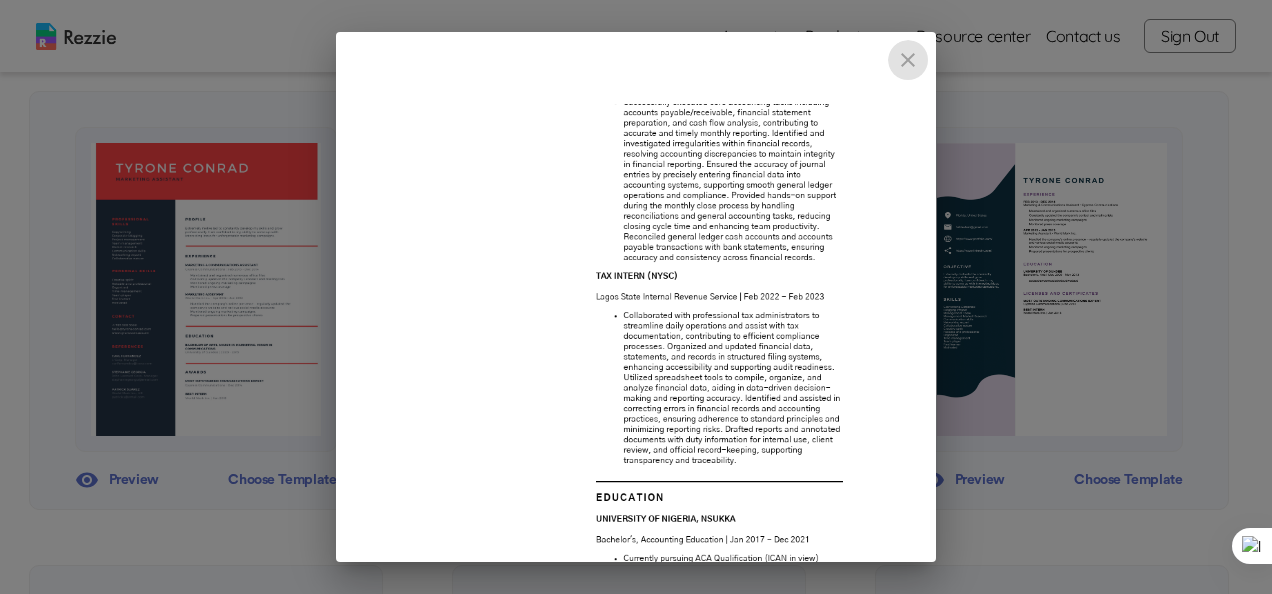 click 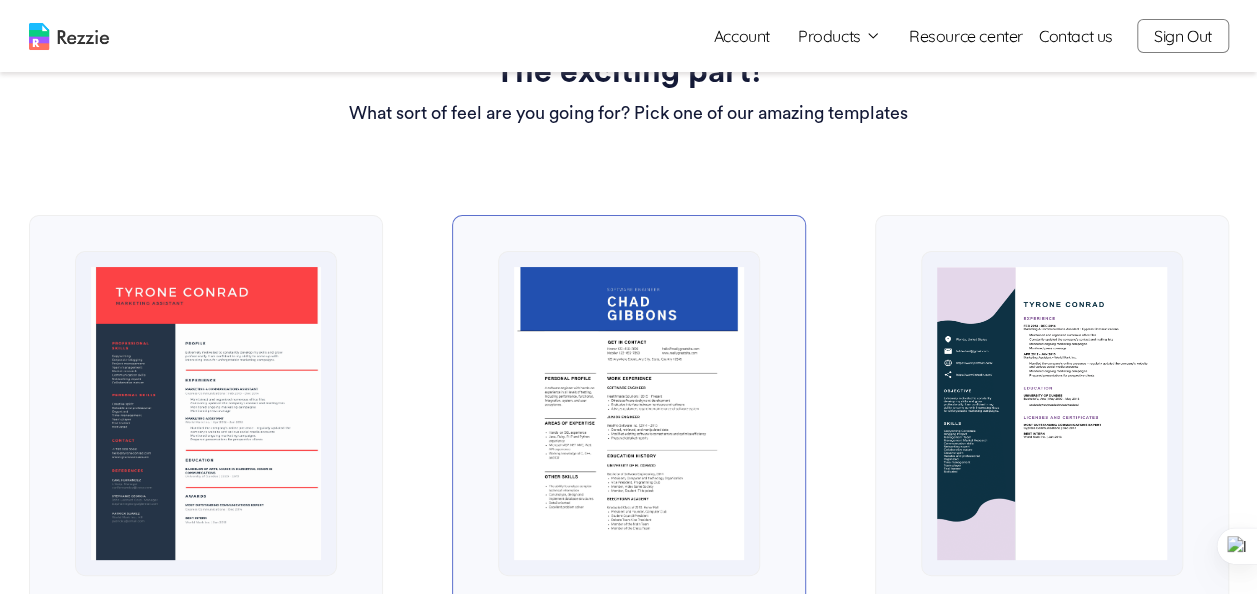 scroll, scrollTop: 0, scrollLeft: 0, axis: both 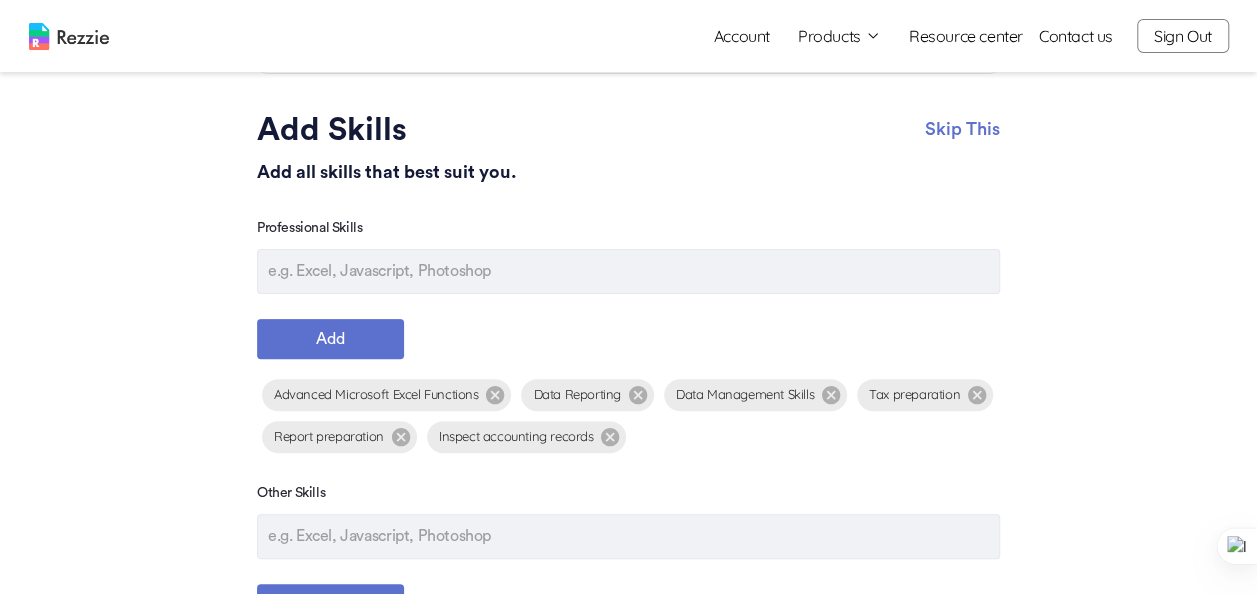 click at bounding box center (628, 271) 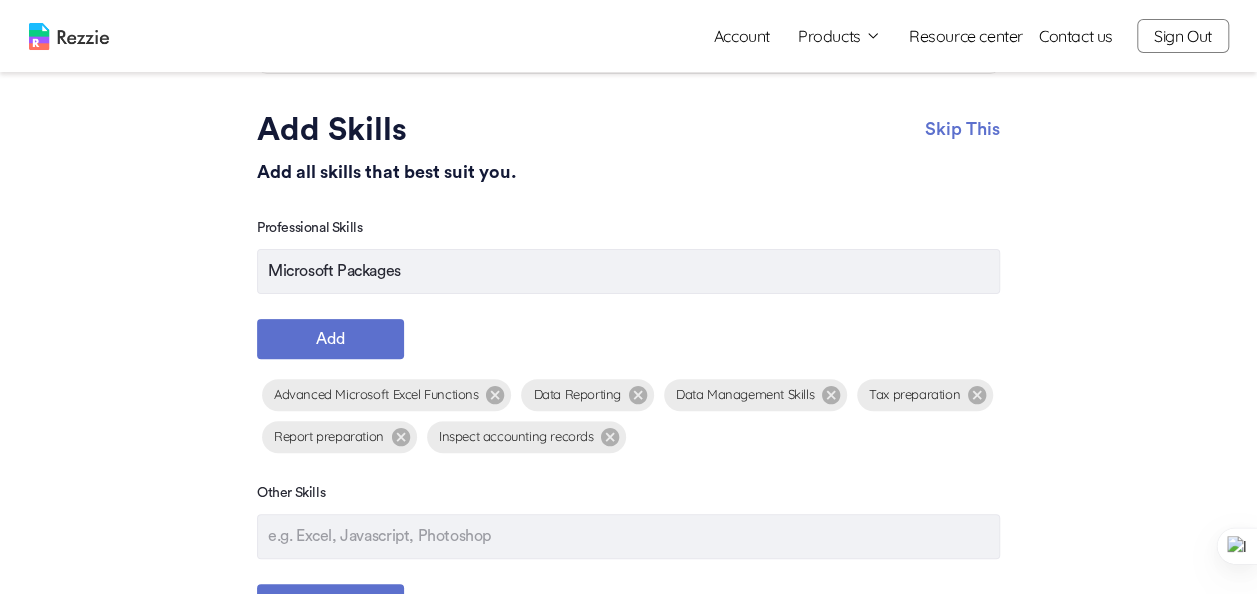 click on "Next Step" at bounding box center (926, 684) 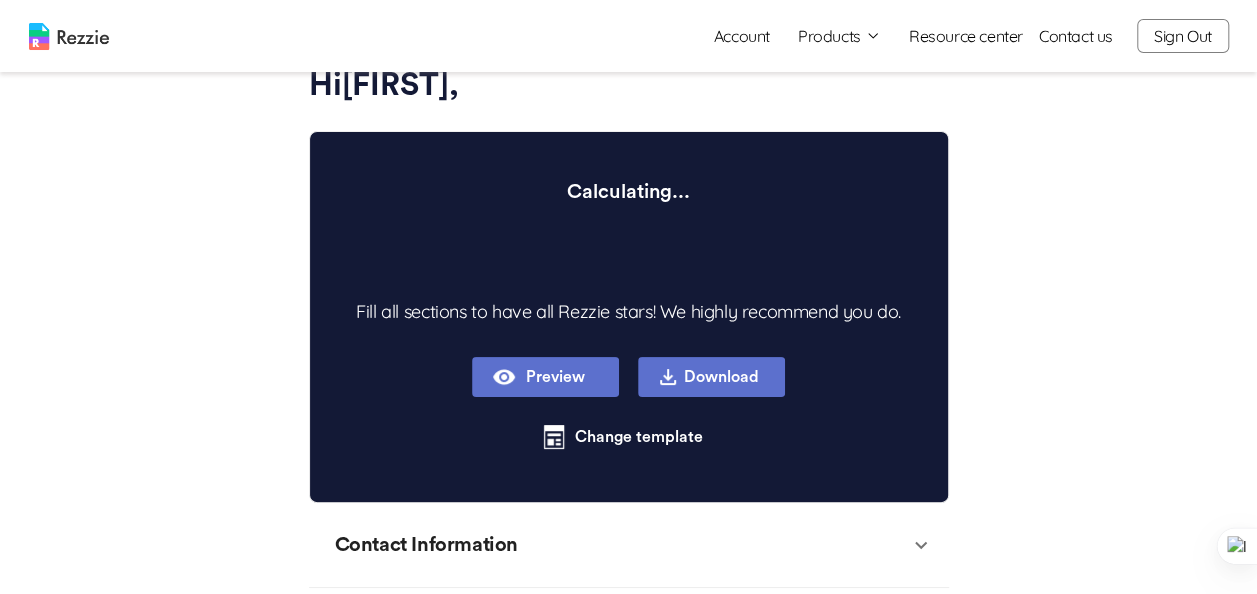 scroll, scrollTop: 0, scrollLeft: 0, axis: both 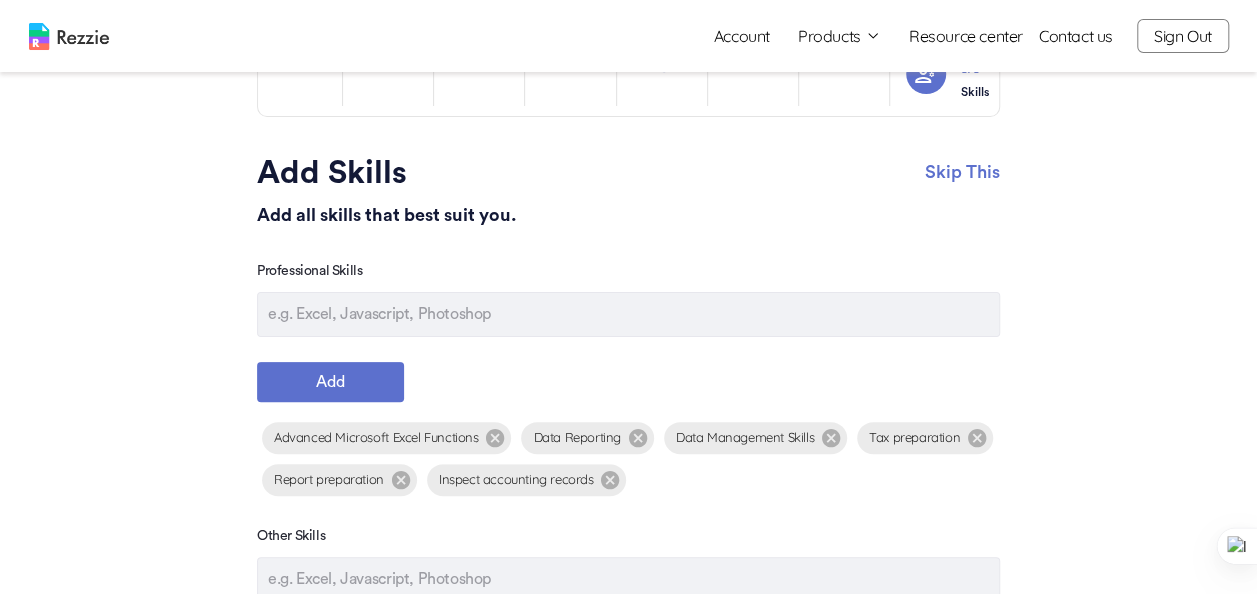 click at bounding box center (628, 314) 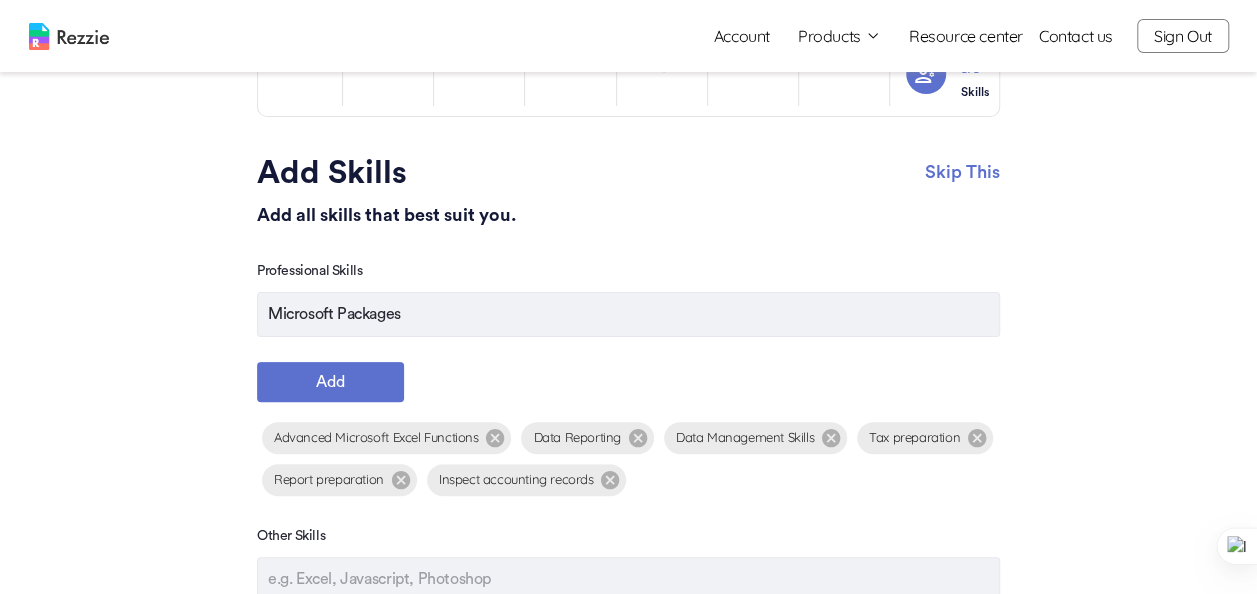 click on "Add" at bounding box center (330, 382) 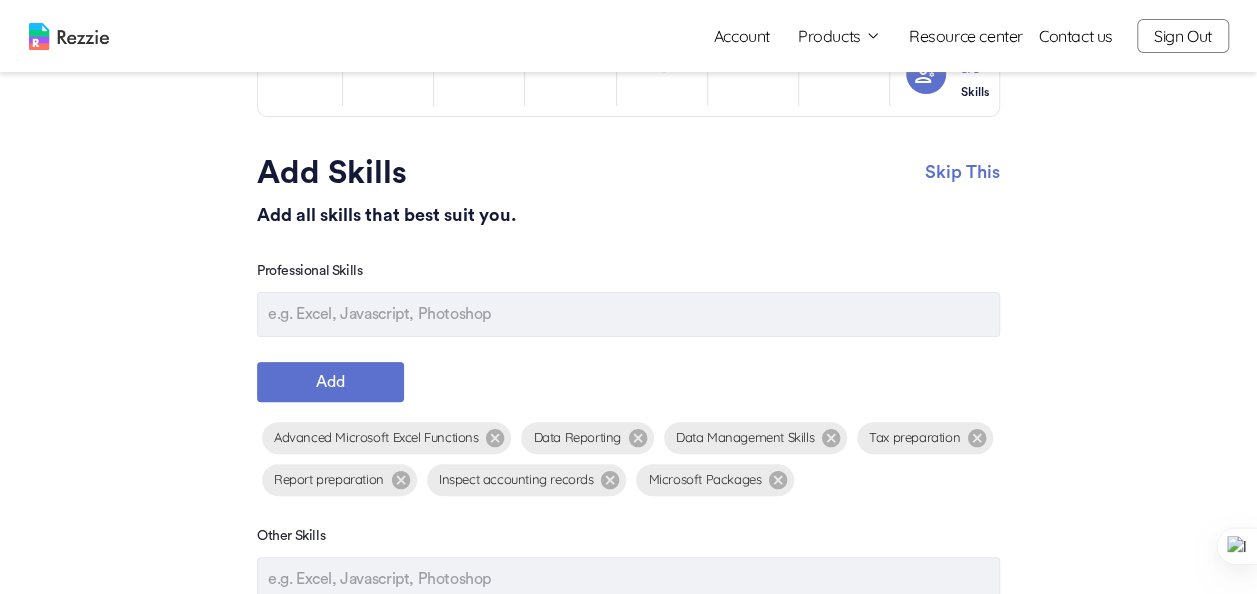 click at bounding box center (628, 314) 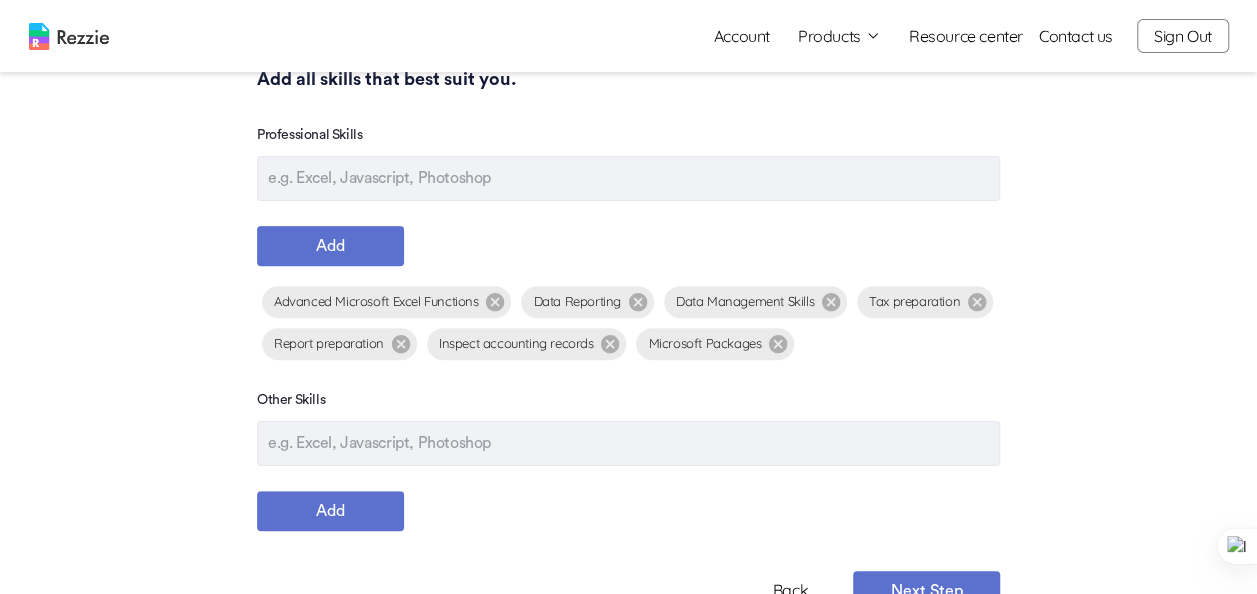 scroll, scrollTop: 227, scrollLeft: 0, axis: vertical 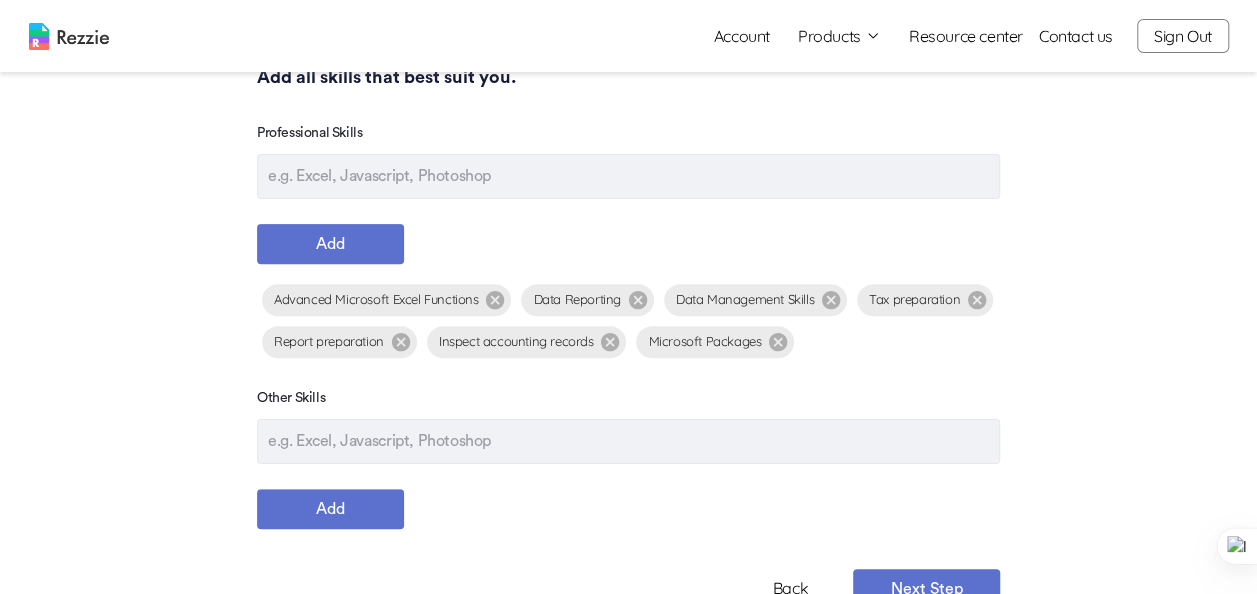 click at bounding box center (628, 441) 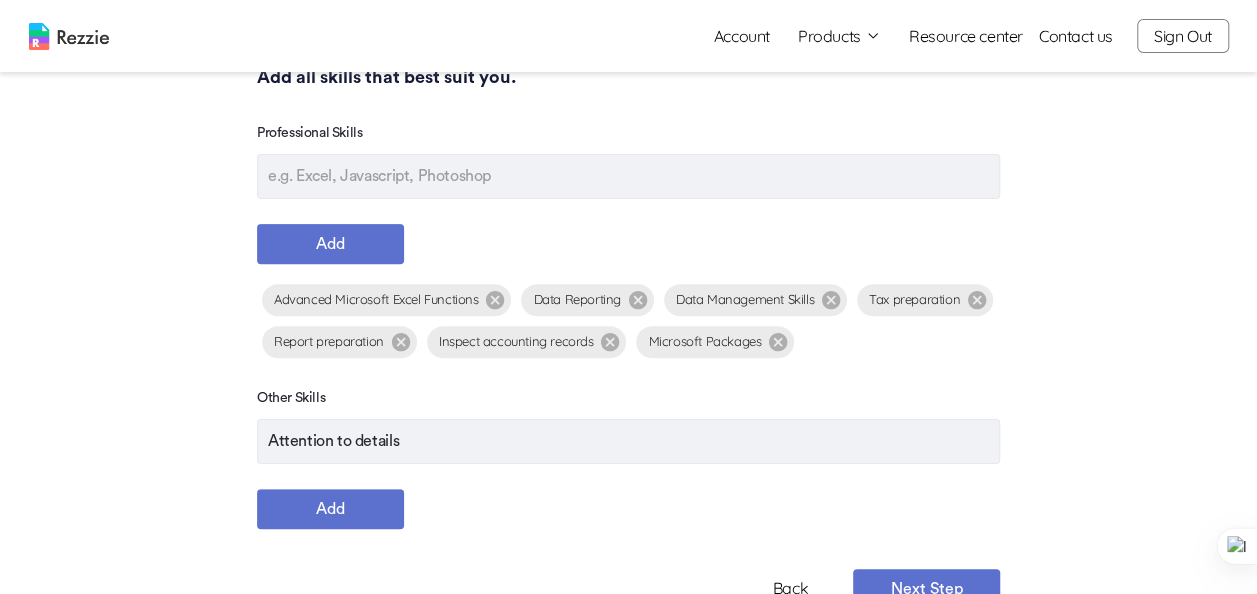 click on "Add" at bounding box center [330, 509] 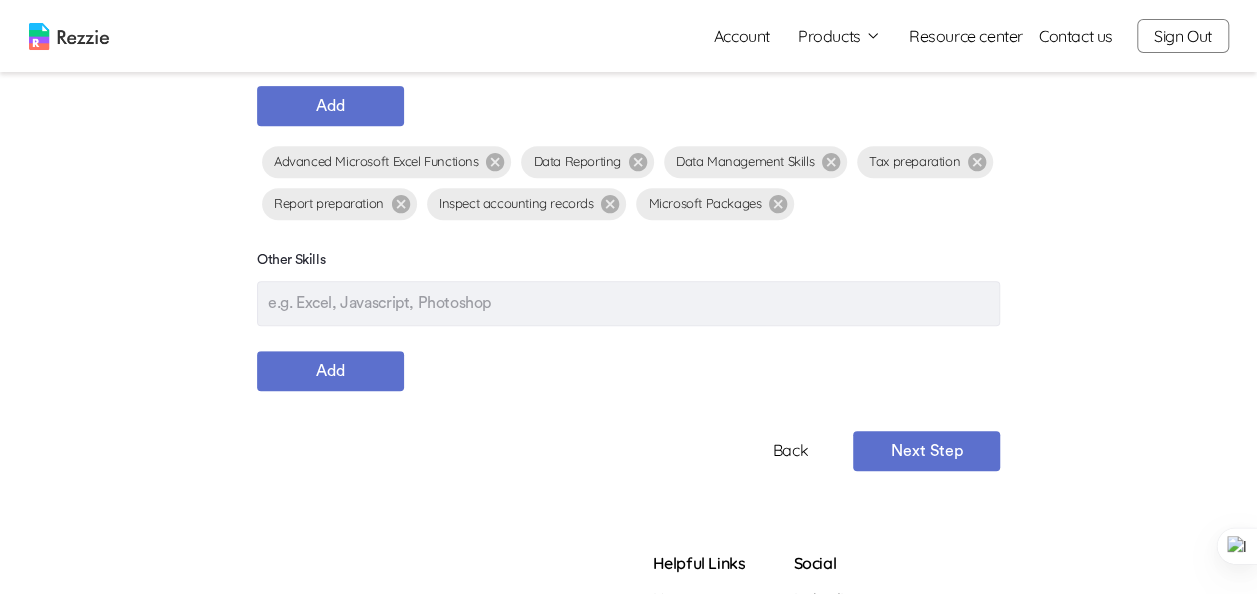 scroll, scrollTop: 363, scrollLeft: 0, axis: vertical 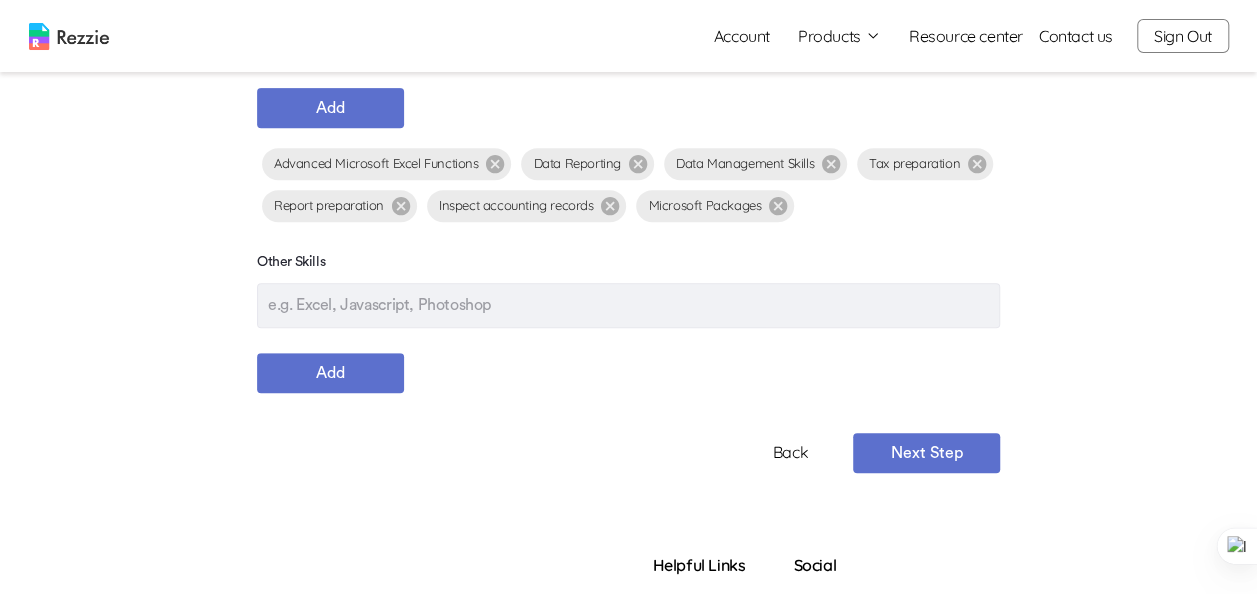 click at bounding box center (628, 305) 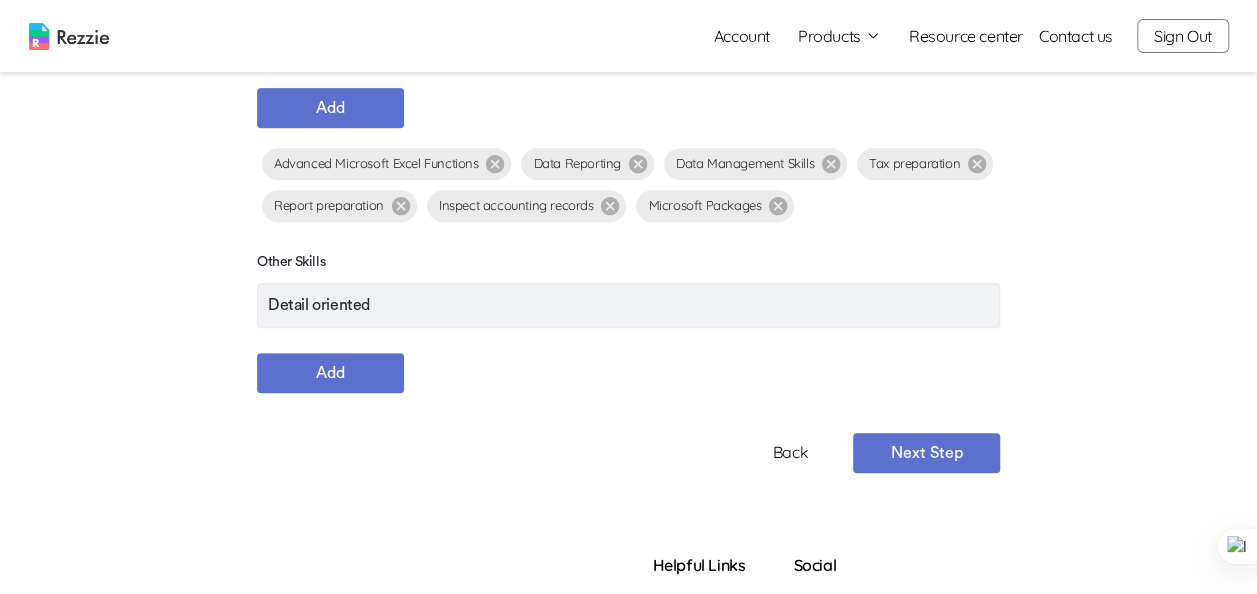 click on "Add" at bounding box center (330, 373) 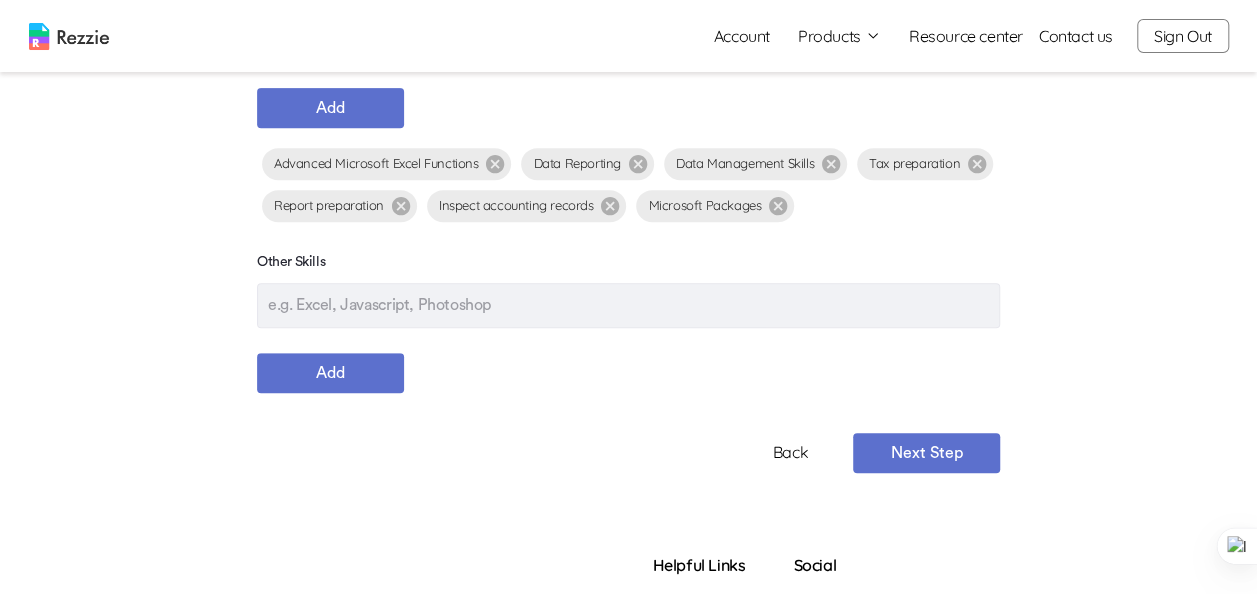 click at bounding box center (628, 305) 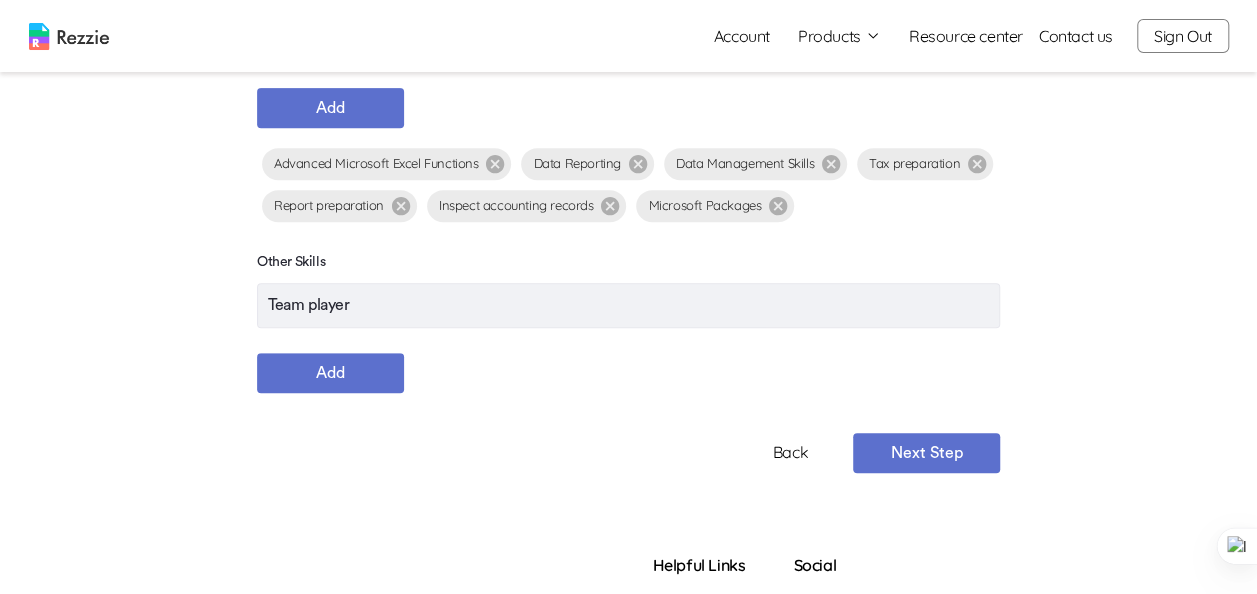 click on "Add" at bounding box center [330, 373] 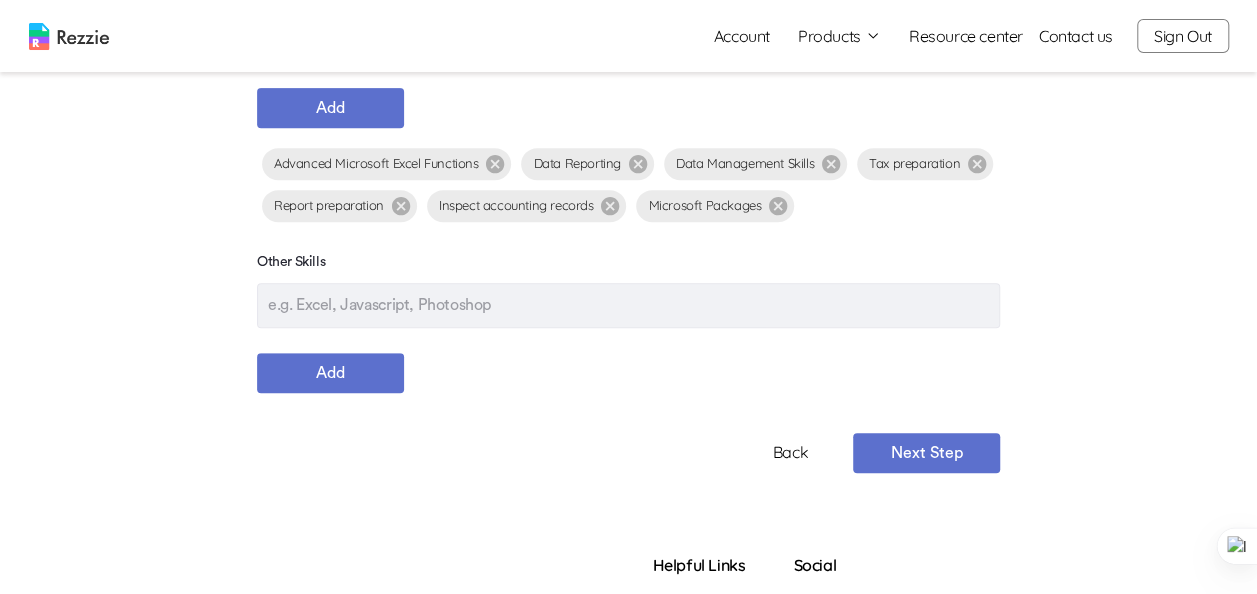 scroll, scrollTop: 0, scrollLeft: 0, axis: both 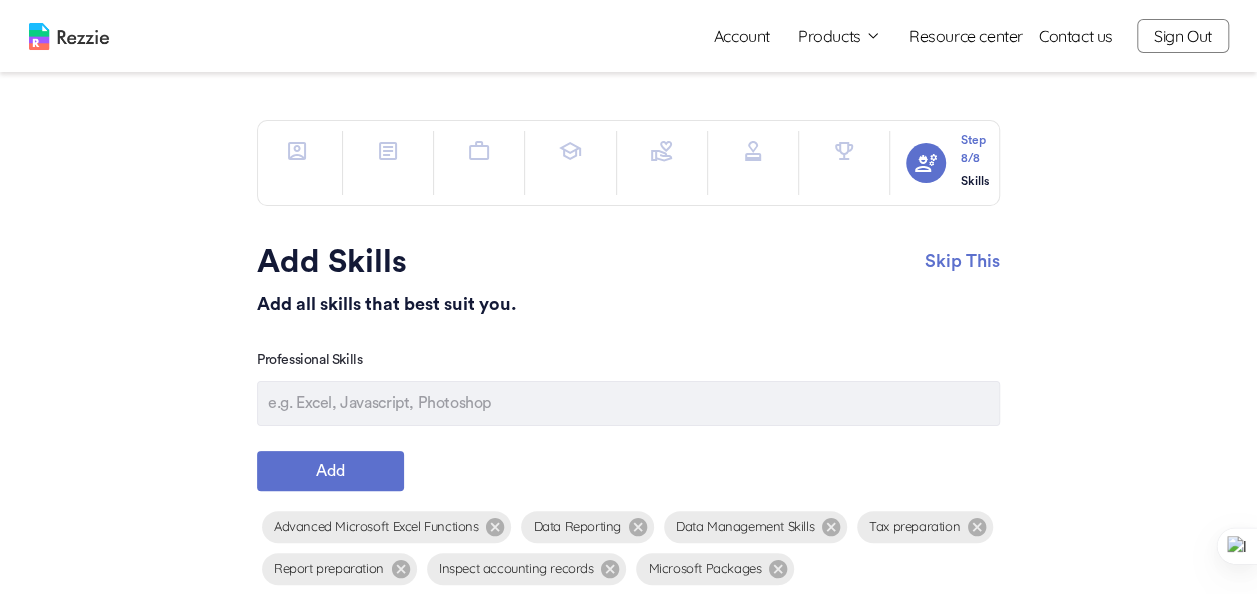 click 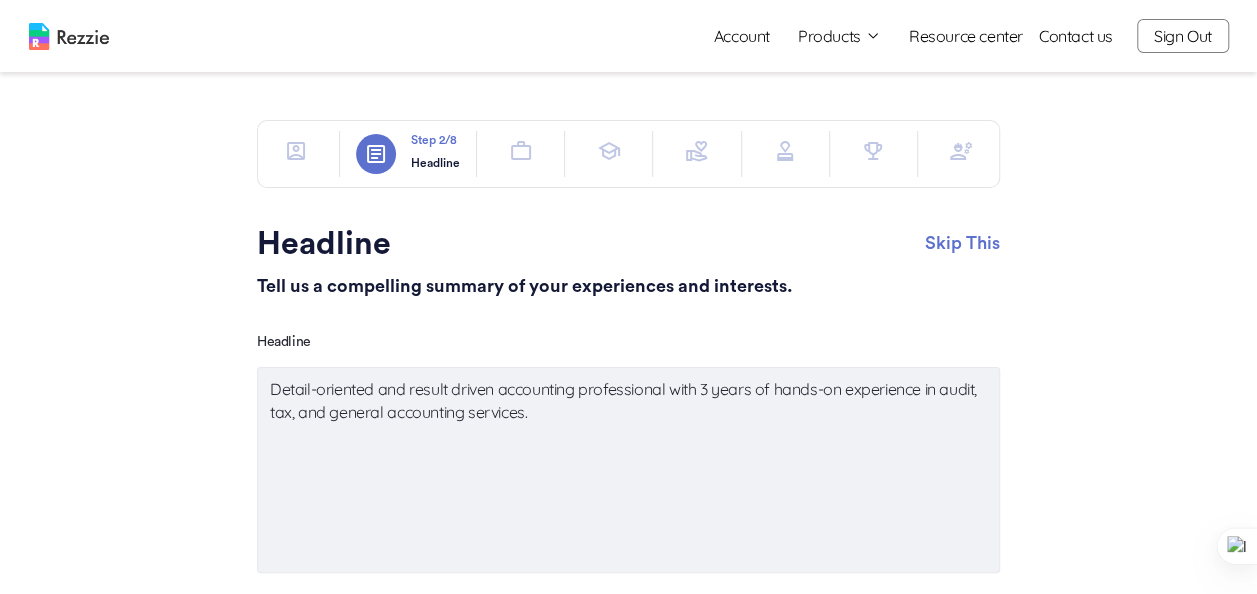click 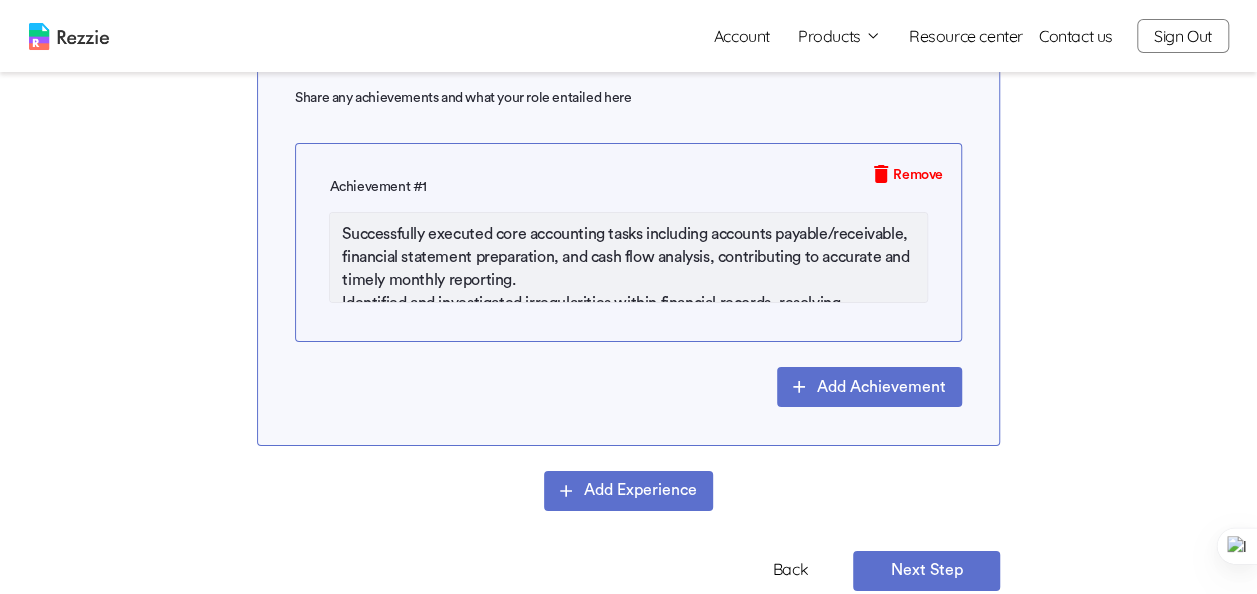 scroll, scrollTop: 3203, scrollLeft: 0, axis: vertical 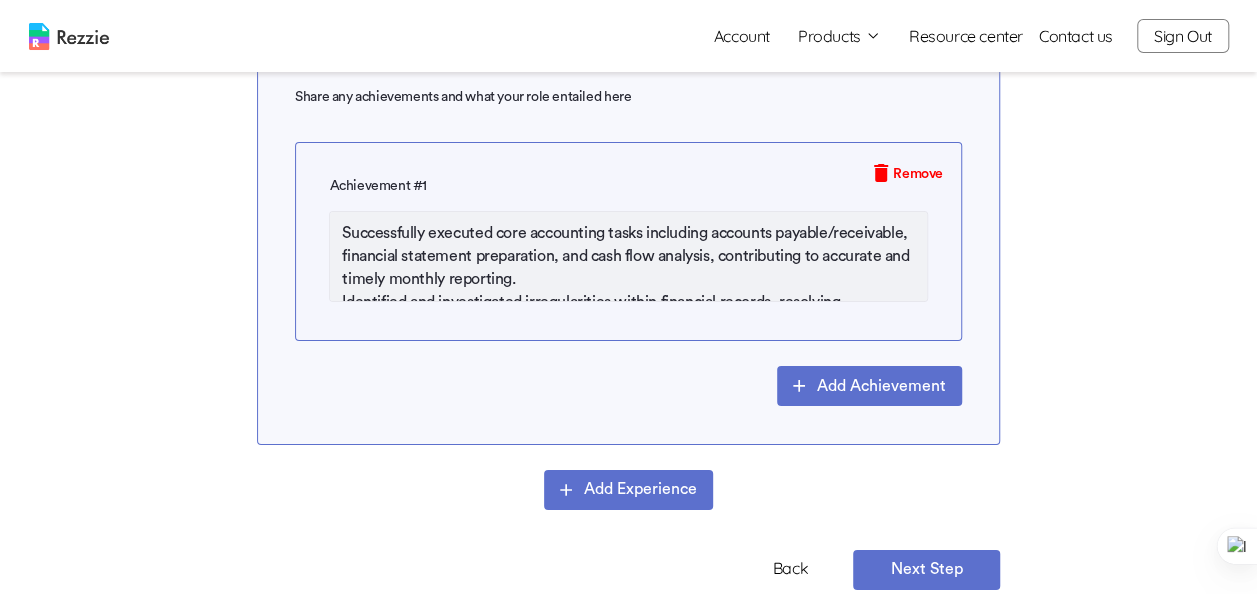 click on "Successfully executed core accounting tasks including accounts payable/receivable, financial statement preparation, and cash flow analysis, contributing to accurate and timely monthly reporting.
Identified and investigated irregularities within financial records, resolving accounting discrepancies to maintain integrity in financial reporting.
Ensured the accuracy of journal entries by precisely entering financial data into accounting systems, supporting smooth general ledger operations and compliance.
Provided hands-on support during the monthly close process by handling reconciliations and general accounting tasks, reducing closing cycle time and enhancing team productivity.
Reconciled general ledger cash accounts and accounts payable transactions with bank statements, ensuring accuracy and consistency across financial records." at bounding box center (628, 256) 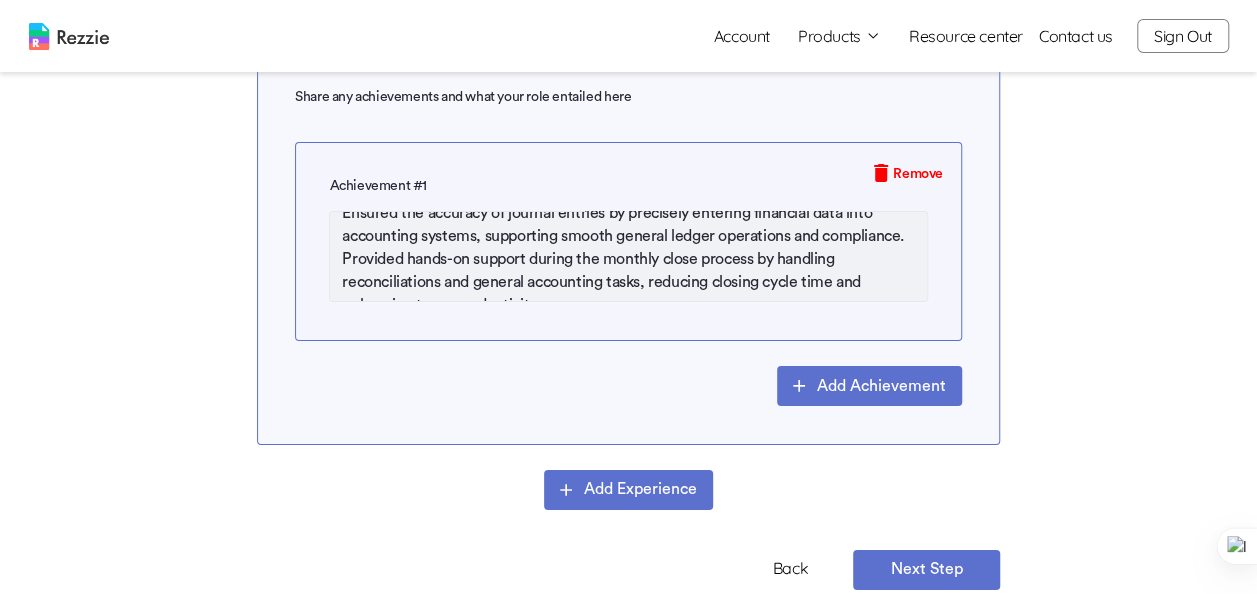 scroll, scrollTop: 157, scrollLeft: 0, axis: vertical 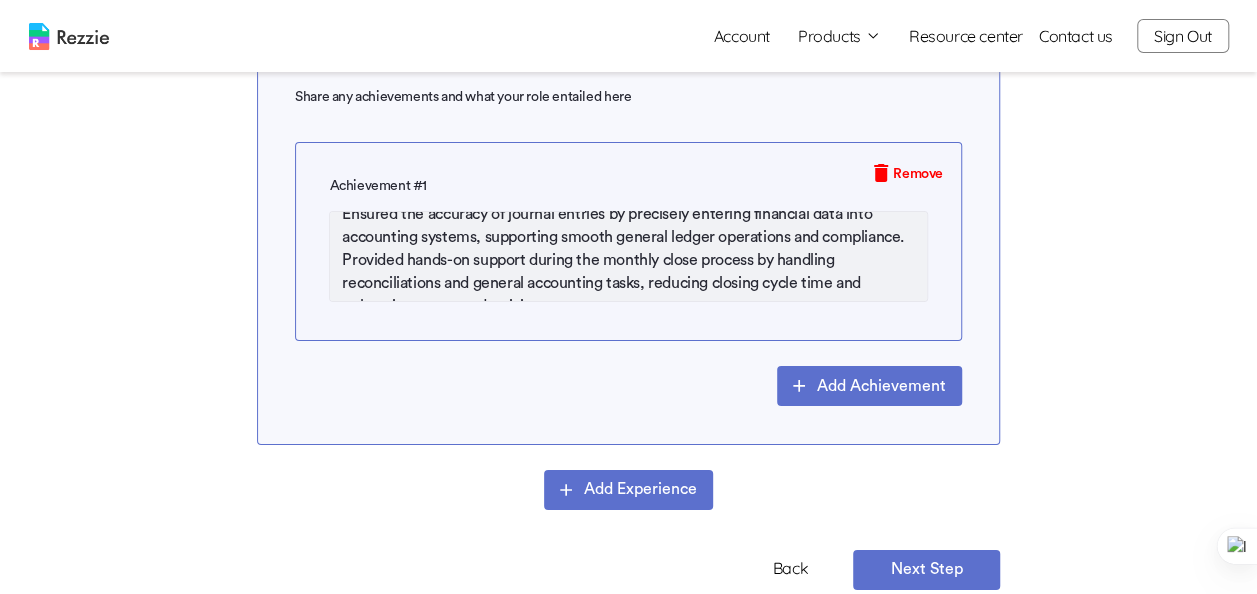 click on "Successfully executed core accounting tasks including accounts payable/receivable, financial statement preparation, and cash flow analysis, contributing to accurate and timely monthly reporting.
Identified and investigated irregularities within financial records, resolving accounting discrepancies to maintain integrity in financial reporting.
Ensured the accuracy of journal entries by precisely entering financial data into accounting systems, supporting smooth general ledger operations and compliance.
Provided hands-on support during the monthly close process by handling reconciliations and general accounting tasks, reducing closing cycle time and enhancing team productivity.
Reconciled general ledger cash accounts and accounts payable transactions with bank statements, ensuring accuracy and consistency across financial records." at bounding box center (628, 256) 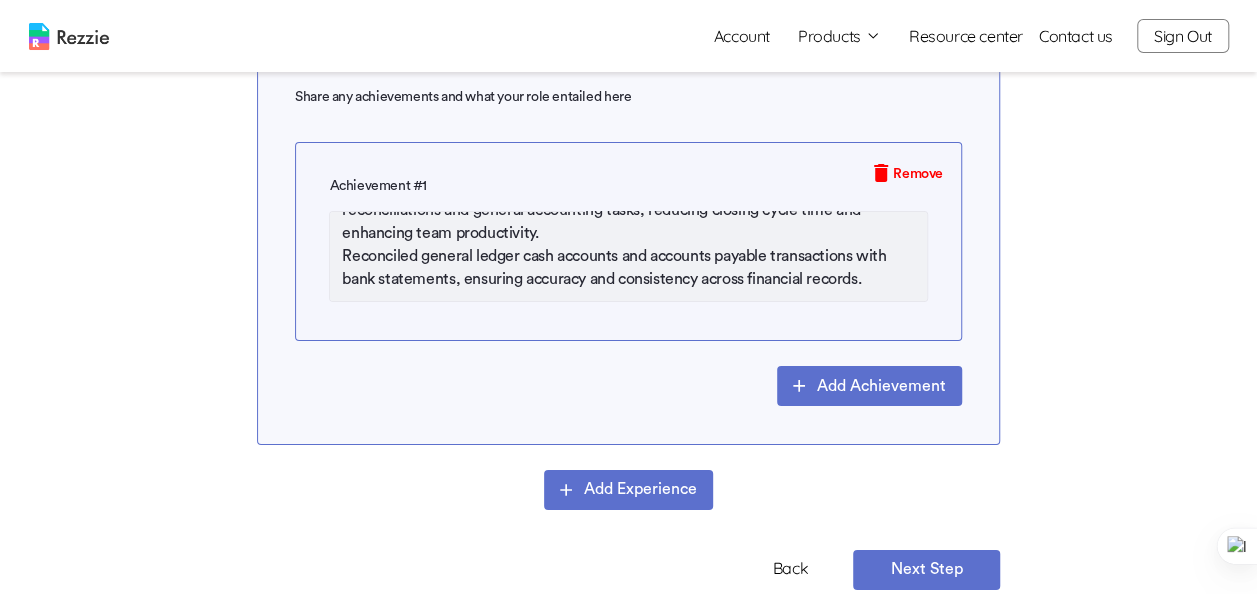 scroll, scrollTop: 260, scrollLeft: 0, axis: vertical 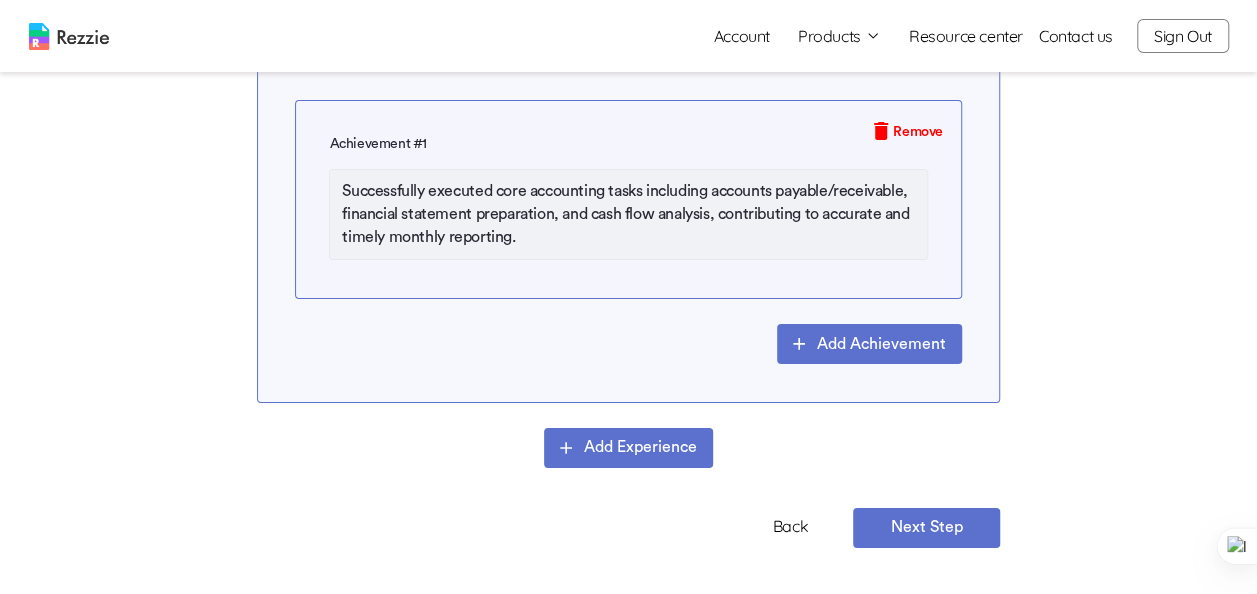 click on "Successfully executed core accounting tasks including accounts payable/receivable, financial statement preparation, and cash flow analysis, contributing to accurate and timely monthly reporting.
Identified and investigated irregularities within financial records, resolving accounting discrepancies to maintain integrity in financial reporting.
Ensured the accuracy of journal entries by precisely entering financial data into accounting systems, supporting smooth general ledger operations and compliance.
Provided hands-on support during the monthly close process by handling reconciliations and general accounting tasks, reducing closing cycle time and enhancing team productivity.
Reconciled general ledger cash accounts and accounts payable transactions with bank statements, ensuring accuracy and consistency across financial records." at bounding box center (628, 214) 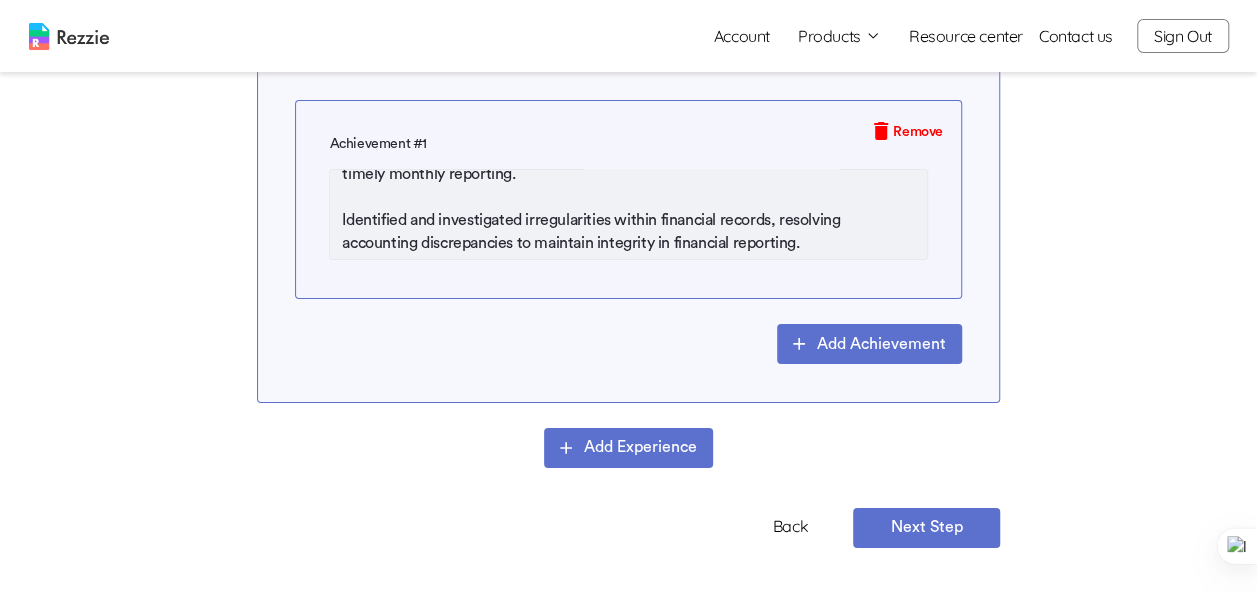scroll, scrollTop: 64, scrollLeft: 0, axis: vertical 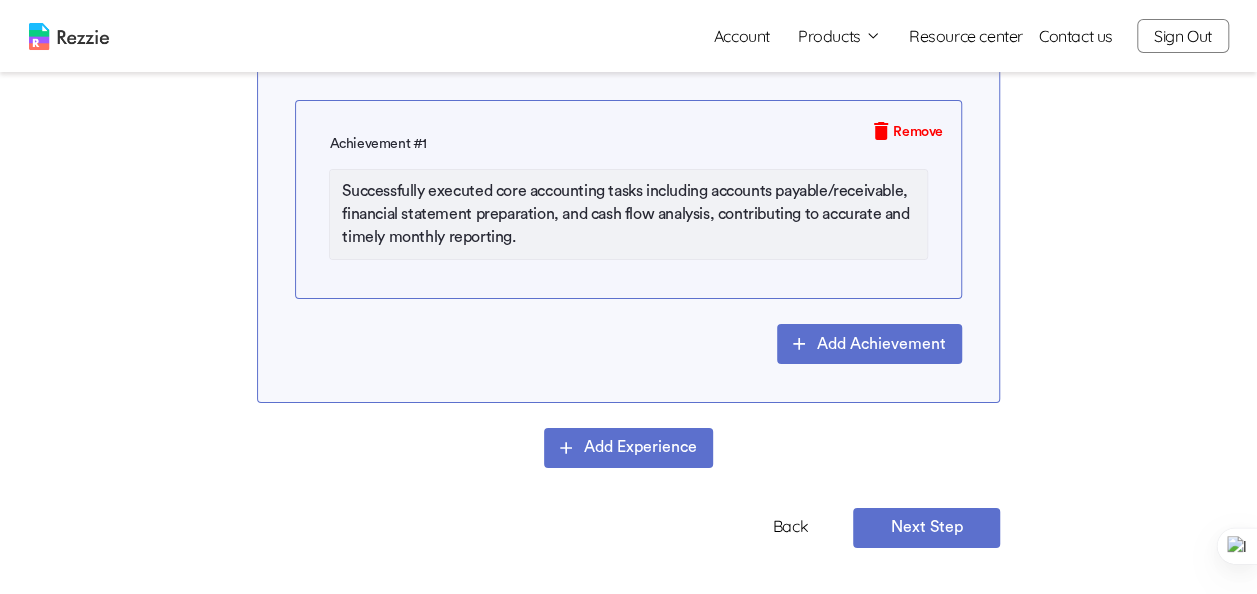 drag, startPoint x: 338, startPoint y: 215, endPoint x: 788, endPoint y: 233, distance: 450.35986 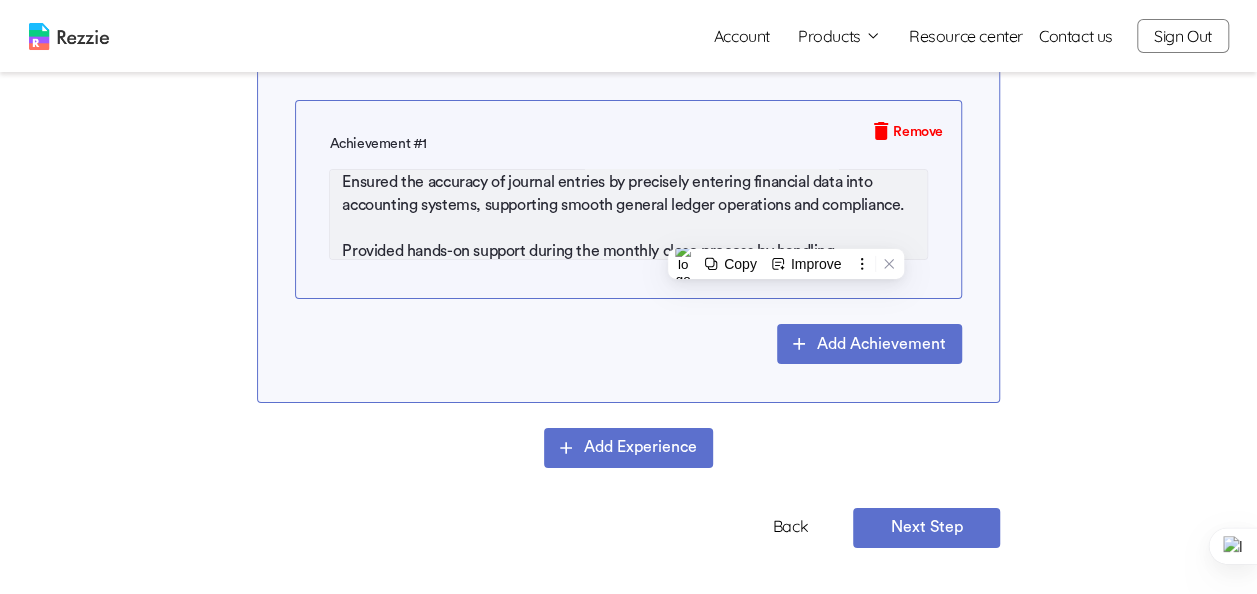 scroll, scrollTop: 55, scrollLeft: 0, axis: vertical 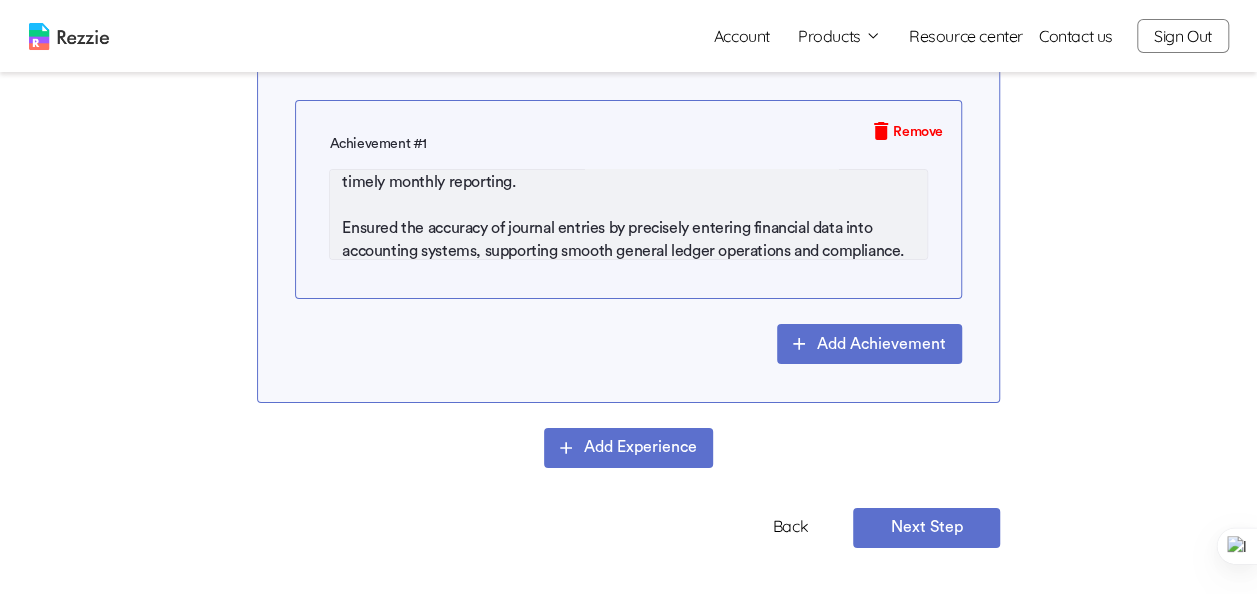 click on "Add Achievement" at bounding box center [869, 344] 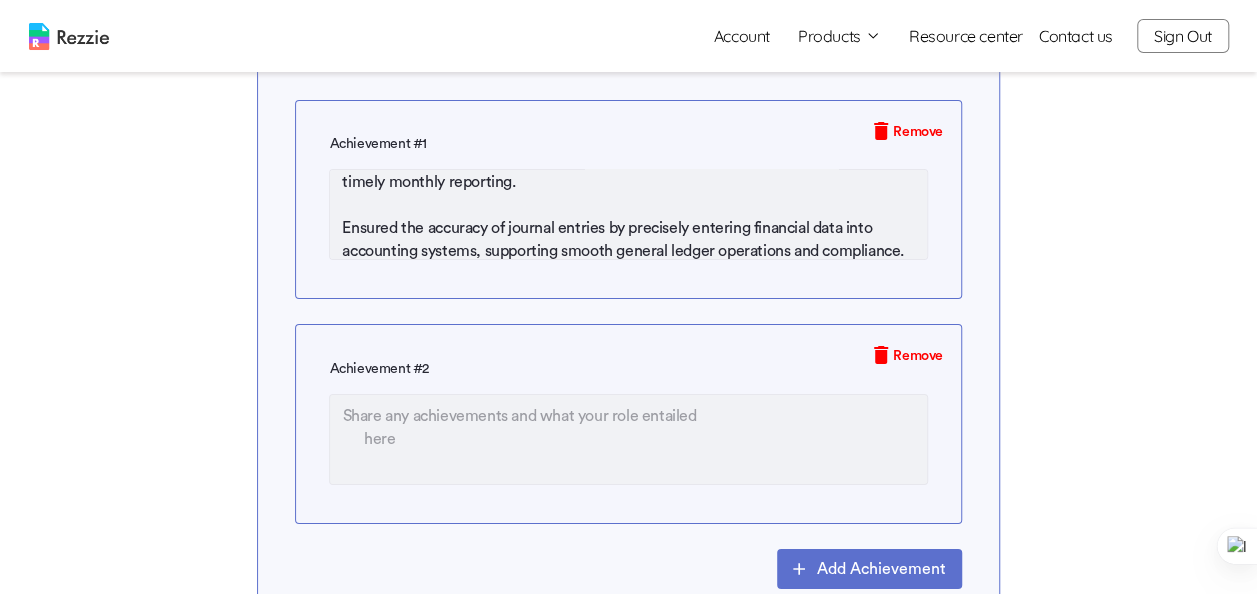 click at bounding box center [628, 439] 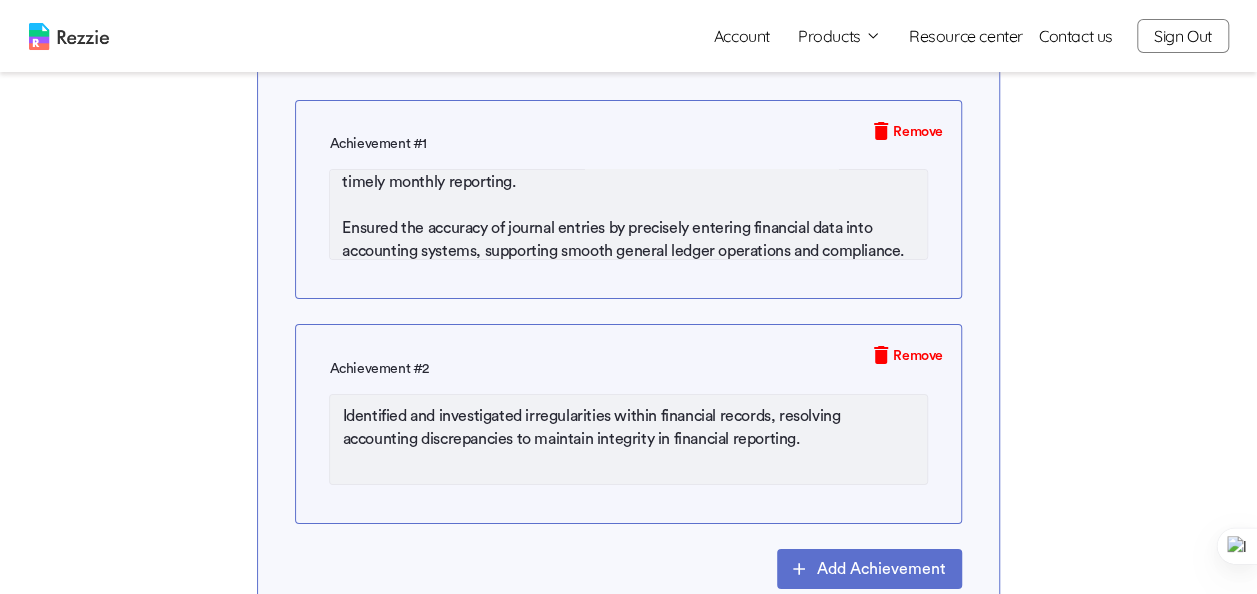click on "Identified and investigated irregularities within financial records, resolving accounting discrepancies to maintain integrity in financial reporting." at bounding box center (628, 439) 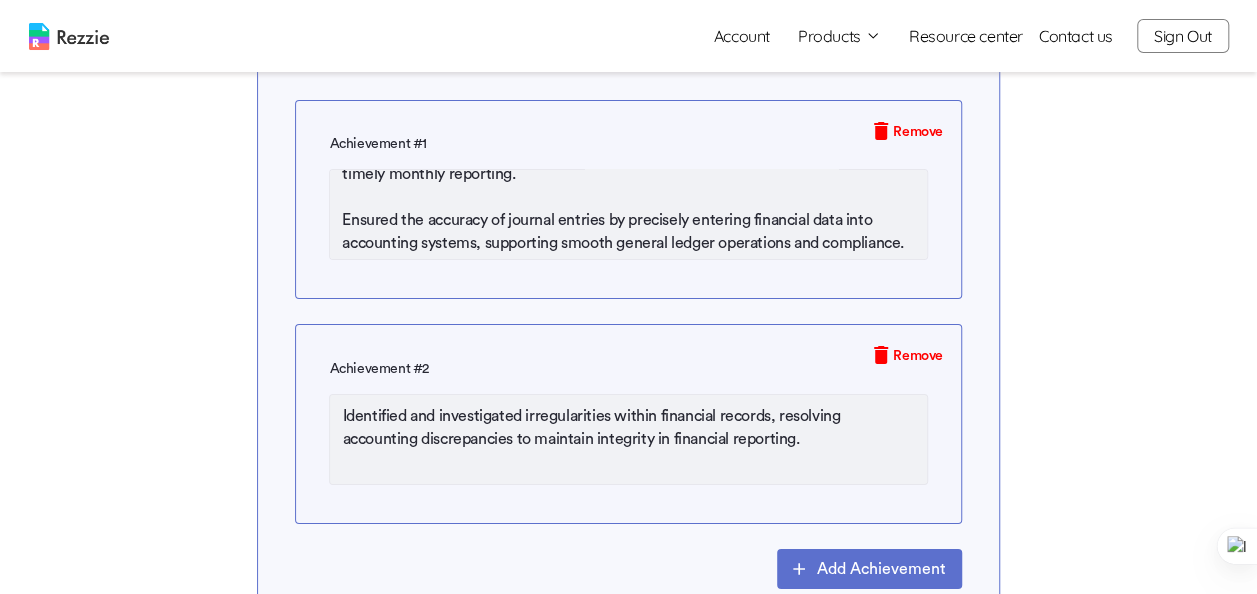 scroll, scrollTop: 70, scrollLeft: 0, axis: vertical 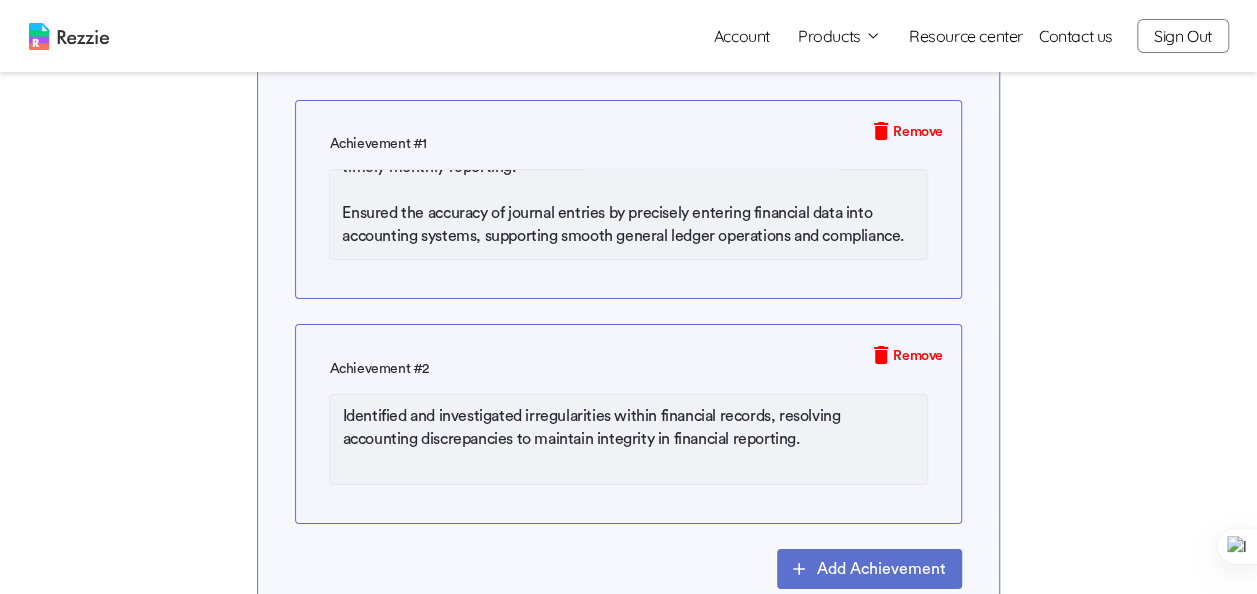 drag, startPoint x: 340, startPoint y: 222, endPoint x: 566, endPoint y: 226, distance: 226.0354 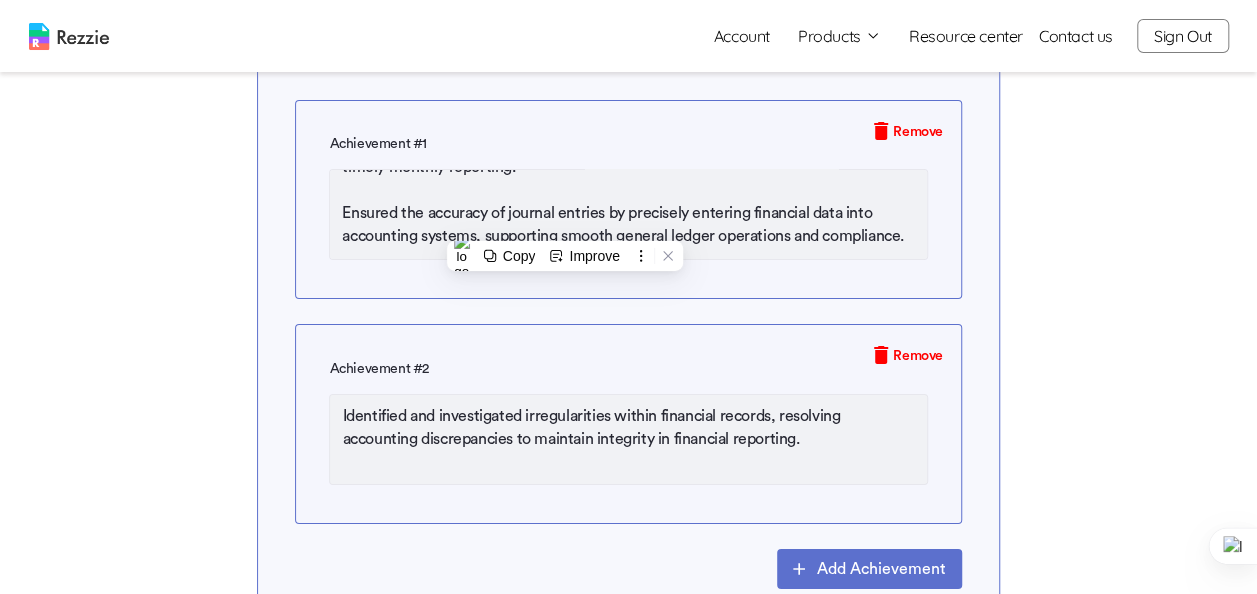 scroll, scrollTop: 78, scrollLeft: 0, axis: vertical 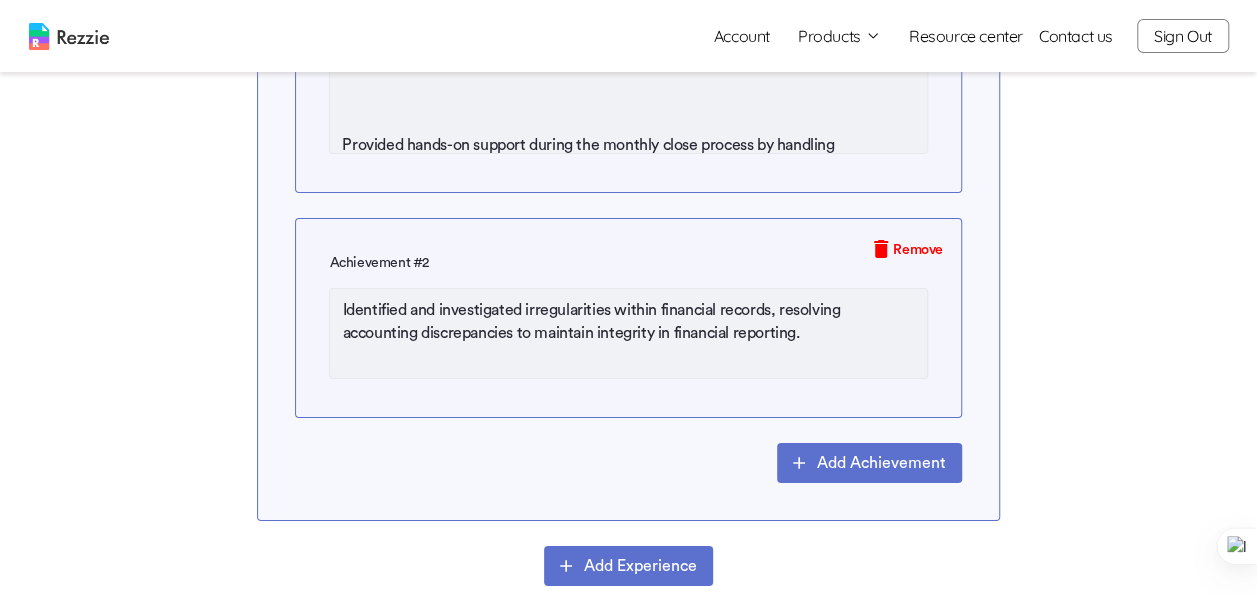 click on "Add Achievement" at bounding box center [869, 463] 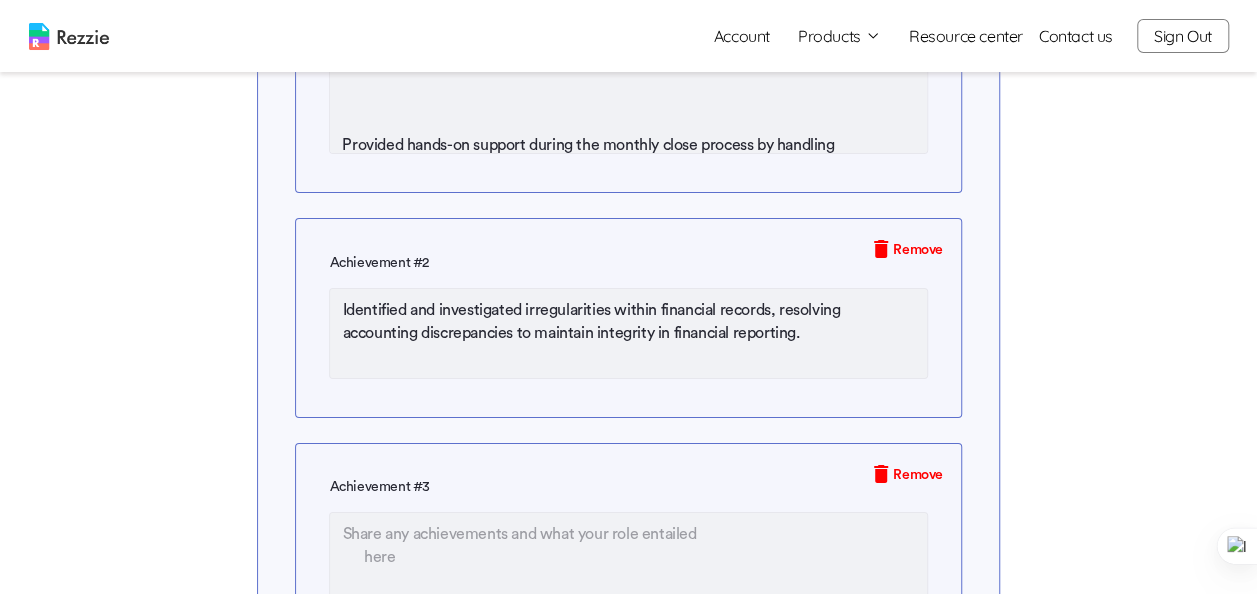 click at bounding box center [628, 557] 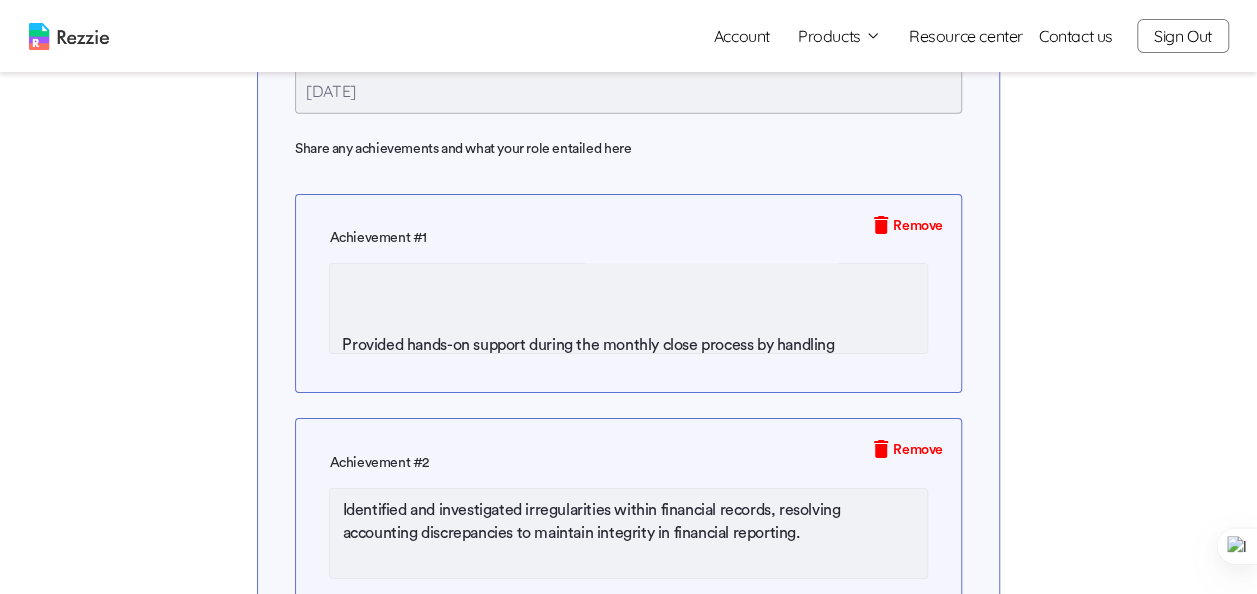 scroll, scrollTop: 3104, scrollLeft: 0, axis: vertical 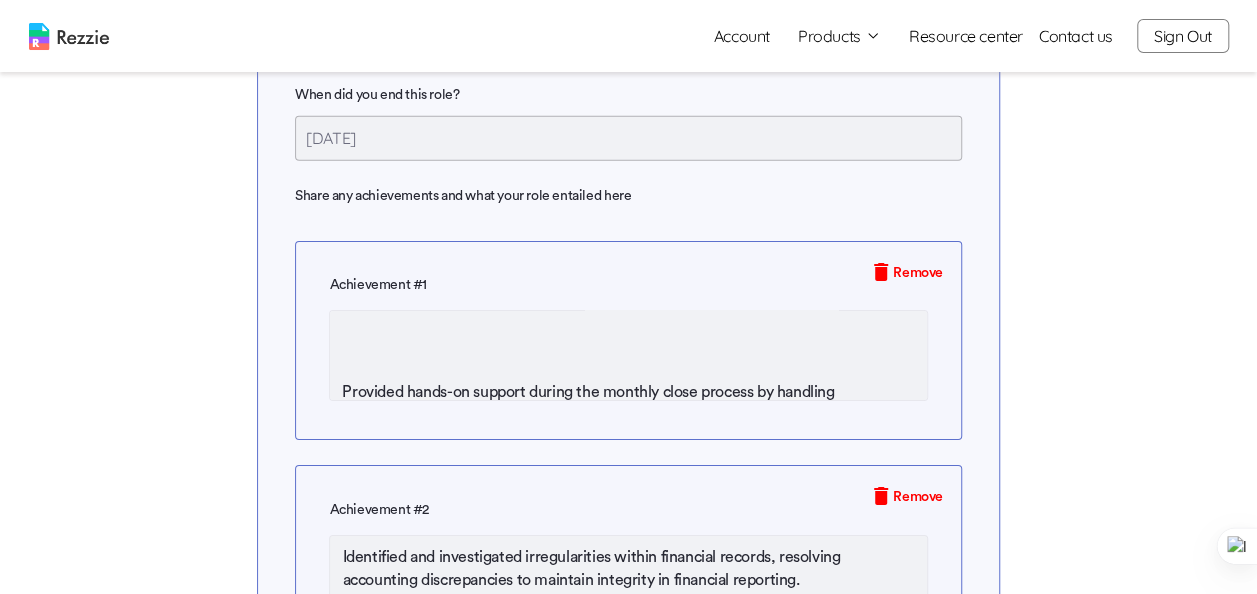 click on "Successfully executed core accounting tasks including accounts payable/receivable, financial statement preparation, and cash flow analysis, contributing to accurate and timely monthly reporting.
Provided hands-on support during the monthly close process by handling reconciliations and general accounting tasks, reducing closing cycle time and enhancing team productivity.
Reconciled general ledger cash accounts and accounts payable transactions with bank statements, ensuring accuracy and consistency across financial records." at bounding box center (628, 355) 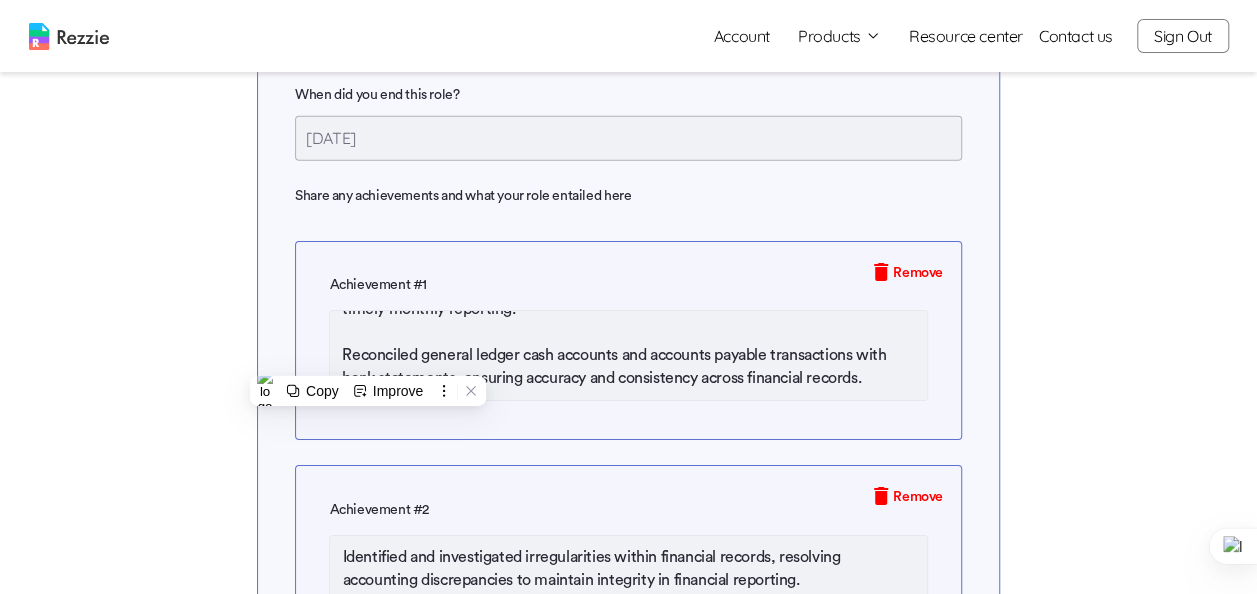 scroll, scrollTop: 68, scrollLeft: 0, axis: vertical 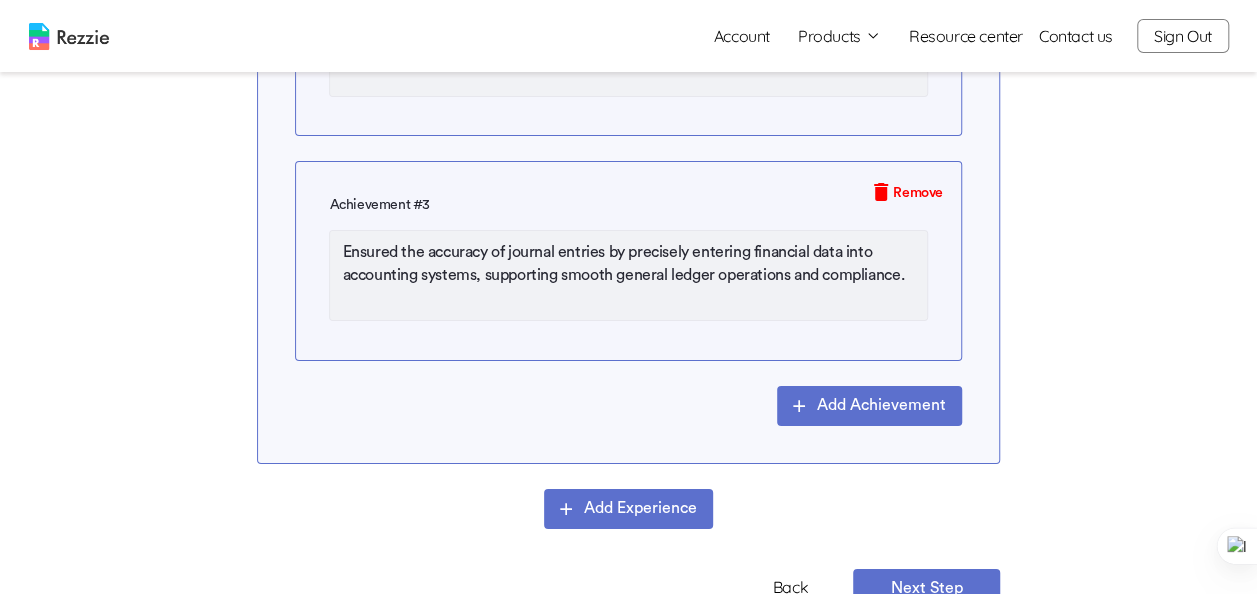 click on "Add Achievement" at bounding box center (869, 406) 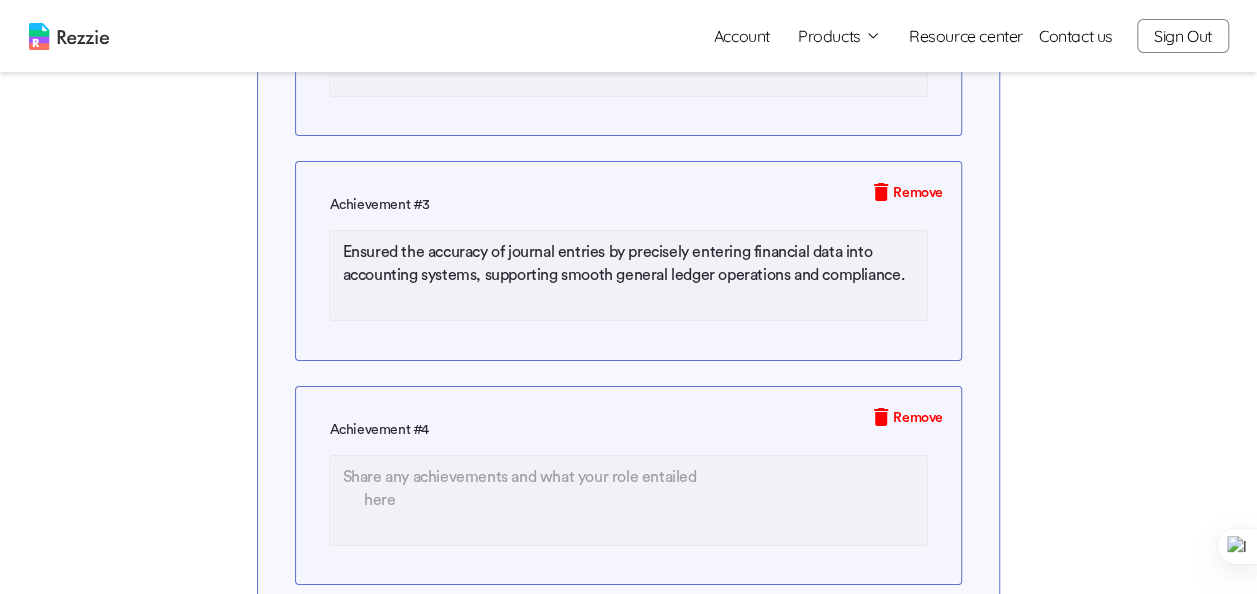click at bounding box center [628, 500] 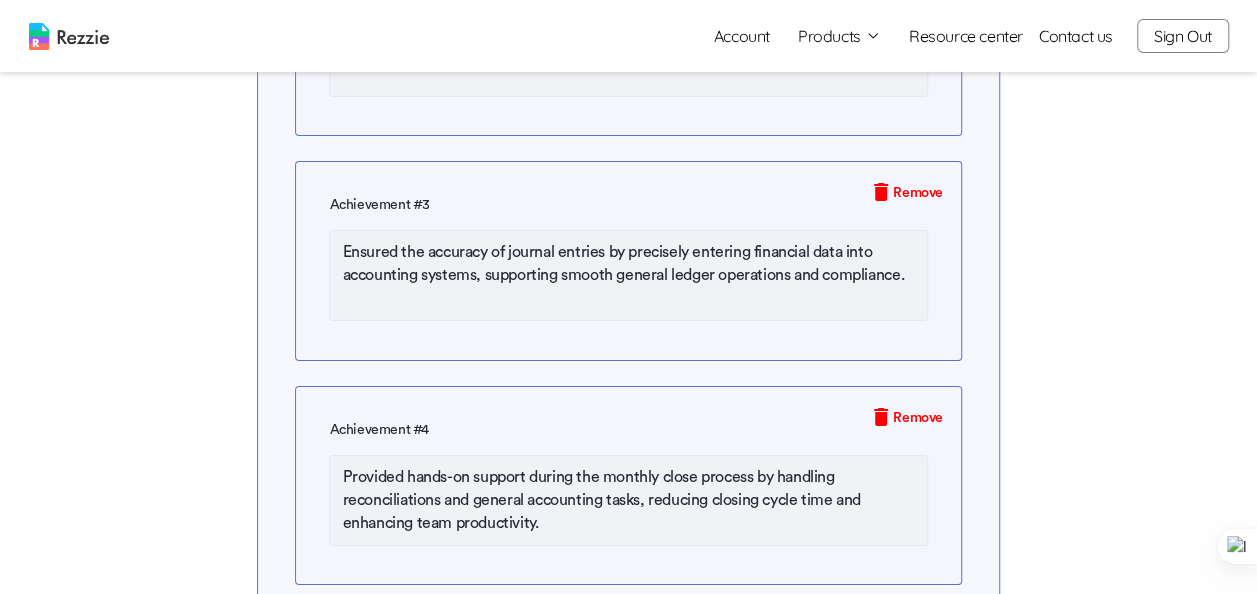 scroll, scrollTop: 0, scrollLeft: 0, axis: both 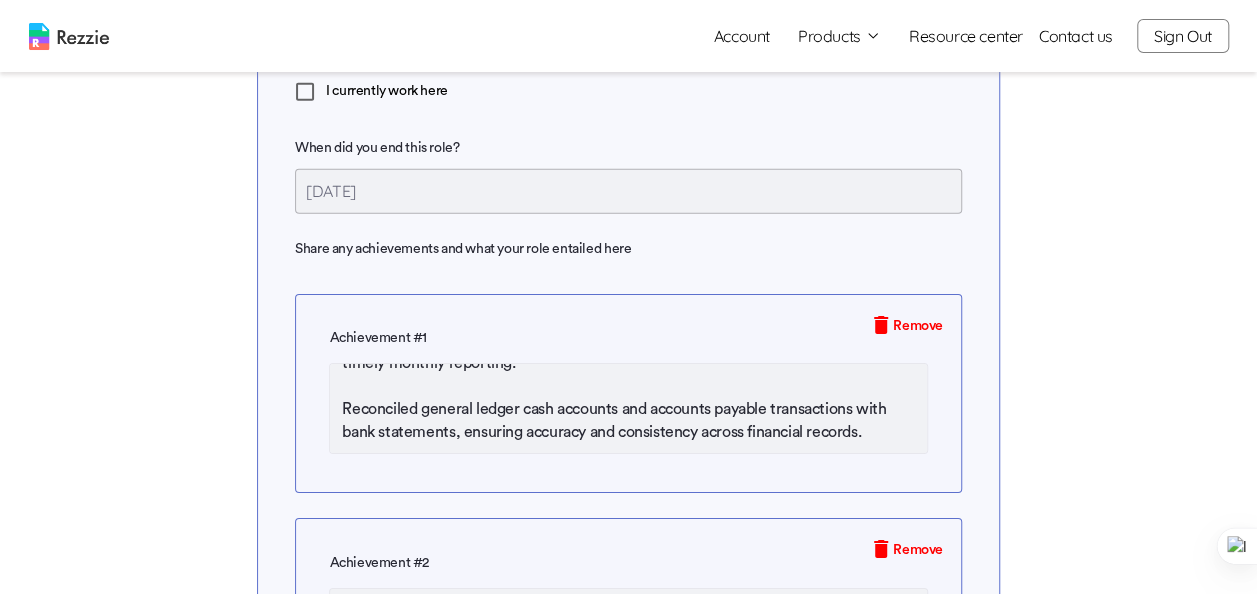 drag, startPoint x: 338, startPoint y: 402, endPoint x: 892, endPoint y: 437, distance: 555.1045 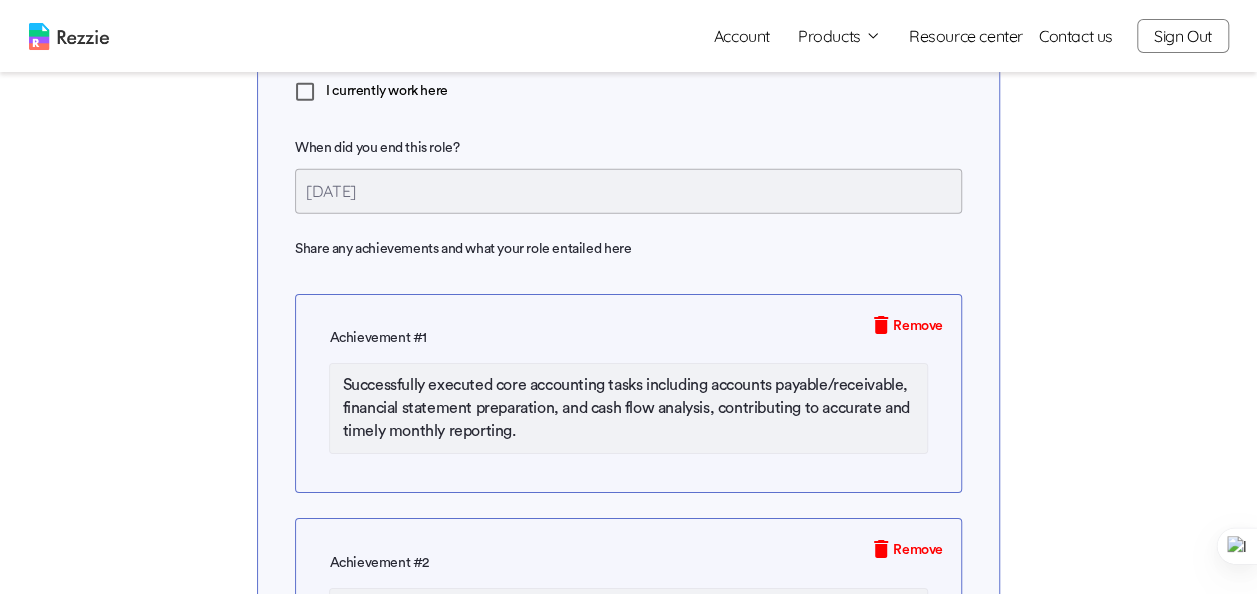scroll, scrollTop: 0, scrollLeft: 0, axis: both 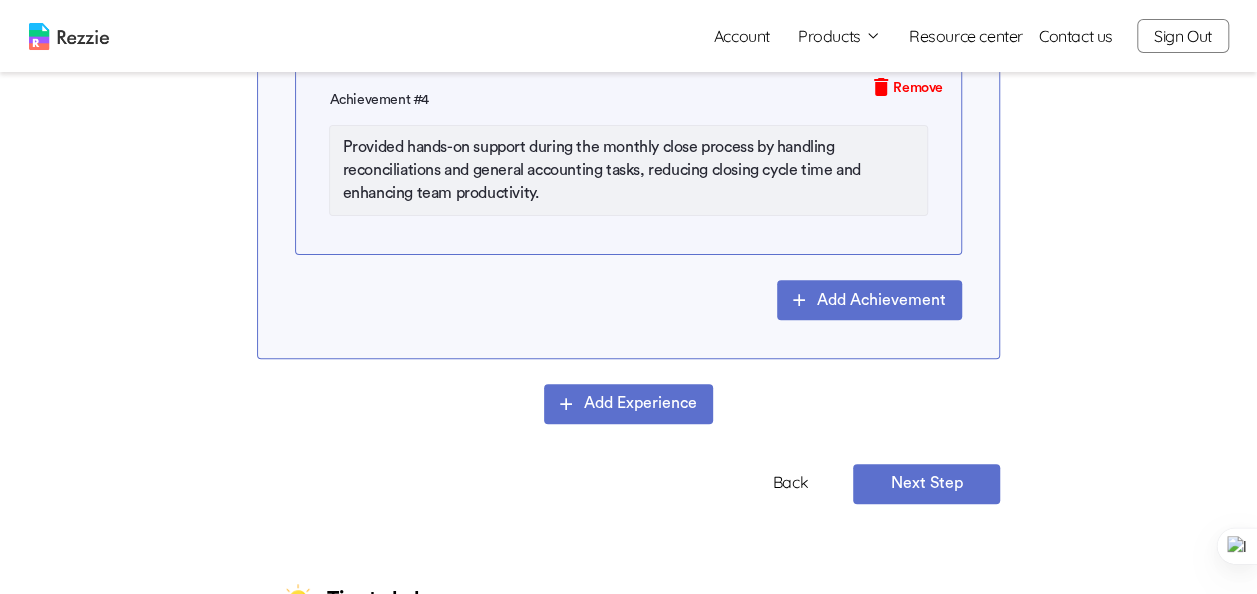 click on "Add Achievement" at bounding box center [869, 300] 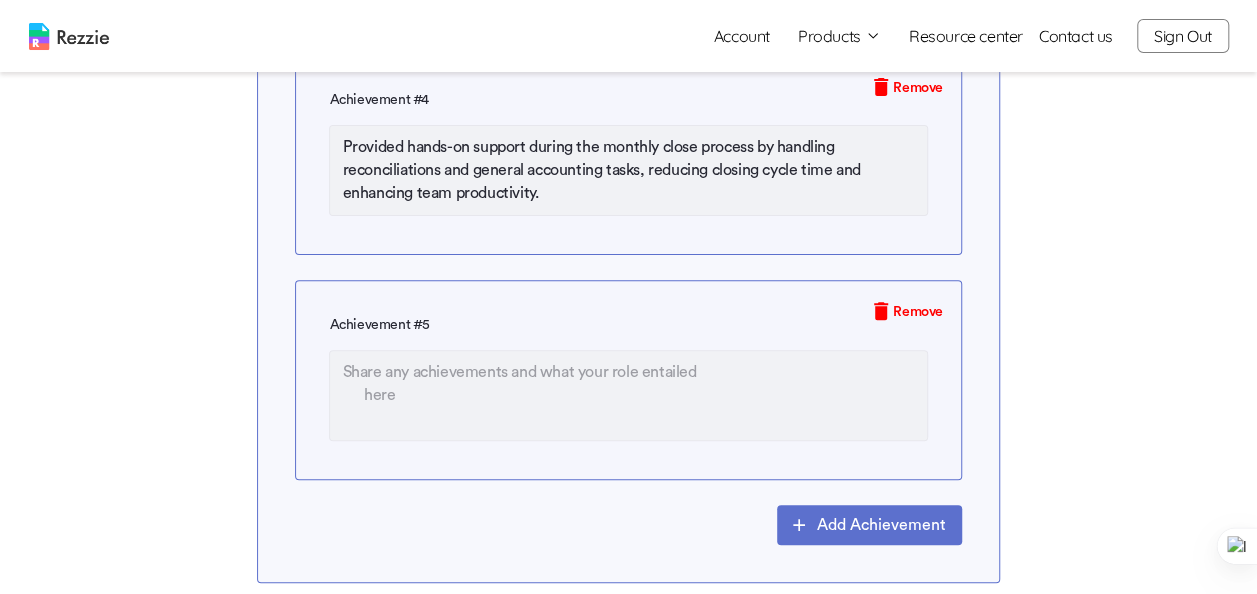 click at bounding box center (628, 395) 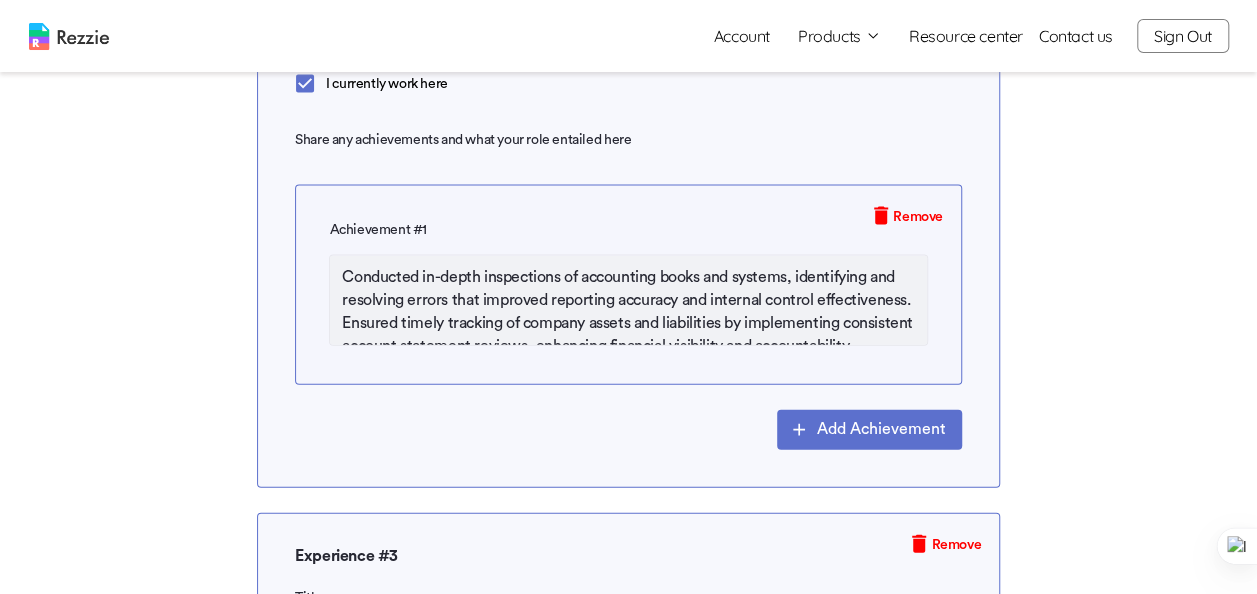 scroll, scrollTop: 2028, scrollLeft: 0, axis: vertical 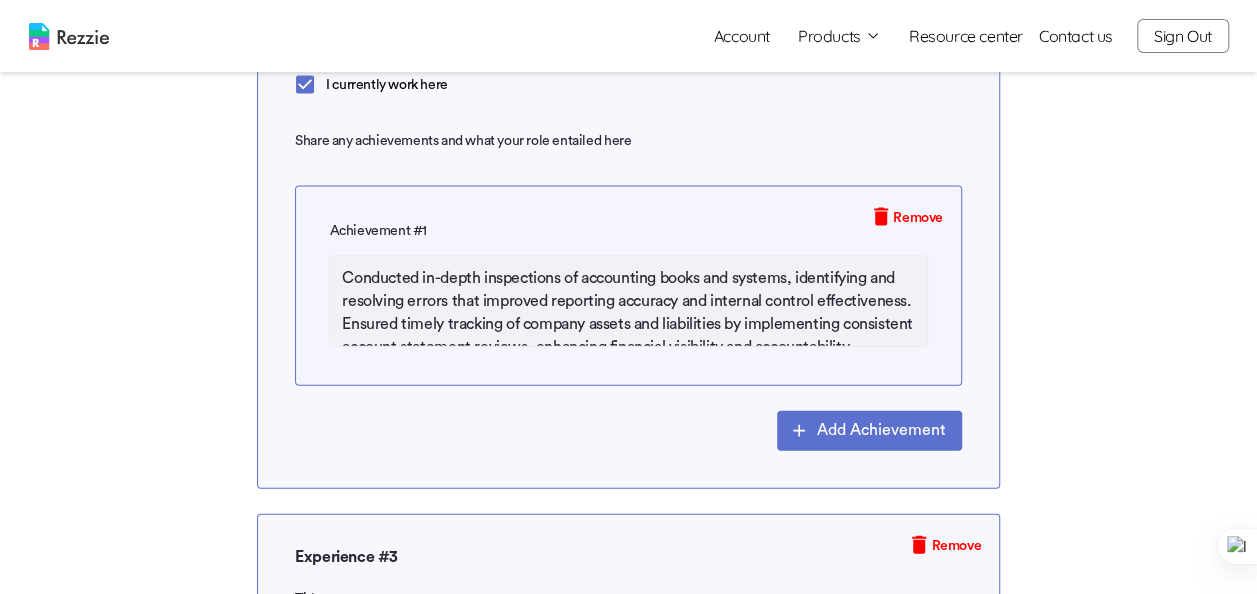 click on "Add Achievement" at bounding box center (869, 431) 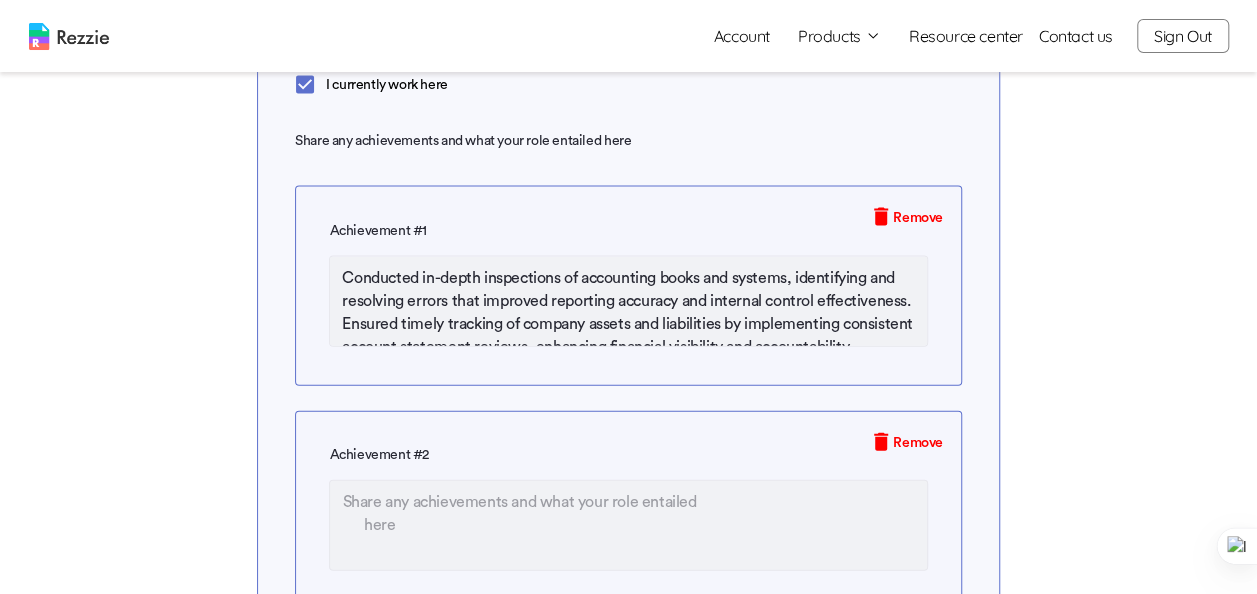 click on "Conducted in-depth inspections of accounting books and systems, identifying and resolving errors that improved reporting accuracy and internal control effectiveness.
Ensured timely tracking of company assets and liabilities by implementing consistent account statement reviews, enhancing financial visibility and accountability.
Regularly reviewed and reconciled general ledger and subsidiary accounts, resulting in reduced financial discrepancies and improved audit readiness.
Responded promptly and accurately to state and federal tax authority inquiries and notices, minimizing legal exposure and ensuring full regulatory compliance.
Compiled and analyzed data from accounting systems to support accurate periodic income tax calculations and timely preparation of annual tax returns." at bounding box center [628, 301] 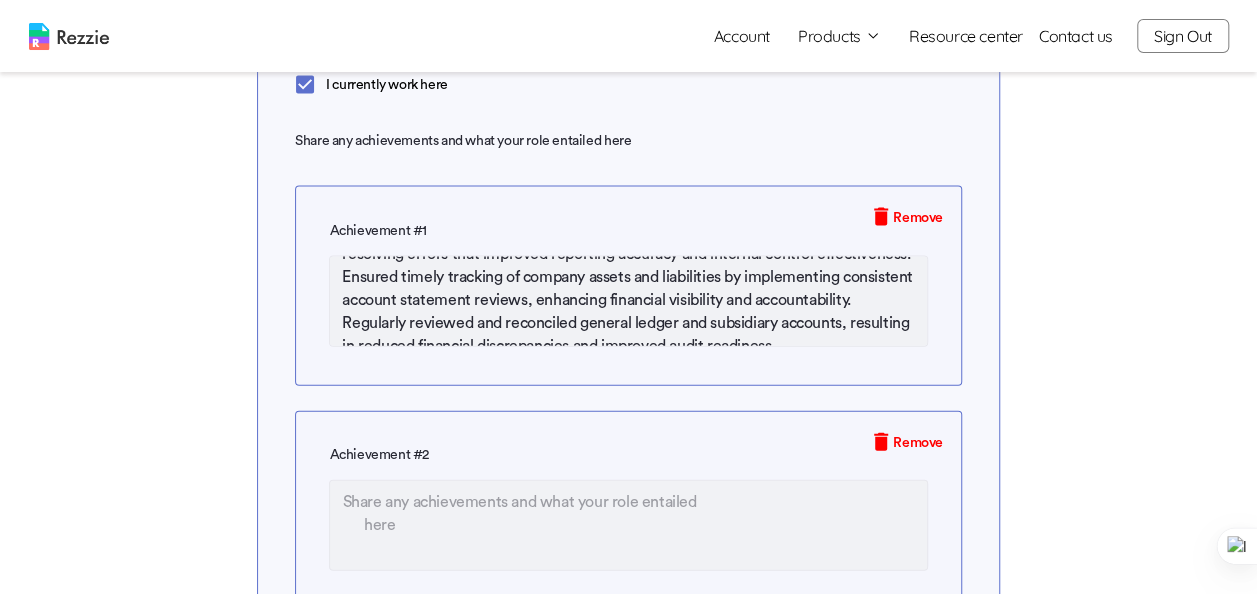 scroll, scrollTop: 49, scrollLeft: 0, axis: vertical 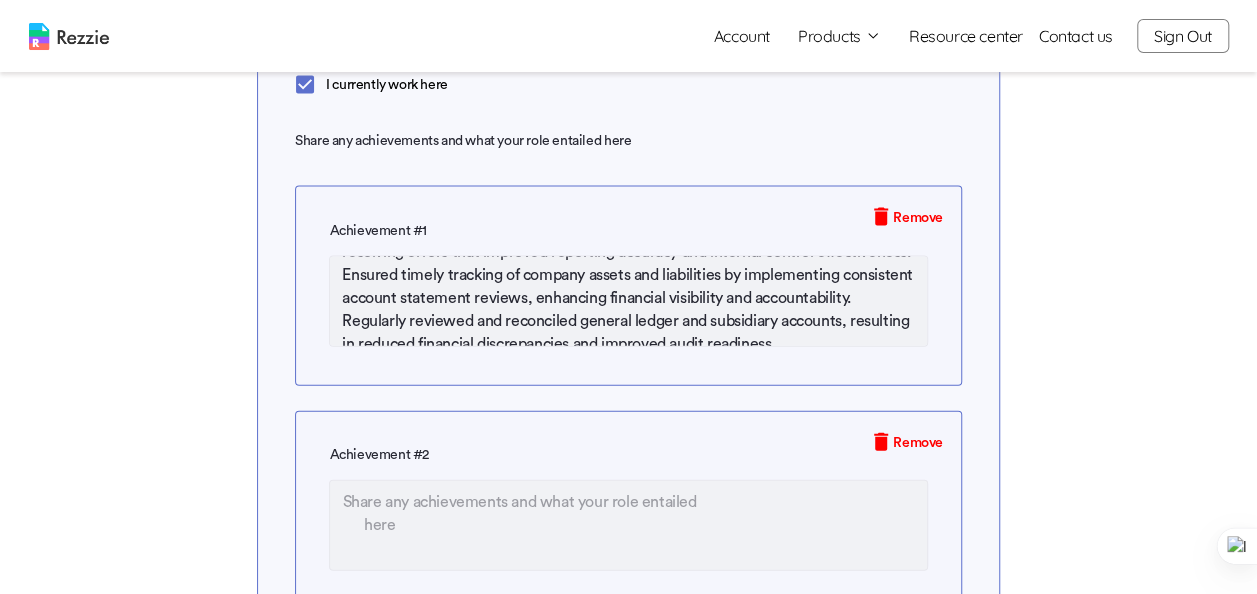 click on "Conducted in-depth inspections of accounting books and systems, identifying and resolving errors that improved reporting accuracy and internal control effectiveness.
Ensured timely tracking of company assets and liabilities by implementing consistent account statement reviews, enhancing financial visibility and accountability.
Regularly reviewed and reconciled general ledger and subsidiary accounts, resulting in reduced financial discrepancies and improved audit readiness.
Responded promptly and accurately to state and federal tax authority inquiries and notices, minimizing legal exposure and ensuring full regulatory compliance.
Compiled and analyzed data from accounting systems to support accurate periodic income tax calculations and timely preparation of annual tax returns." at bounding box center [628, 301] 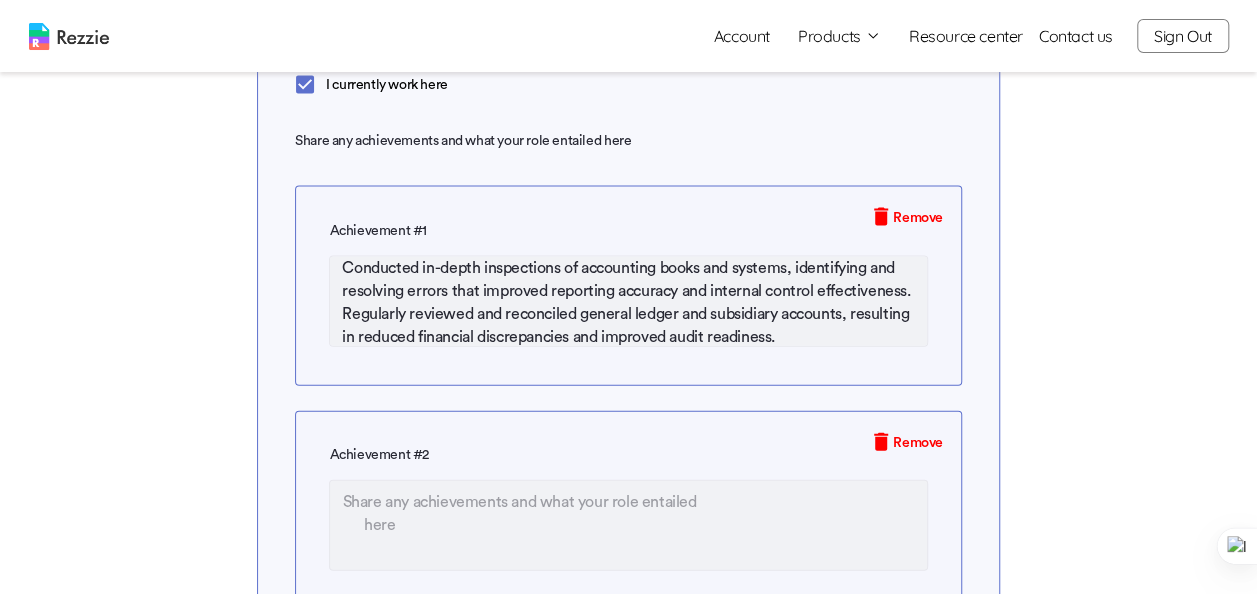 scroll, scrollTop: 138, scrollLeft: 0, axis: vertical 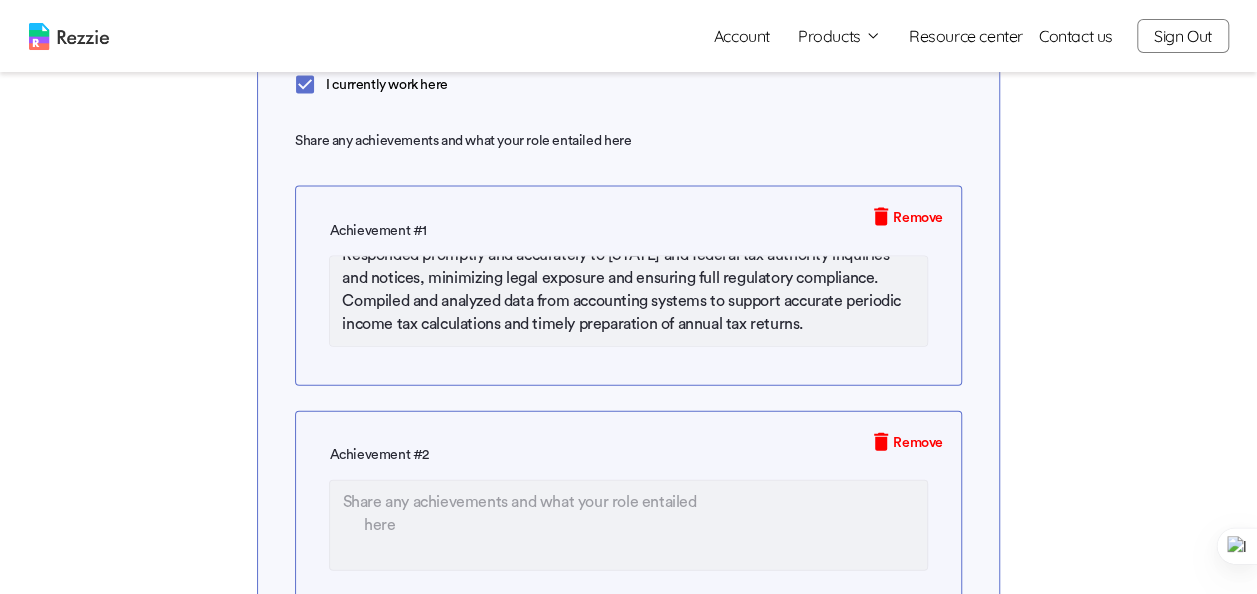 click at bounding box center (628, 525) 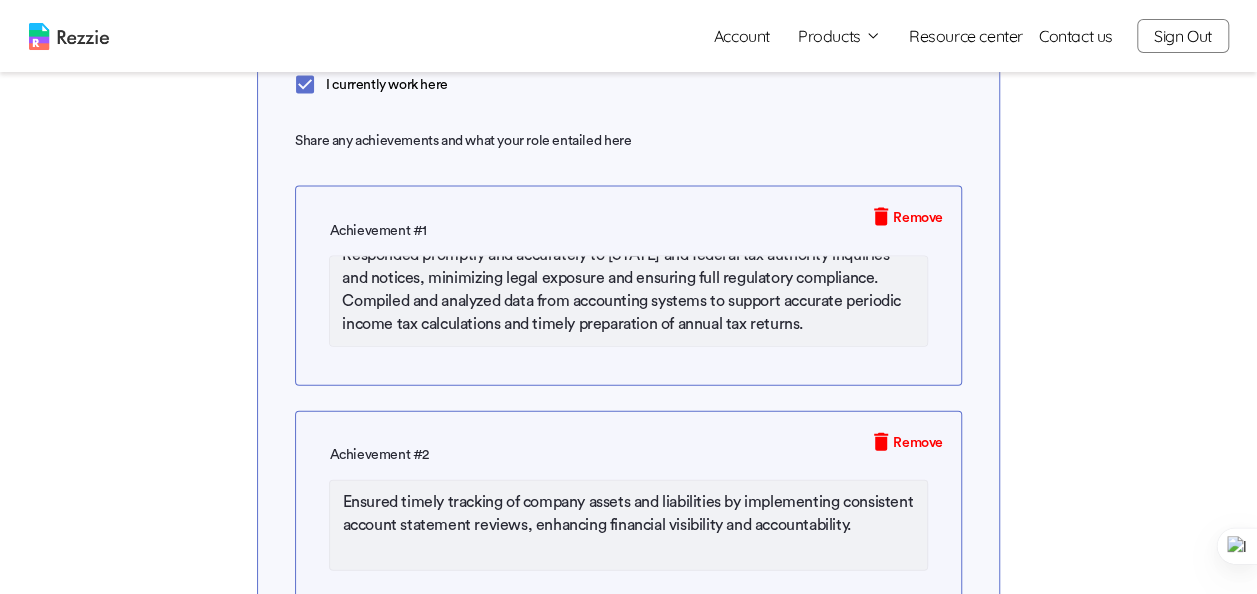 scroll, scrollTop: 0, scrollLeft: 0, axis: both 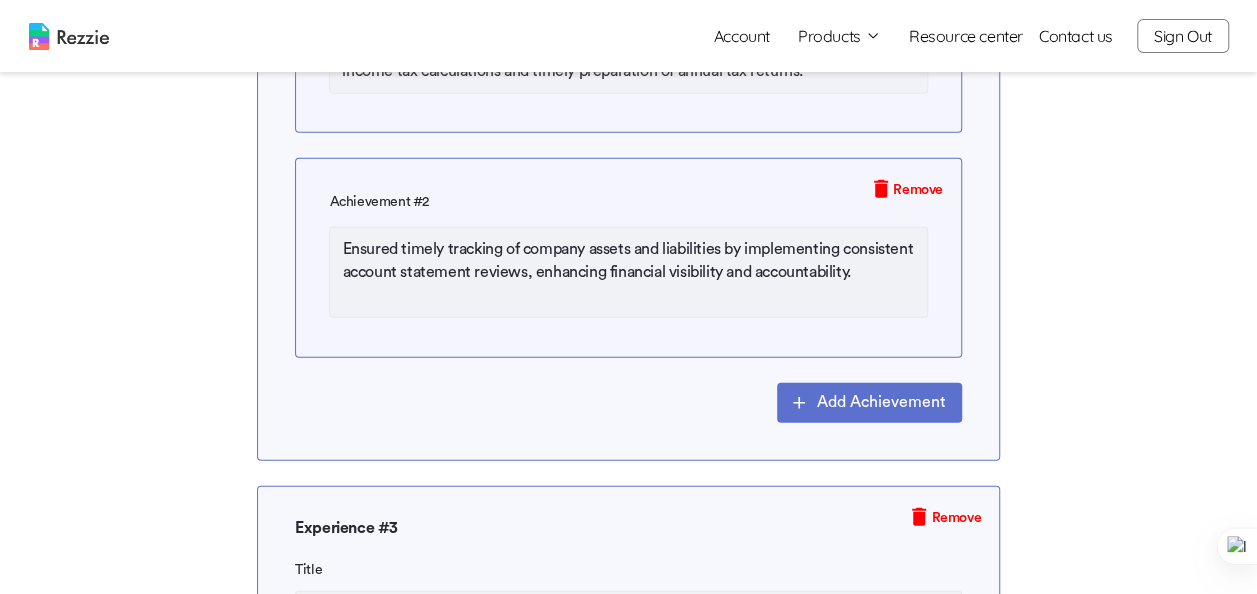 click on "Add Achievement" at bounding box center (869, 403) 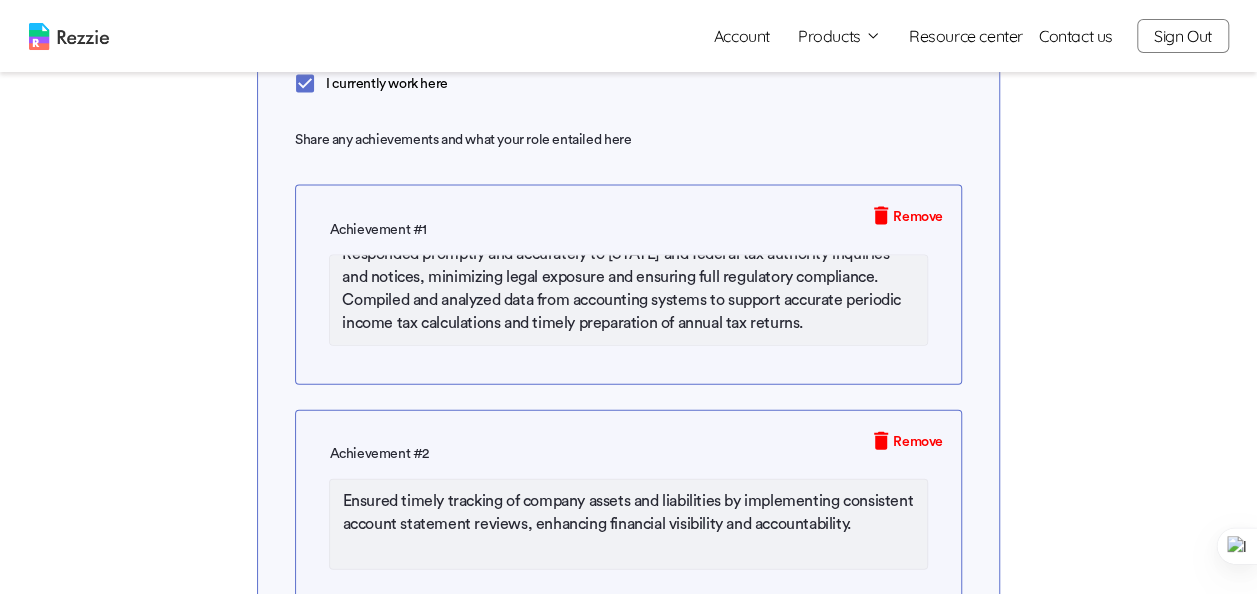 scroll, scrollTop: 2028, scrollLeft: 0, axis: vertical 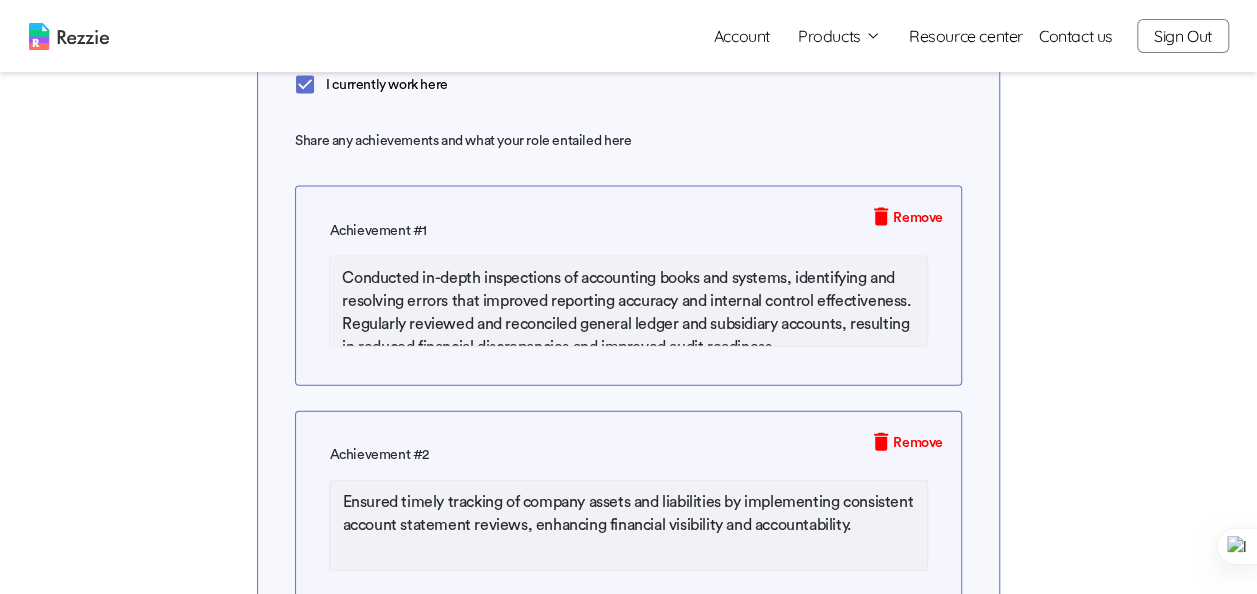 click on "Conducted in-depth inspections of accounting books and systems, identifying and resolving errors that improved reporting accuracy and internal control effectiveness.
Regularly reviewed and reconciled general ledger and subsidiary accounts, resulting in reduced financial discrepancies and improved audit readiness.
Responded promptly and accurately to [STATE] and federal tax authority inquiries and notices, minimizing legal exposure and ensuring full regulatory compliance.
Compiled and analyzed data from accounting systems to support accurate periodic income tax calculations and timely preparation of annual tax returns." at bounding box center (628, 301) 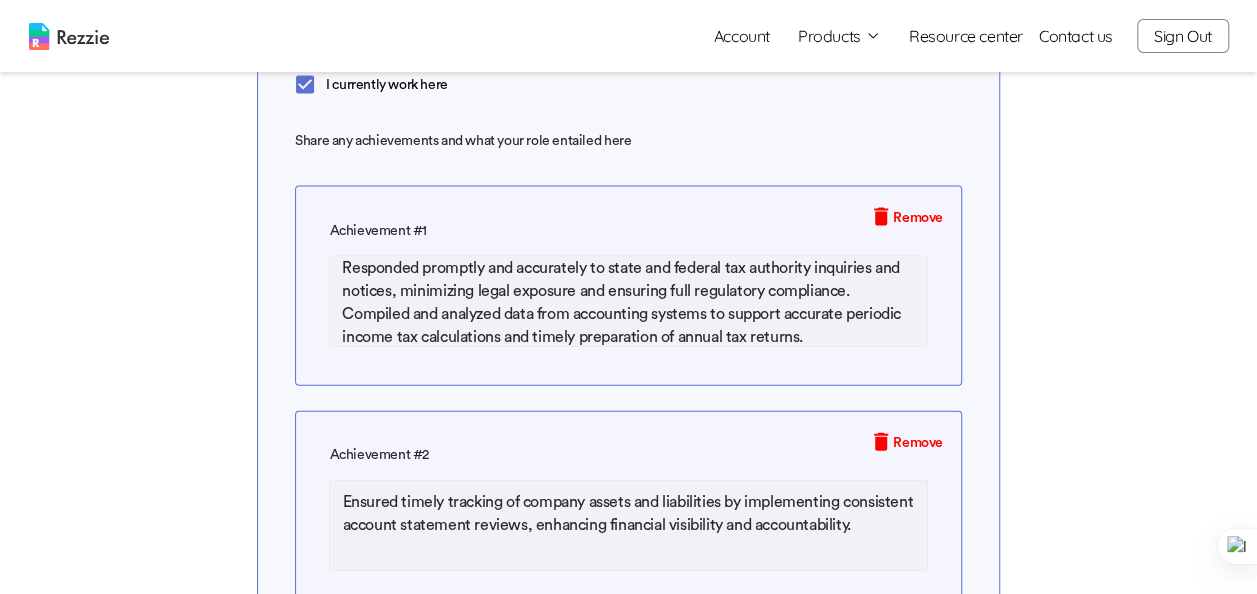 scroll, scrollTop: 92, scrollLeft: 0, axis: vertical 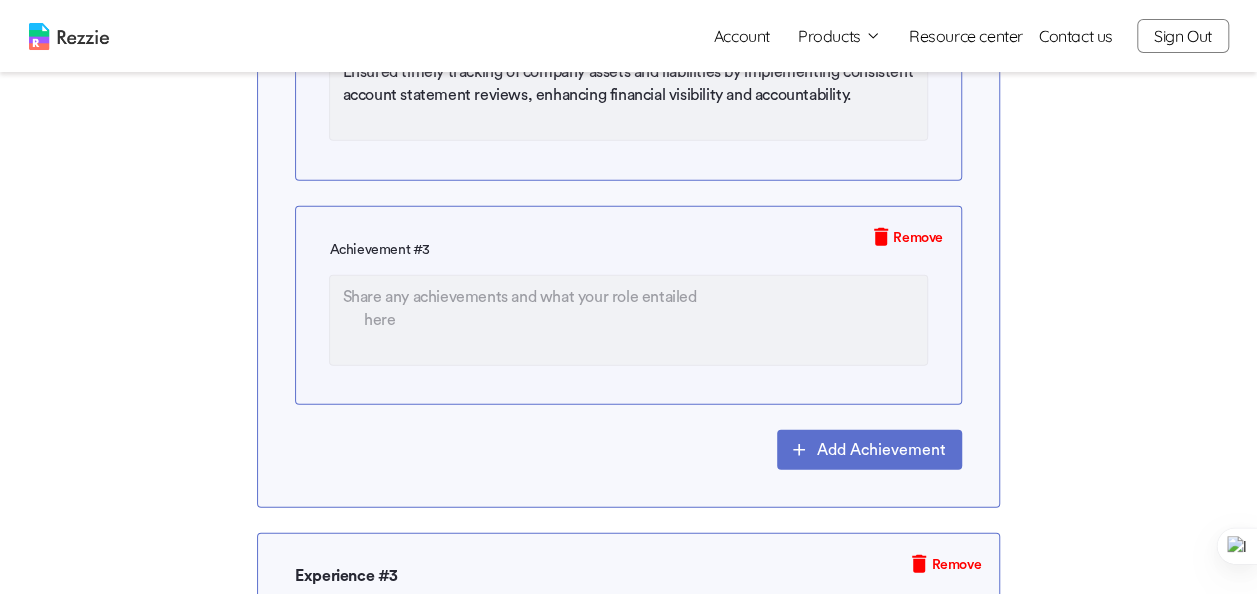 click at bounding box center [628, 320] 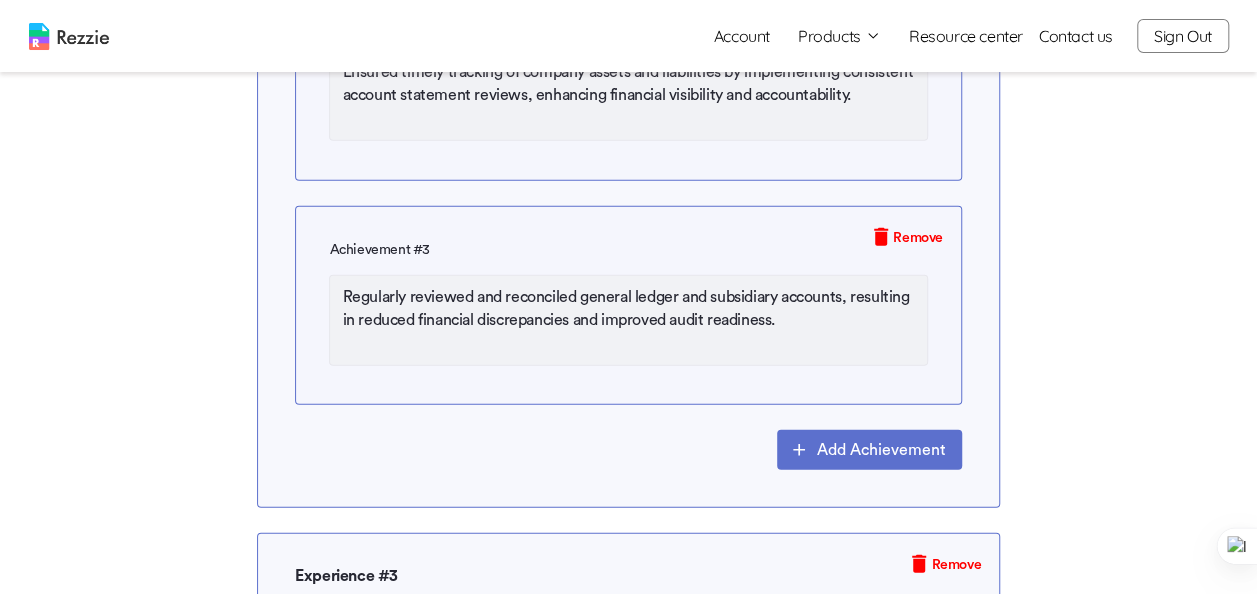 click on "Add Achievement" at bounding box center [869, 450] 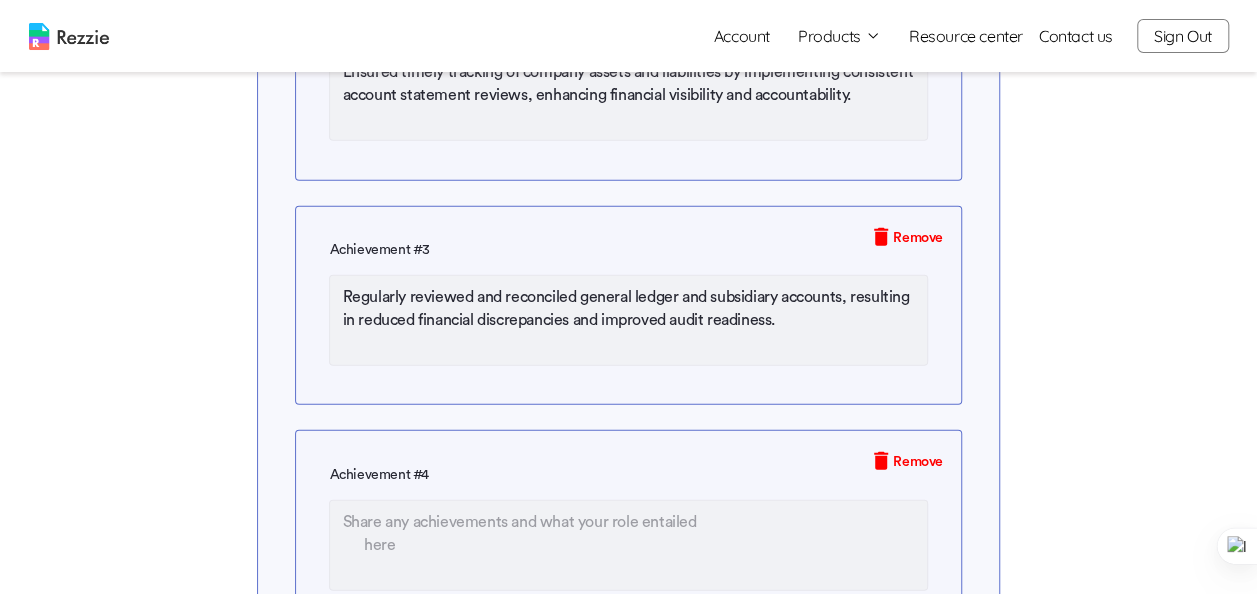 click at bounding box center (628, 545) 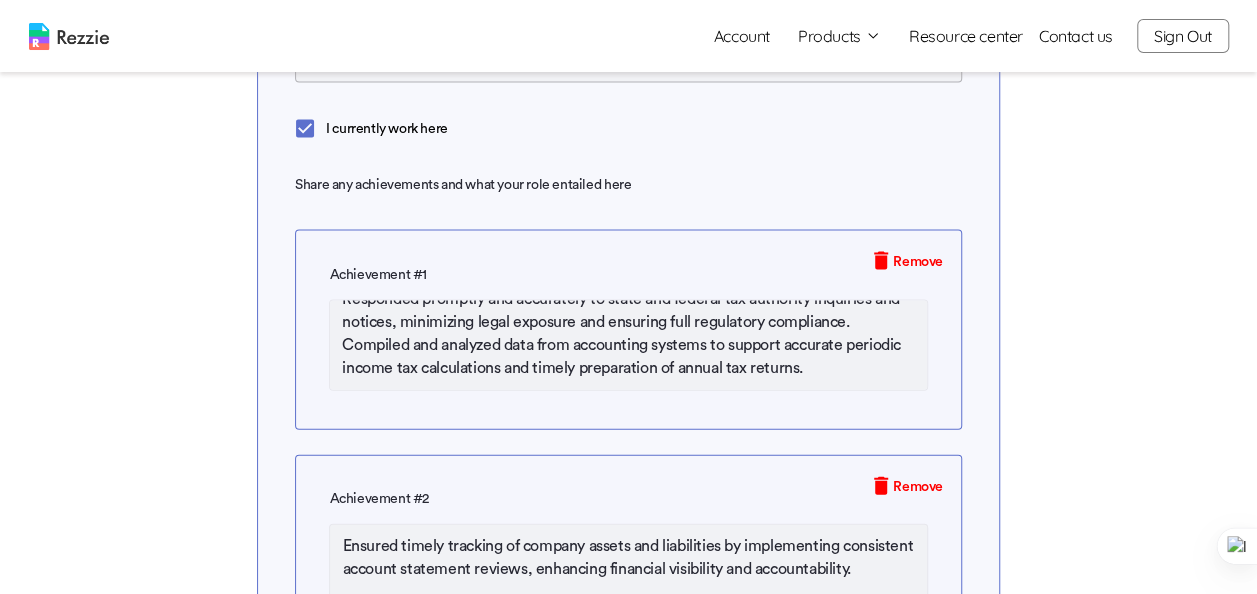 scroll, scrollTop: 1964, scrollLeft: 0, axis: vertical 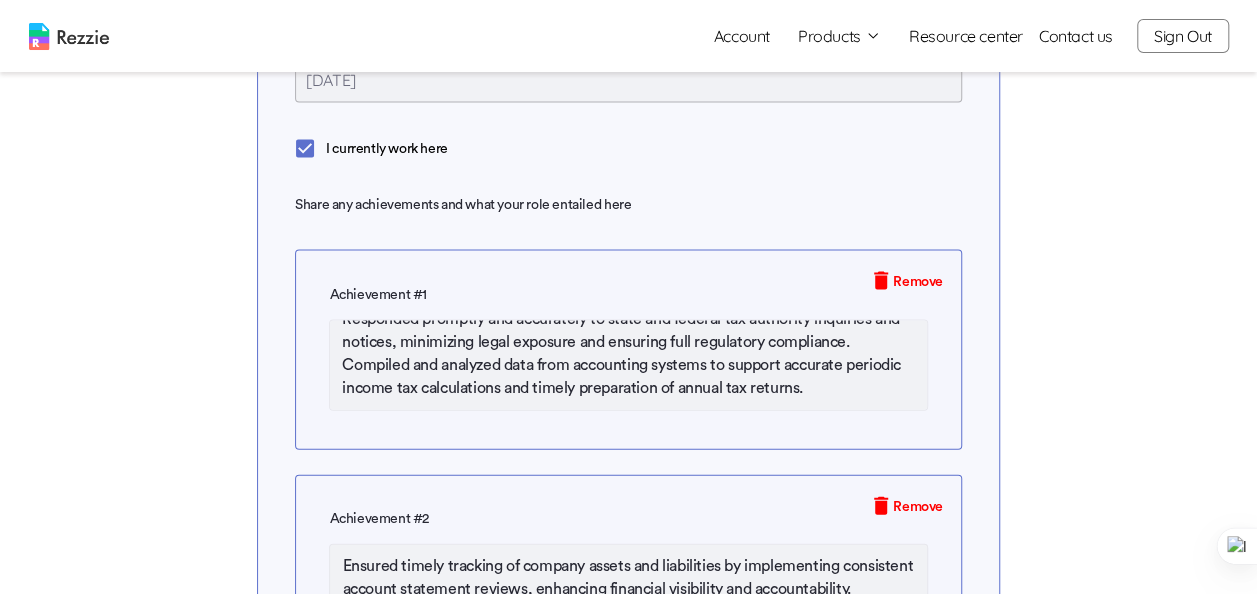 click on "Conducted in-depth inspections of accounting books and systems, identifying and resolving errors that improved reporting accuracy and internal control effectiveness.
Responded promptly and accurately to state and federal tax authority inquiries and notices, minimizing legal exposure and ensuring full regulatory compliance.
Compiled and analyzed data from accounting systems to support accurate periodic income tax calculations and timely preparation of annual tax returns." at bounding box center (628, 365) 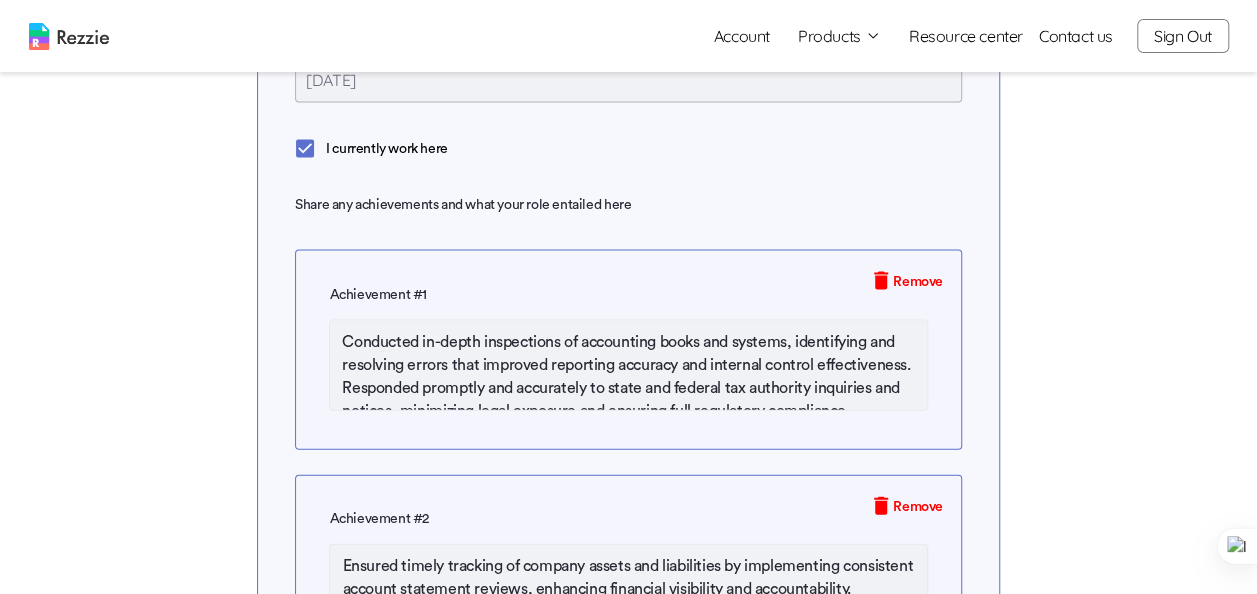 click on "Conducted in-depth inspections of accounting books and systems, identifying and resolving errors that improved reporting accuracy and internal control effectiveness.
Responded promptly and accurately to state and federal tax authority inquiries and notices, minimizing legal exposure and ensuring full regulatory compliance.
Compiled and analyzed data from accounting systems to support accurate periodic income tax calculations and timely preparation of annual tax returns." at bounding box center [628, 365] 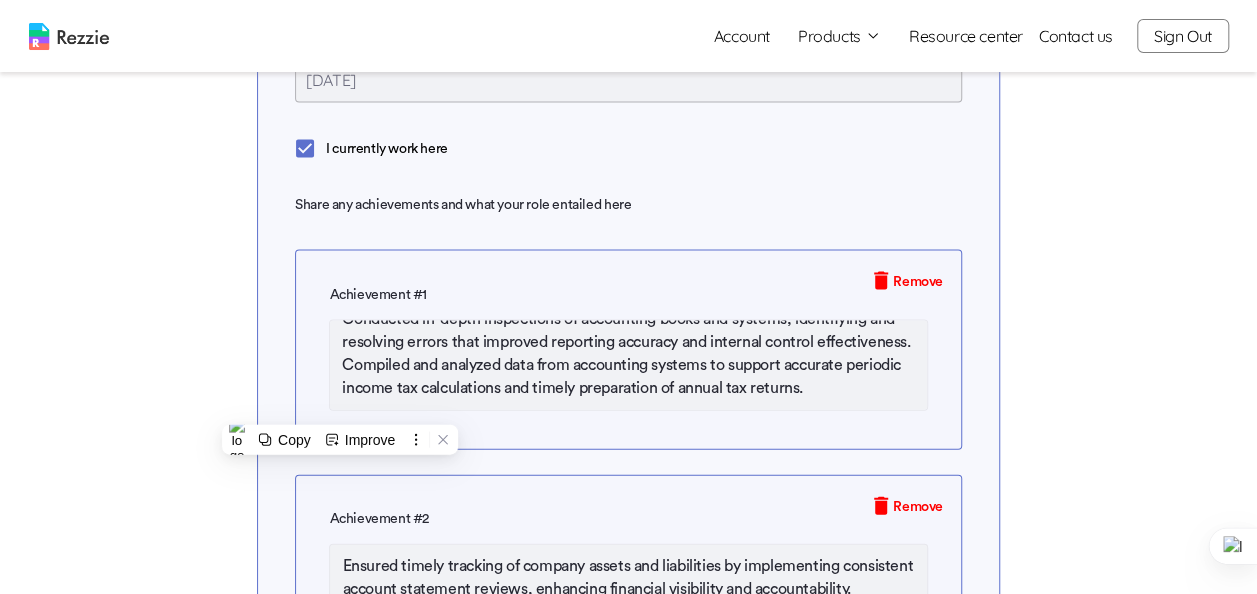 scroll, scrollTop: 46, scrollLeft: 0, axis: vertical 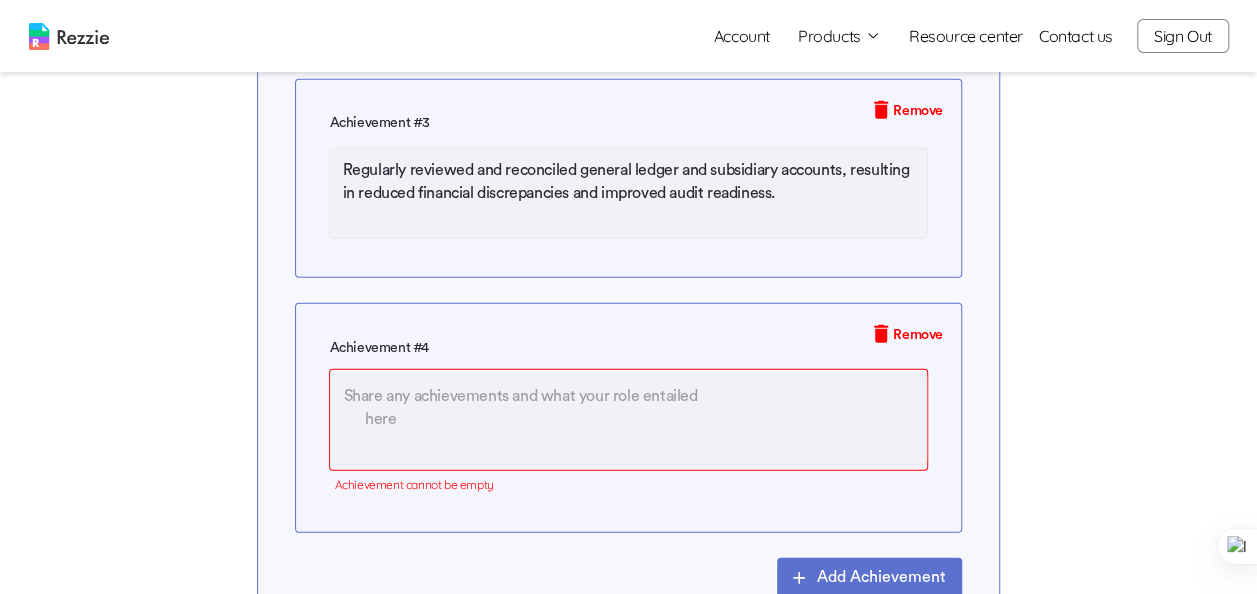 click at bounding box center (628, 419) 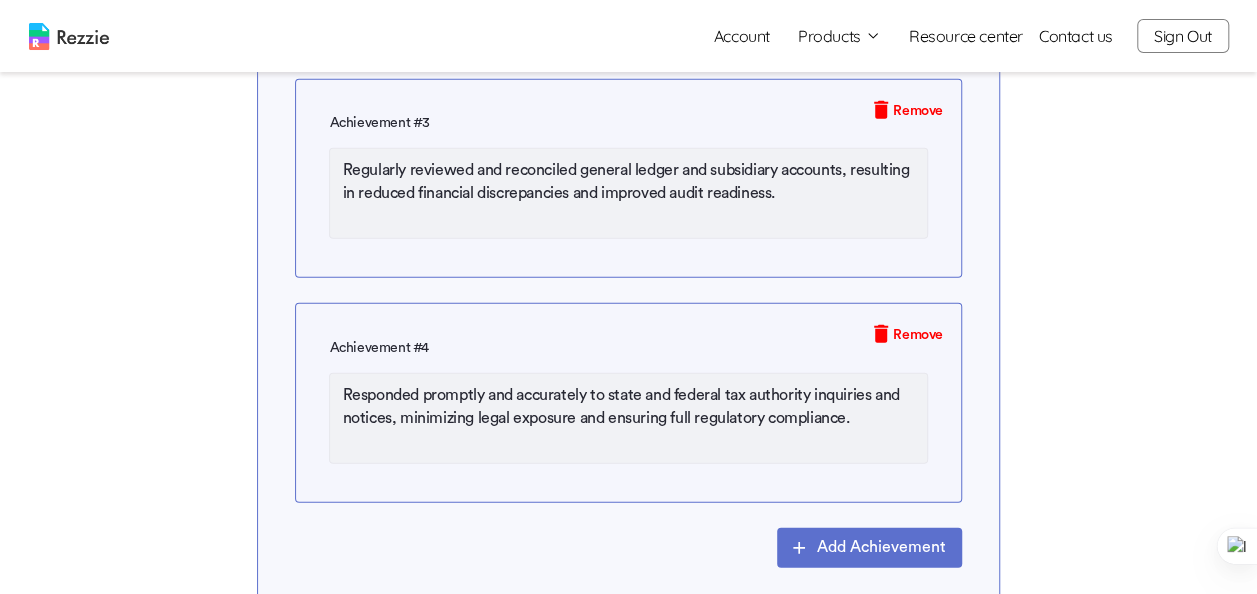 click on "Add Achievement" at bounding box center (869, 548) 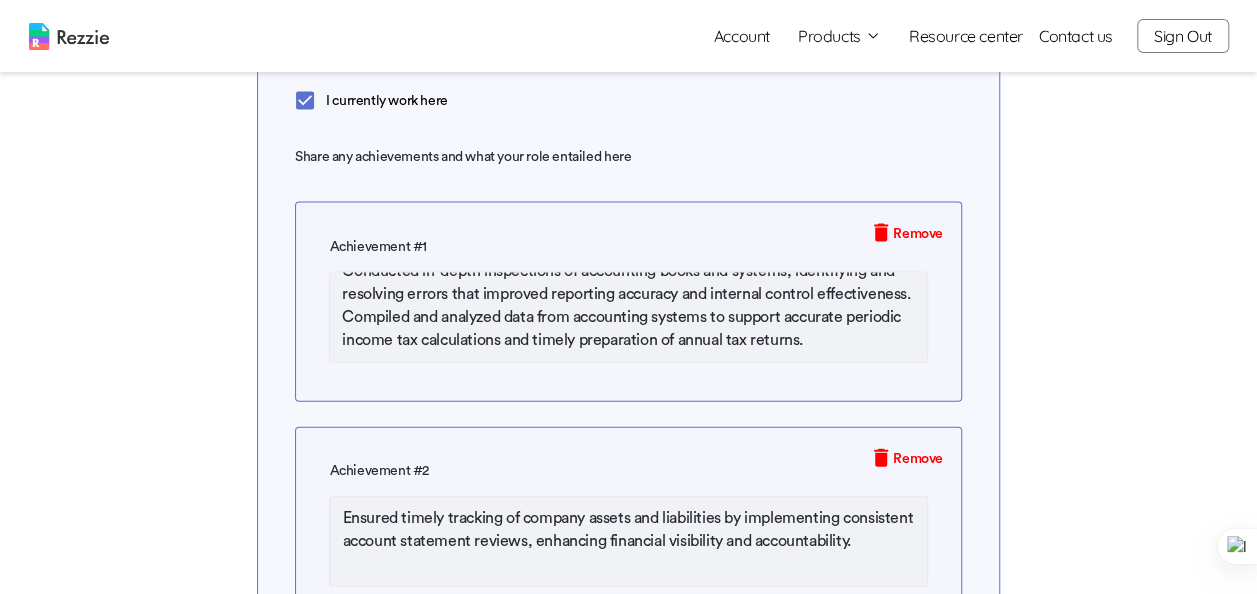 scroll, scrollTop: 2011, scrollLeft: 0, axis: vertical 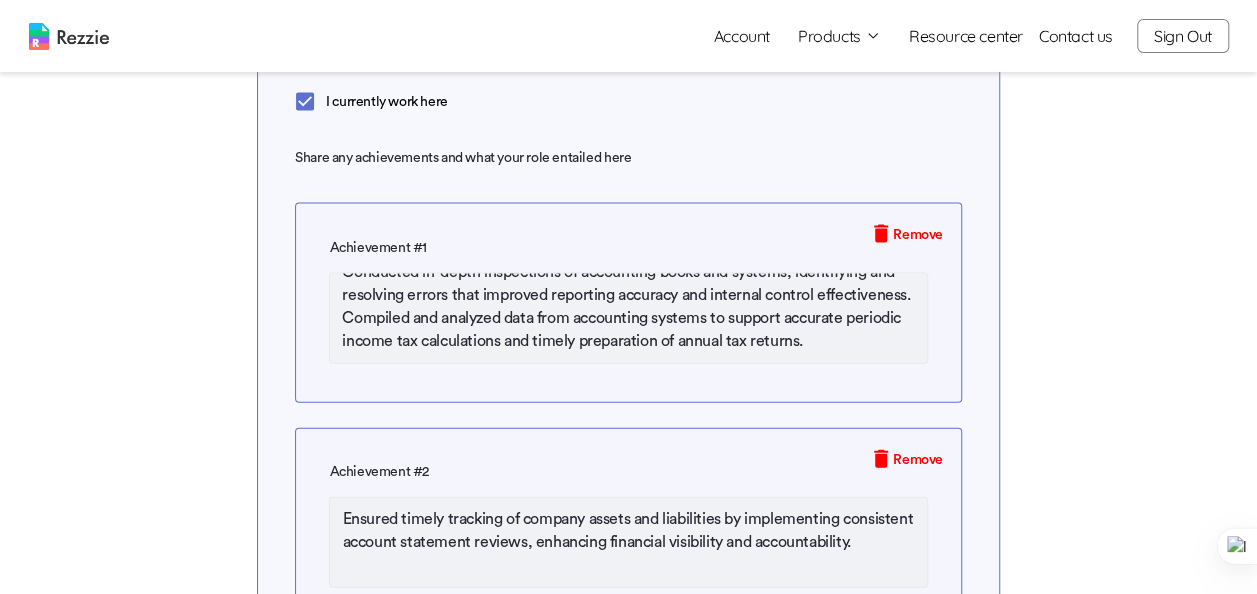 click on "Conducted in-depth inspections of accounting books and systems, identifying and resolving errors that improved reporting accuracy and internal control effectiveness.
Compiled and analyzed data from accounting systems to support accurate periodic income tax calculations and timely preparation of annual tax returns." at bounding box center [628, 318] 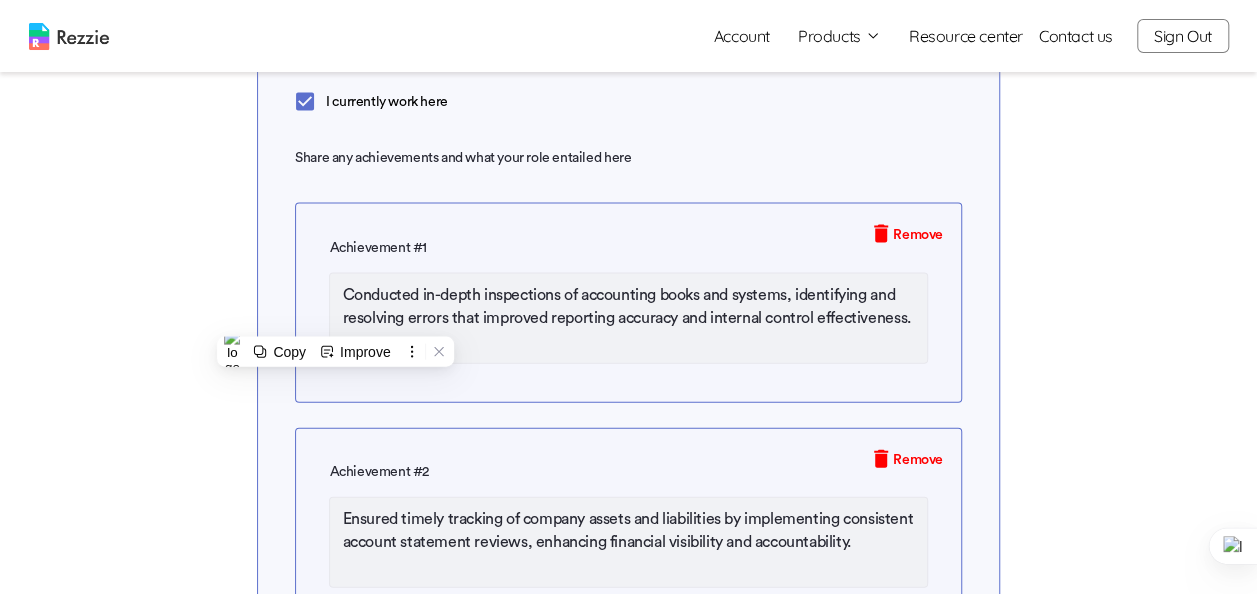 scroll, scrollTop: 0, scrollLeft: 0, axis: both 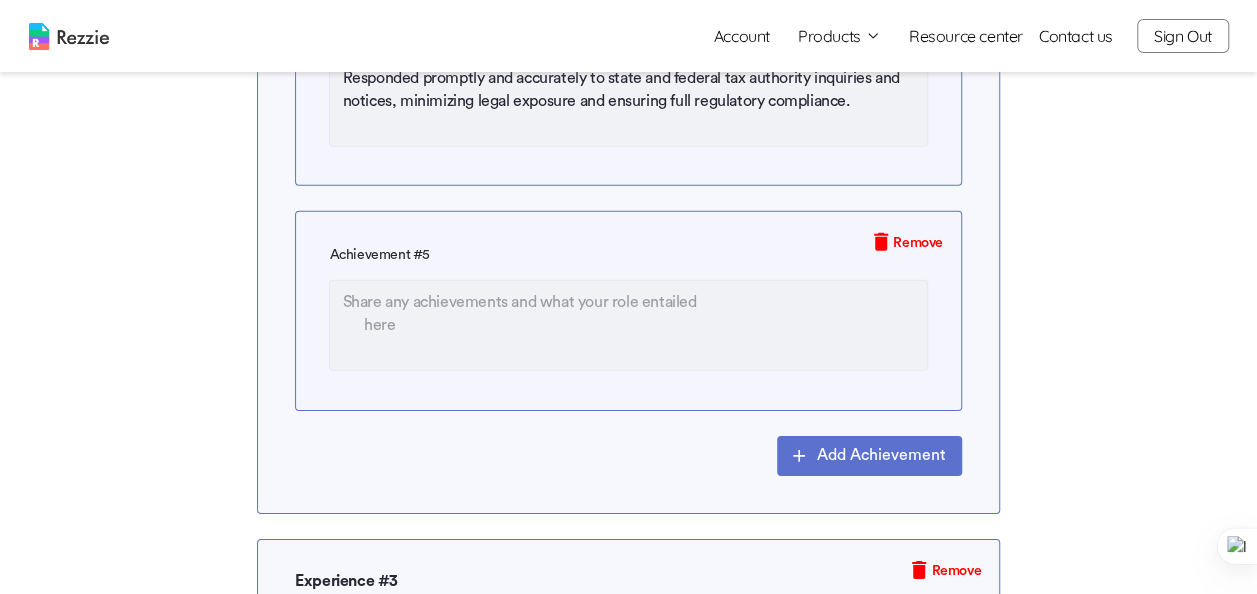 click at bounding box center (628, 325) 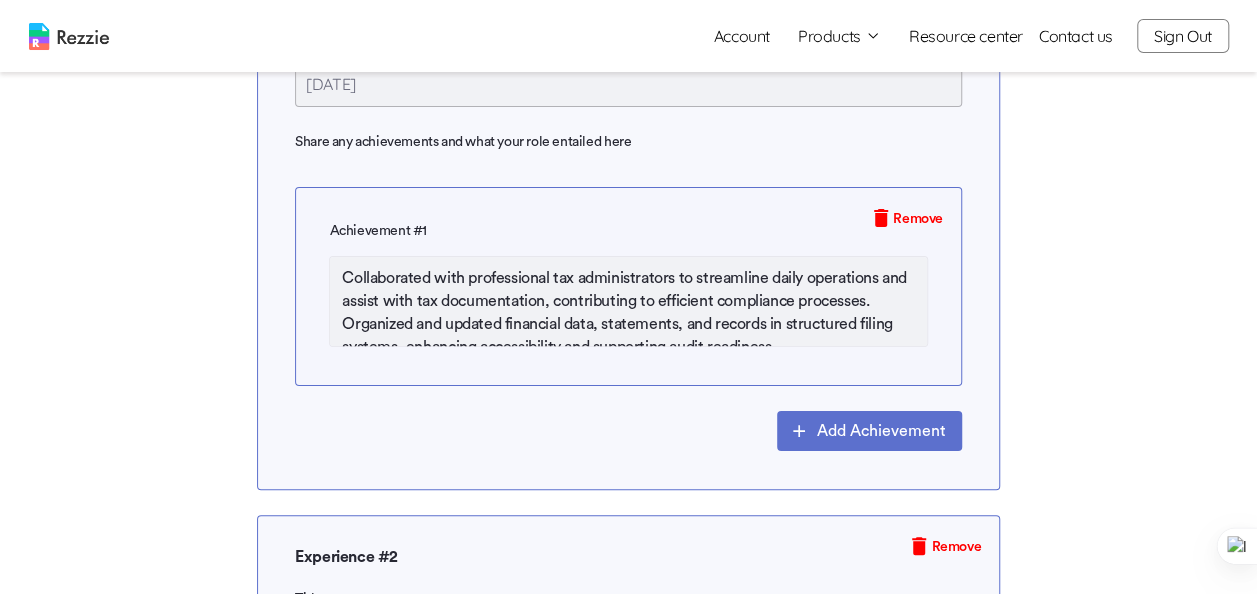 scroll, scrollTop: 997, scrollLeft: 0, axis: vertical 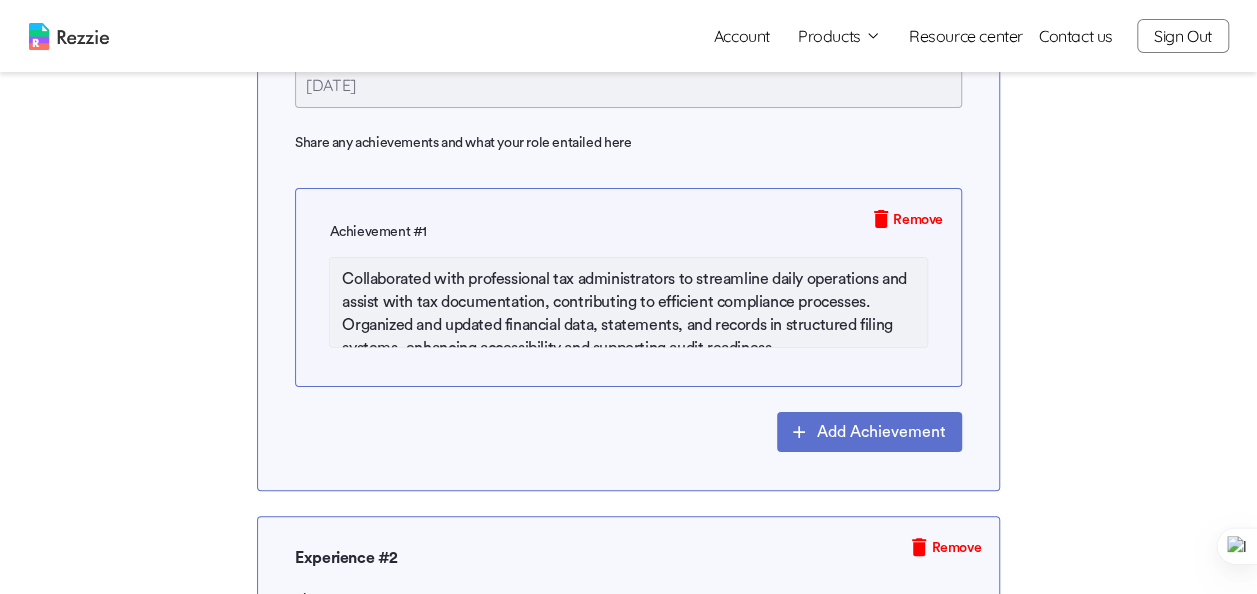 click on "Add Achievement" at bounding box center (869, 432) 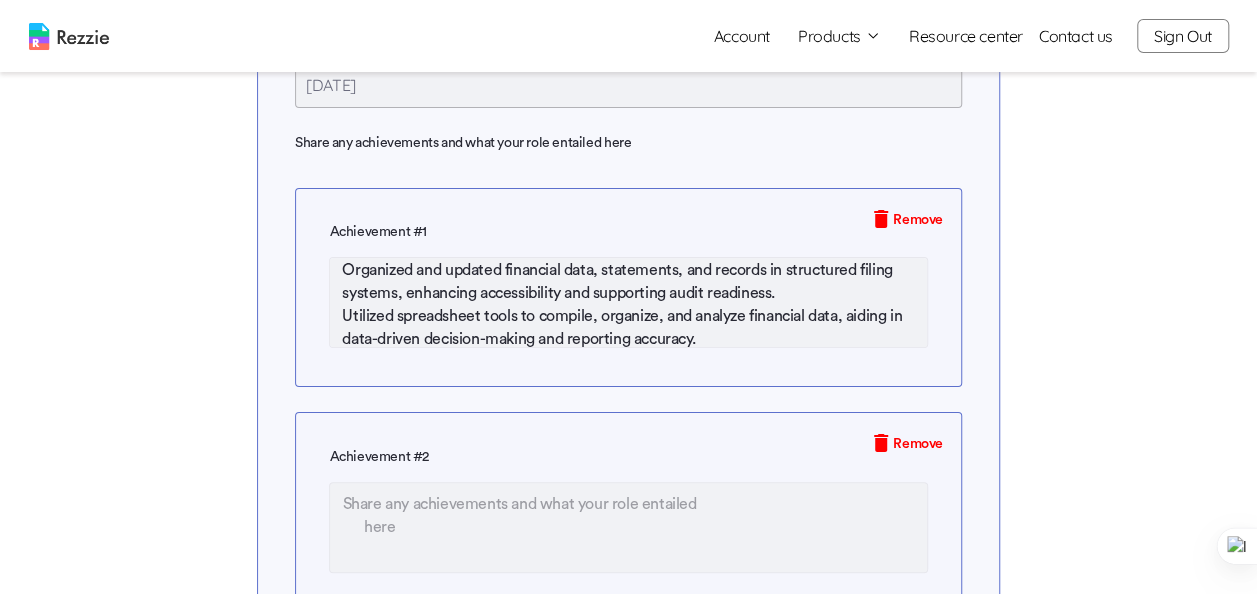 scroll, scrollTop: 56, scrollLeft: 0, axis: vertical 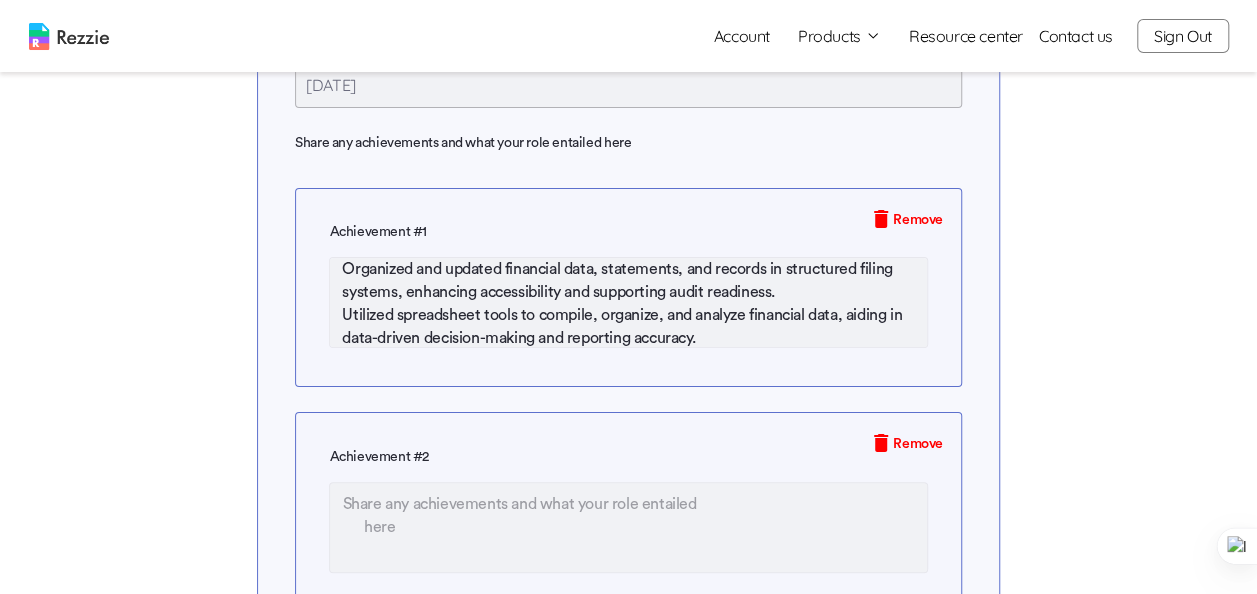 drag, startPoint x: 342, startPoint y: 300, endPoint x: 586, endPoint y: 321, distance: 244.90202 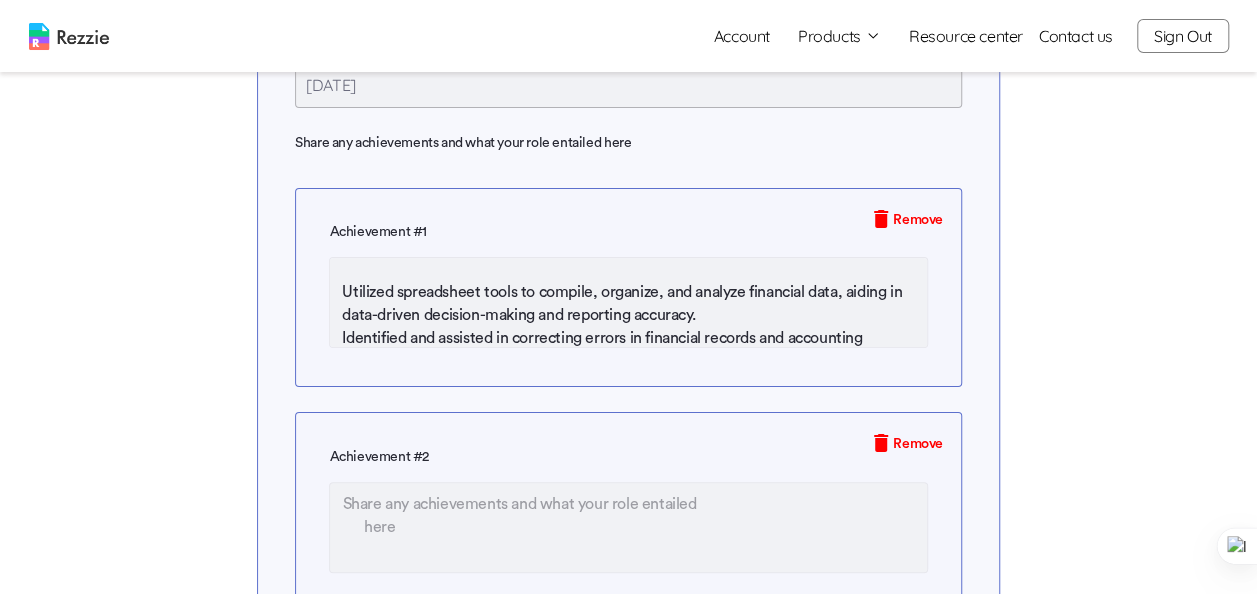 click at bounding box center [628, 527] 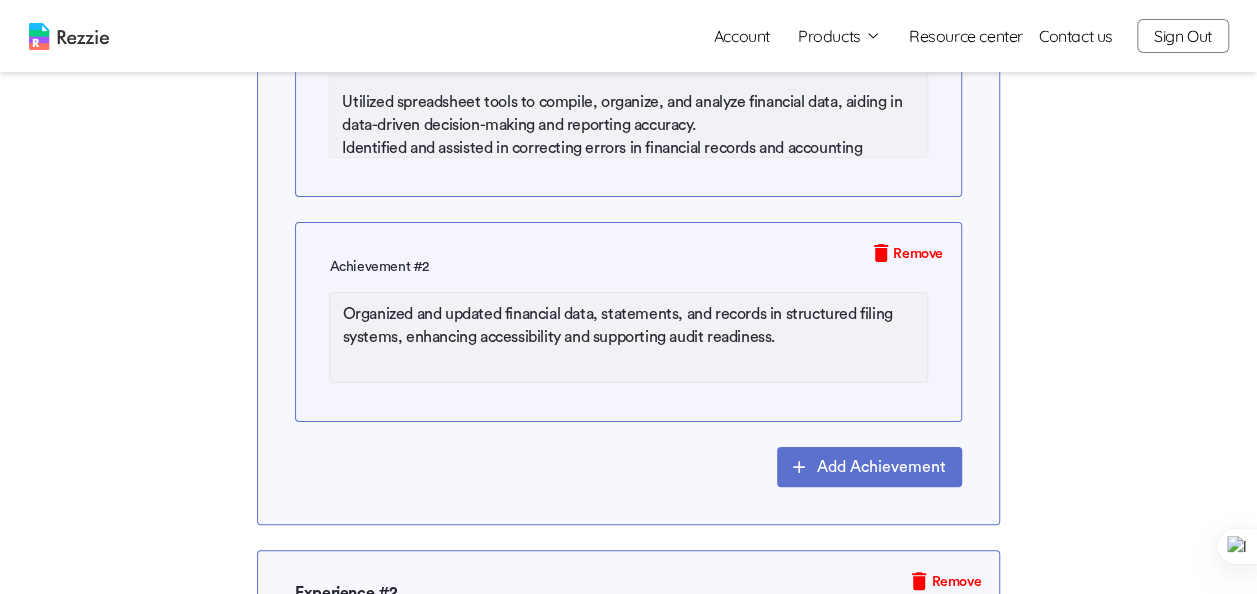 scroll, scrollTop: 1188, scrollLeft: 0, axis: vertical 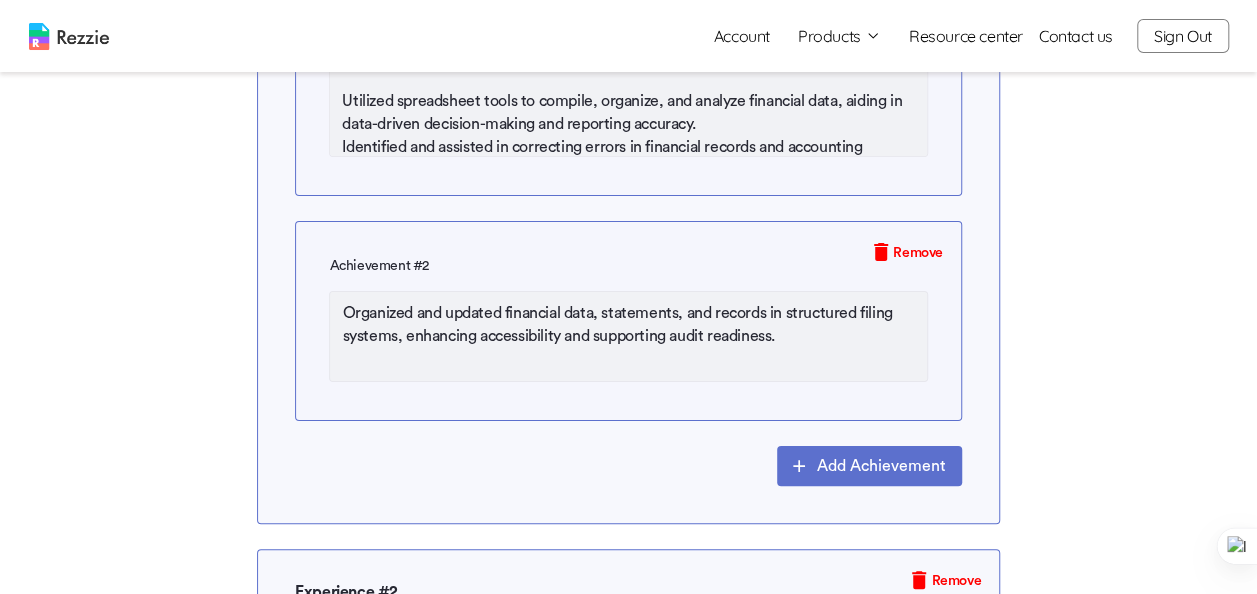 click on "Add Achievement" at bounding box center (869, 466) 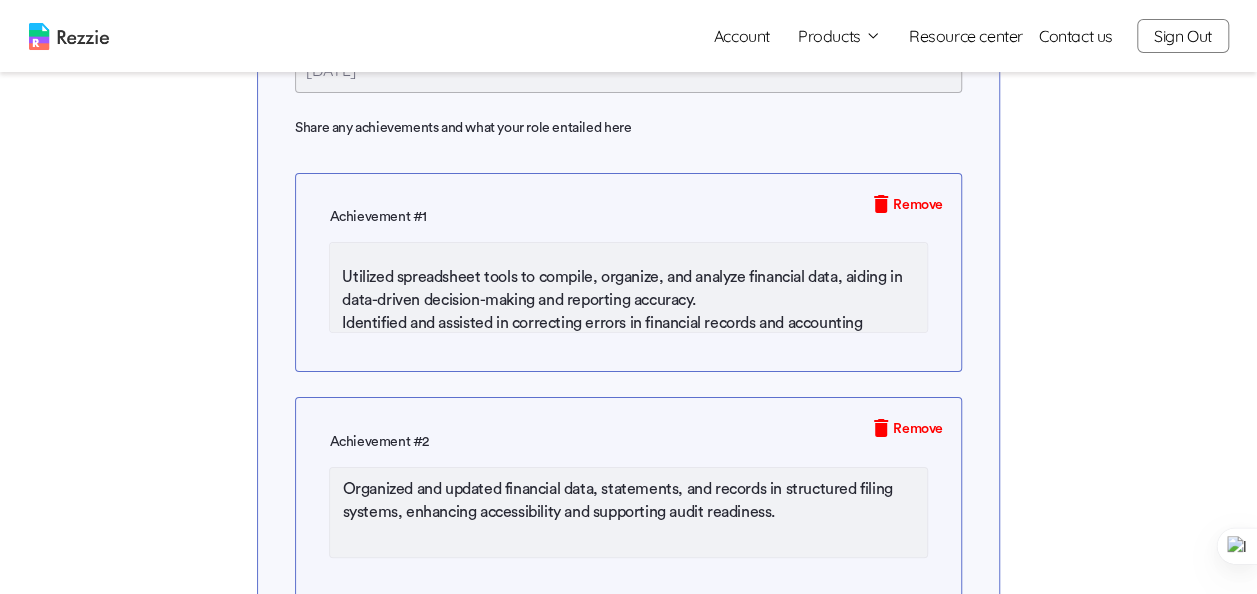 scroll, scrollTop: 996, scrollLeft: 0, axis: vertical 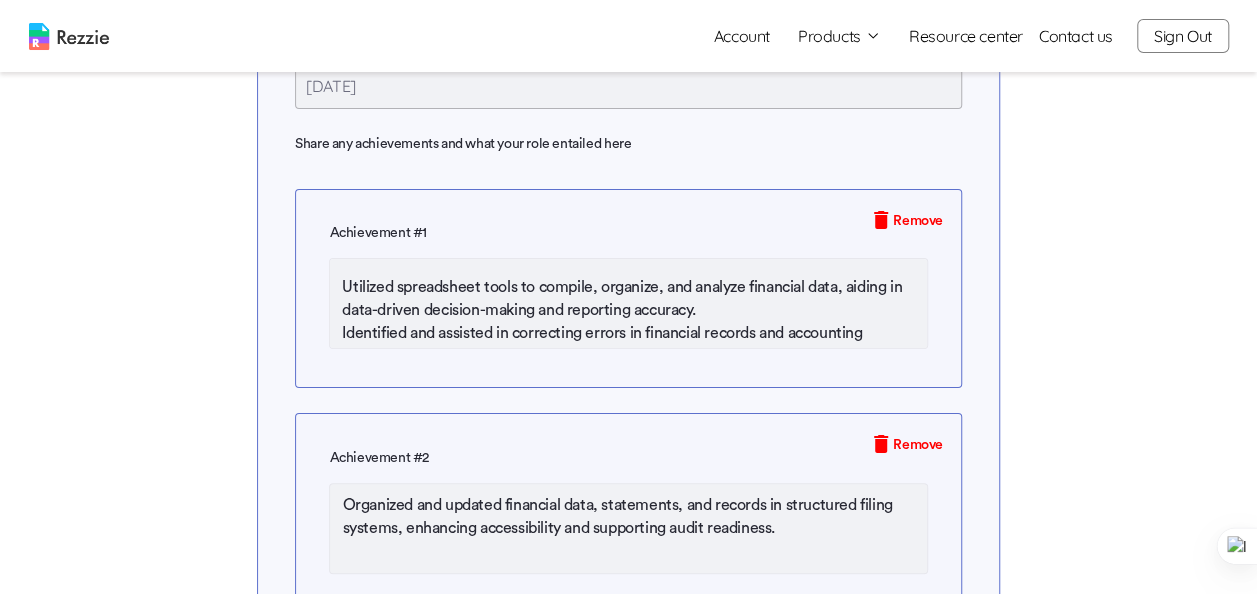 click on "Collaborated with professional tax administrators to streamline daily operations and assist with tax documentation, contributing to efficient compliance processes.
Utilized spreadsheet tools to compile, organize, and analyze financial data, aiding in data-driven decision-making and reporting accuracy.
Identified and assisted in correcting errors in financial records and accounting practices, ensuring adherence to standard principles and minimizing reporting risks.
Drafted reports and annotated documents with duty information for internal use, client review, and official record-keeping, supporting transparency and traceability." at bounding box center (628, 303) 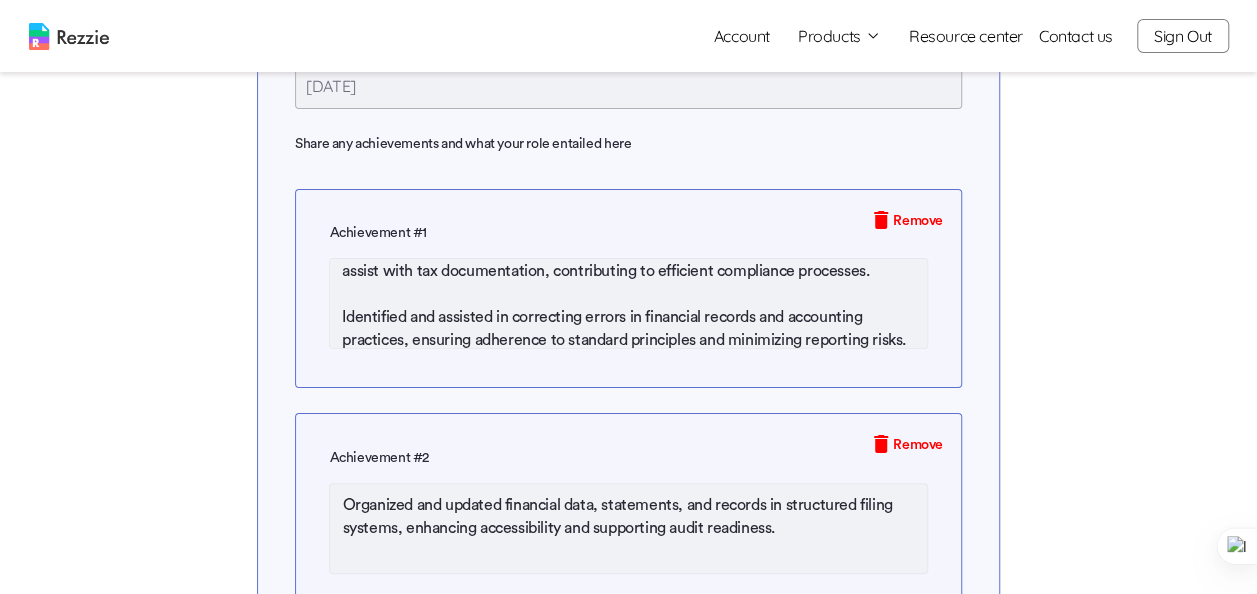 scroll, scrollTop: 160, scrollLeft: 0, axis: vertical 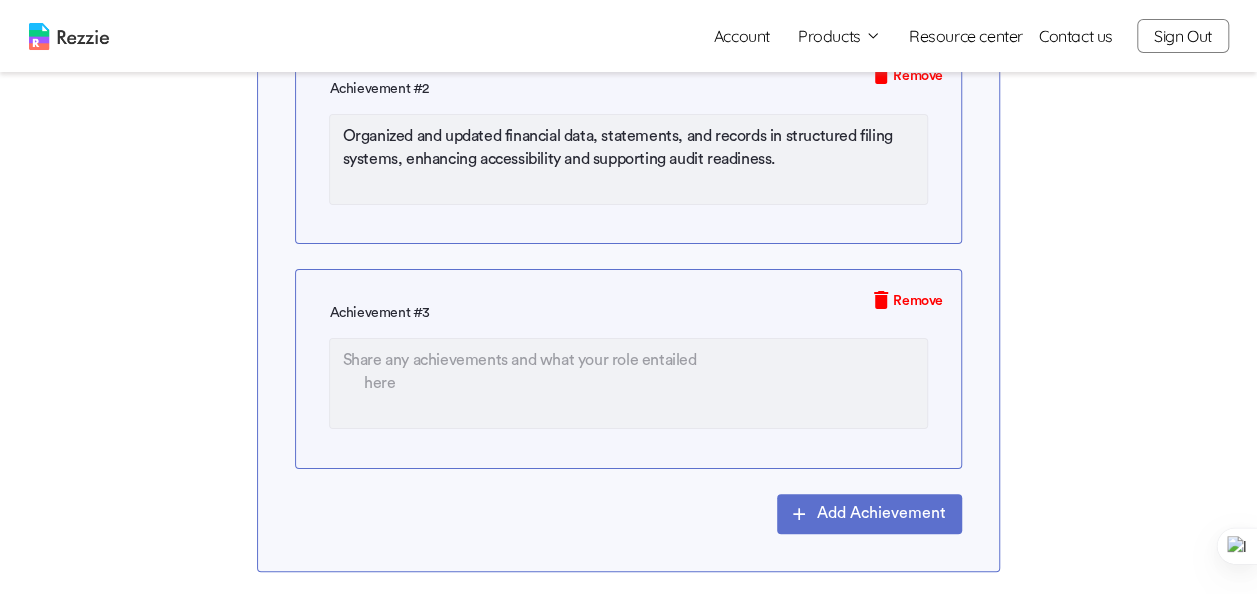 click at bounding box center (628, 383) 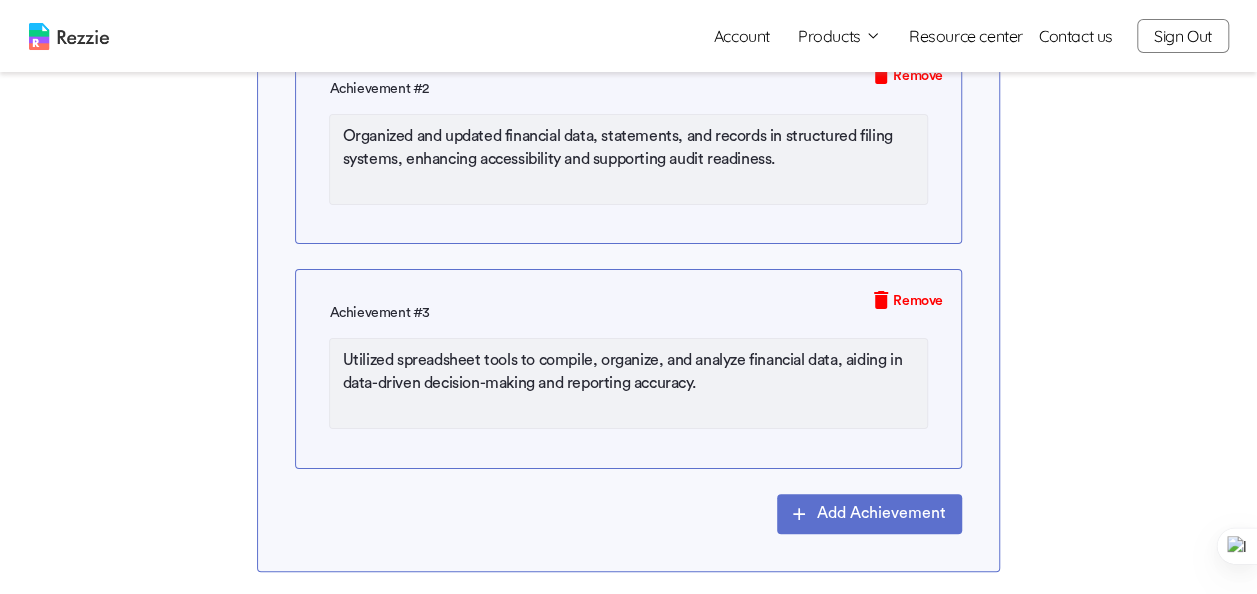 click on "Add Achievement" at bounding box center [869, 514] 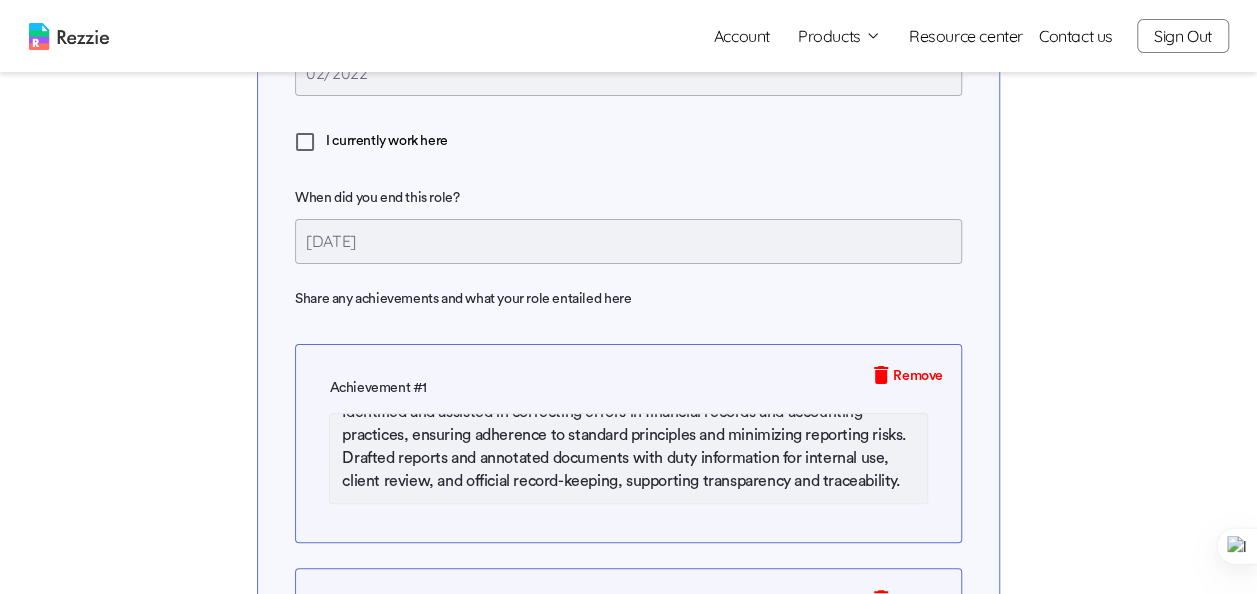 scroll, scrollTop: 840, scrollLeft: 0, axis: vertical 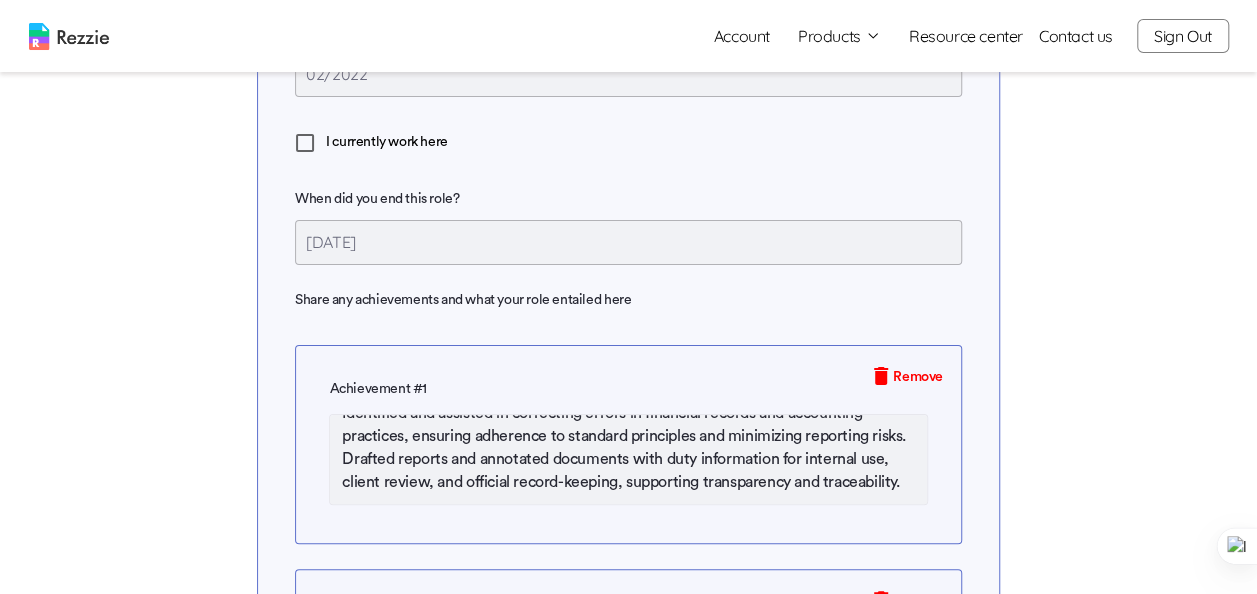 click on "Collaborated with professional tax administrators to streamline daily operations and assist with tax documentation, contributing to efficient compliance processes.
Identified and assisted in correcting errors in financial records and accounting practices, ensuring adherence to standard principles and minimizing reporting risks.
Drafted reports and annotated documents with duty information for internal use, client review, and official record-keeping, supporting transparency and traceability." at bounding box center (628, 459) 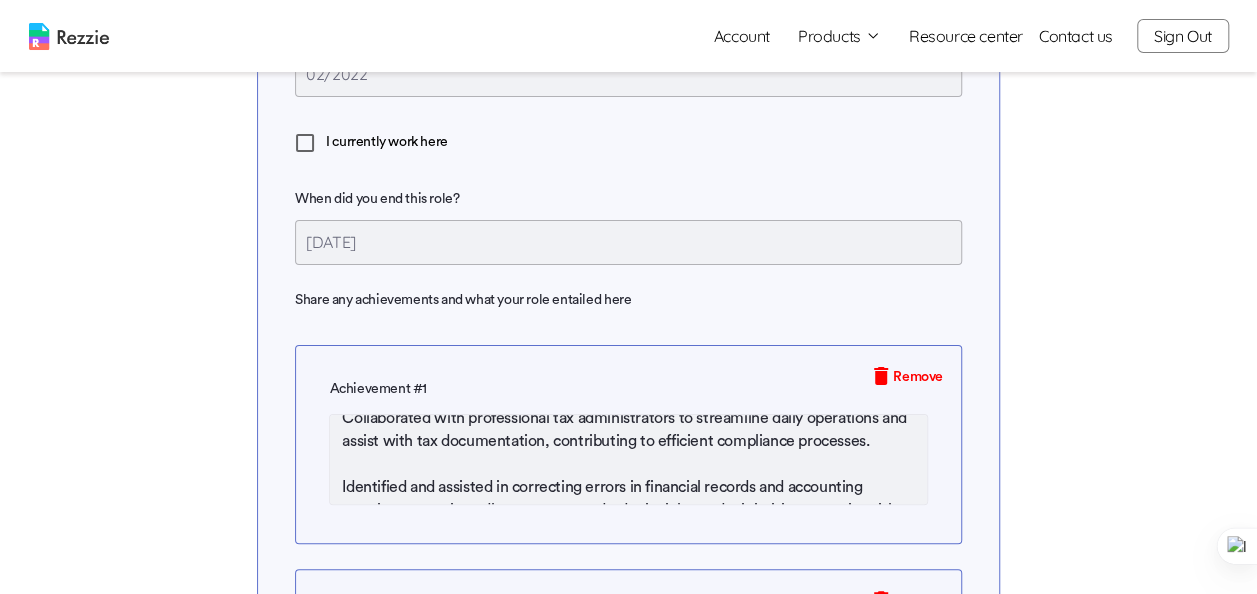 scroll, scrollTop: 0, scrollLeft: 0, axis: both 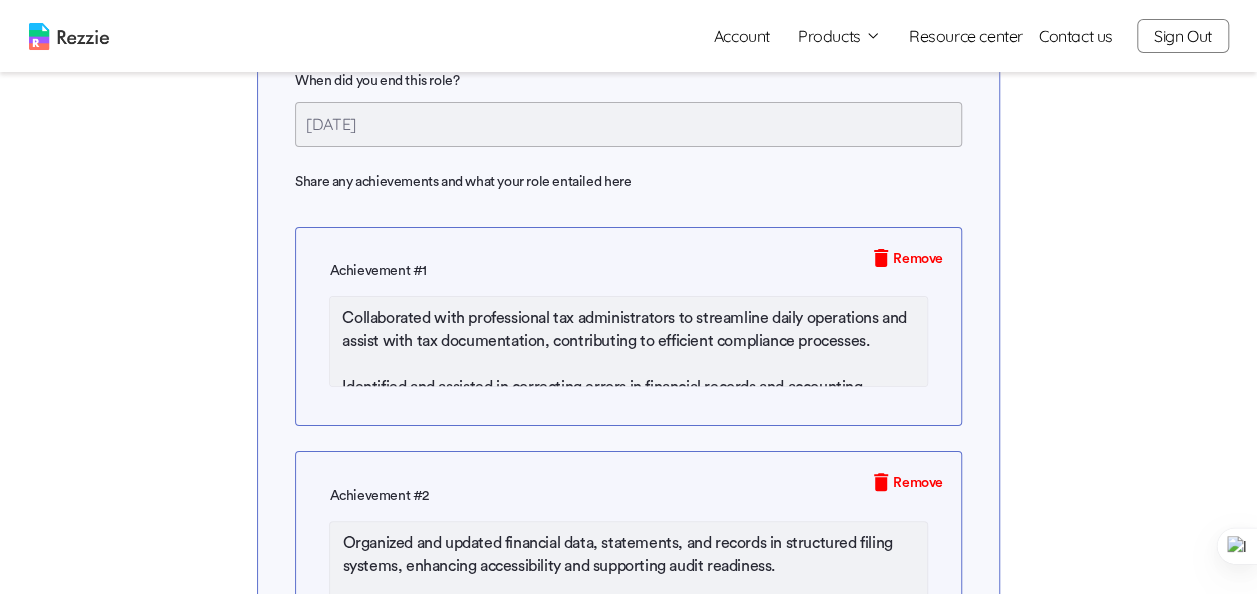 click on "Collaborated with professional tax administrators to streamline daily operations and assist with tax documentation, contributing to efficient compliance processes.
Identified and assisted in correcting errors in financial records and accounting practices, ensuring adherence to standard principles and minimizing reporting risks.
Drafted reports and annotated documents with duty information for internal use, client review, and official record-keeping, supporting transparency and traceability." at bounding box center [628, 341] 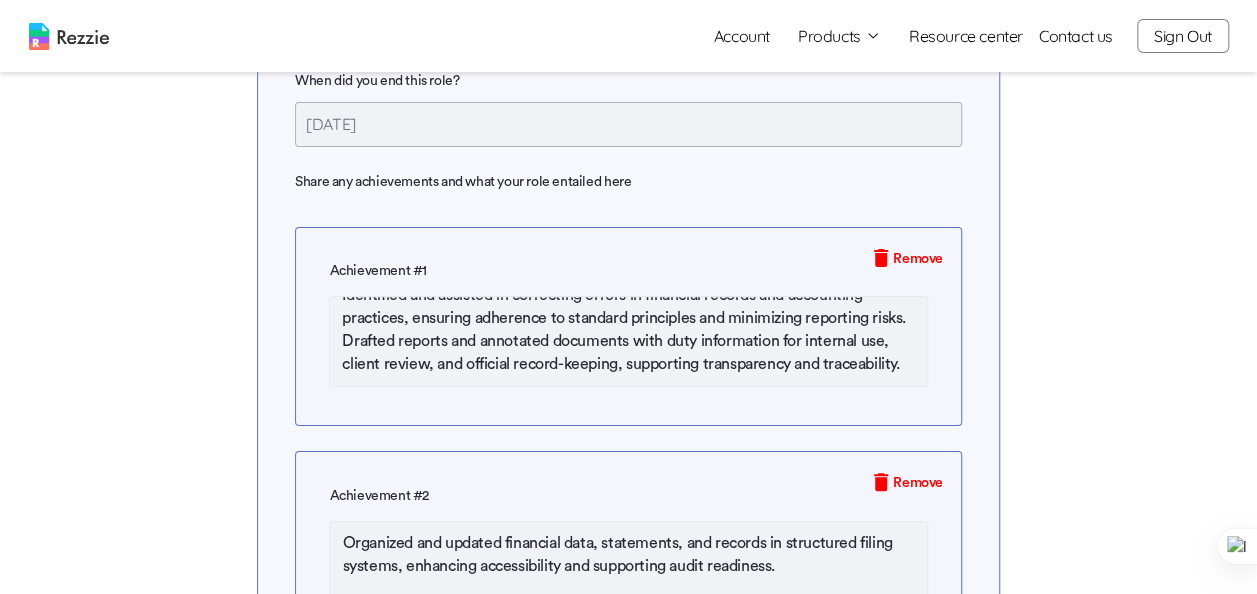 scroll, scrollTop: 100, scrollLeft: 0, axis: vertical 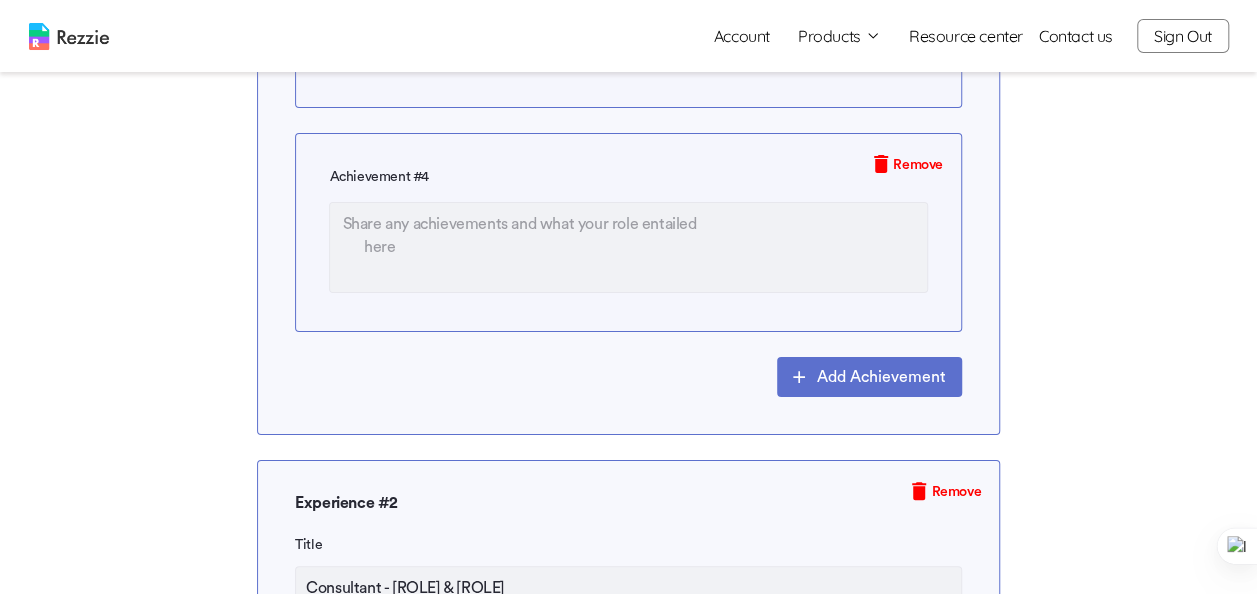 click at bounding box center (628, 247) 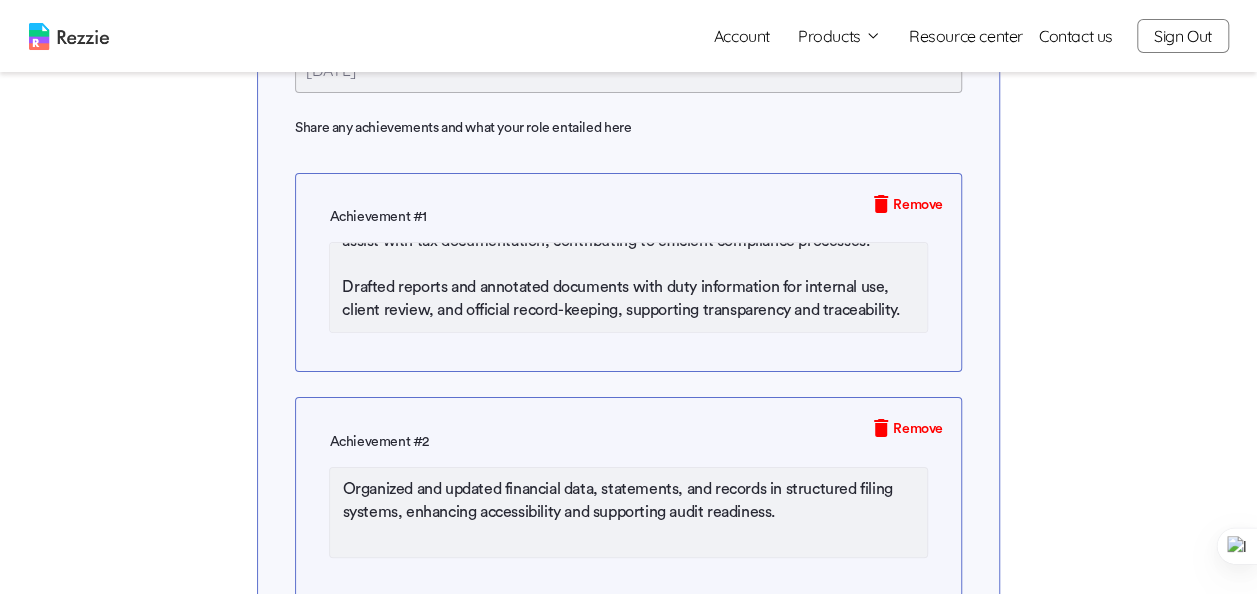 scroll, scrollTop: 972, scrollLeft: 0, axis: vertical 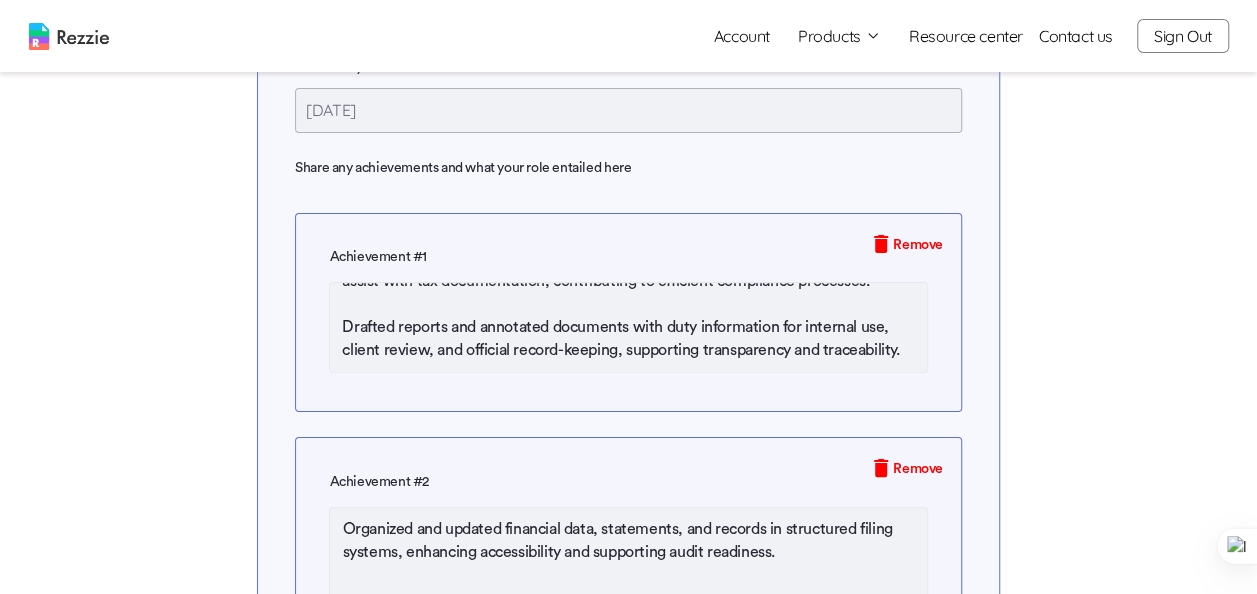 click on "Collaborated with professional tax administrators to streamline daily operations and assist with tax documentation, contributing to efficient compliance processes.
Drafted reports and annotated documents with duty information for internal use, client review, and official record-keeping, supporting transparency and traceability." at bounding box center (628, 327) 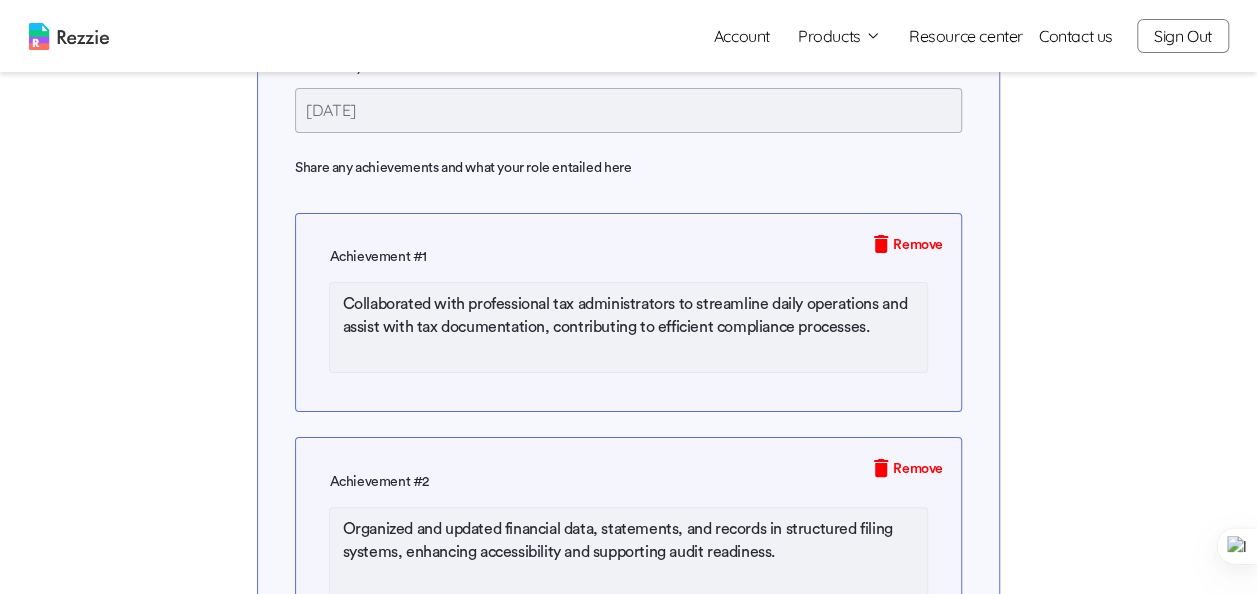 scroll, scrollTop: 0, scrollLeft: 0, axis: both 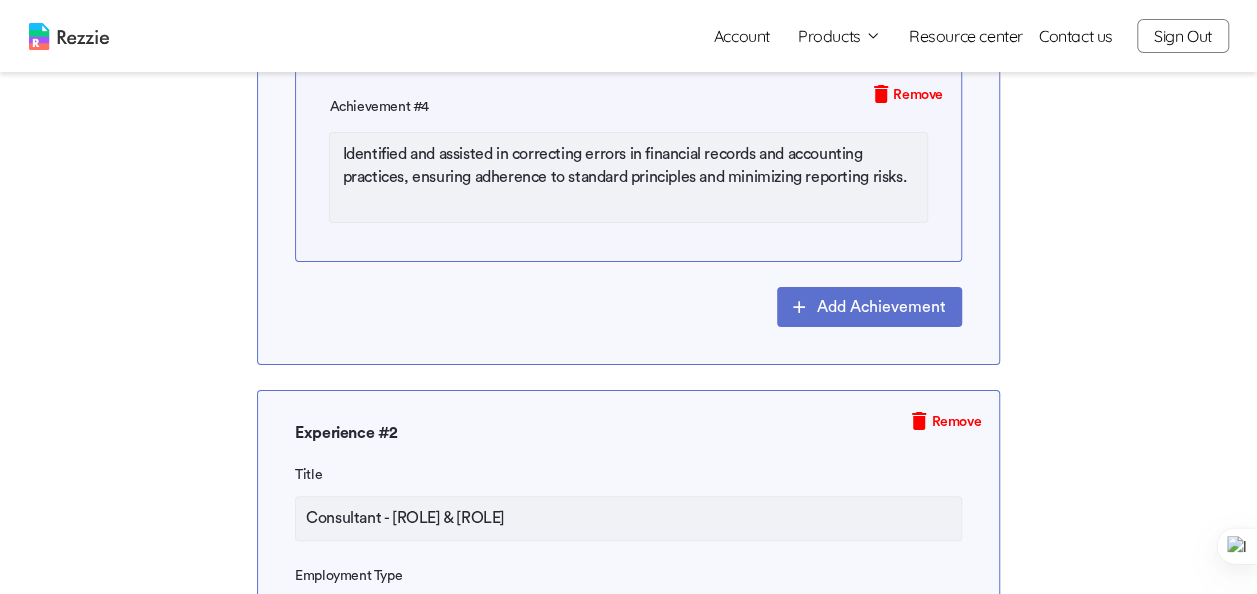 click on "Add Achievement" at bounding box center (869, 307) 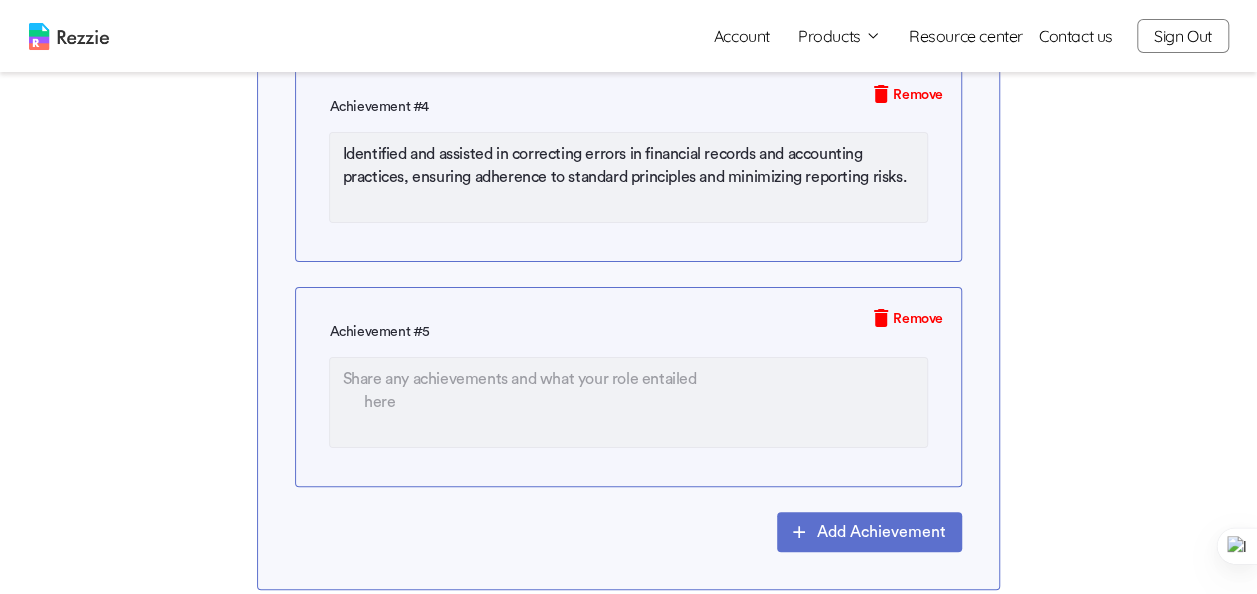 click at bounding box center [628, 402] 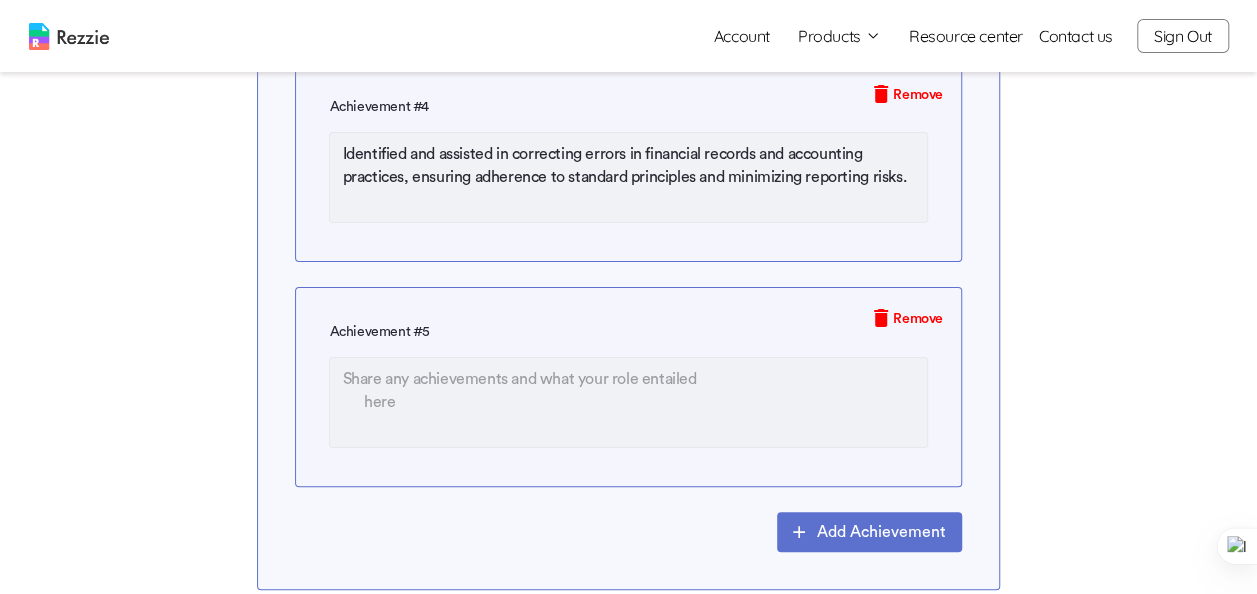 paste on "Drafted reports and annotated documents with duty information for internal use, client review, and official record-keeping, supporting transparency and traceability." 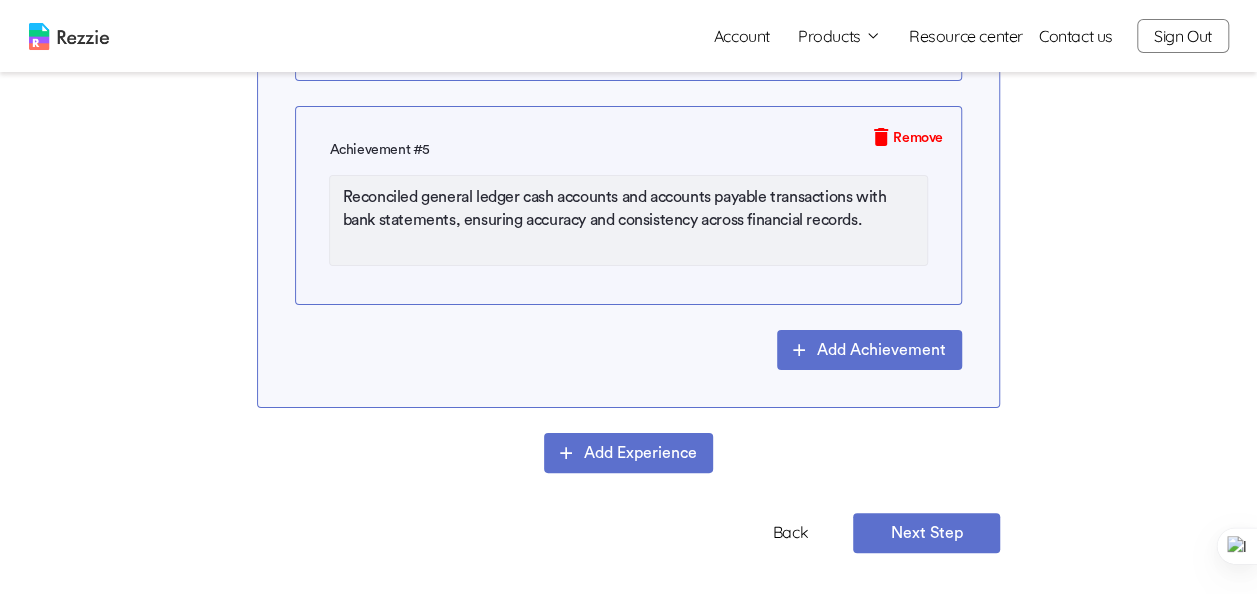 scroll, scrollTop: 5937, scrollLeft: 0, axis: vertical 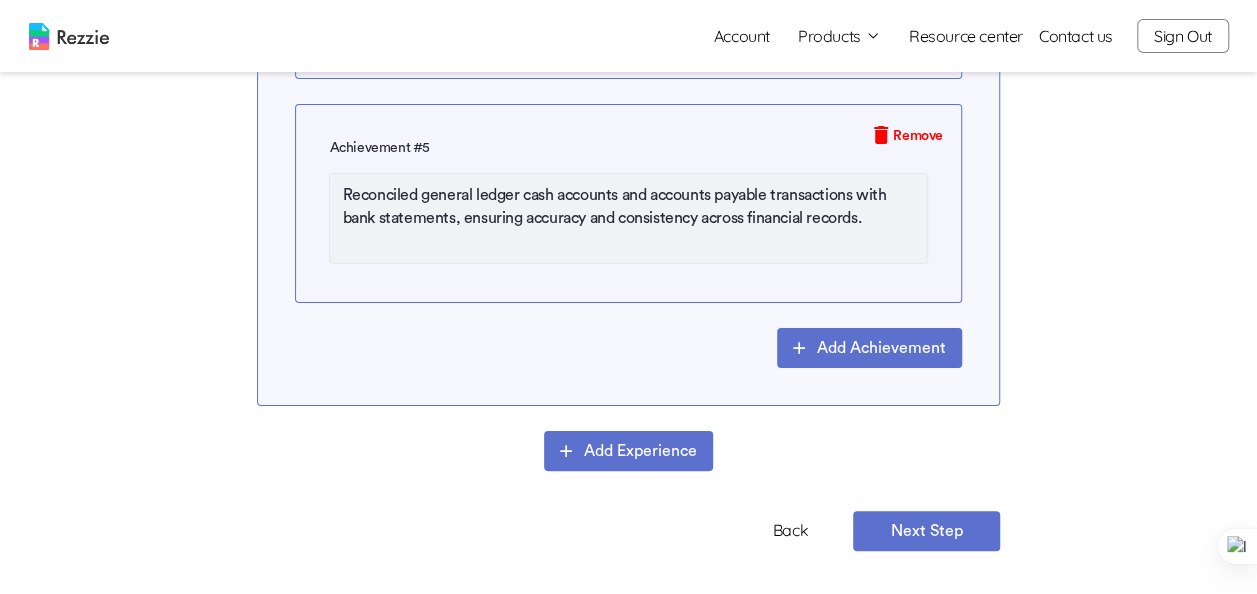 click on "Next Step" at bounding box center (926, 531) 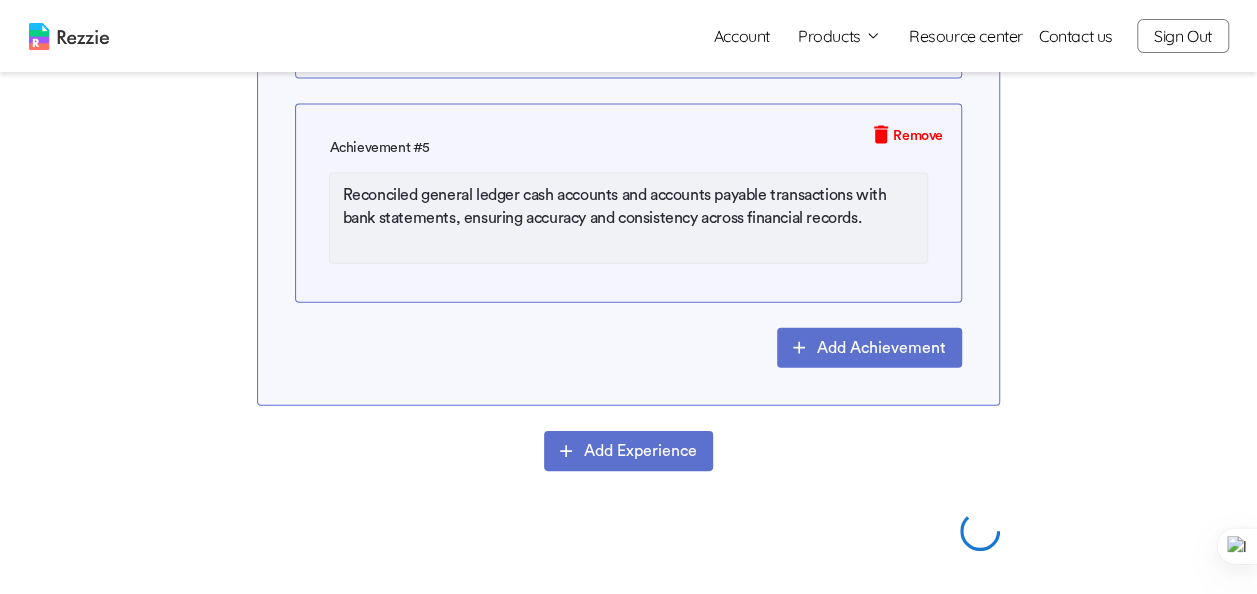 drag, startPoint x: 996, startPoint y: 525, endPoint x: 922, endPoint y: 450, distance: 105.36128 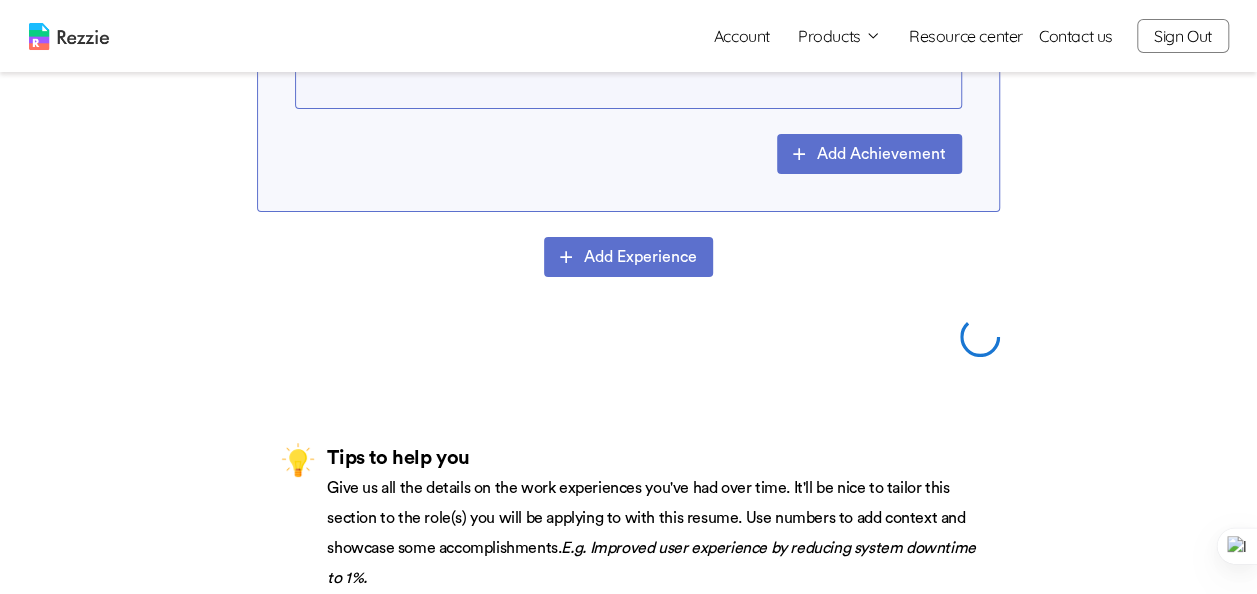 scroll, scrollTop: 6124, scrollLeft: 0, axis: vertical 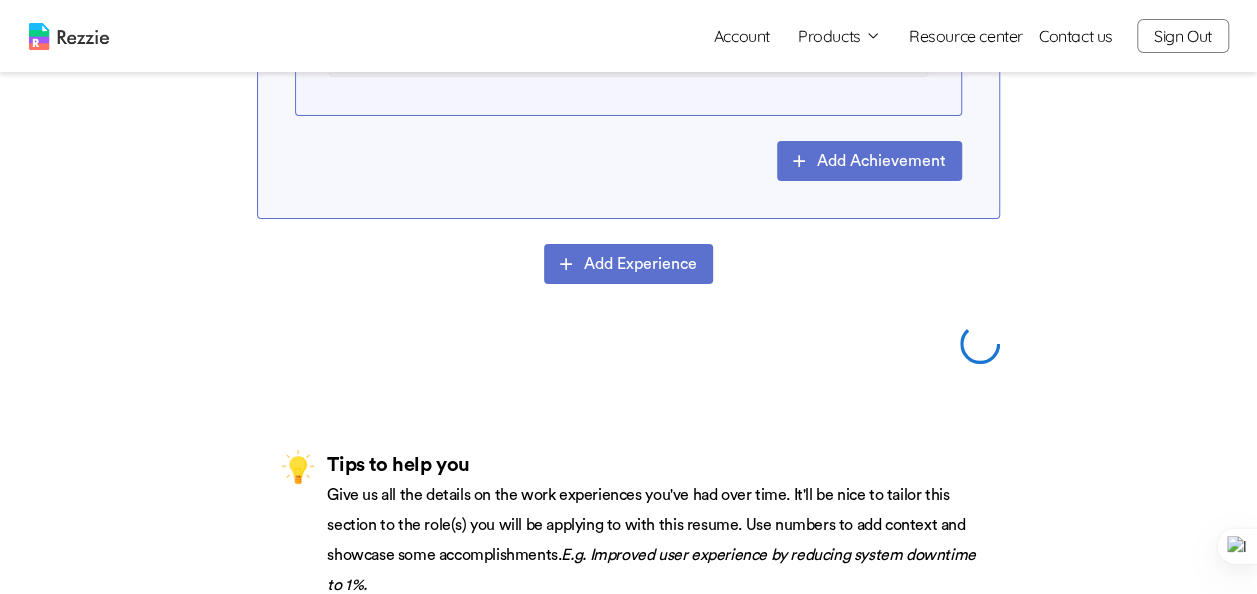 click on "Add Experience" at bounding box center [628, 264] 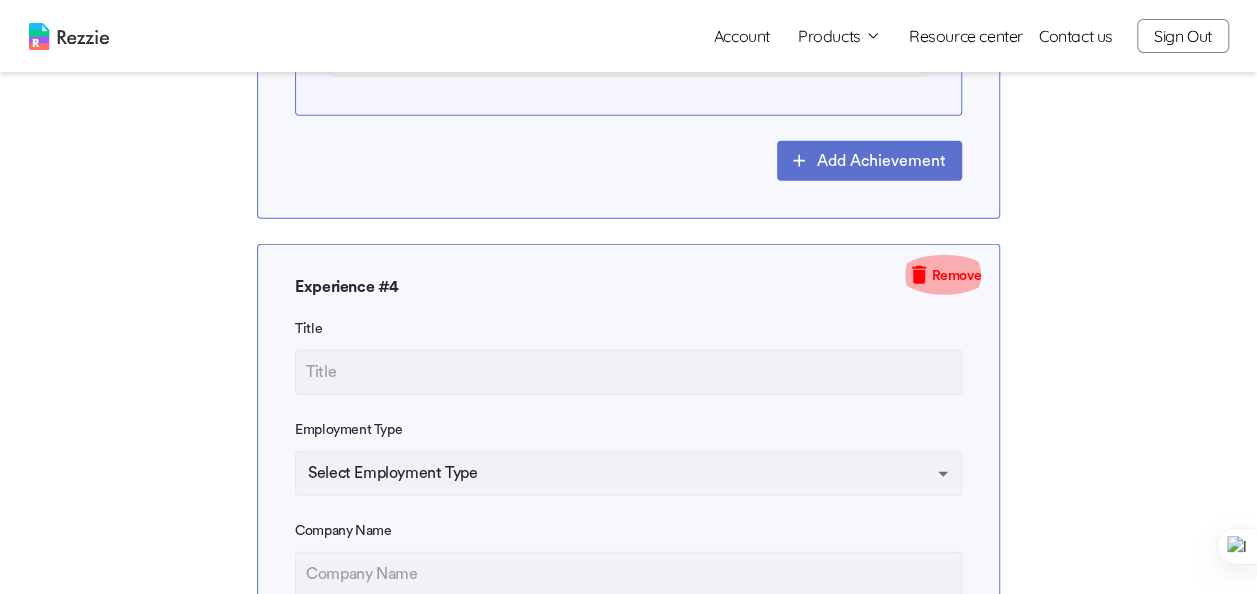 click 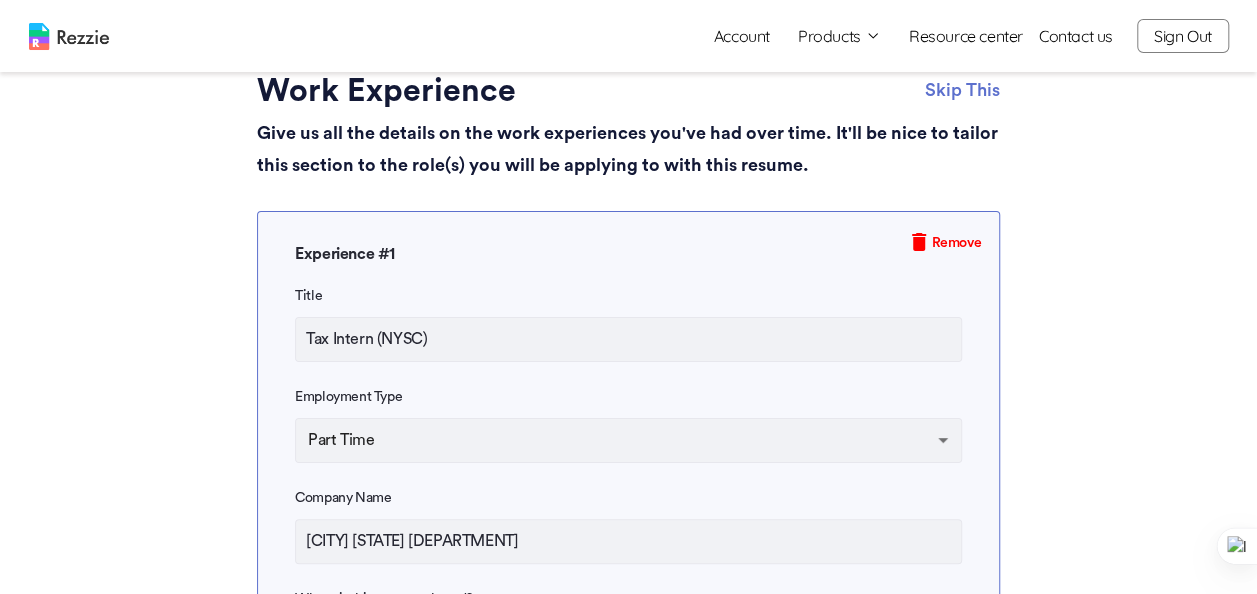 scroll, scrollTop: 0, scrollLeft: 0, axis: both 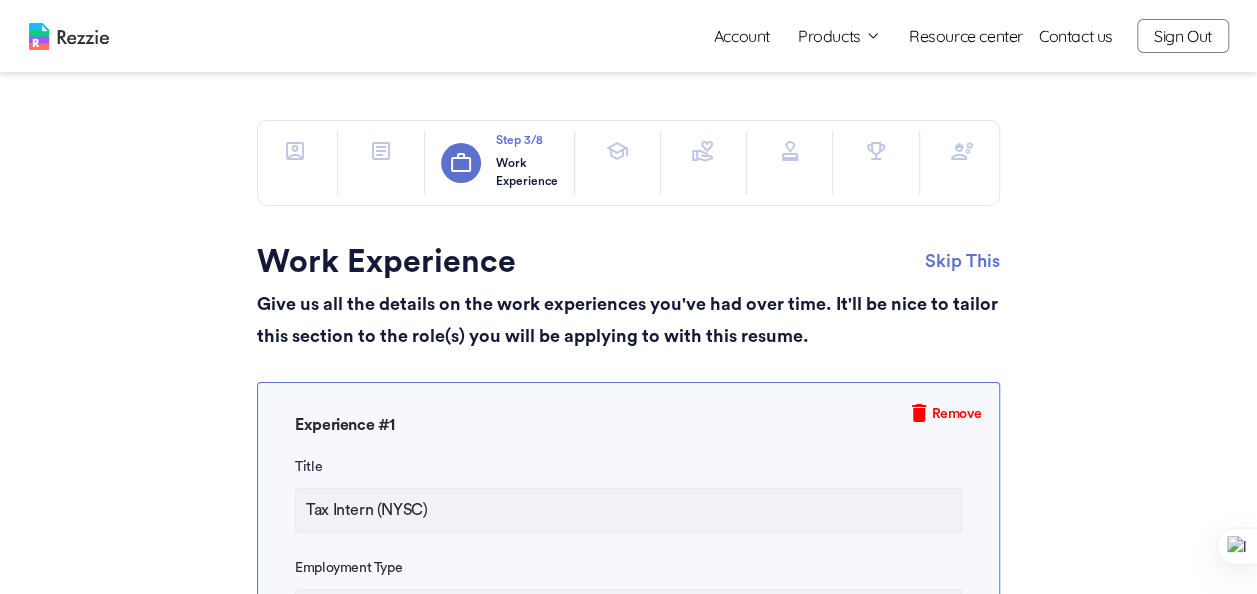 click 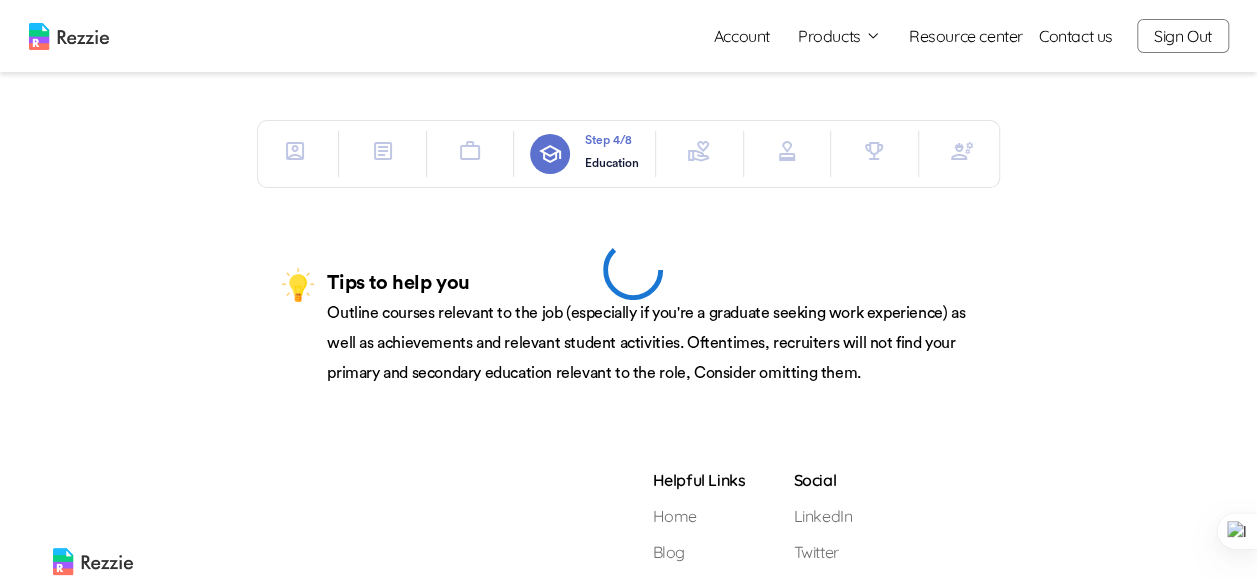 click at bounding box center (470, 151) 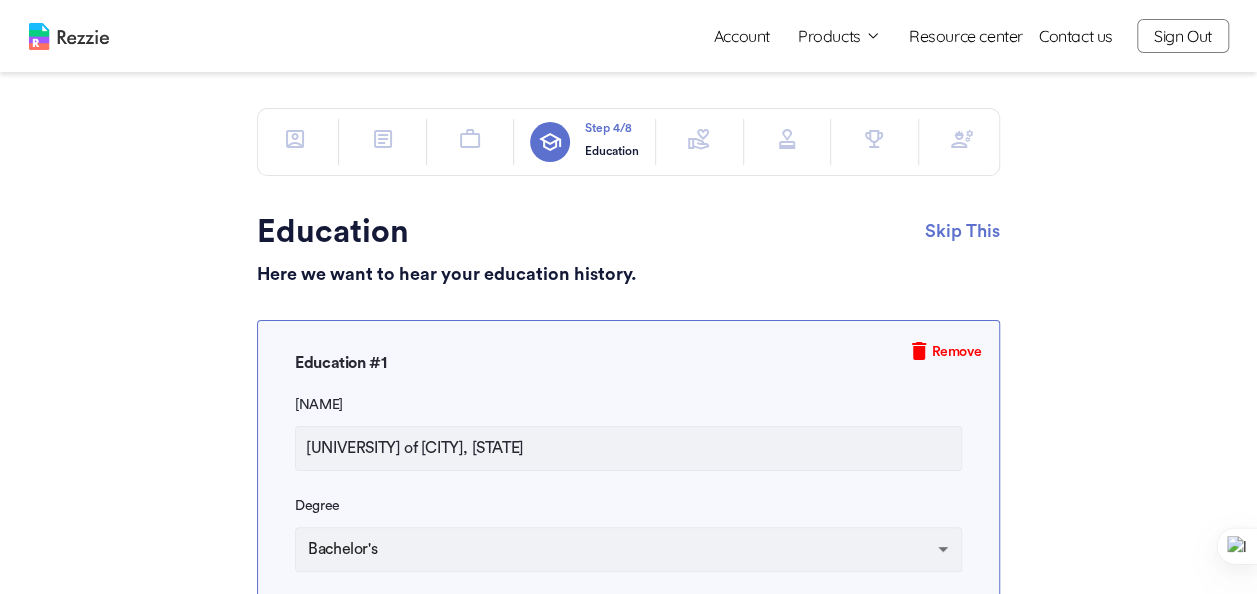 scroll, scrollTop: 0, scrollLeft: 0, axis: both 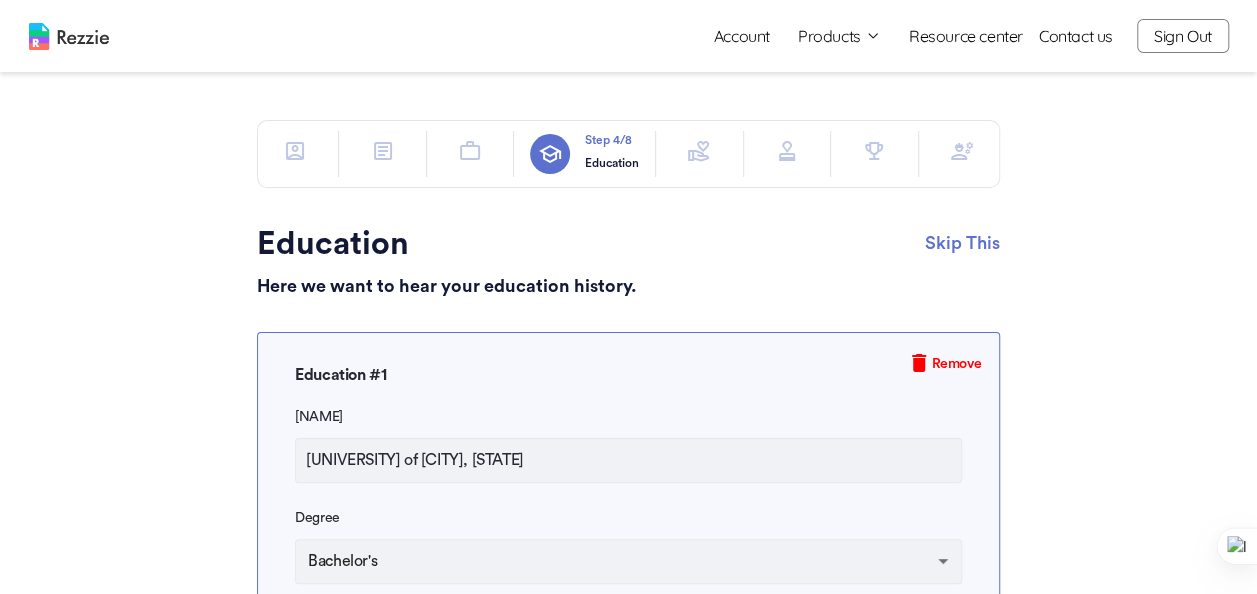 click 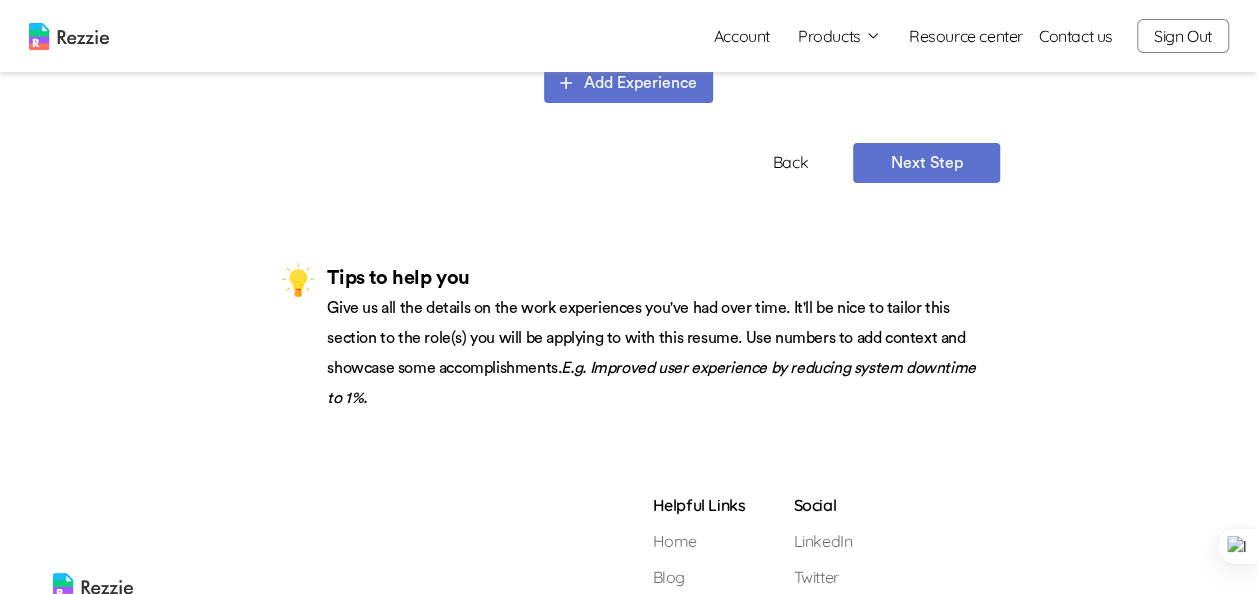 scroll, scrollTop: 6339, scrollLeft: 0, axis: vertical 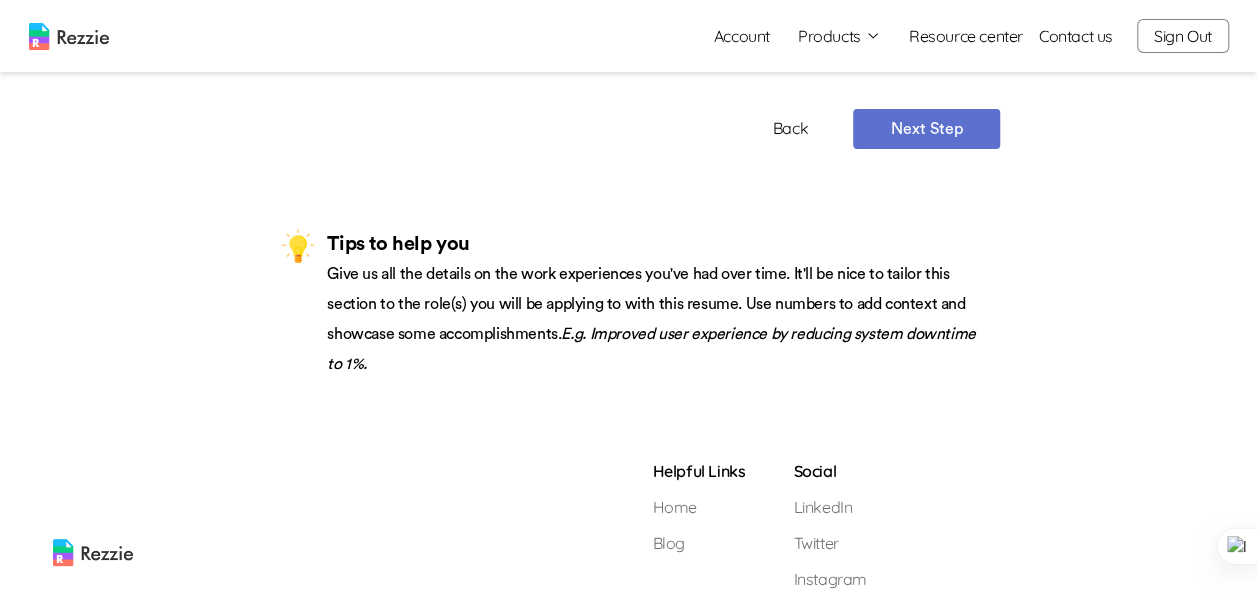 click on "Next Step" at bounding box center (926, 129) 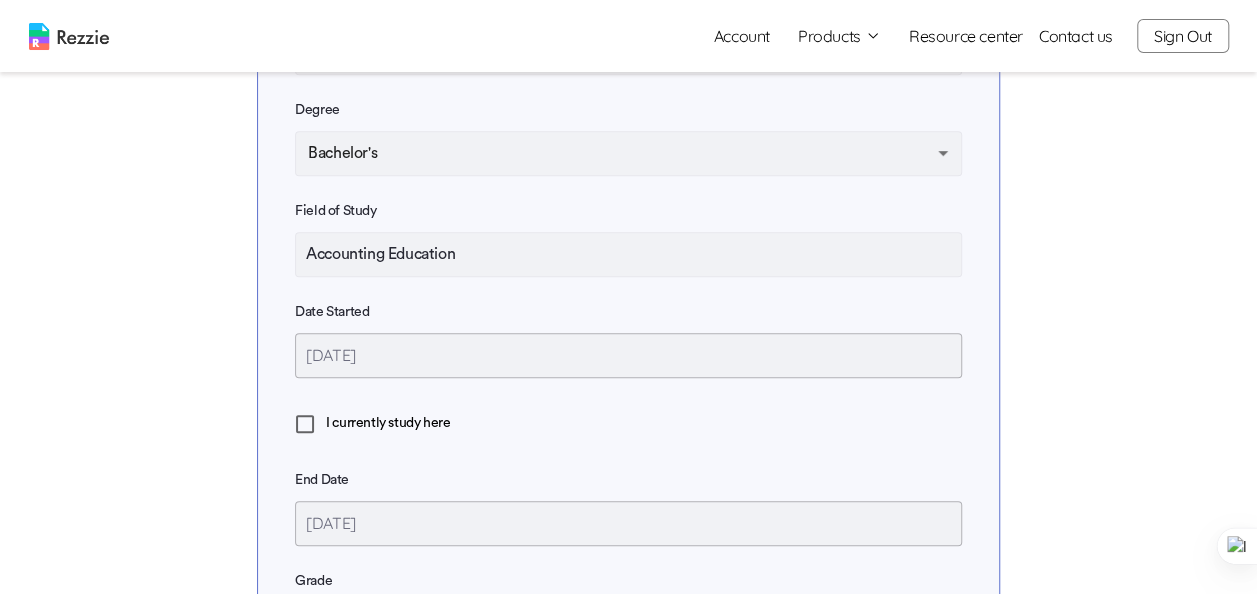 scroll, scrollTop: 0, scrollLeft: 0, axis: both 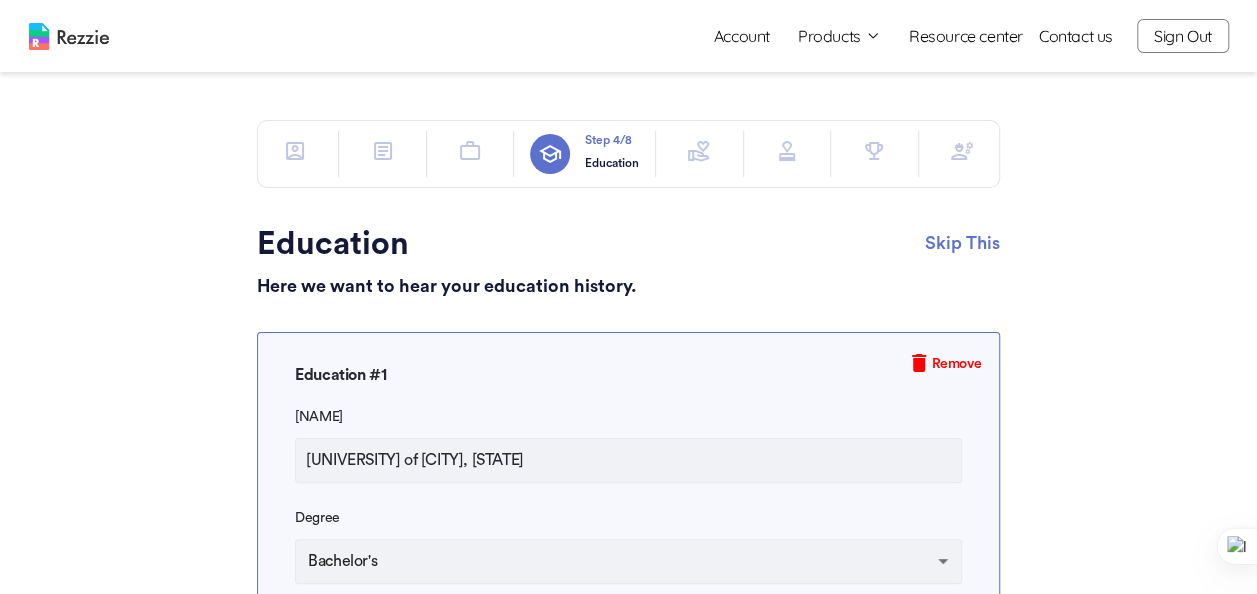 click 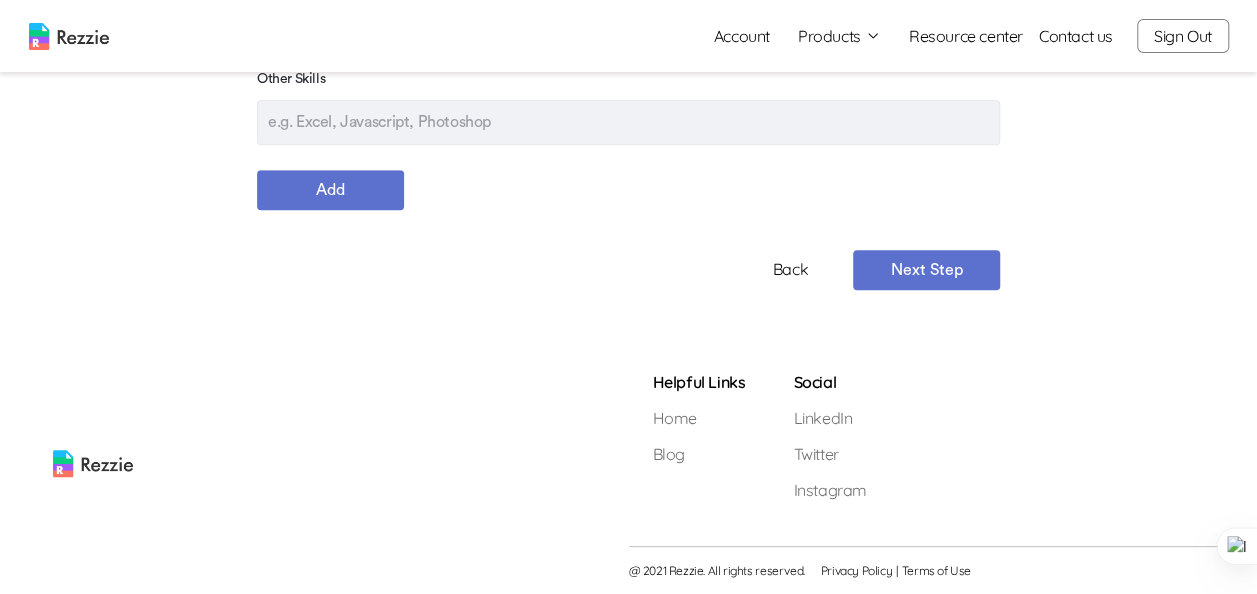 scroll, scrollTop: 559, scrollLeft: 0, axis: vertical 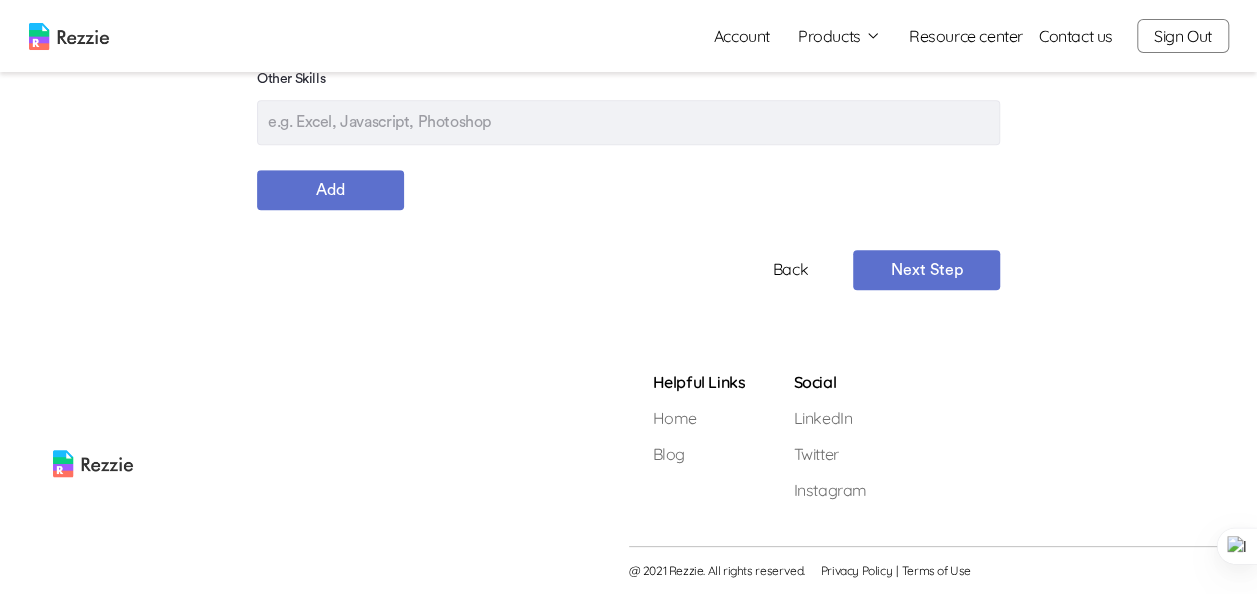 click on "Next Step" at bounding box center [926, 270] 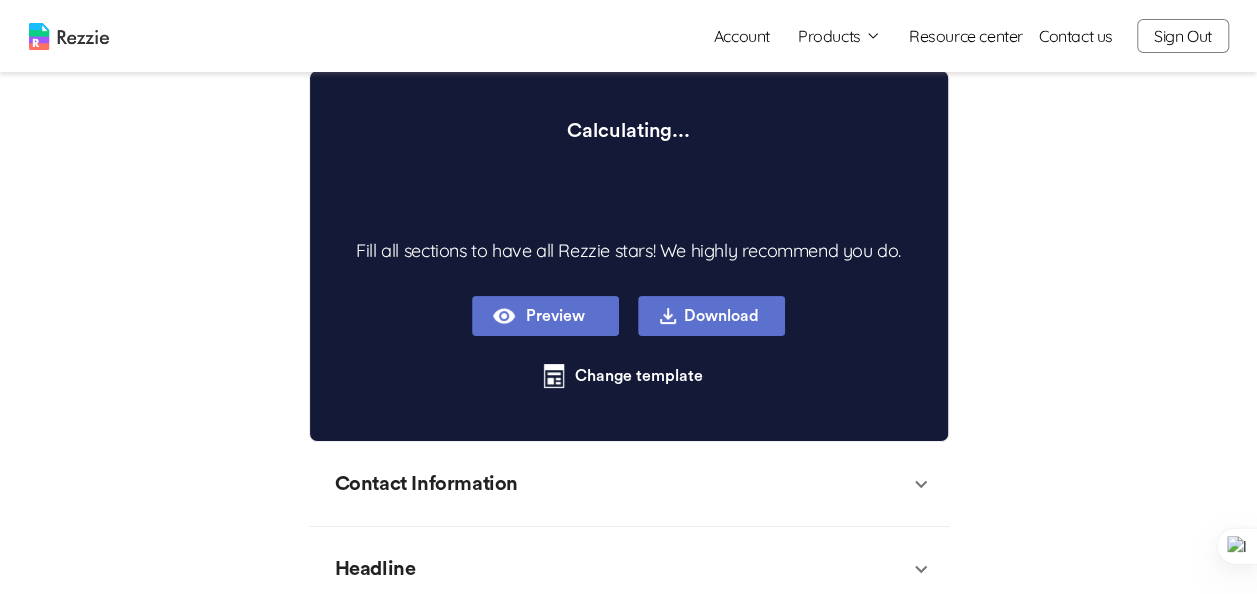 scroll, scrollTop: 0, scrollLeft: 0, axis: both 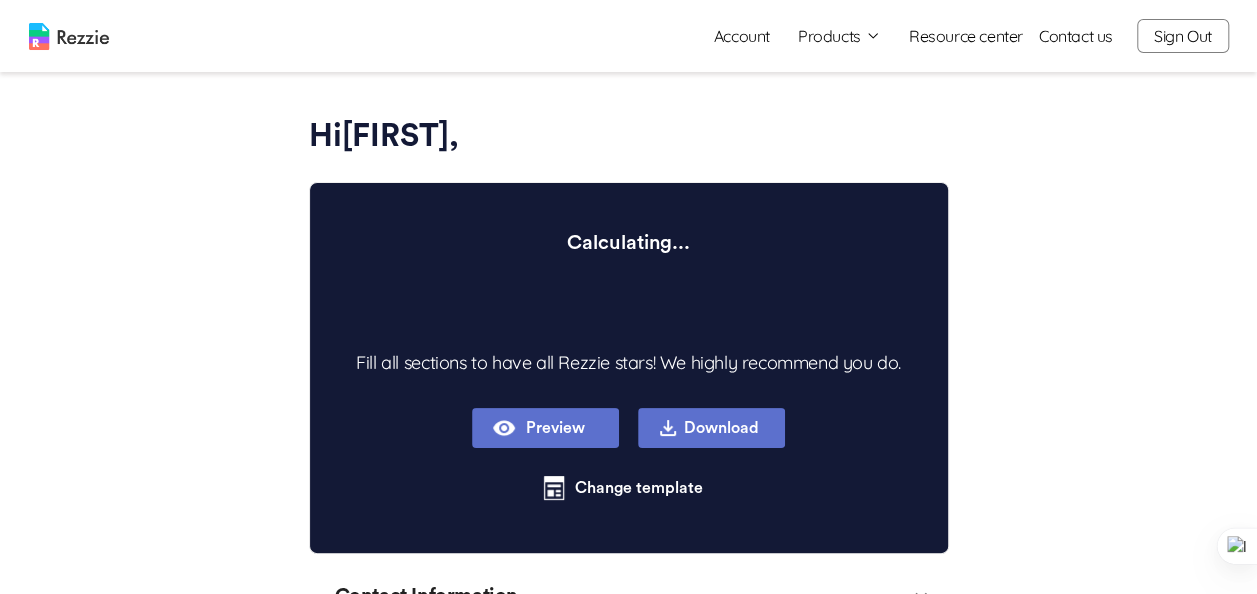 click on "Preview" at bounding box center [545, 428] 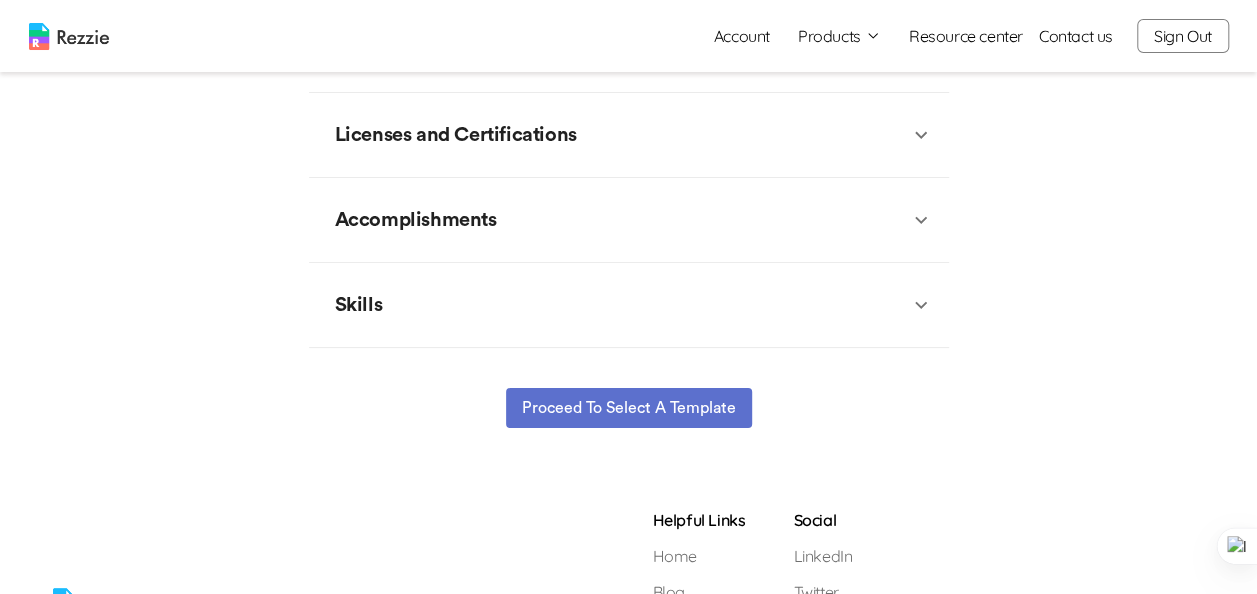 scroll, scrollTop: 895, scrollLeft: 0, axis: vertical 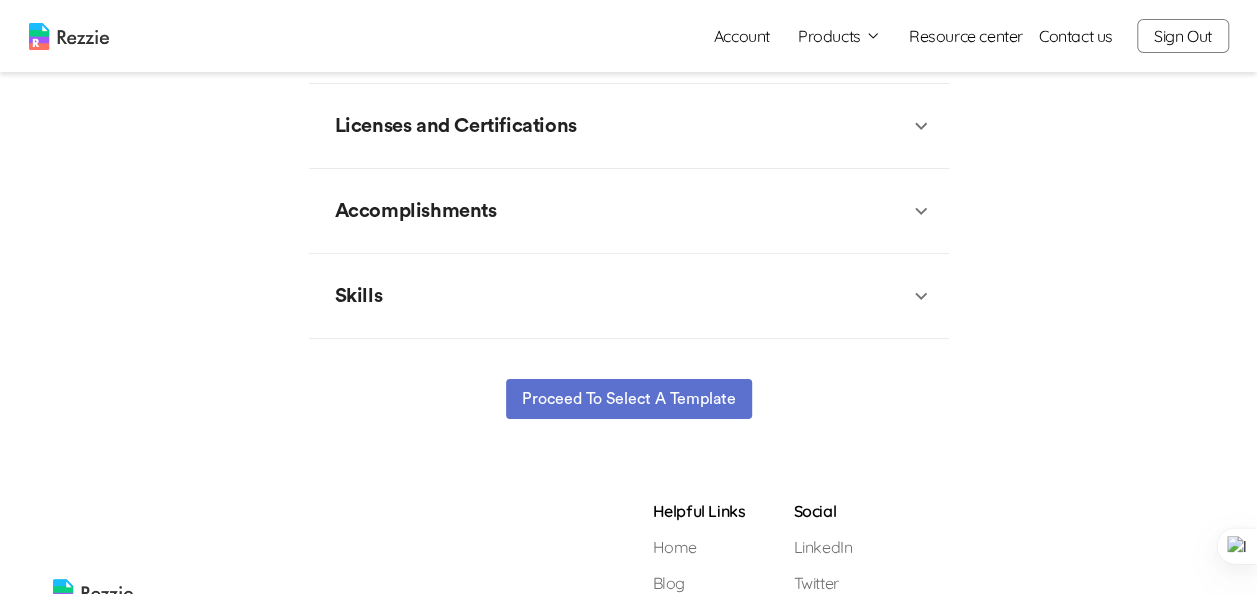 click on "Proceed to select a template" at bounding box center (629, 399) 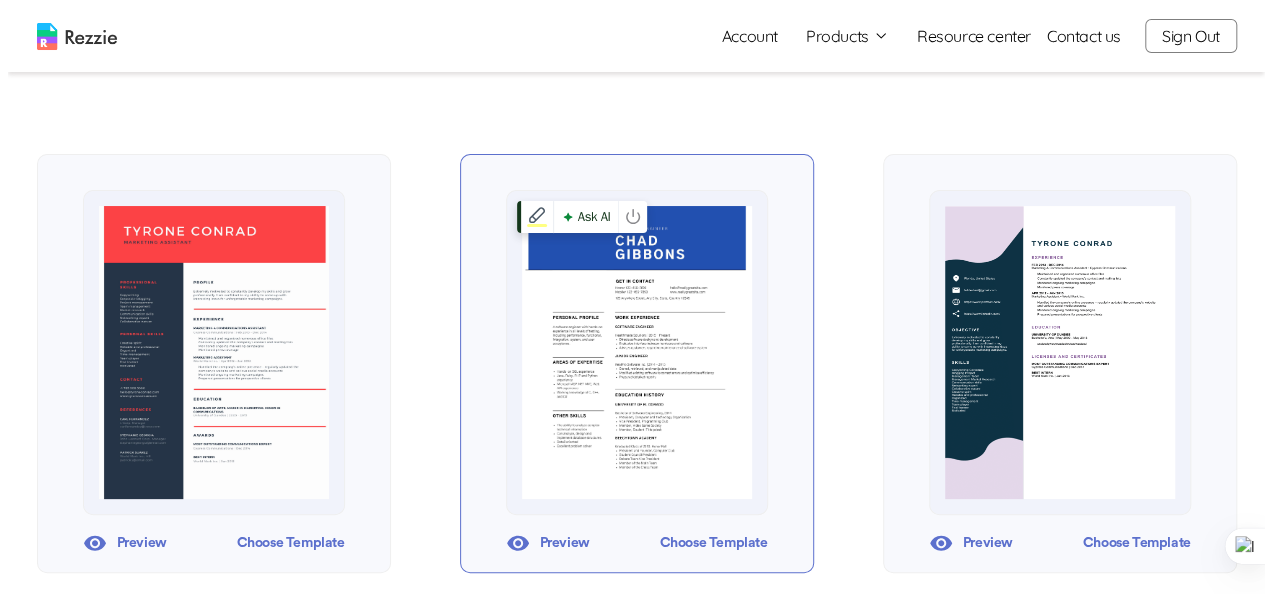 scroll, scrollTop: 214, scrollLeft: 0, axis: vertical 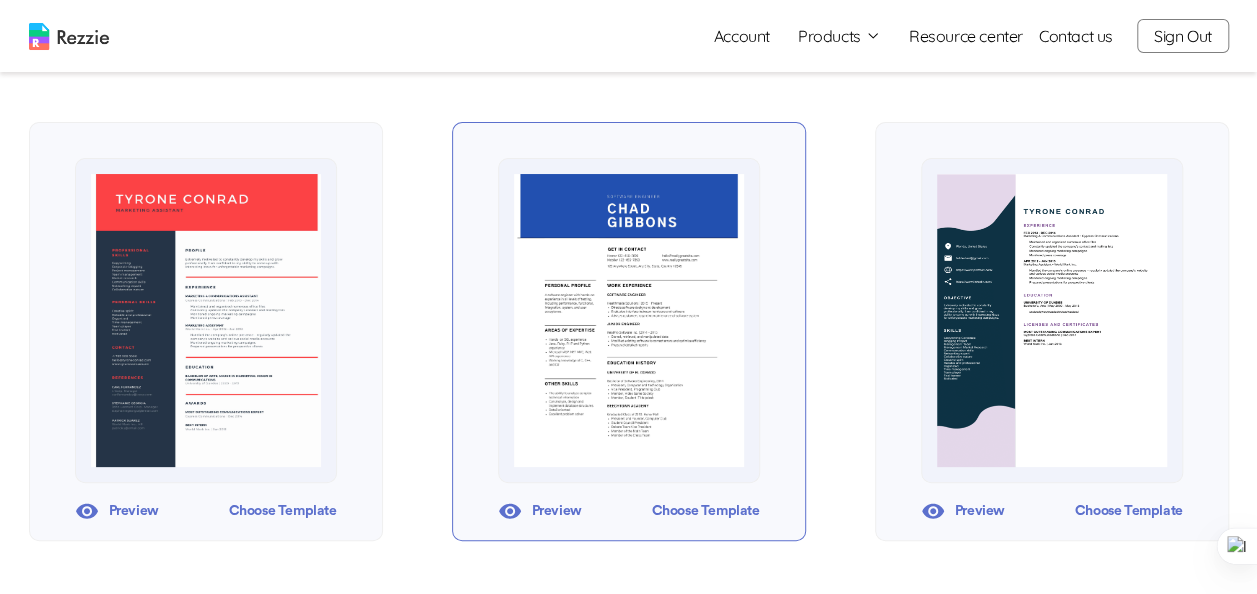 click on "Preview" at bounding box center [540, 511] 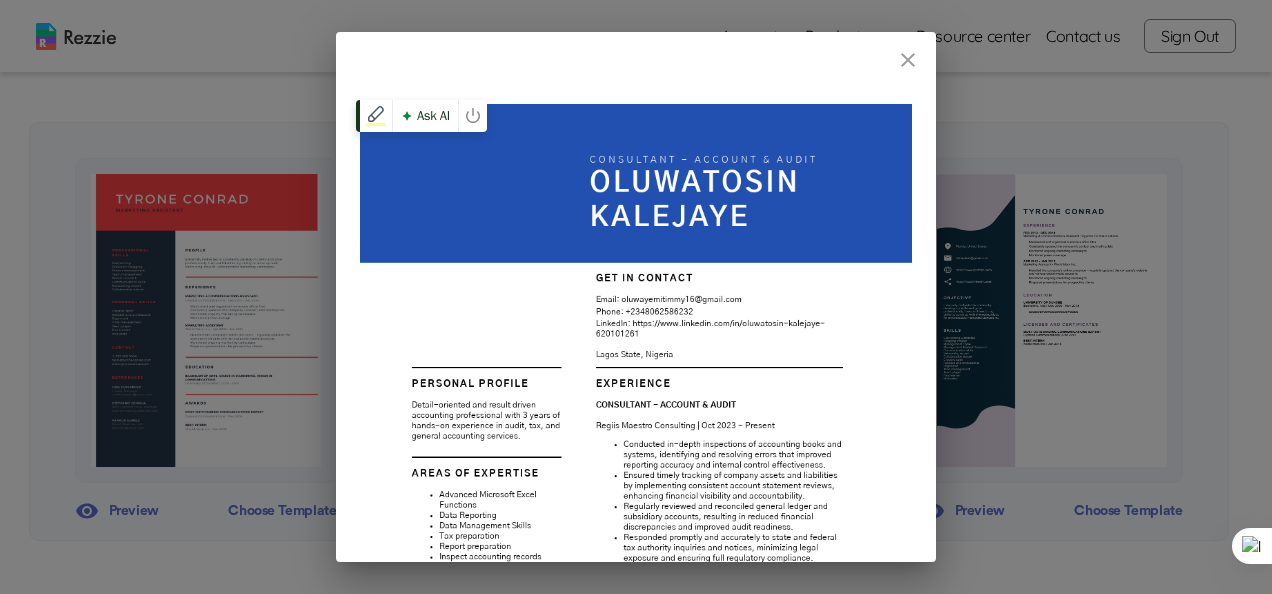 scroll, scrollTop: 0, scrollLeft: 0, axis: both 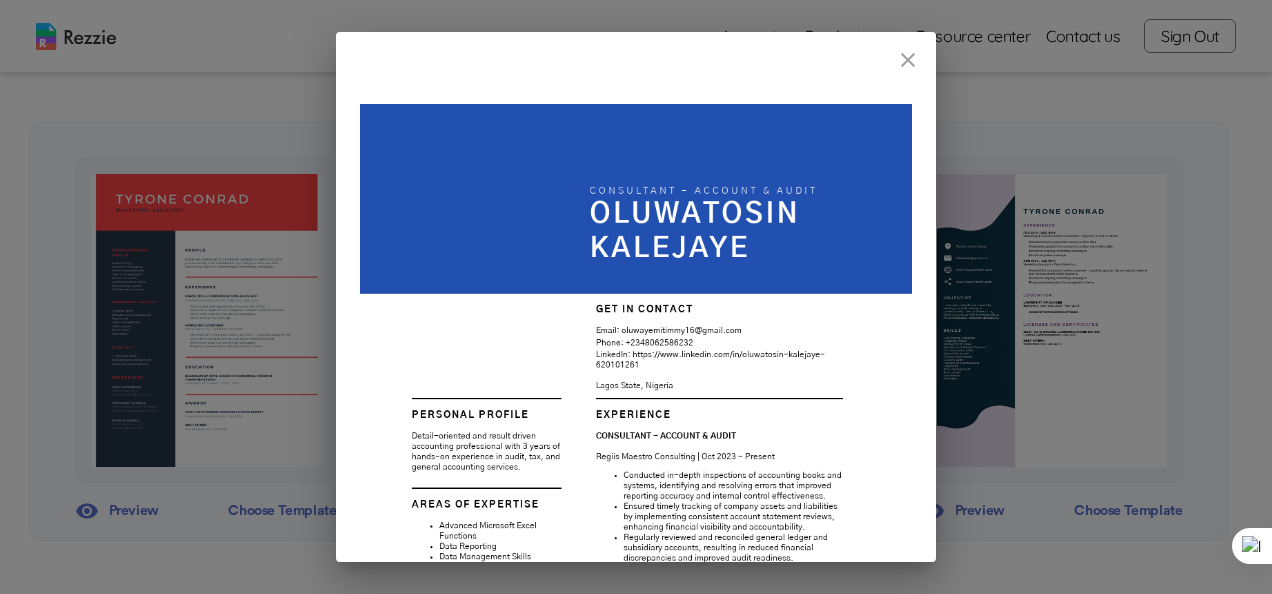 click 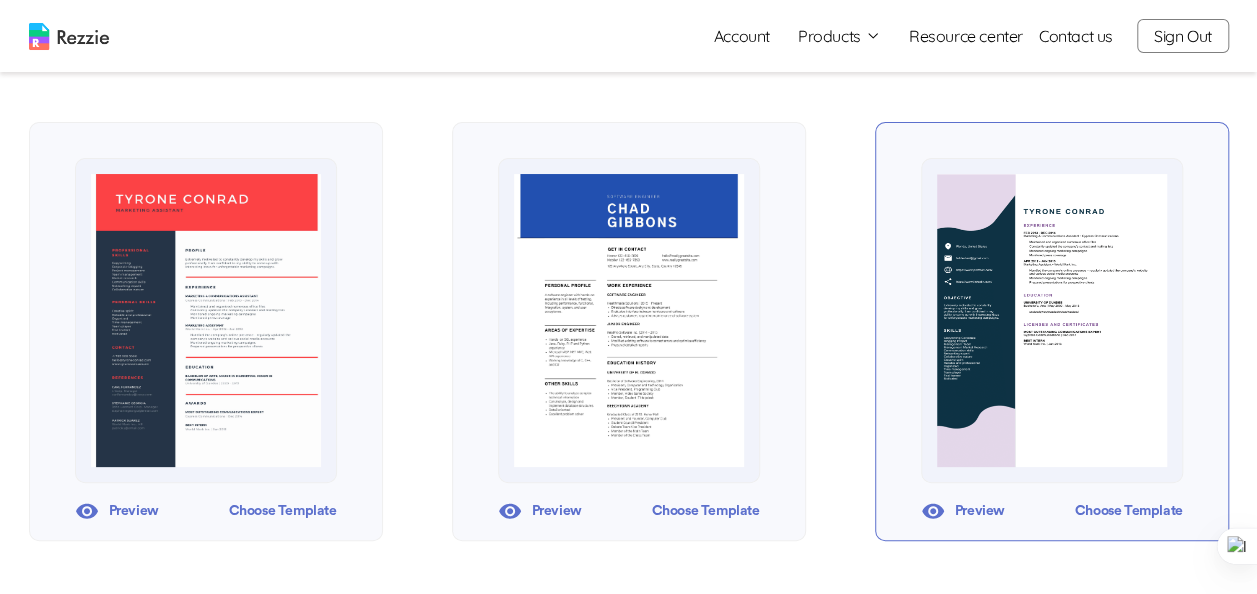 click on "Preview" at bounding box center (963, 511) 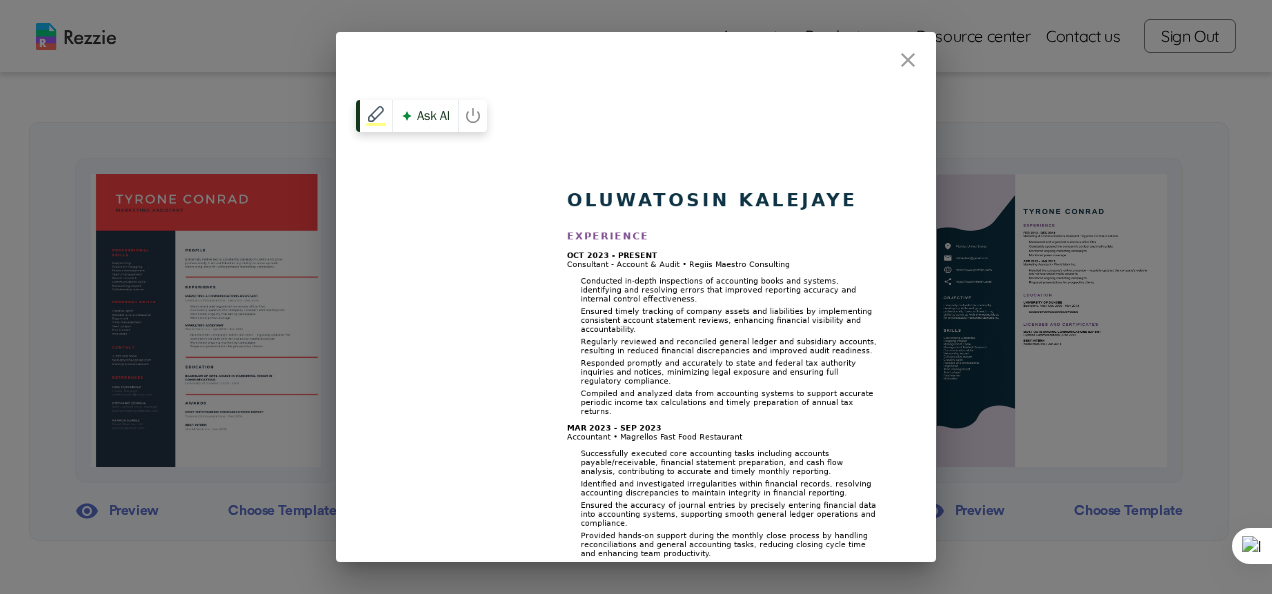 scroll, scrollTop: 0, scrollLeft: 0, axis: both 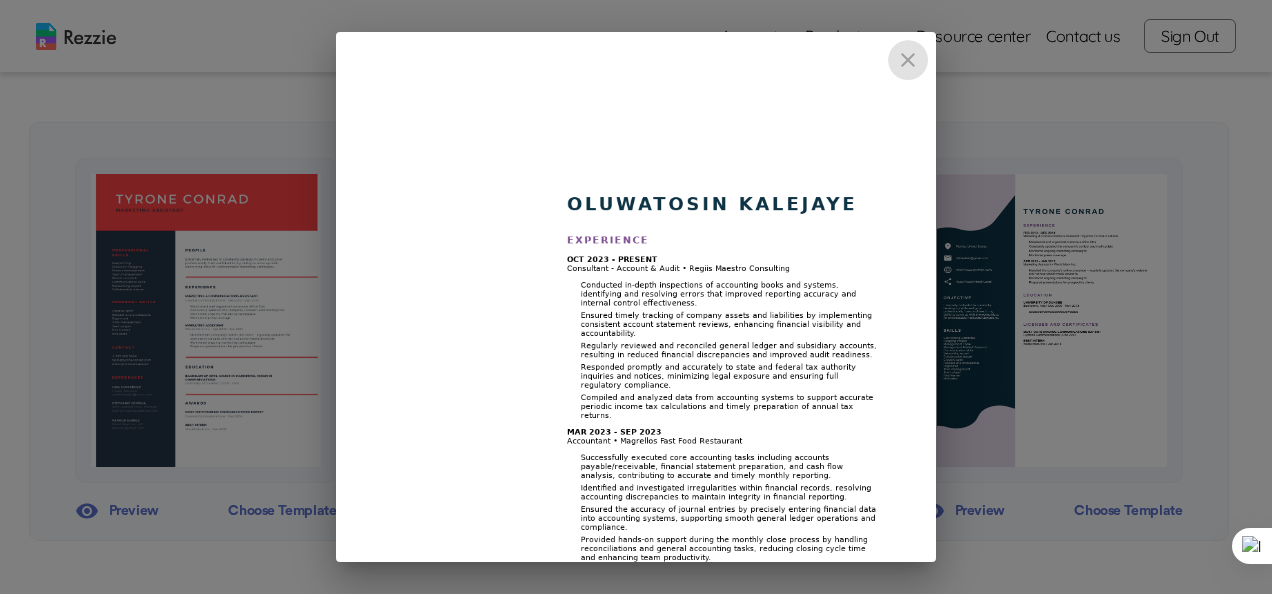 click 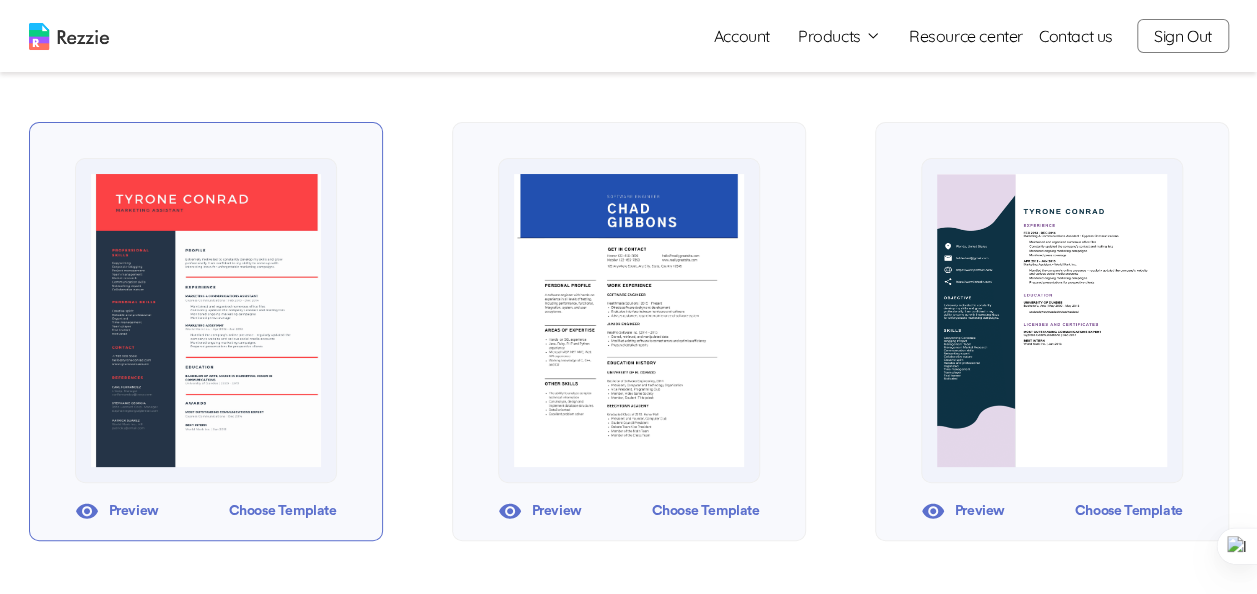 click on "Preview" at bounding box center (117, 511) 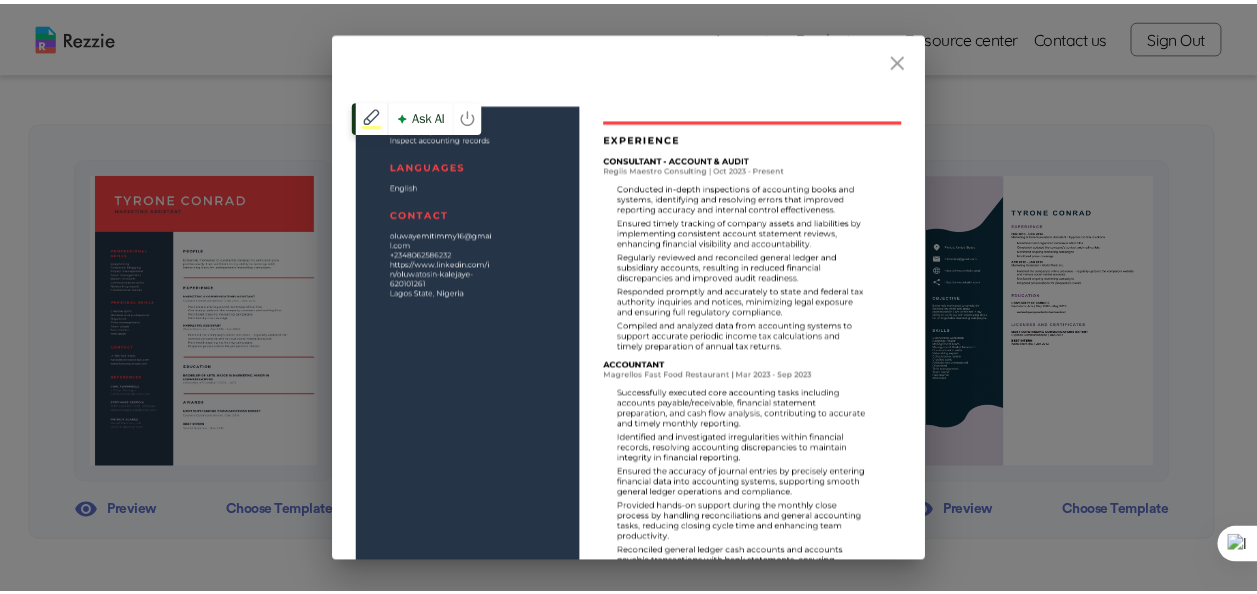 scroll, scrollTop: 266, scrollLeft: 0, axis: vertical 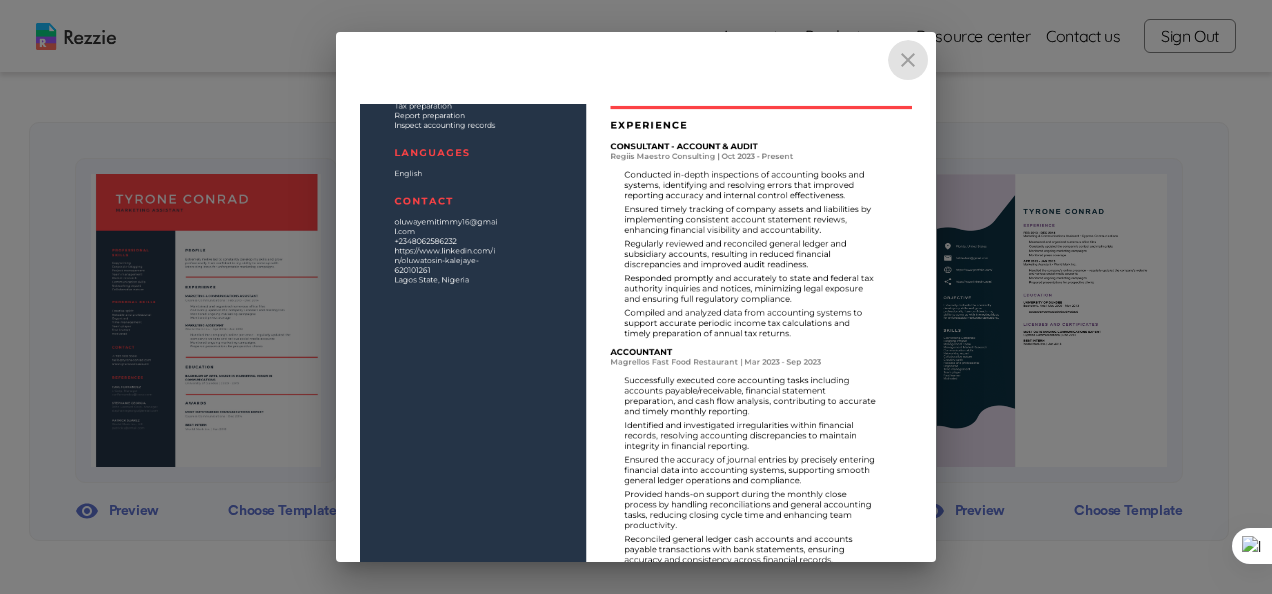 click 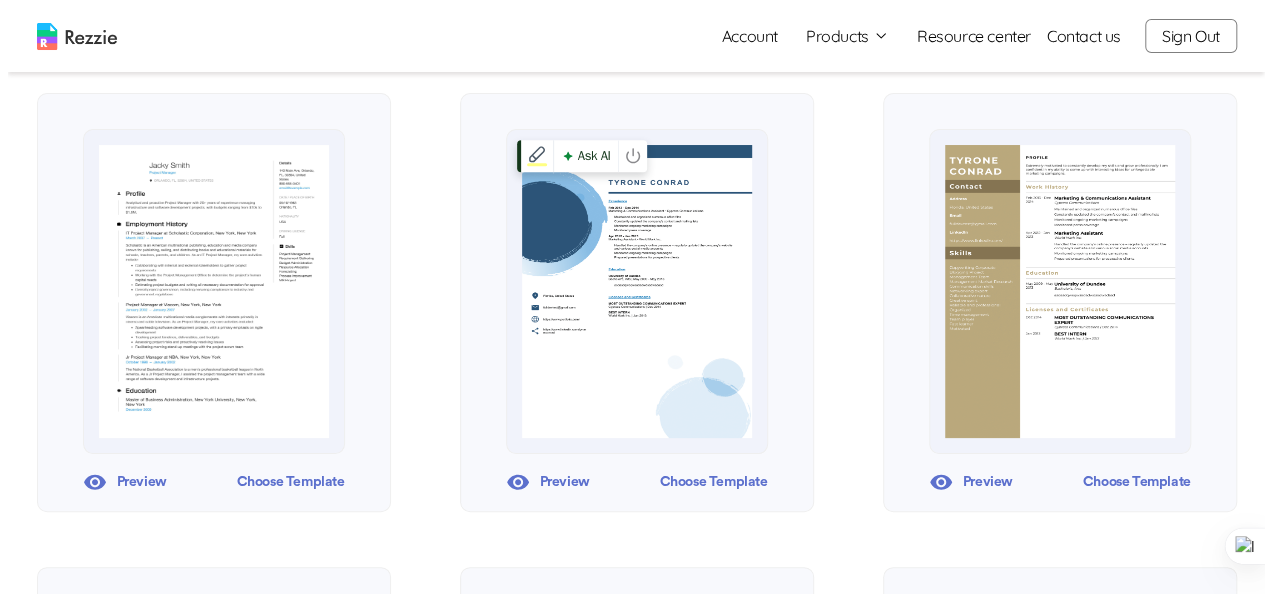 scroll, scrollTop: 718, scrollLeft: 0, axis: vertical 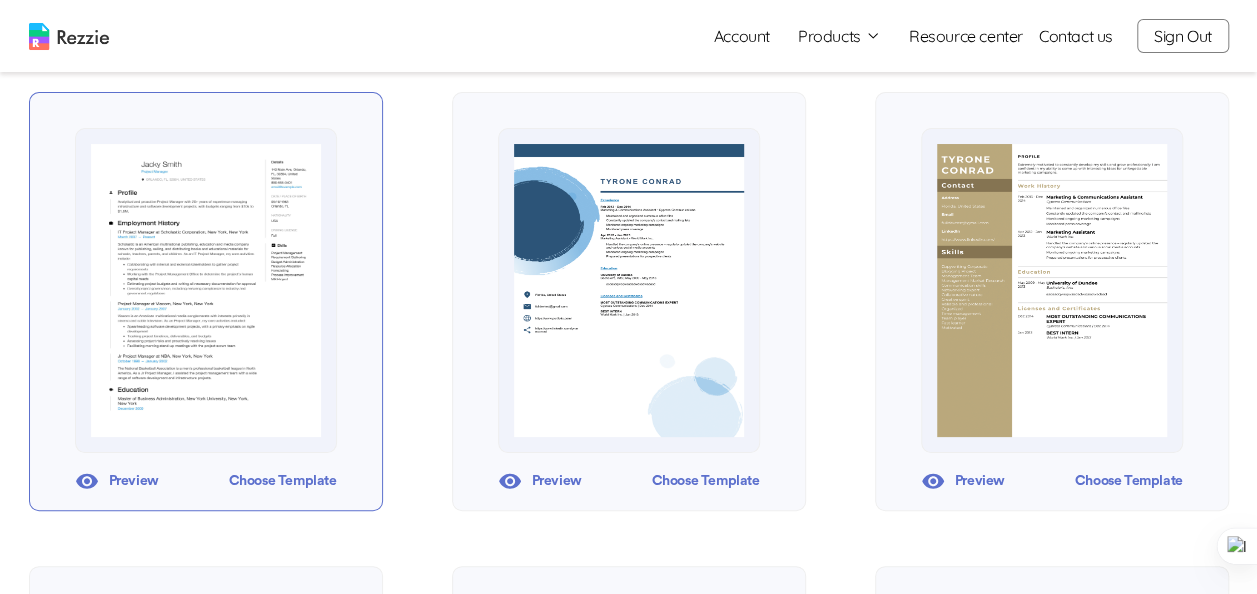 click on "Preview" at bounding box center (117, 481) 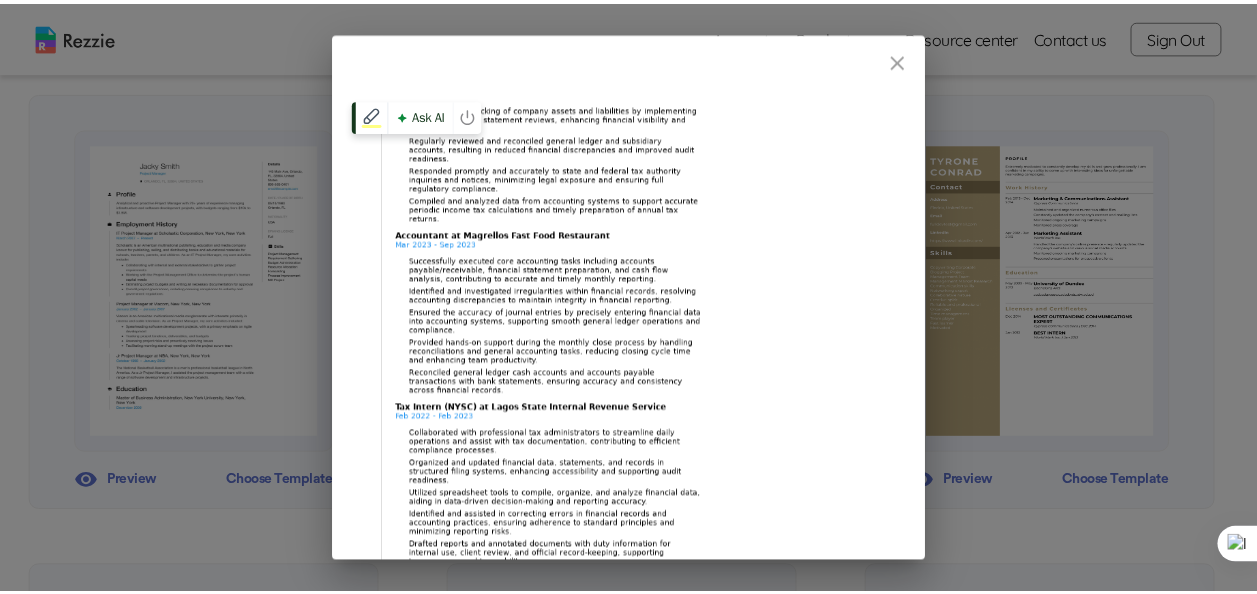 scroll, scrollTop: 0, scrollLeft: 0, axis: both 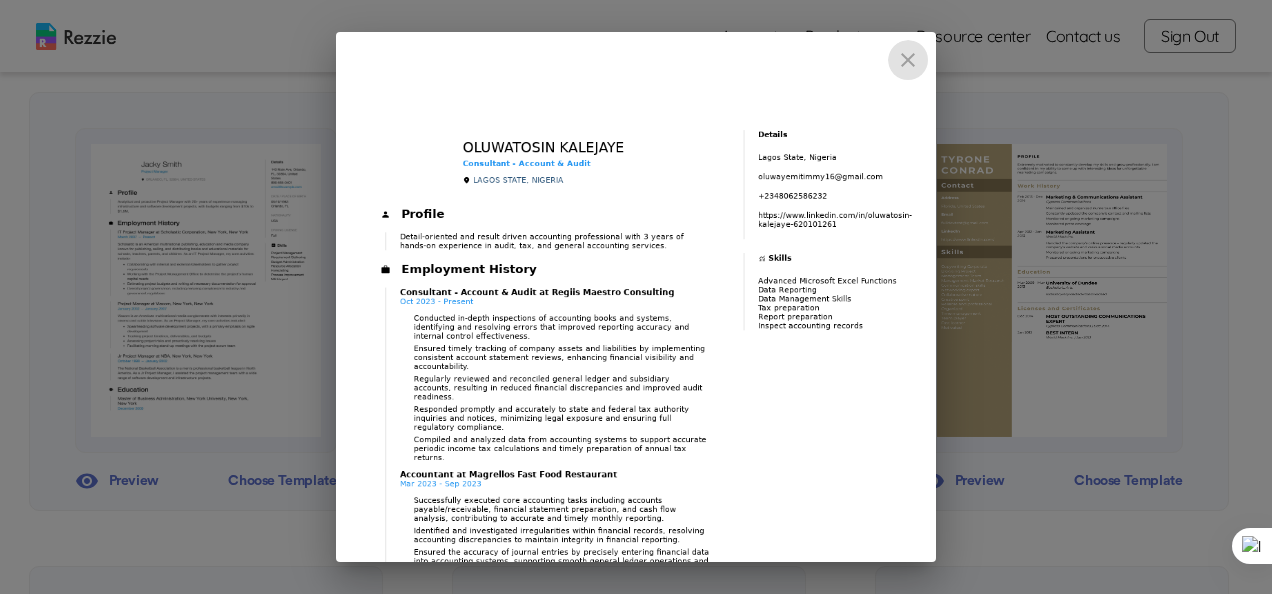 click 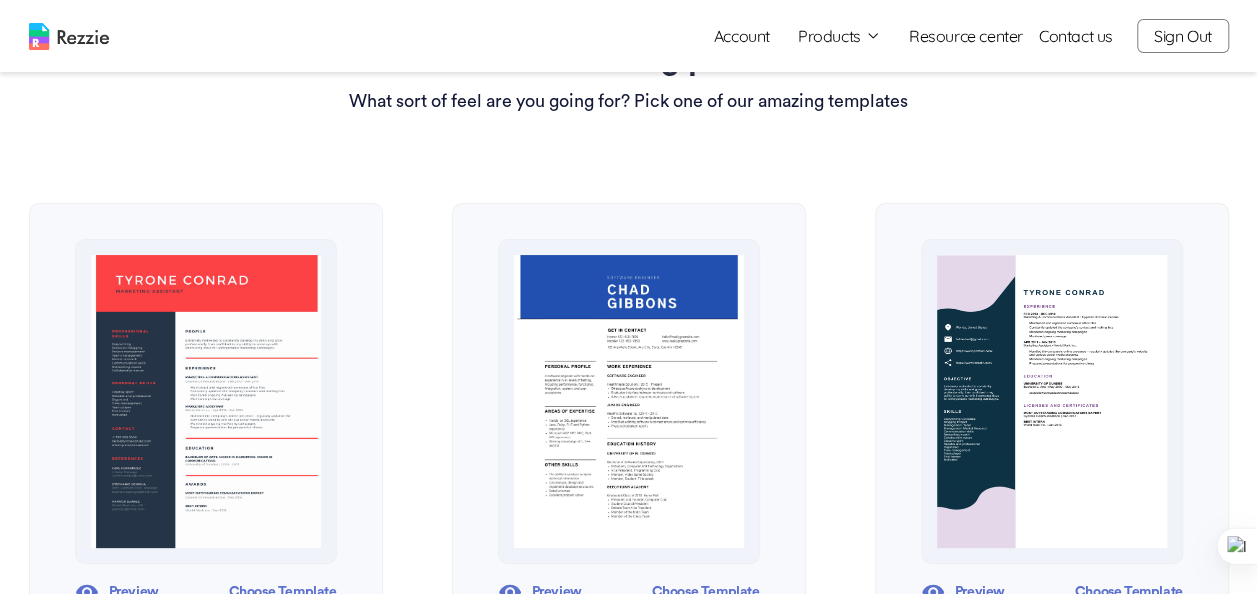 scroll, scrollTop: 0, scrollLeft: 0, axis: both 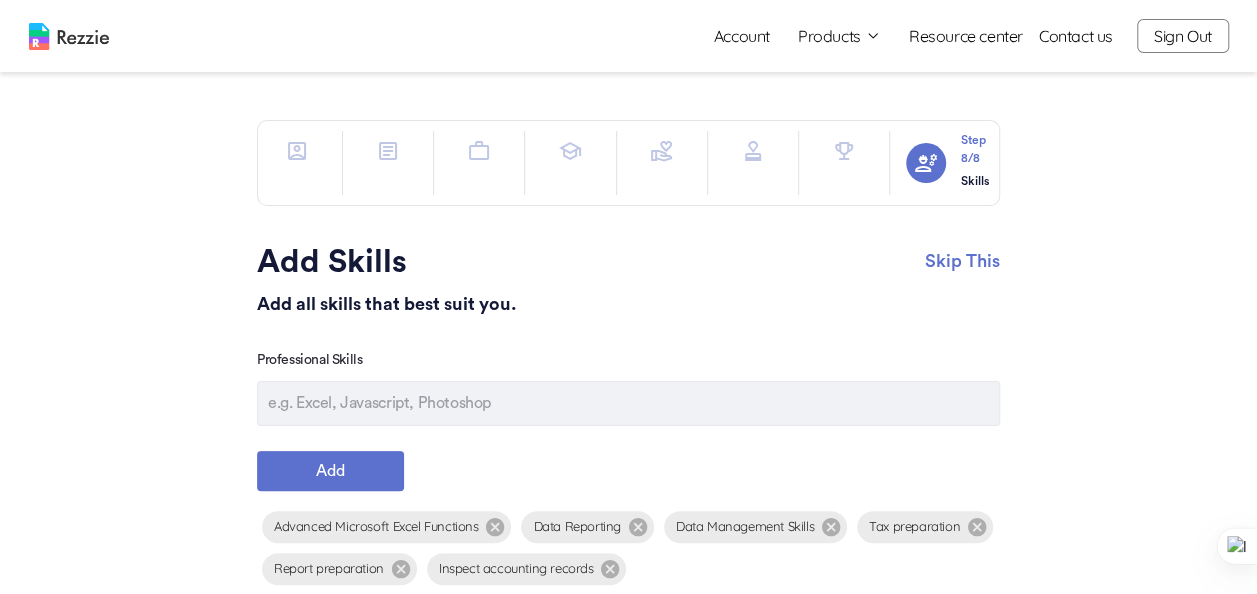 click 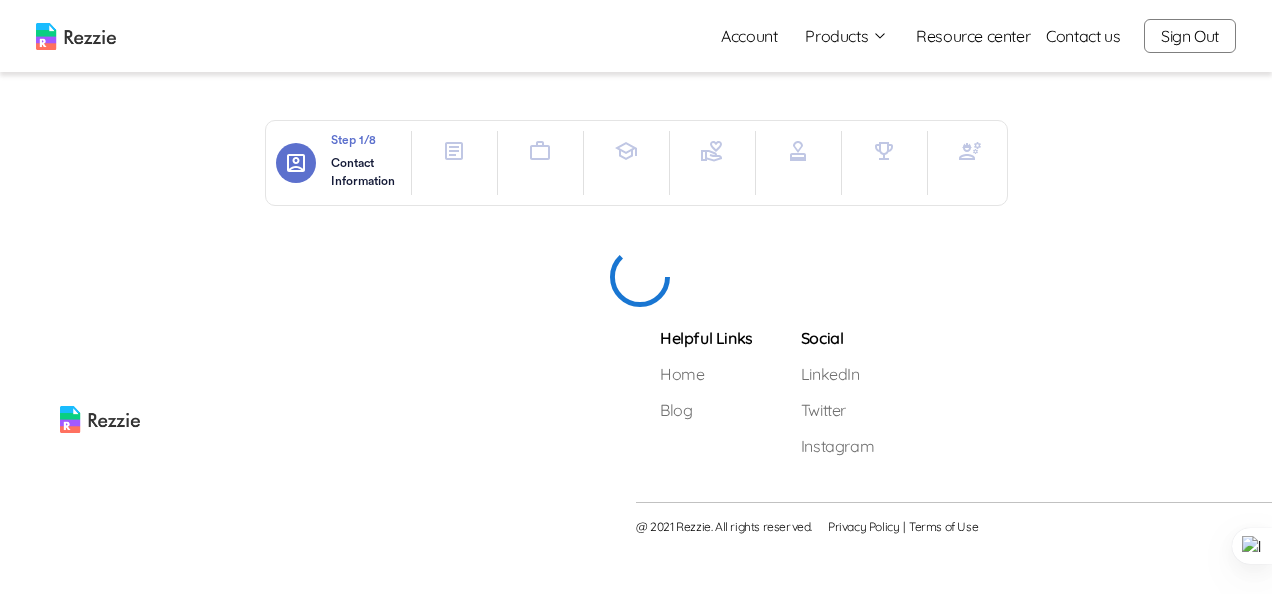 click 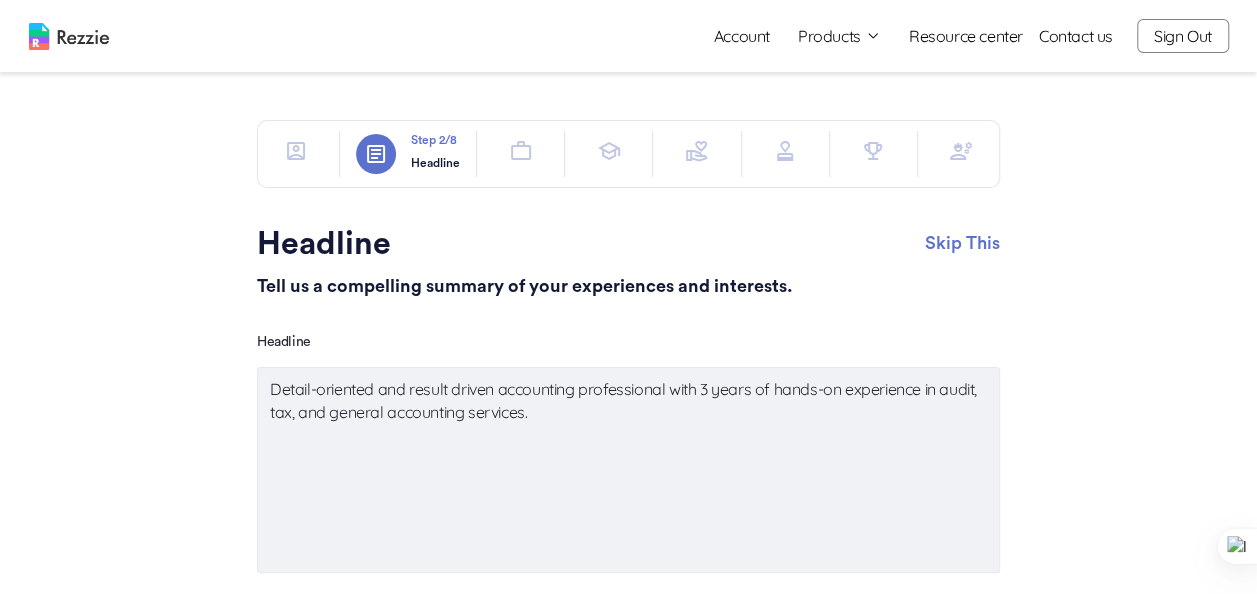 click on "Detail-oriented and result driven accounting professional with 3 years of hands-on experience in audit, tax, and general accounting services." at bounding box center [628, 470] 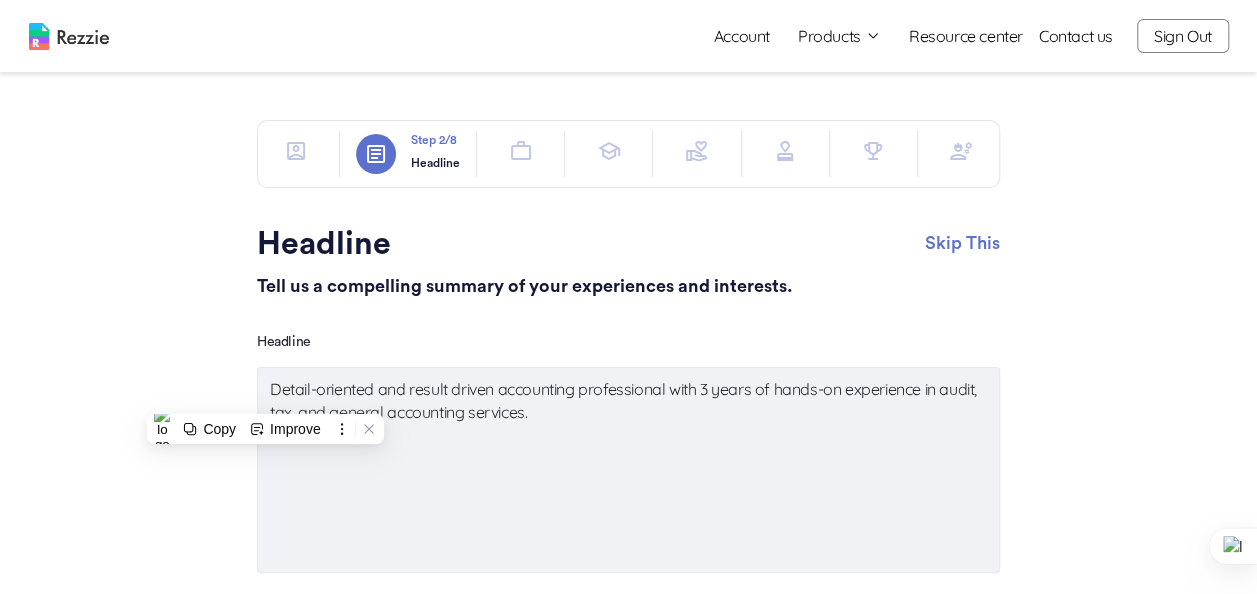 paste on "To obtain a challenging position as an Accountant in a
dynamic organization where I can apply my financial,
auditing and analytical skills to contribute to accurate
financial reporting regulatory compliance, and strategic
business decisions. Committed to leveraging my
experience in Accounting, Audit and Tax services in a
growth-driven environment and expanding my expertise in
financial management" 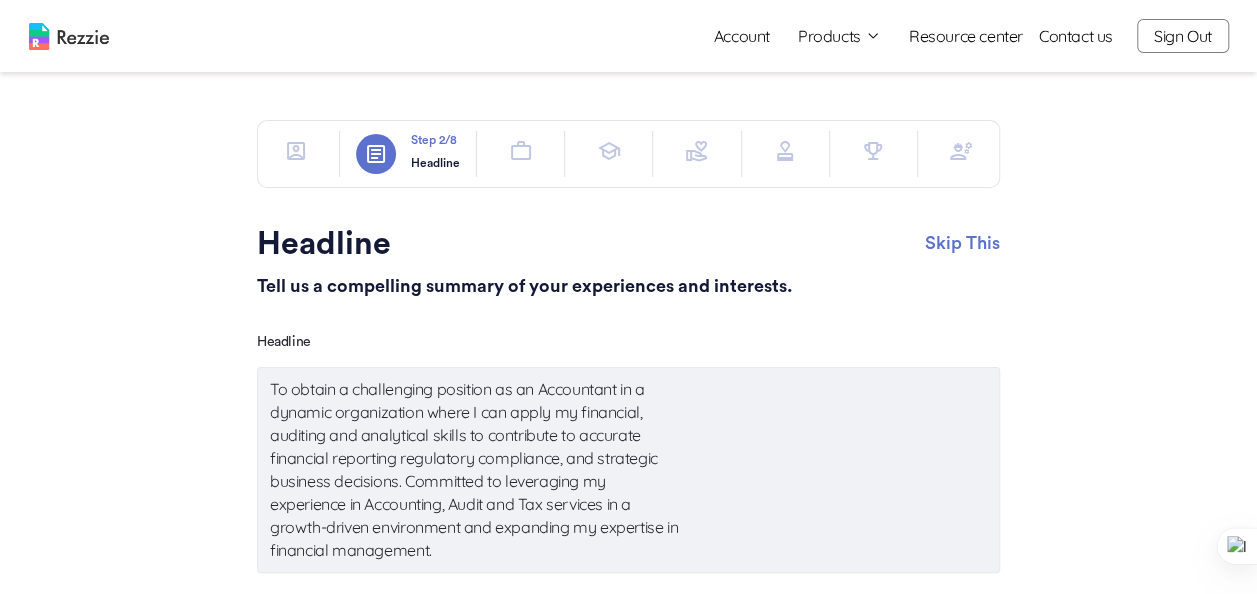 click on "To obtain a challenging position as an Accountant in a
dynamic organization where I can apply my financial,
auditing and analytical skills to contribute to accurate
financial reporting regulatory compliance, and strategic
business decisions. Committed to leveraging my
experience in Accounting, Audit and Tax services in a
growth-driven environment and expanding my expertise in
financial management." at bounding box center [628, 470] 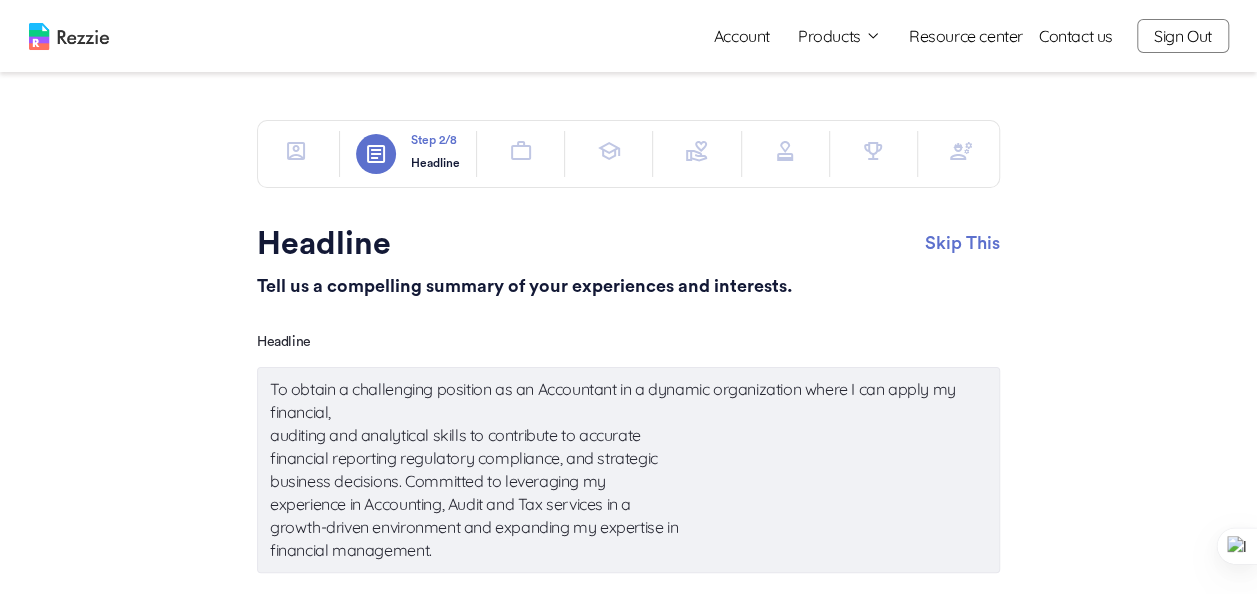 click on "To obtain a challenging position as an Accountant in a dynamic organization where I can apply my financial,
auditing and analytical skills to contribute to accurate
financial reporting regulatory compliance, and strategic
business decisions. Committed to leveraging my
experience in Accounting, Audit and Tax services in a
growth-driven environment and expanding my expertise in
financial management." at bounding box center (628, 470) 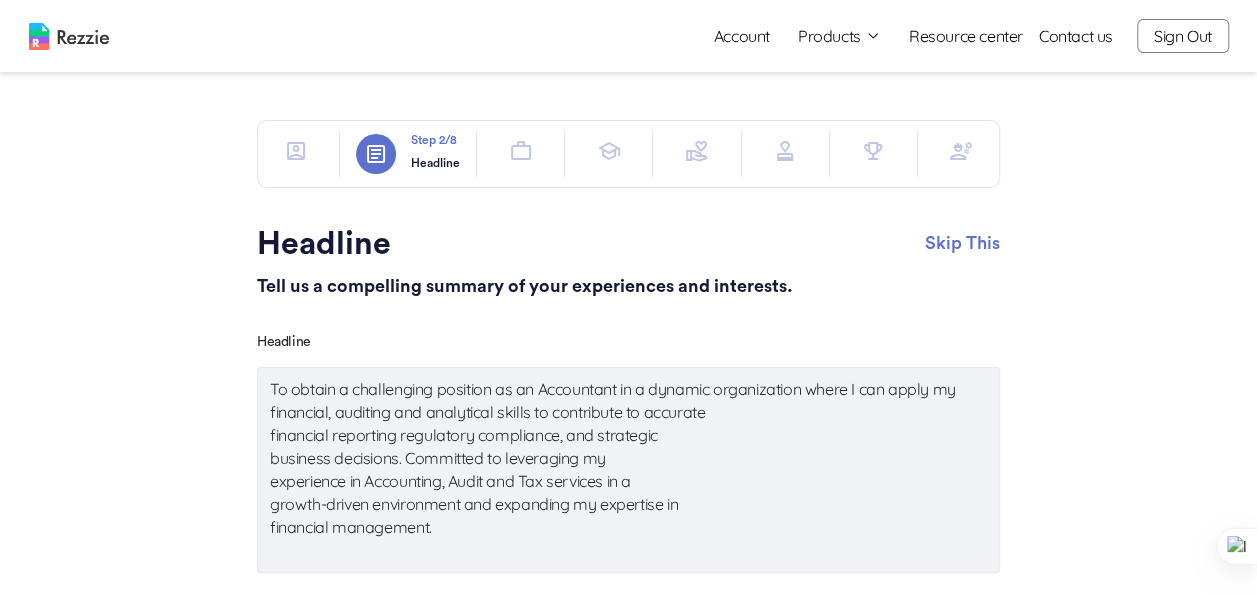 click on "To obtain a challenging position as an Accountant in a dynamic organization where I can apply my financial, auditing and analytical skills to contribute to accurate
financial reporting regulatory compliance, and strategic
business decisions. Committed to leveraging my
experience in Accounting, Audit and Tax services in a
growth-driven environment and expanding my expertise in
financial management." at bounding box center (628, 470) 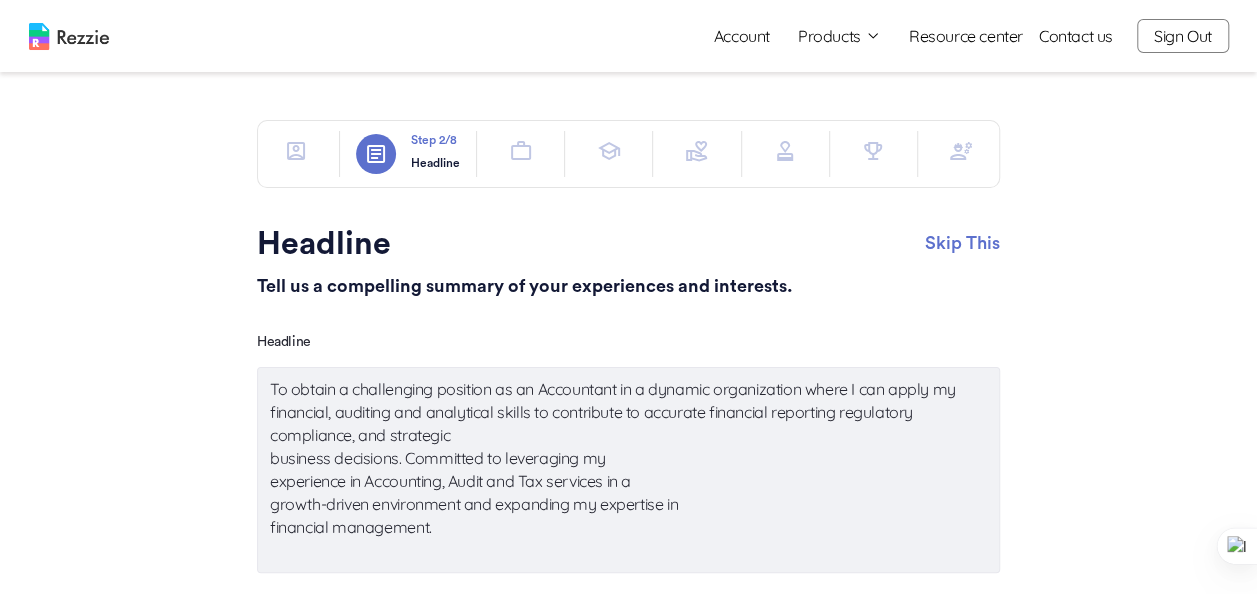 click on "To obtain a challenging position as an Accountant in a dynamic organization where I can apply my financial, auditing and analytical skills to contribute to accurate financial reporting regulatory compliance, and strategic
business decisions. Committed to leveraging my
experience in Accounting, Audit and Tax services in a
growth-driven environment and expanding my expertise in
financial management." at bounding box center [628, 470] 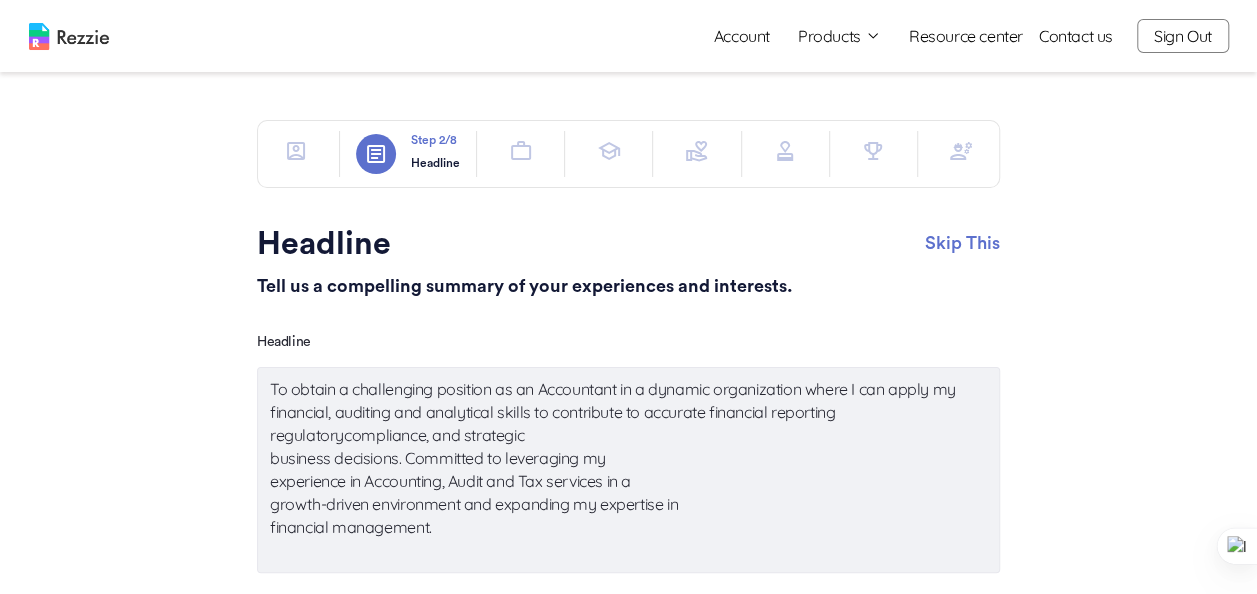 click on "To obtain a challenging position as an Accountant in a dynamic organization where I can apply my financial, auditing and analytical skills to contribute to accurate financial reporting regulatorycompliance, and strategic
business decisions. Committed to leveraging my
experience in Accounting, Audit and Tax services in a
growth-driven environment and expanding my expertise in
financial management." at bounding box center [628, 470] 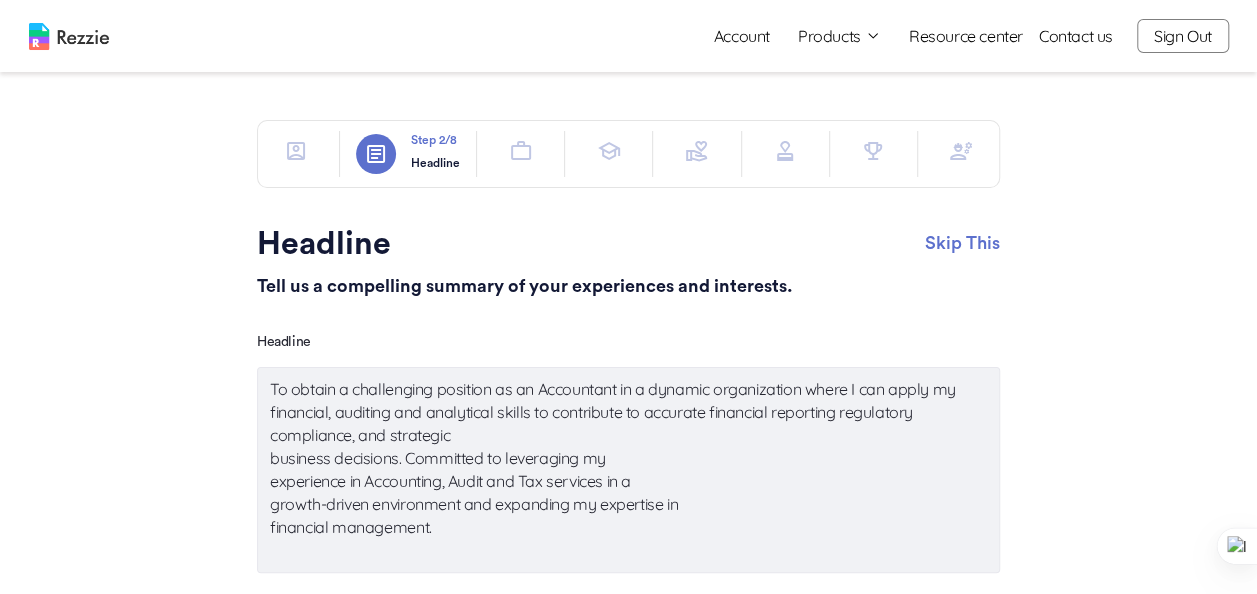 click on "To obtain a challenging position as an Accountant in a dynamic organization where I can apply my financial, auditing and analytical skills to contribute to accurate financial reporting regulatory compliance, and strategic
business decisions. Committed to leveraging my
experience in Accounting, Audit and Tax services in a
growth-driven environment and expanding my expertise in
financial management." at bounding box center [628, 470] 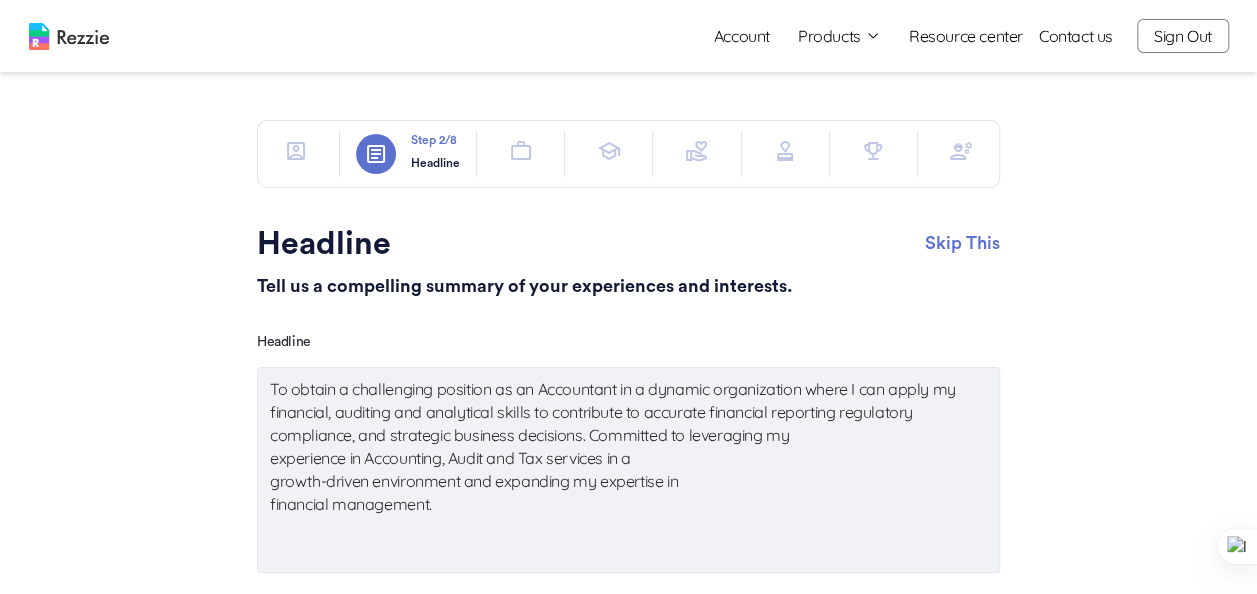 click on "To obtain a challenging position as an Accountant in a dynamic organization where I can apply my financial, auditing and analytical skills to contribute to accurate financial reporting regulatory compliance, and strategic business decisions. Committed to leveraging my
experience in Accounting, Audit and Tax services in a
growth-driven environment and expanding my expertise in
financial management." at bounding box center (628, 470) 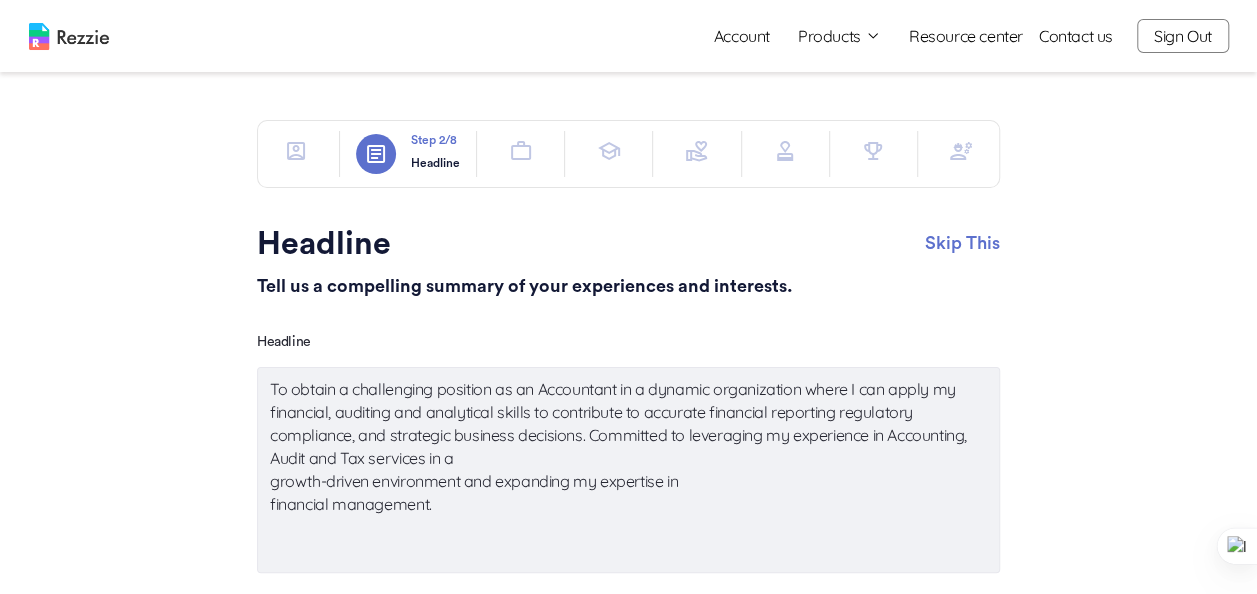 click on "To obtain a challenging position as an Accountant in a dynamic organization where I can apply my financial, auditing and analytical skills to contribute to accurate financial reporting regulatory compliance, and strategic business decisions. Committed to leveraging my experience in Accounting, Audit and Tax services in a
growth-driven environment and expanding my expertise in
financial management." at bounding box center [628, 470] 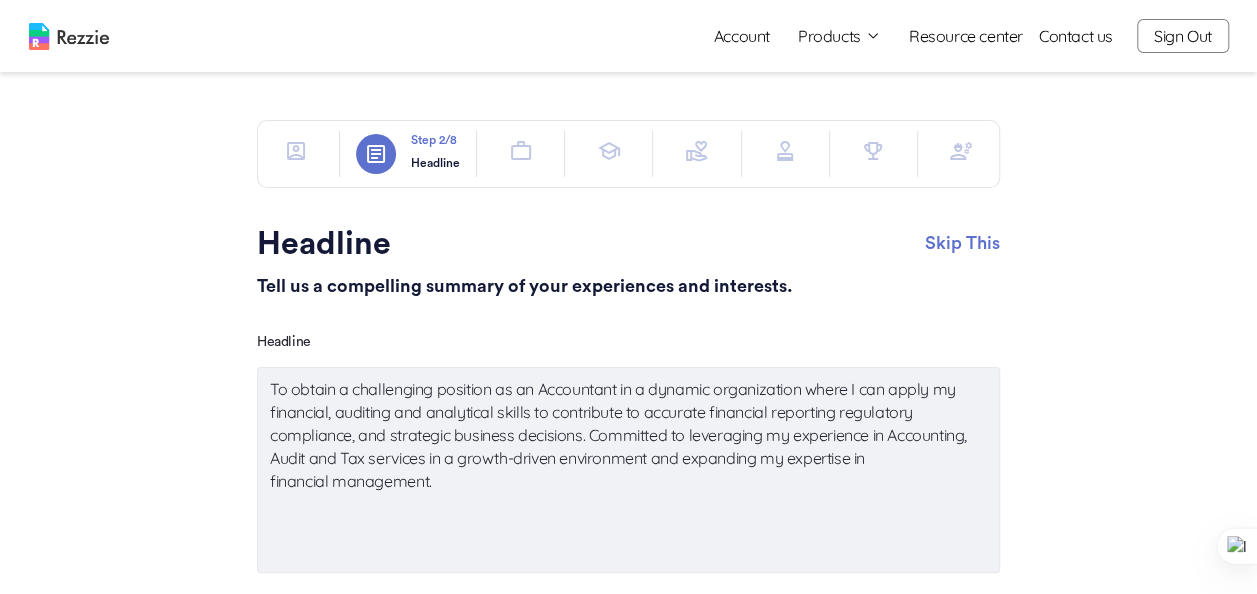 click on "To obtain a challenging position as an Accountant in a dynamic organization where I can apply my financial, auditing and analytical skills to contribute to accurate financial reporting regulatory compliance, and strategic business decisions. Committed to leveraging my experience in Accounting, Audit and Tax services in a growth-driven environment and expanding my expertise in
financial management." at bounding box center [628, 470] 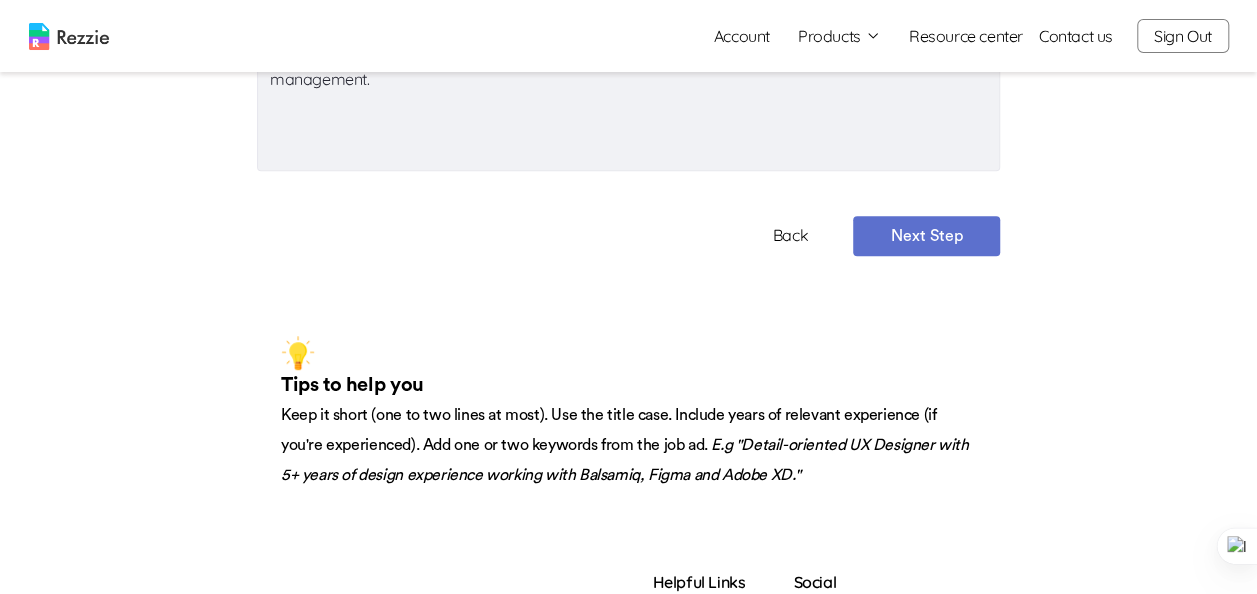 scroll, scrollTop: 391, scrollLeft: 0, axis: vertical 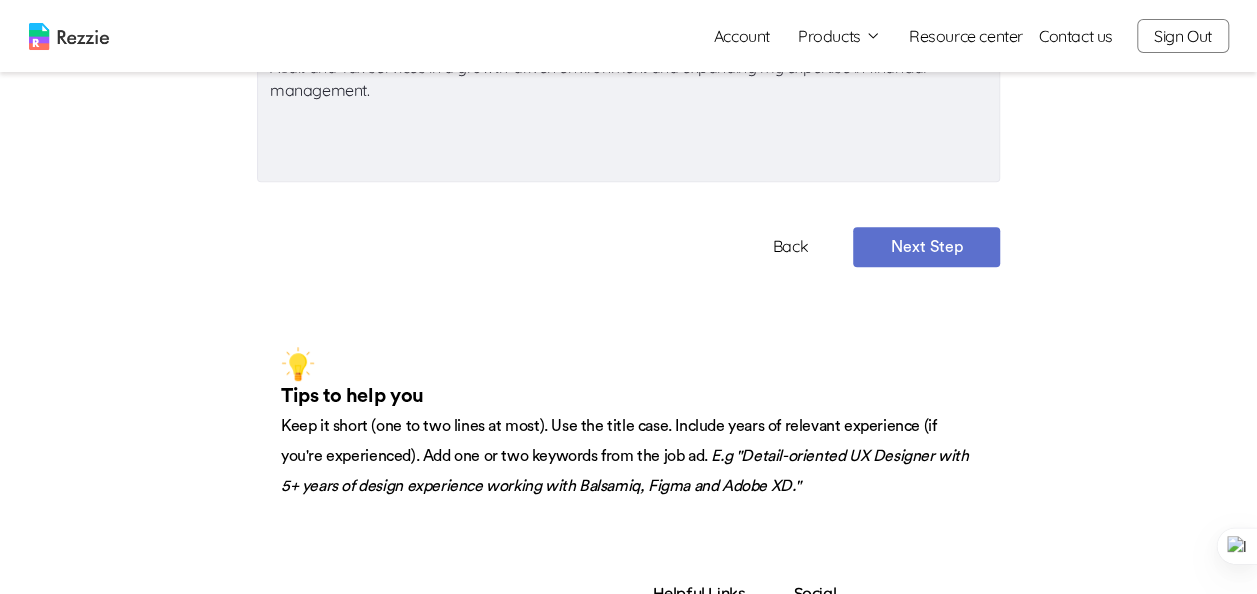 click on "Next Step" at bounding box center (926, 247) 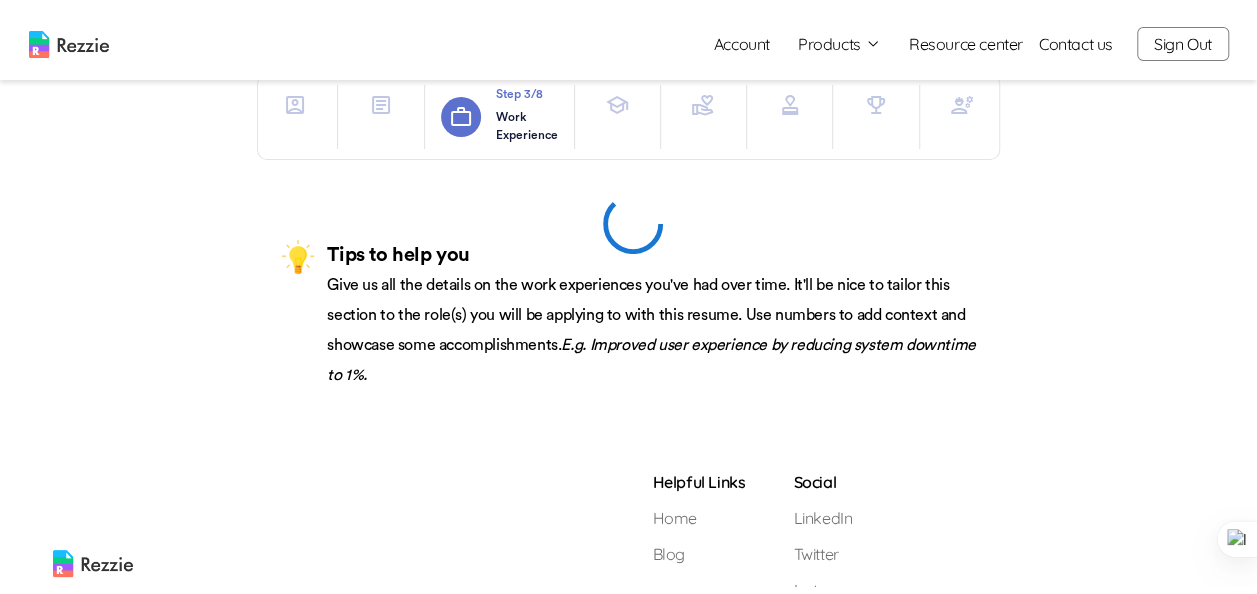 scroll, scrollTop: 0, scrollLeft: 0, axis: both 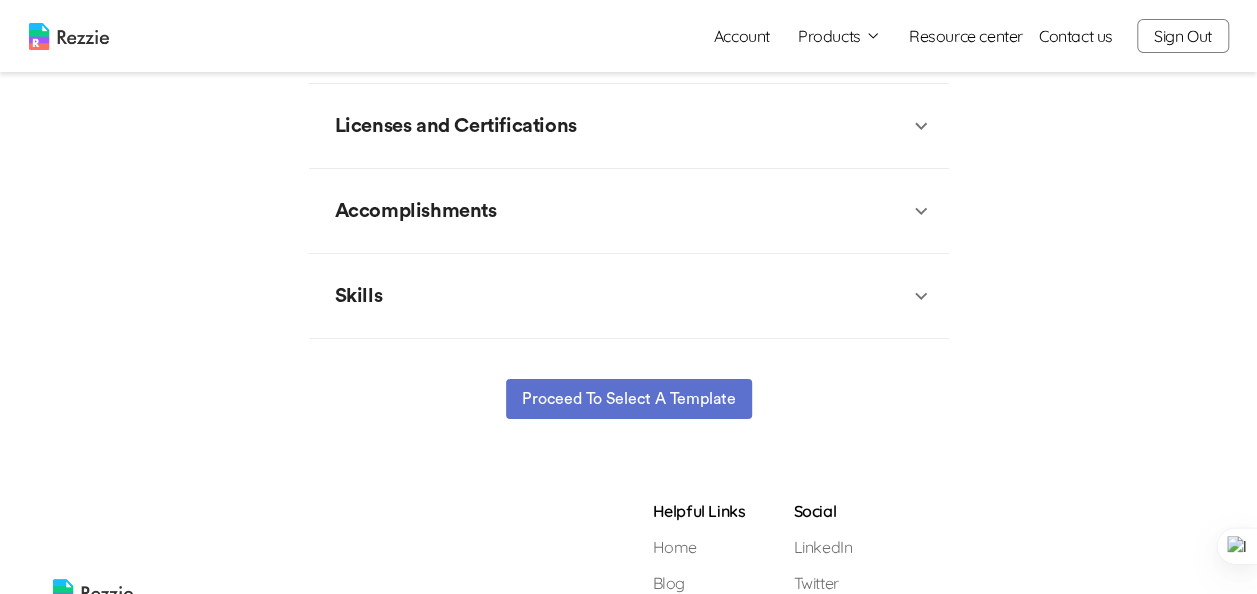 click on "Proceed to select a template" at bounding box center (629, 399) 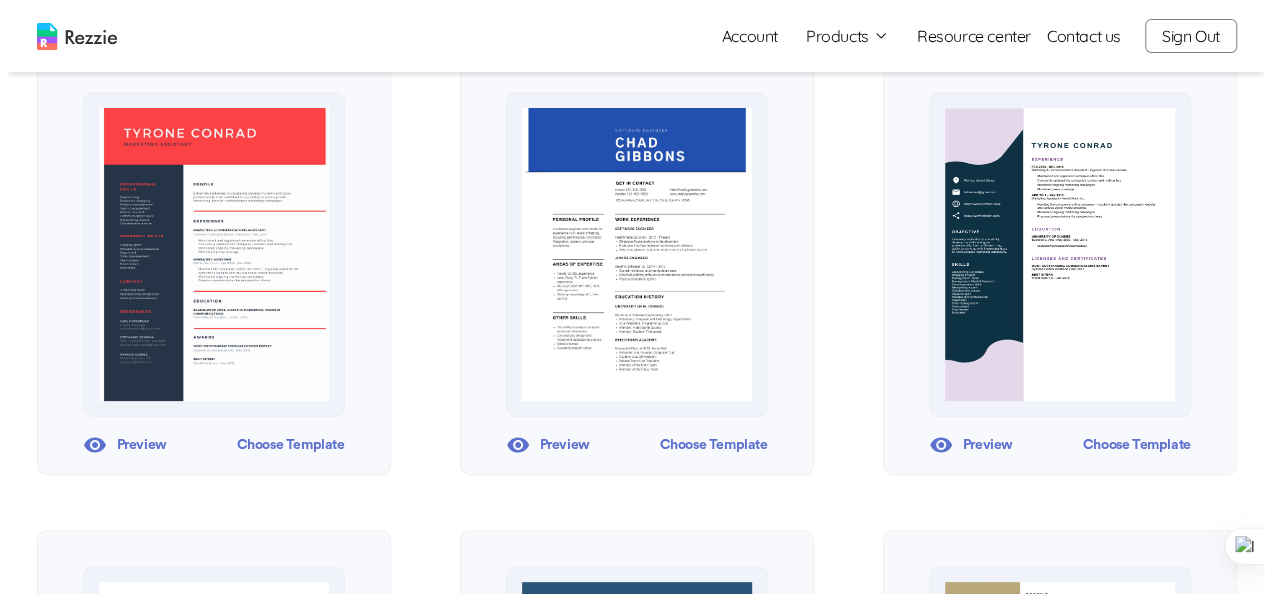scroll, scrollTop: 309, scrollLeft: 0, axis: vertical 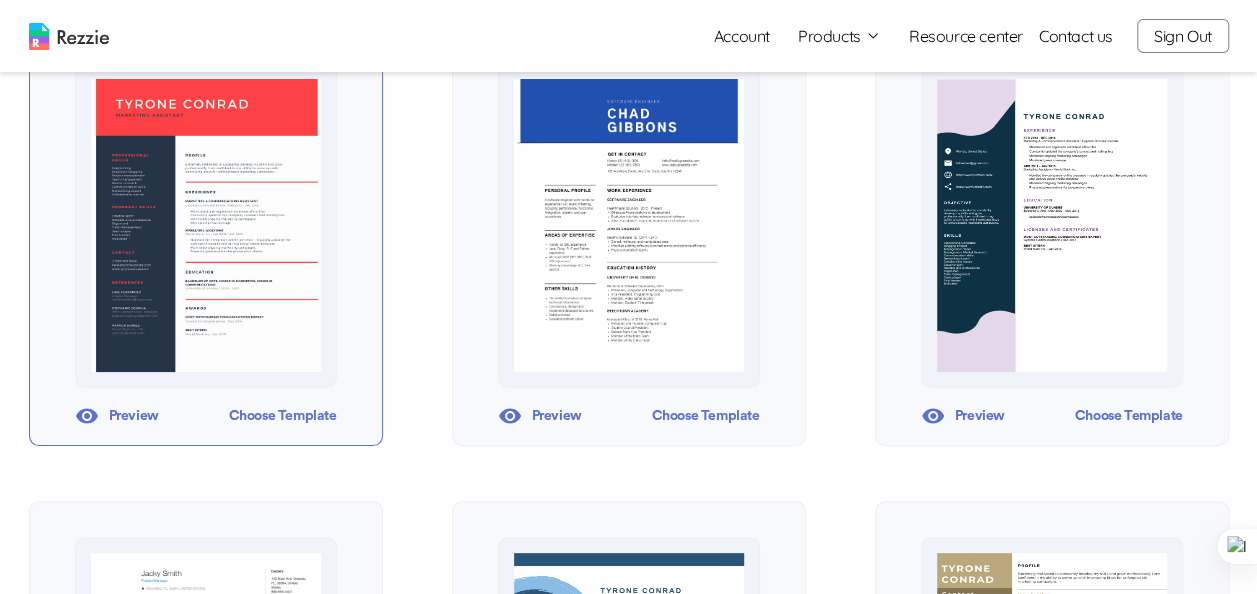 click 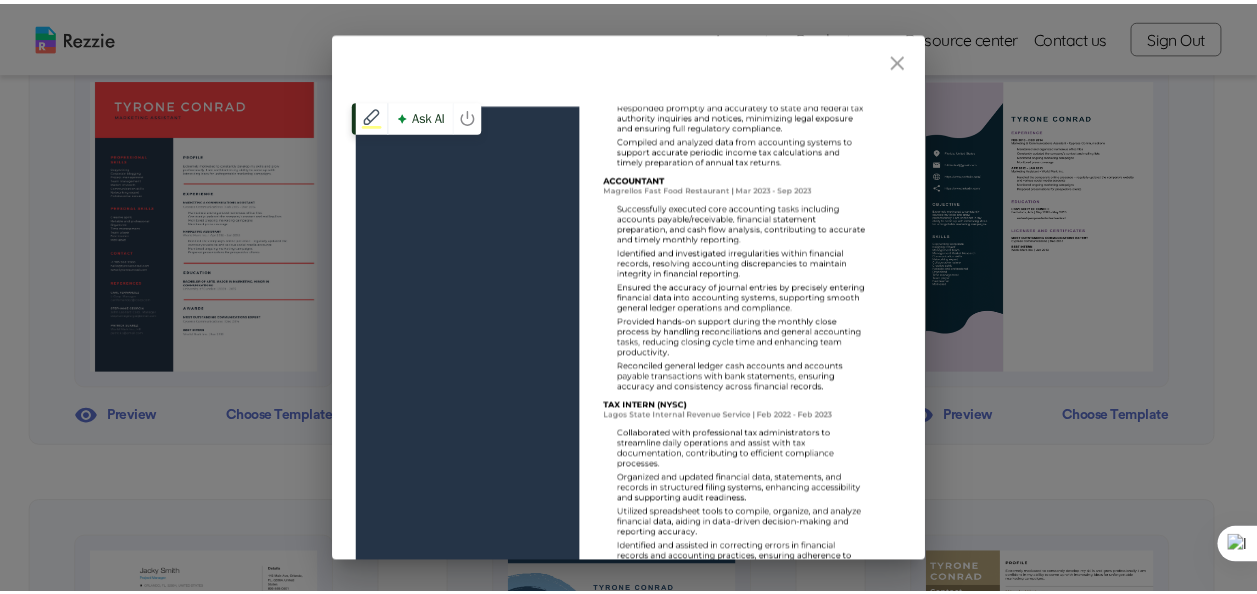 scroll, scrollTop: 613, scrollLeft: 0, axis: vertical 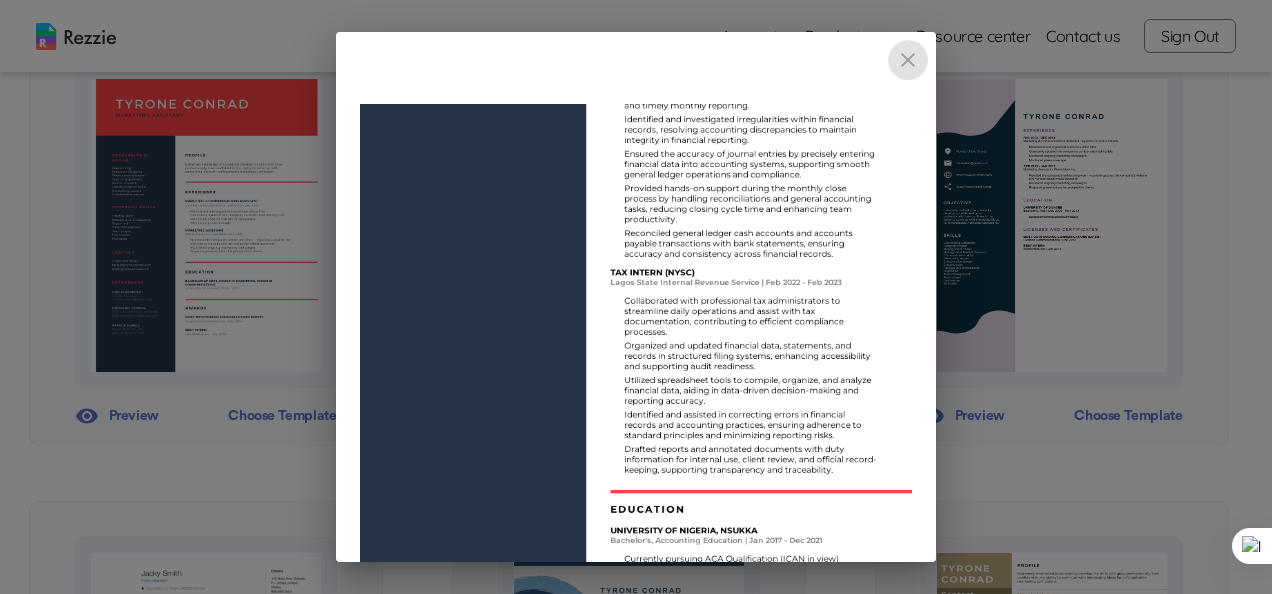 click 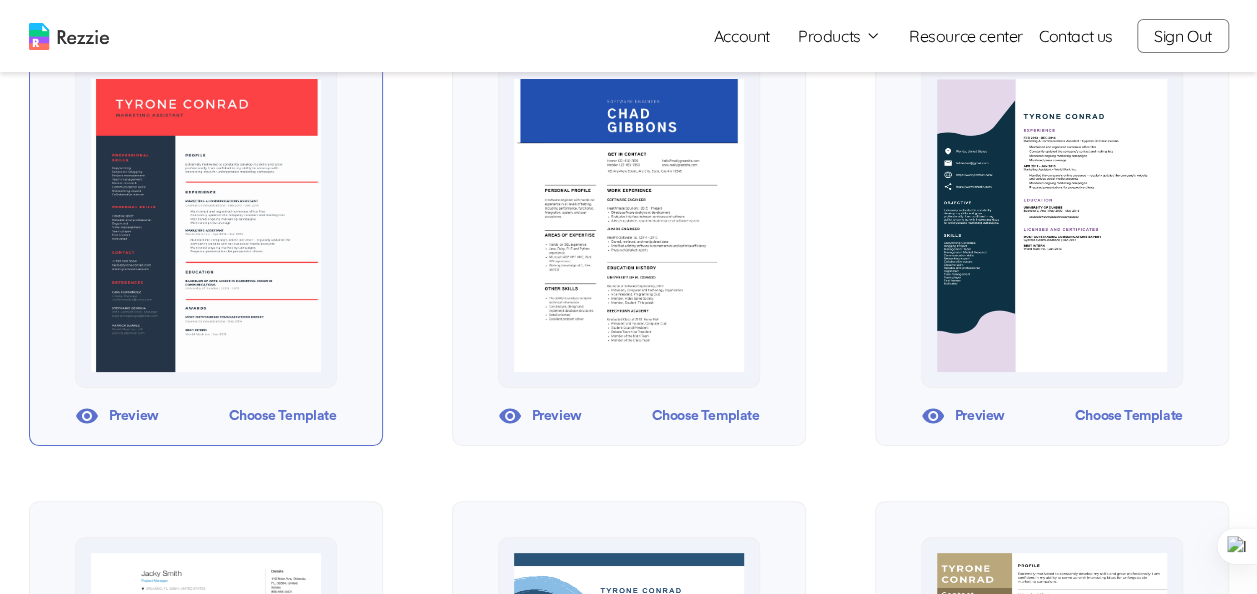 click on "Choose Template" at bounding box center [282, 416] 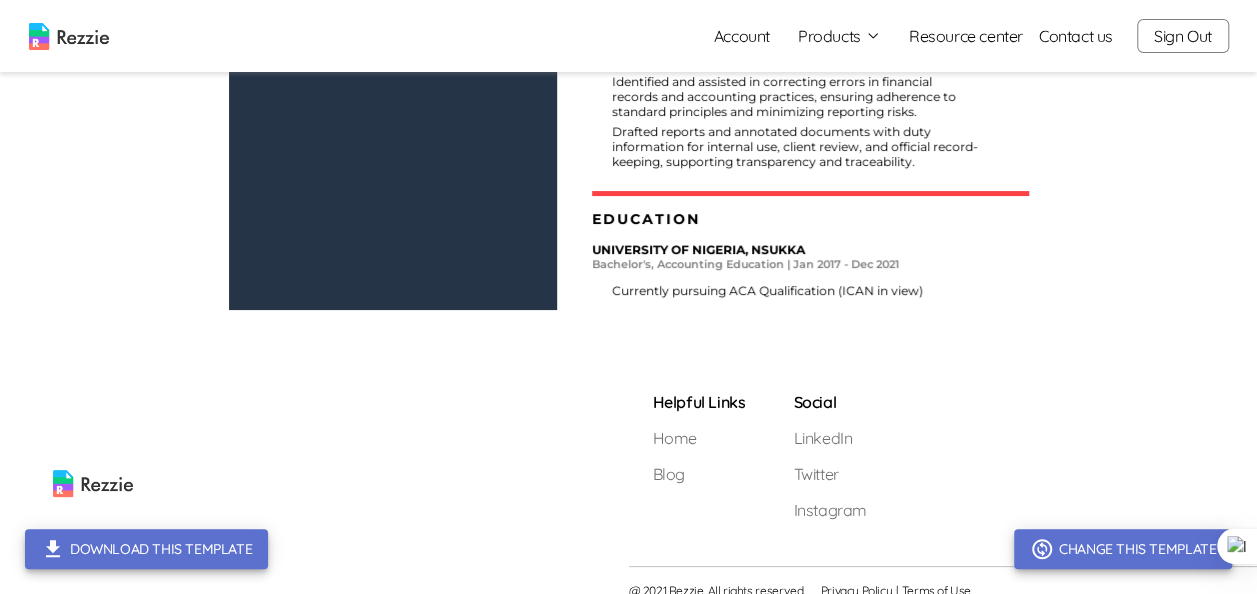scroll, scrollTop: 1397, scrollLeft: 0, axis: vertical 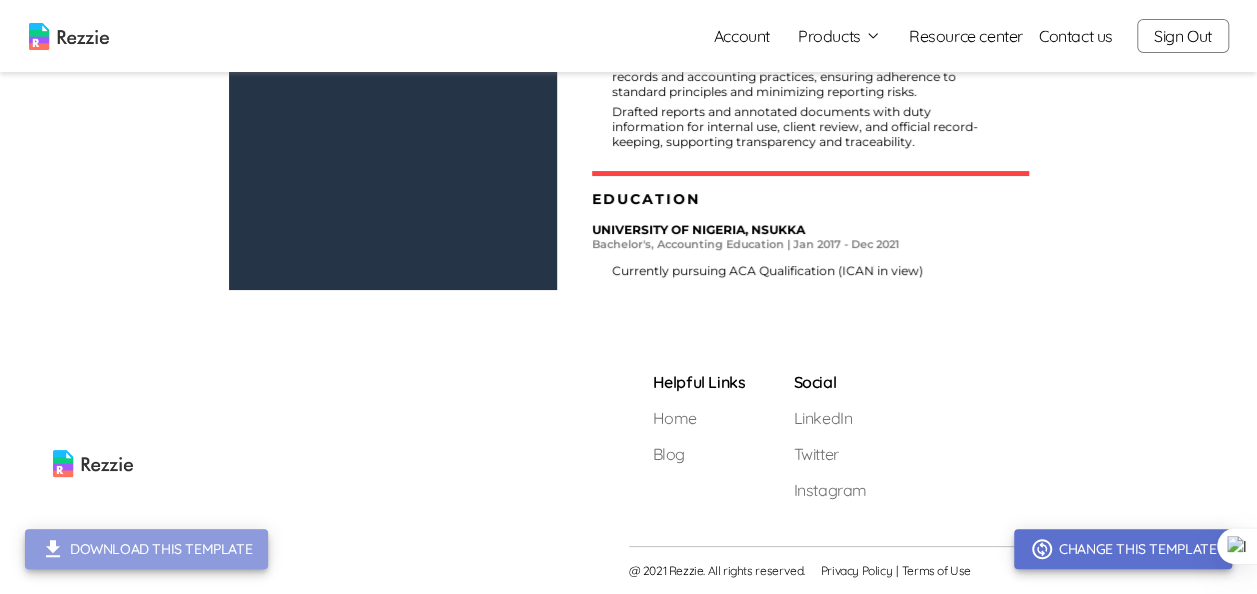 click on "Download this template" at bounding box center (146, 549) 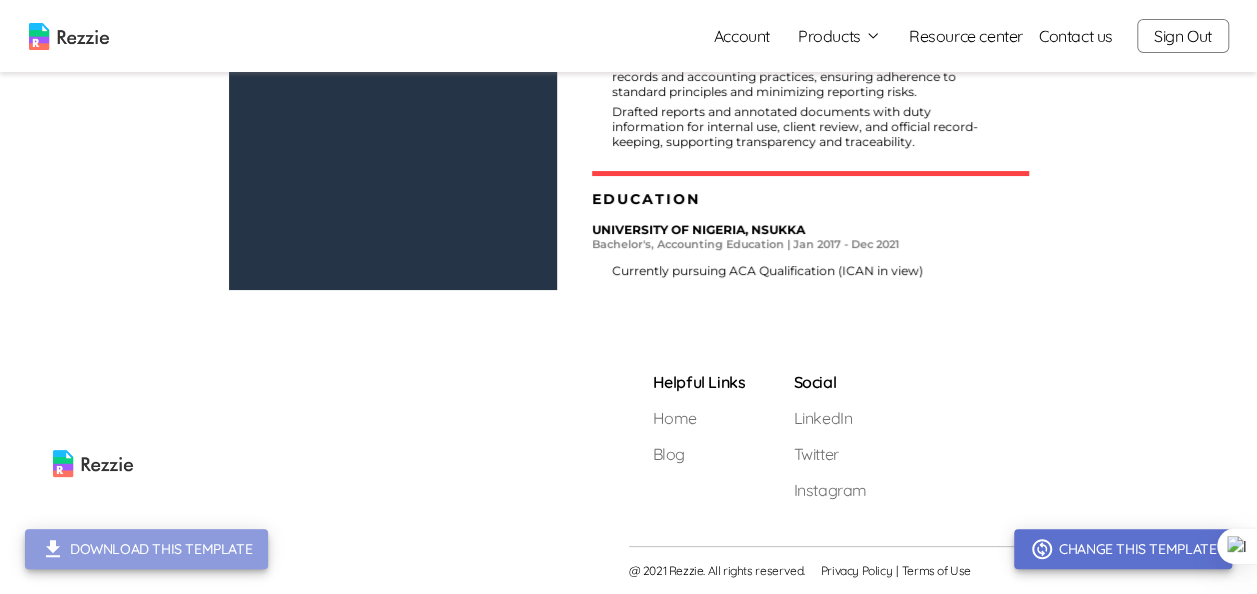 click on "Download this template" at bounding box center [146, 549] 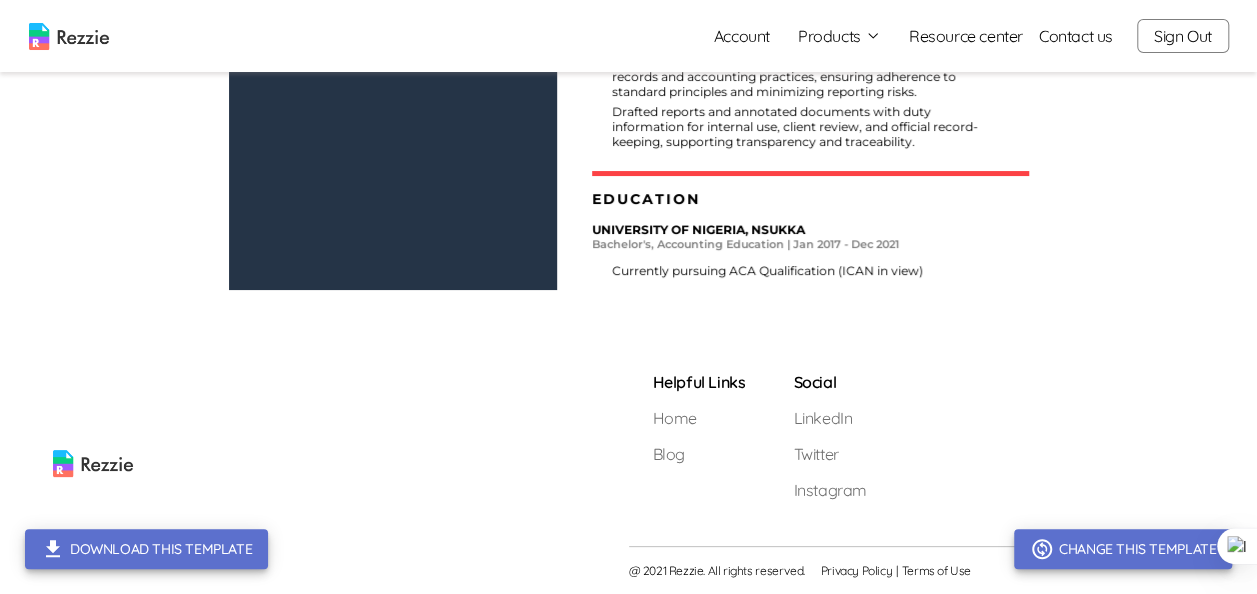 scroll, scrollTop: 908, scrollLeft: 0, axis: vertical 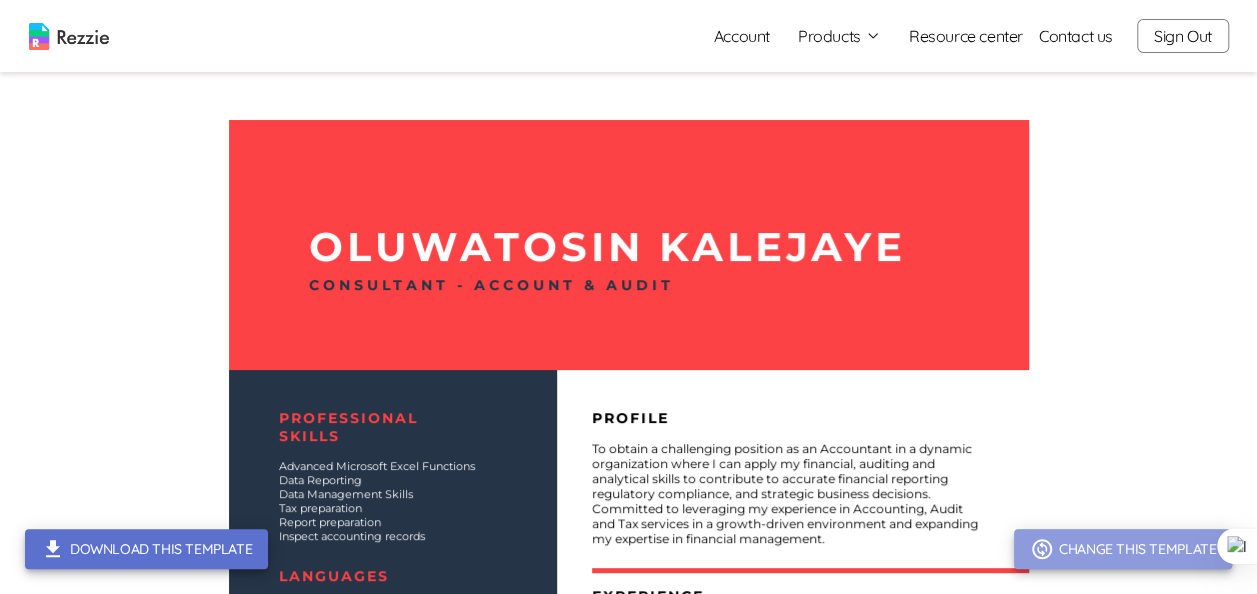 click on "Change this template" at bounding box center (1123, 549) 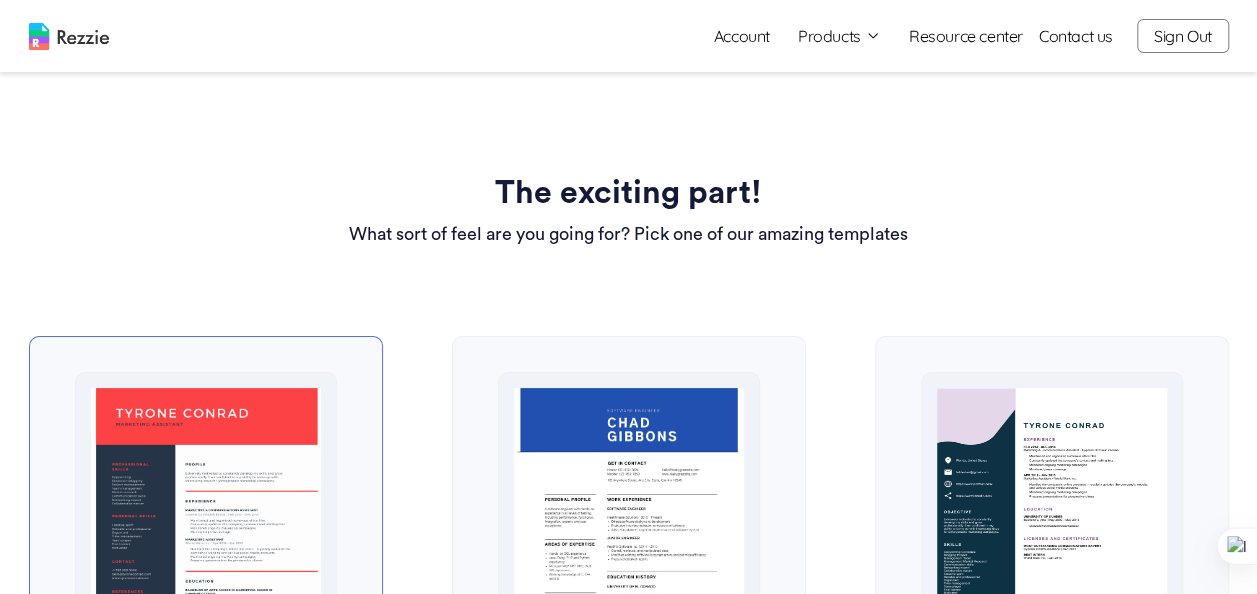 click 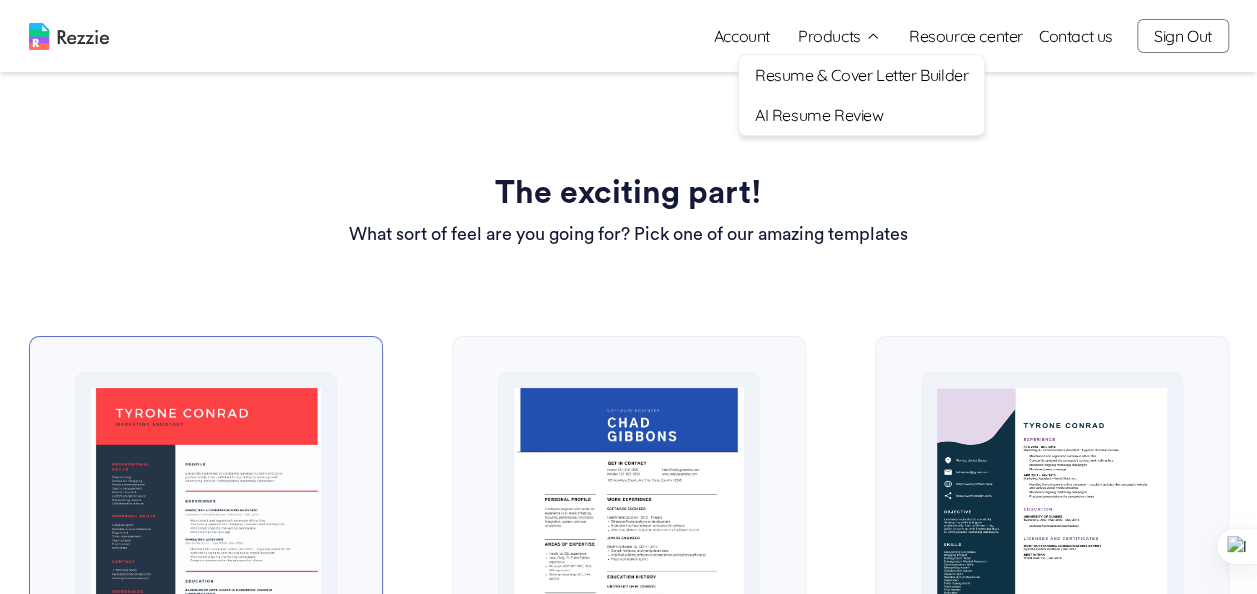 drag, startPoint x: 832, startPoint y: 107, endPoint x: 701, endPoint y: 139, distance: 134.85178 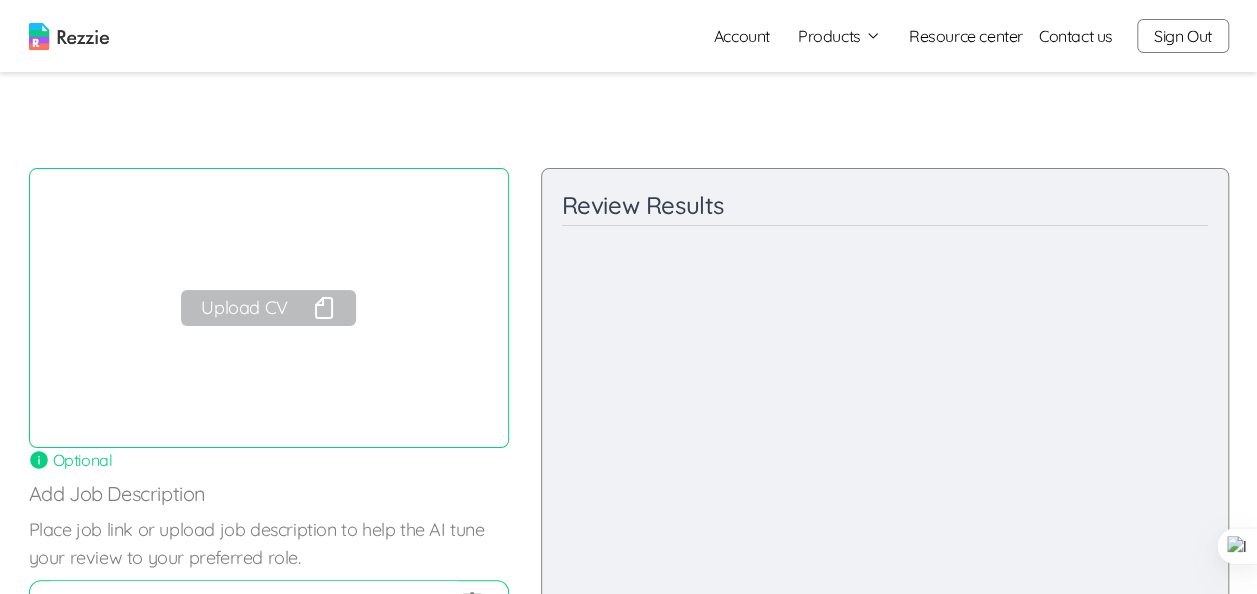 drag, startPoint x: 872, startPoint y: 108, endPoint x: 760, endPoint y: 102, distance: 112.1606 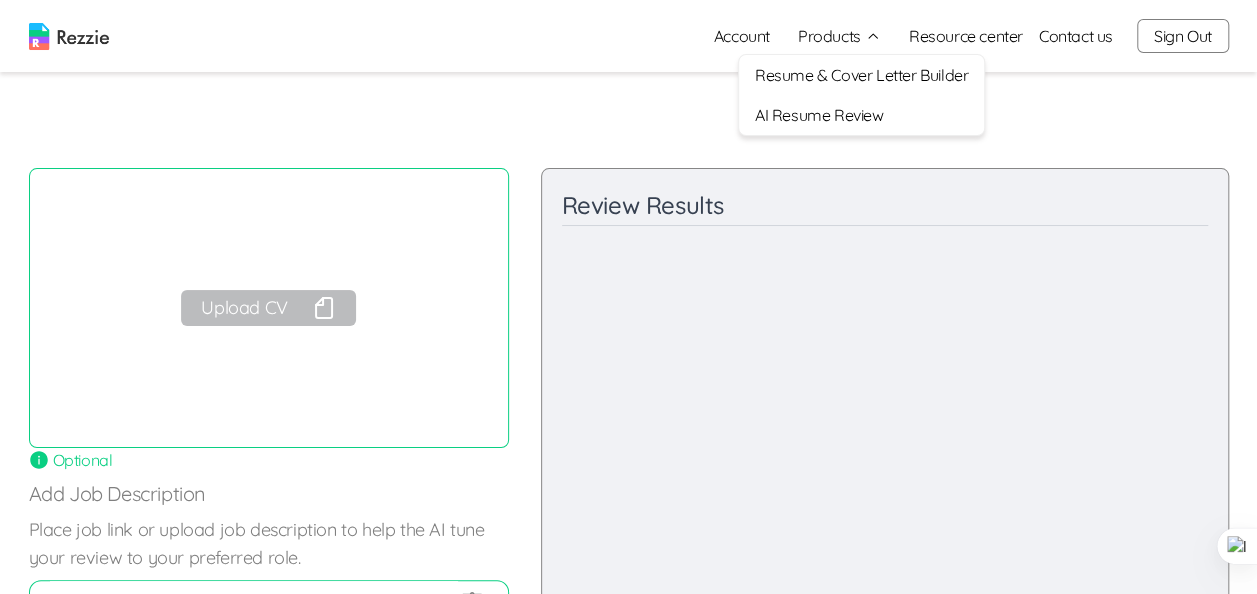 click on "Resume & Cover Letter Builder" at bounding box center (861, 75) 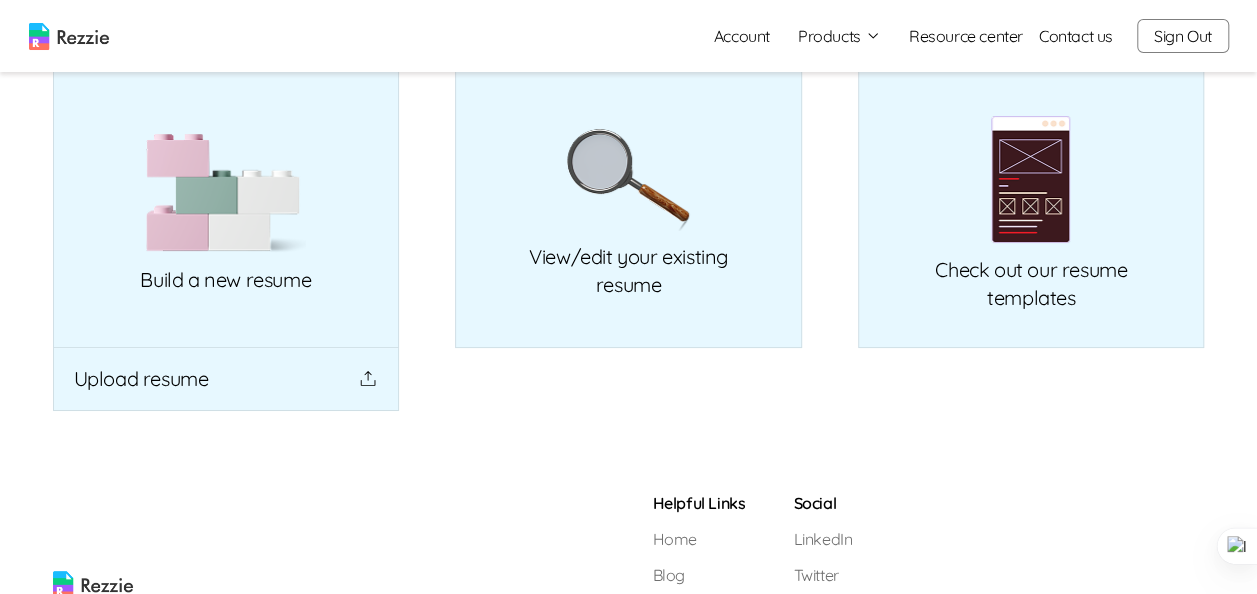 scroll, scrollTop: 0, scrollLeft: 0, axis: both 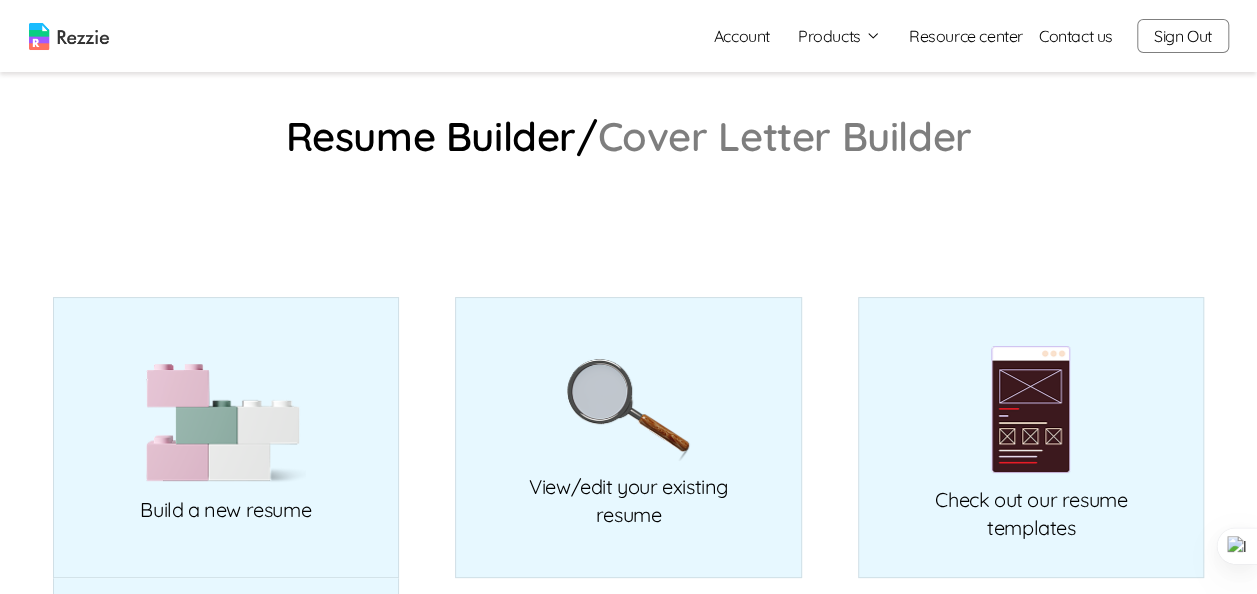 click 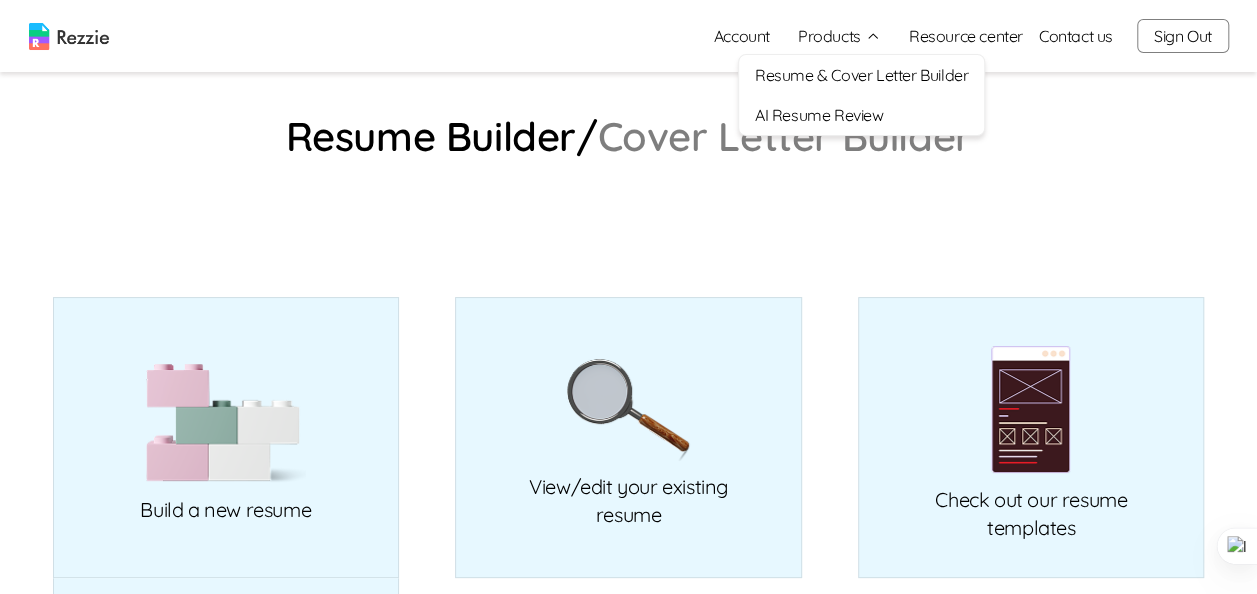 click on "AI Resume Review" at bounding box center [861, 115] 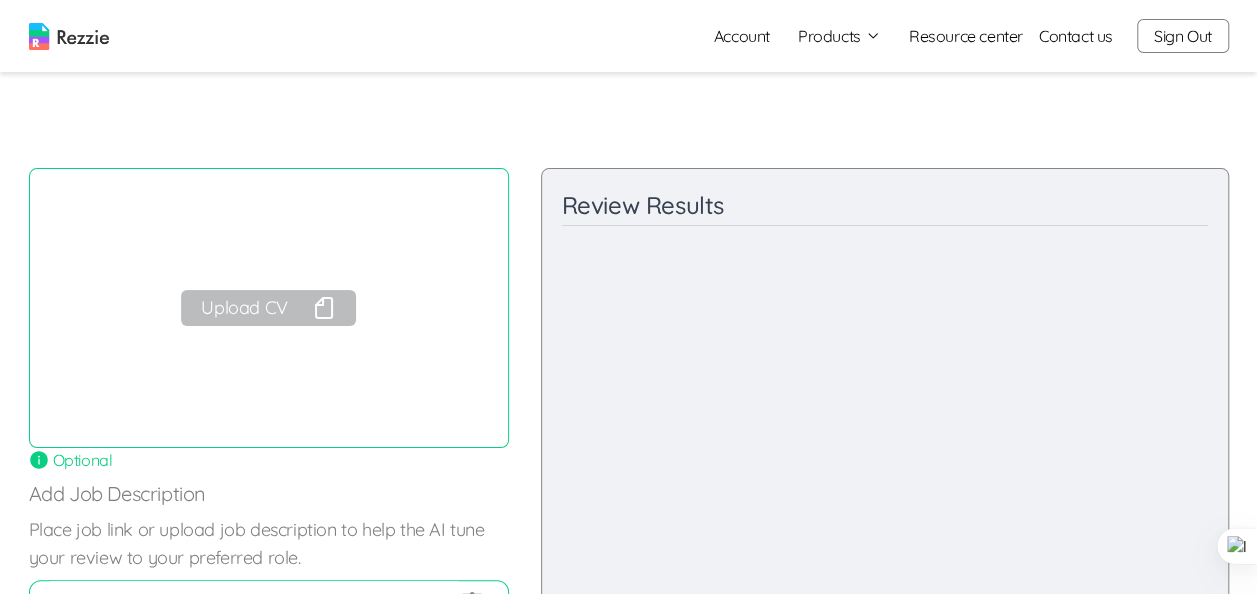click on "Upload CV" at bounding box center (268, 308) 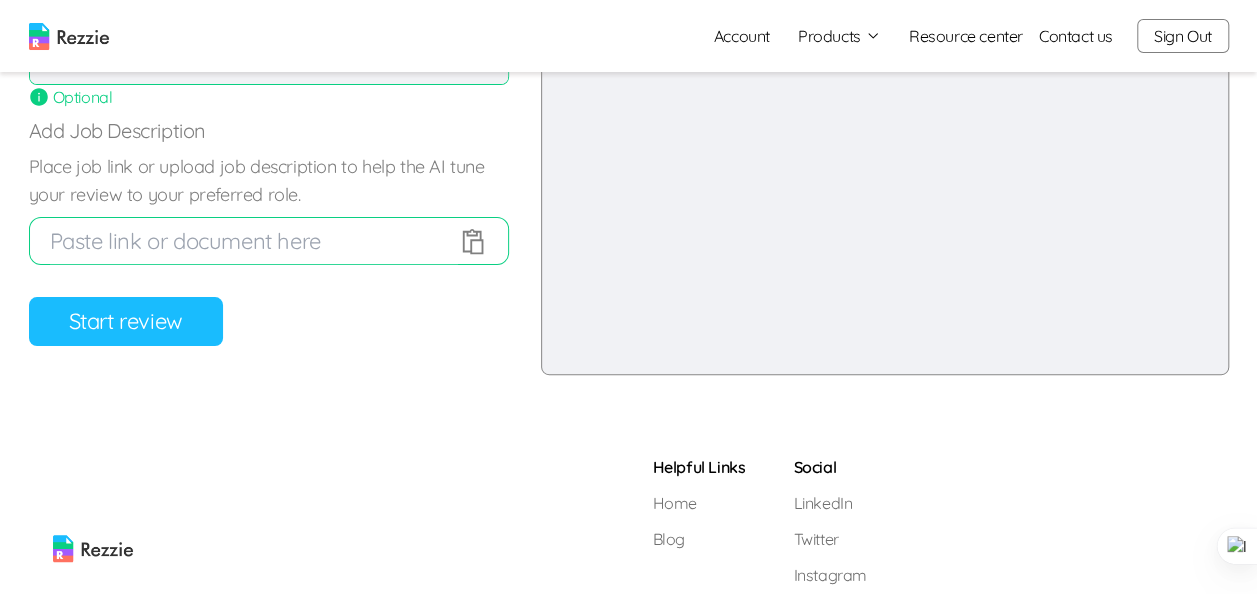 scroll, scrollTop: 369, scrollLeft: 0, axis: vertical 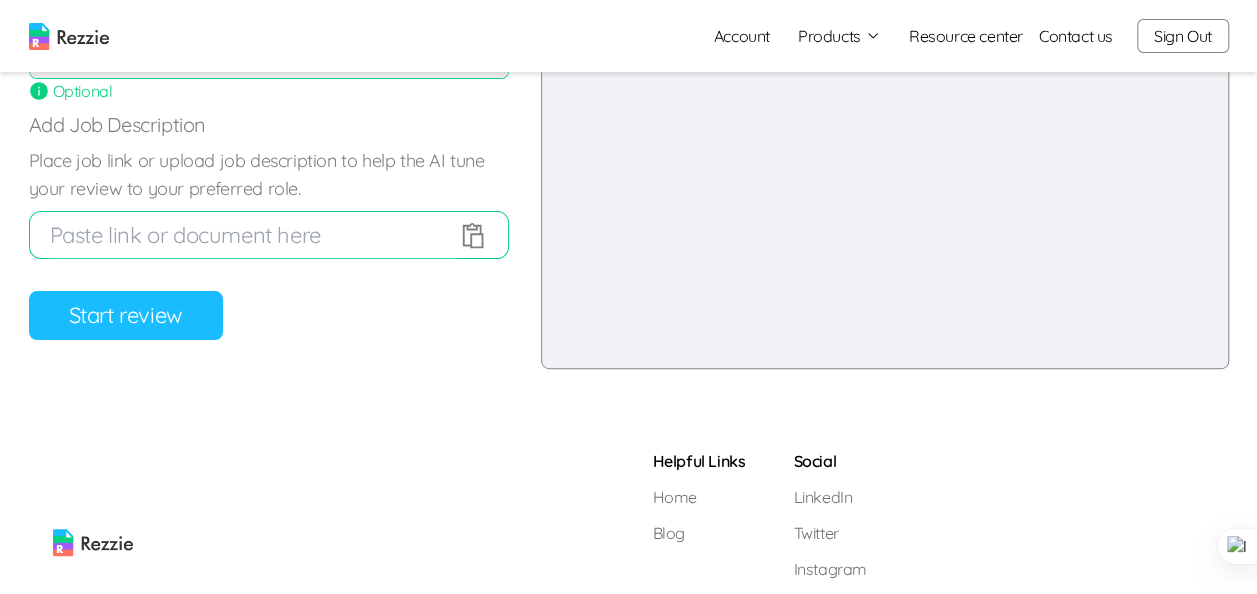 click on "Start review" at bounding box center (126, 315) 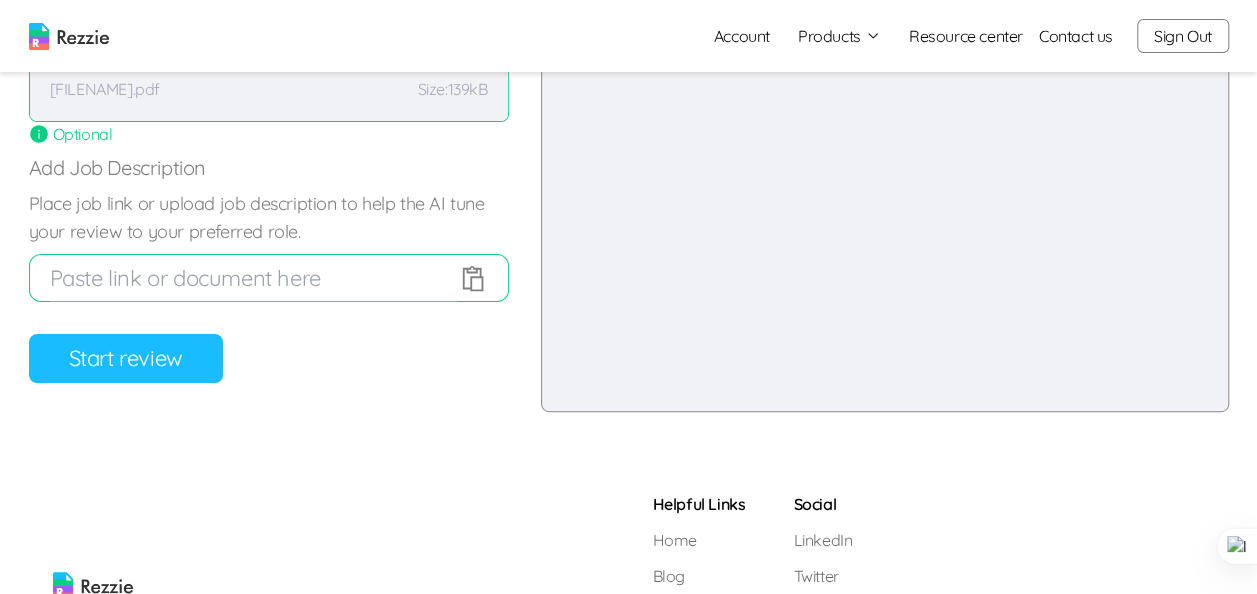 scroll, scrollTop: 328, scrollLeft: 0, axis: vertical 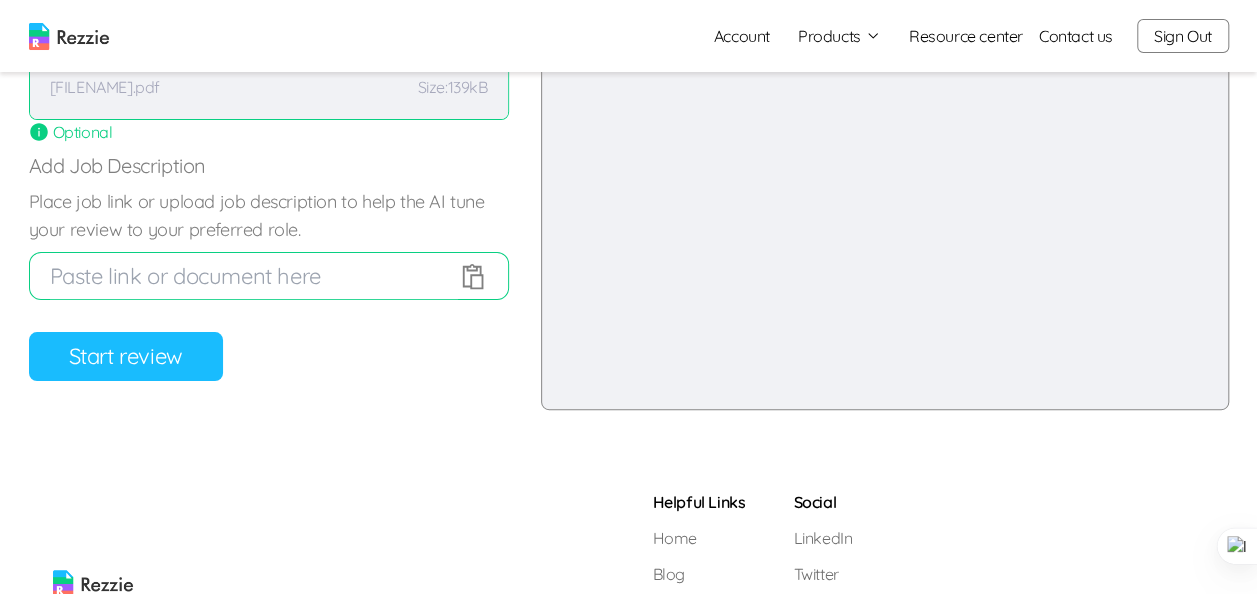 click on "Start review" at bounding box center (126, 356) 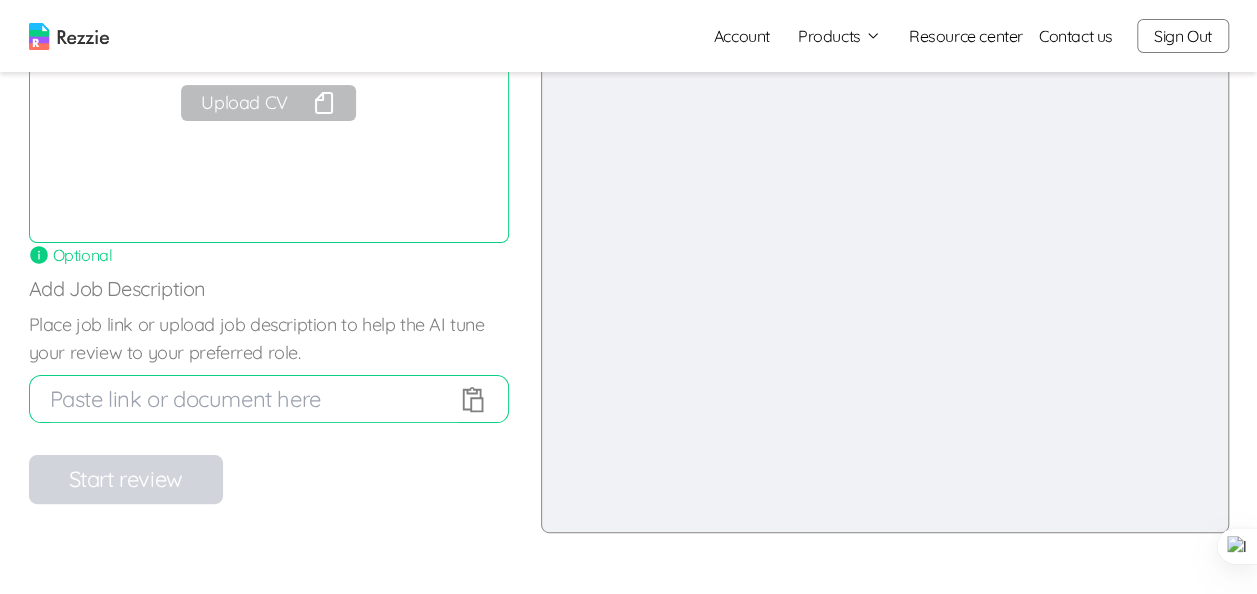 scroll, scrollTop: 0, scrollLeft: 0, axis: both 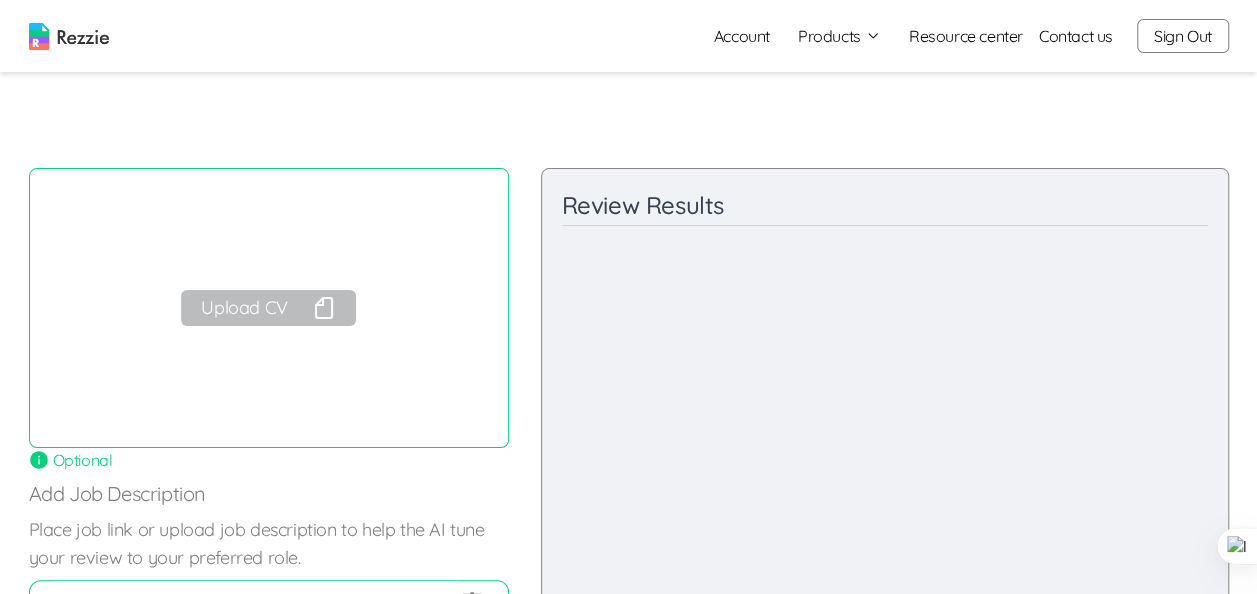 click on "Upload CV" at bounding box center (268, 308) 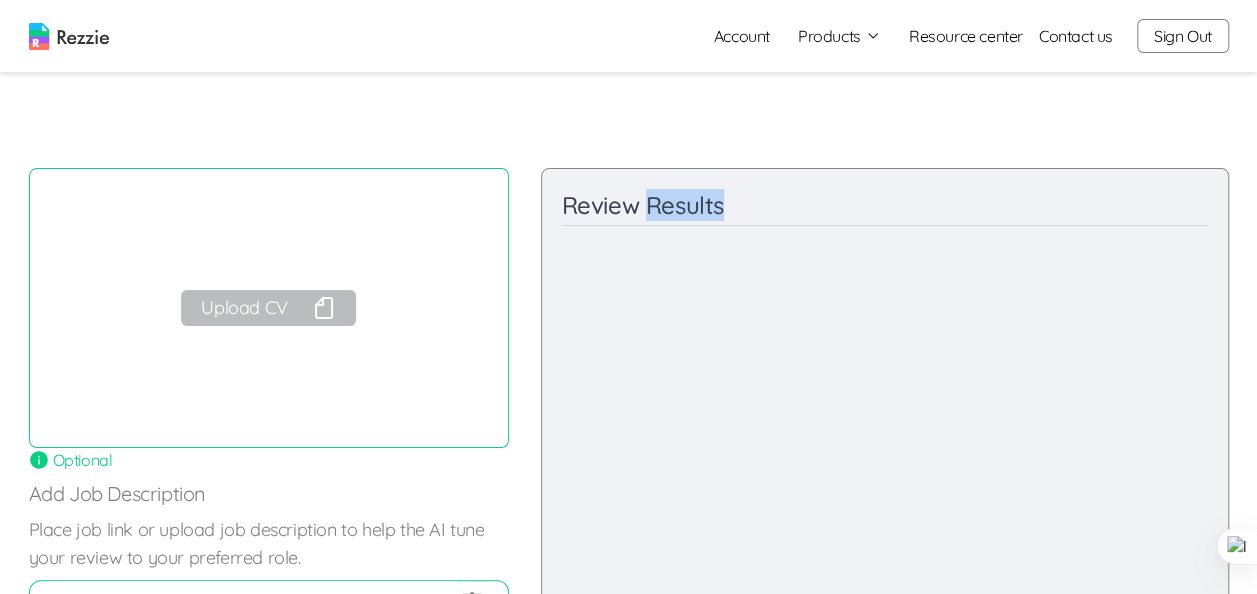 click on "Review Results Content and Relevance / 100 Final Recommendations Strengths: Improvement Areas: Actionable Steps:" at bounding box center (885, 453) 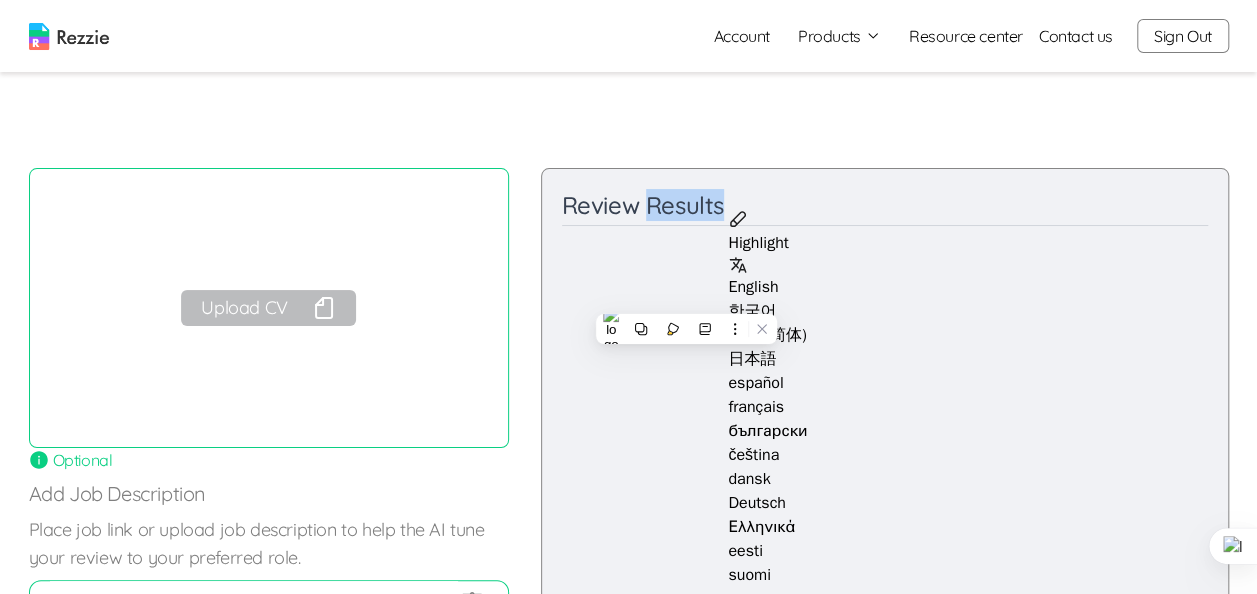 click on "Upload CV" at bounding box center [269, 308] 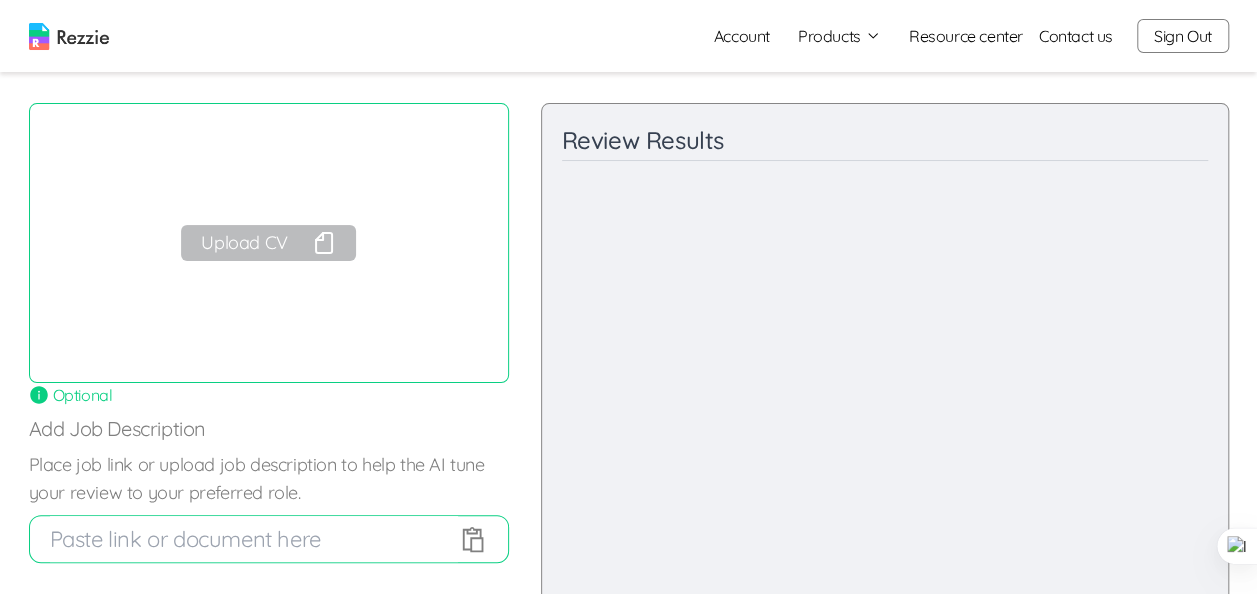 scroll, scrollTop: 61, scrollLeft: 0, axis: vertical 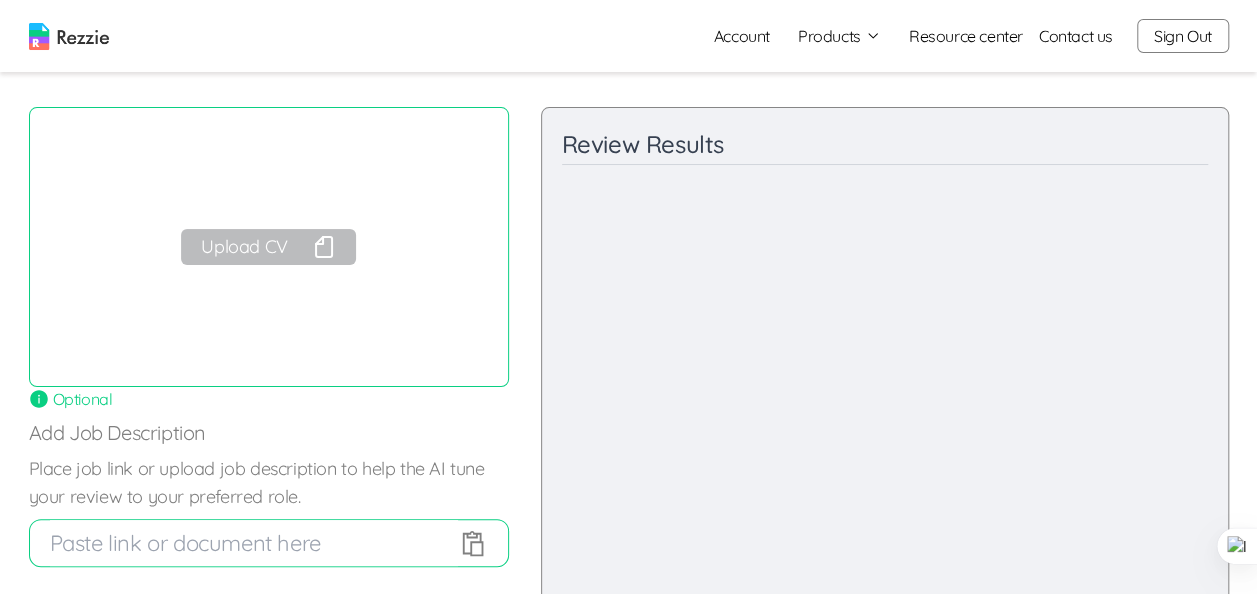 click on "Upload CV" at bounding box center [268, 247] 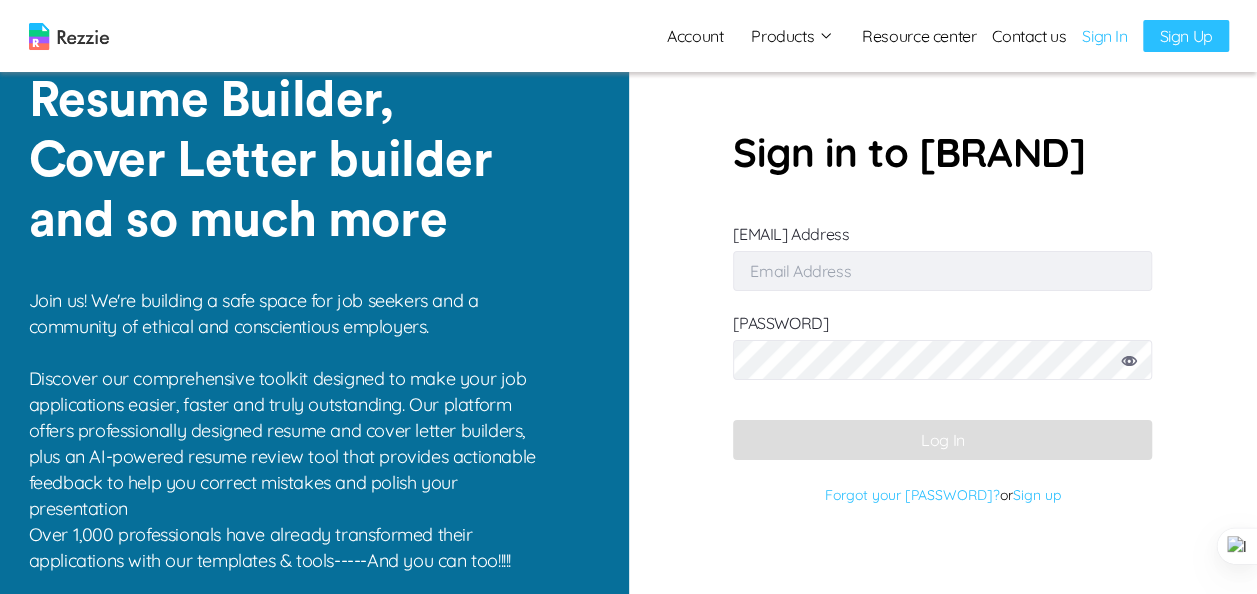 scroll, scrollTop: 0, scrollLeft: 0, axis: both 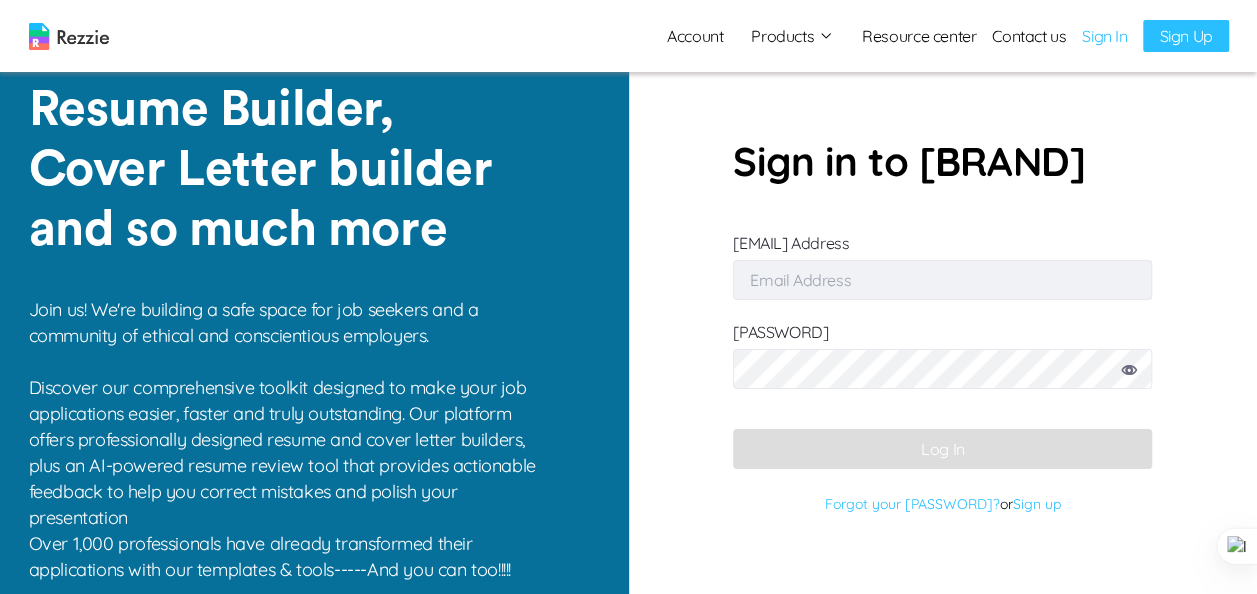 type on "[EMAIL]" 